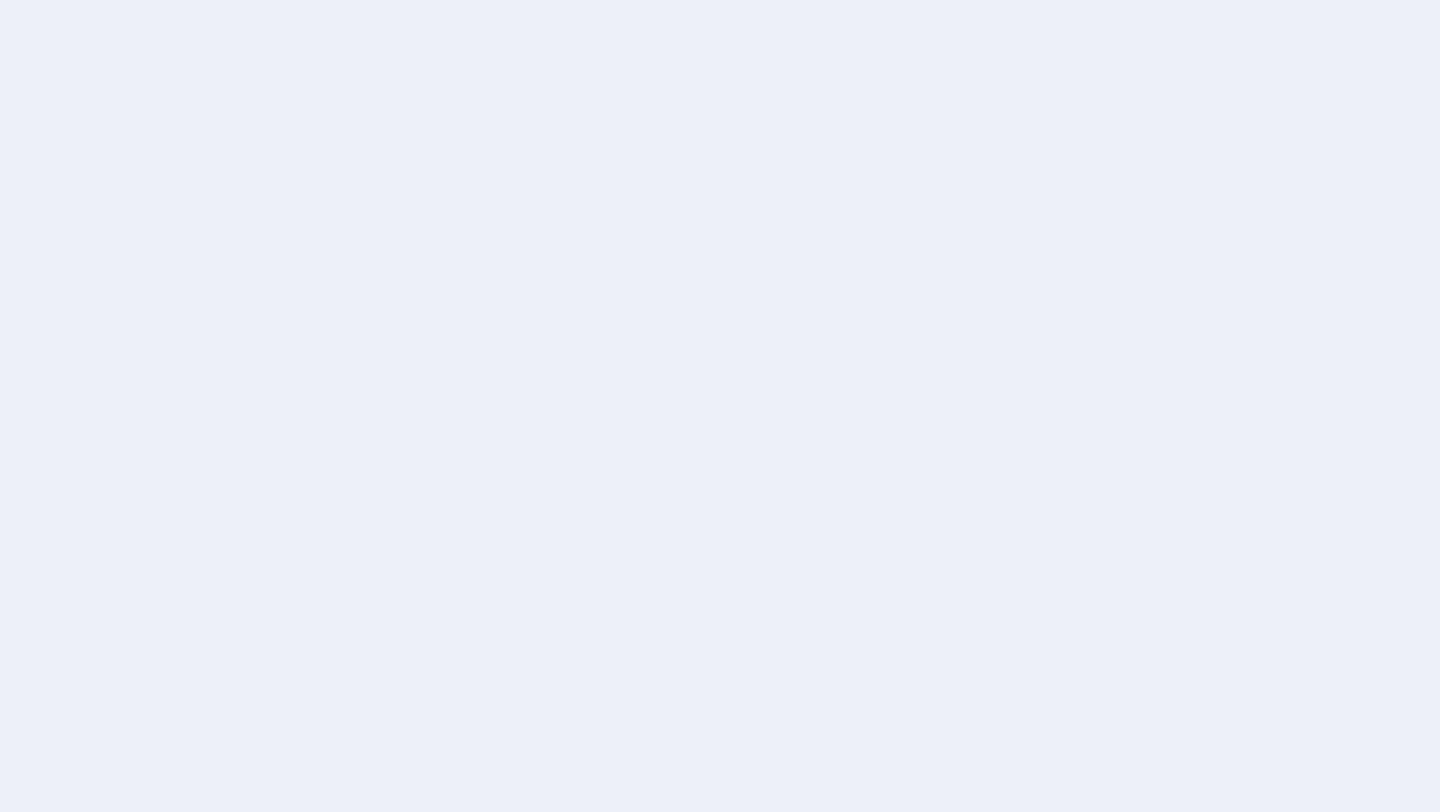 scroll, scrollTop: 0, scrollLeft: 0, axis: both 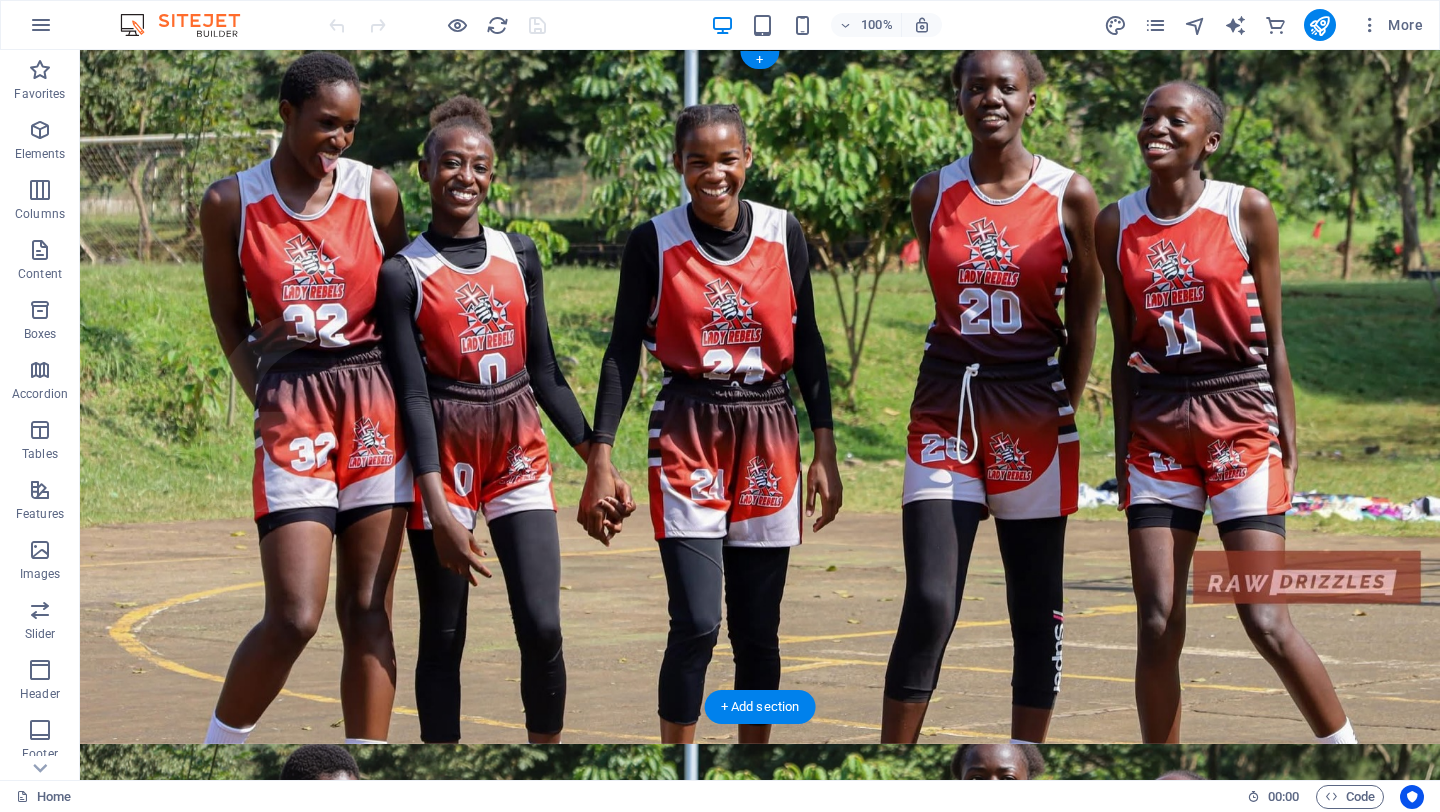 click at bounding box center (760, 1087) 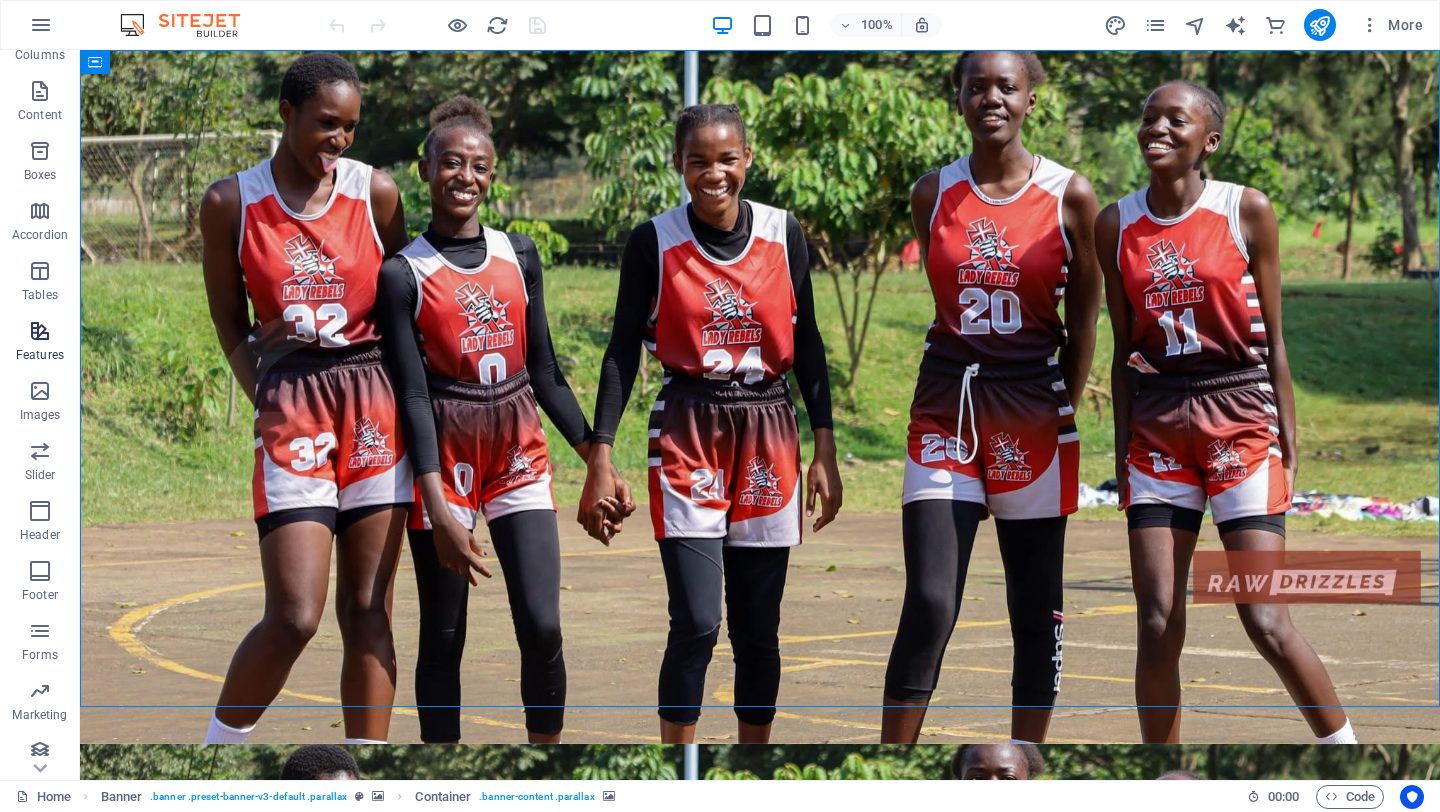 scroll, scrollTop: 230, scrollLeft: 0, axis: vertical 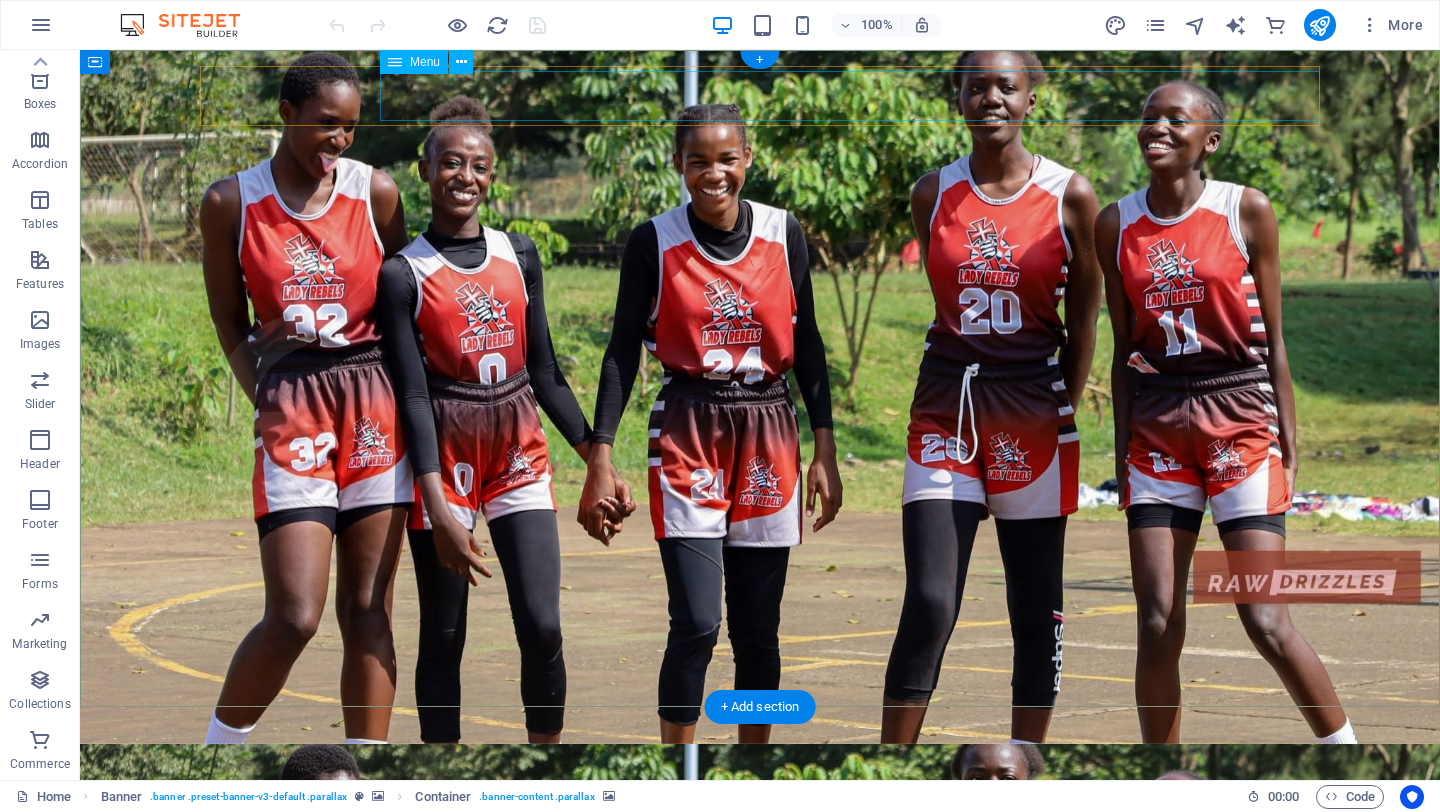 click on "Home About us What we do Projects Volunteers Donate" at bounding box center (760, 1532) 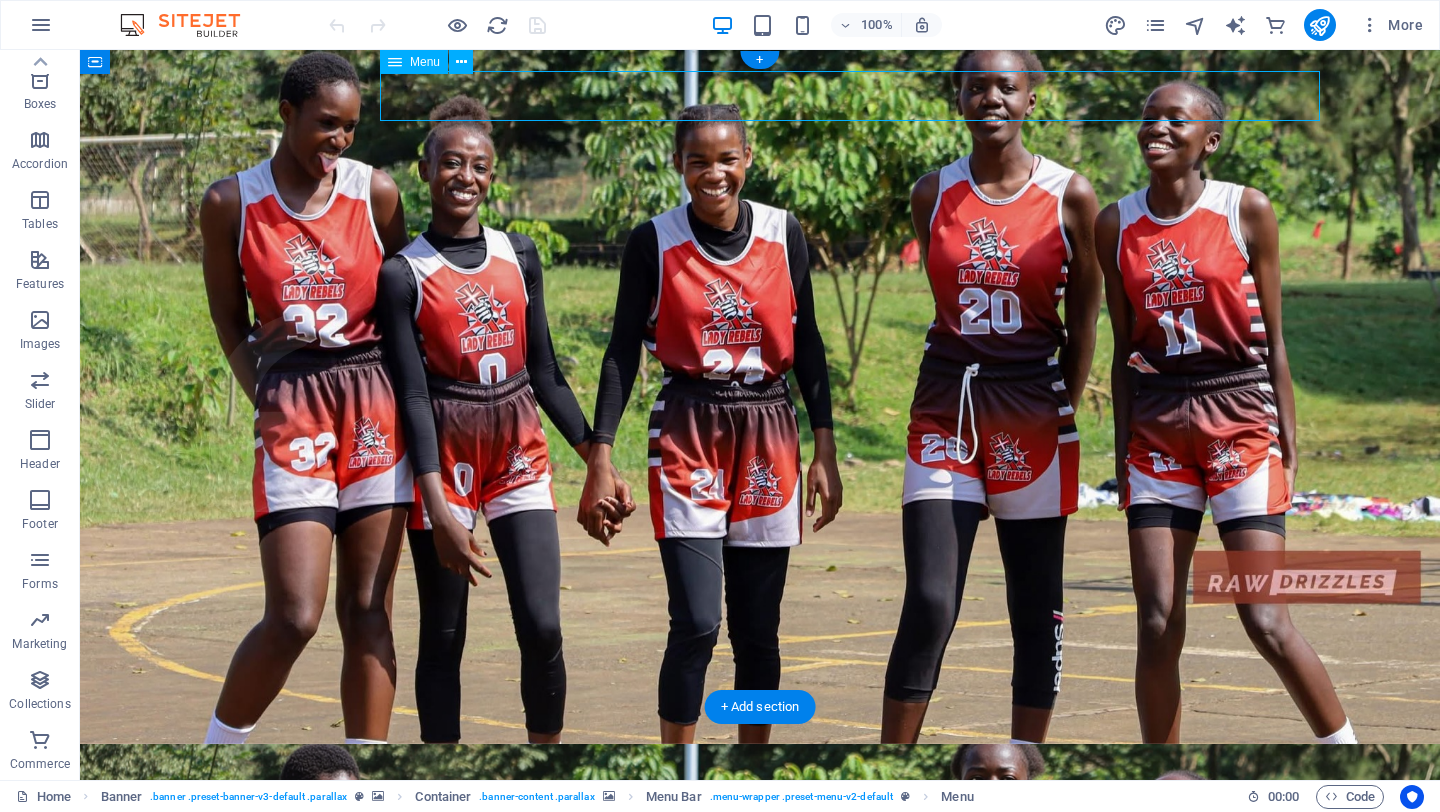 click on "Home About us What we do Projects Volunteers Donate" at bounding box center (760, 1532) 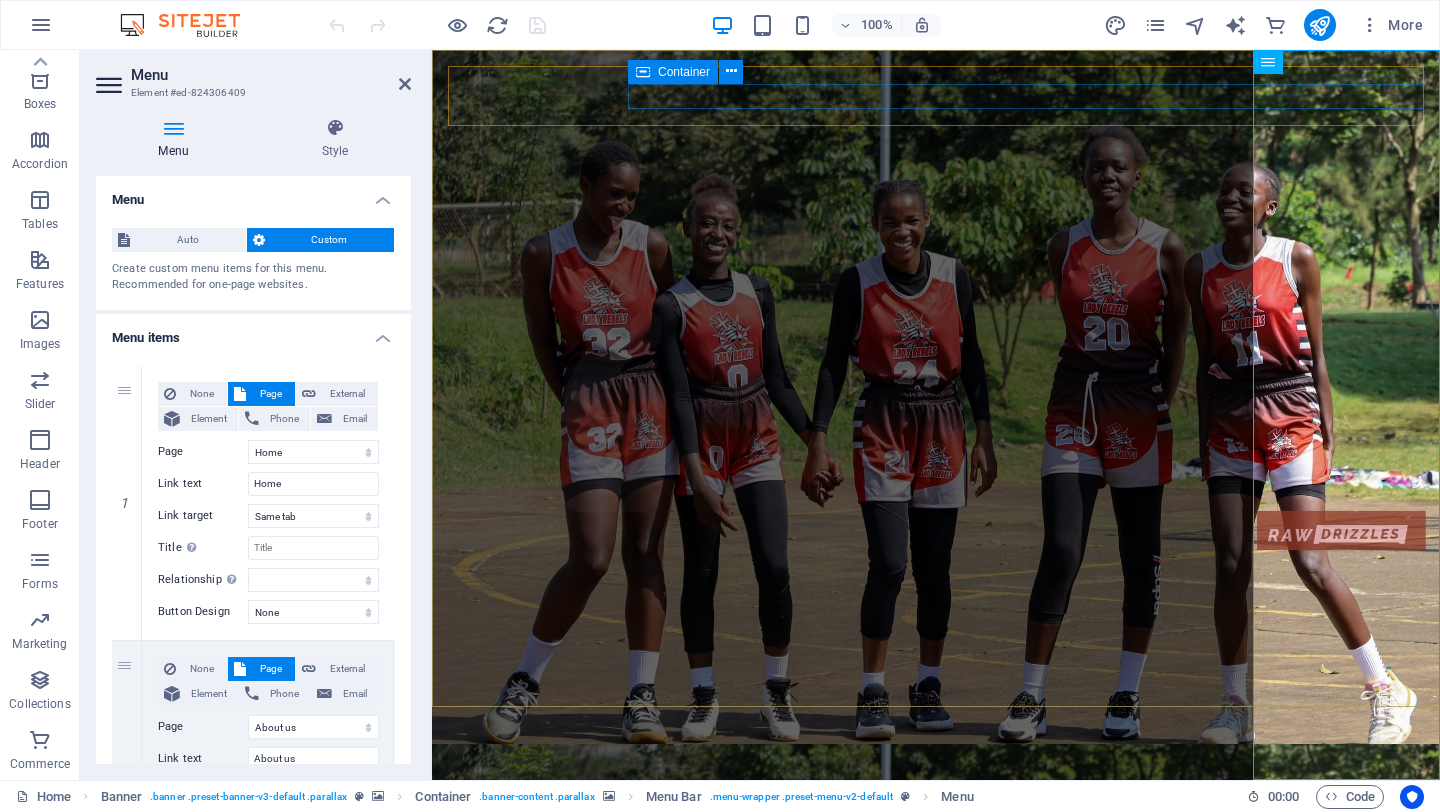 click at bounding box center [936, 1532] 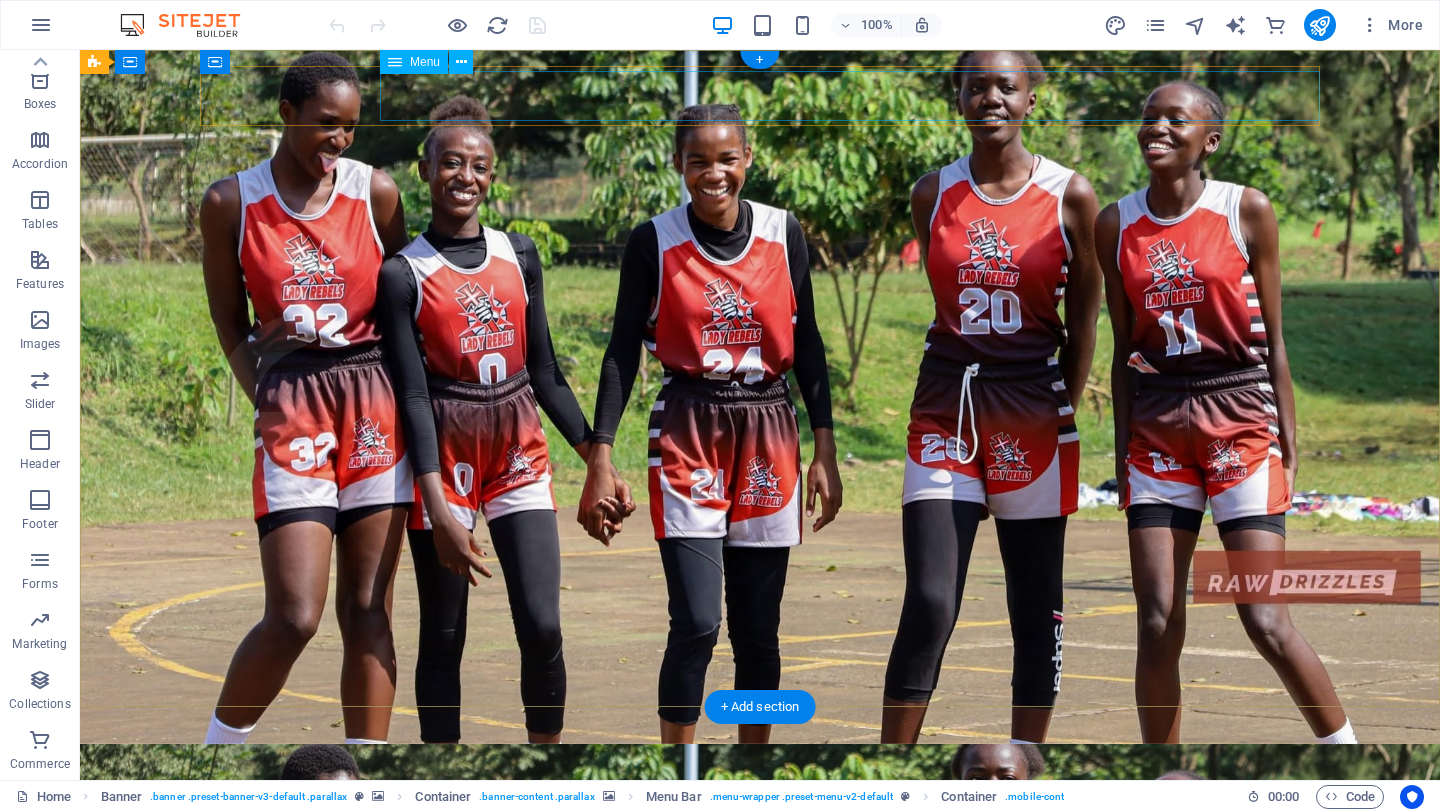 click on "Home About us What we do Projects Volunteers Donate" at bounding box center (760, 1532) 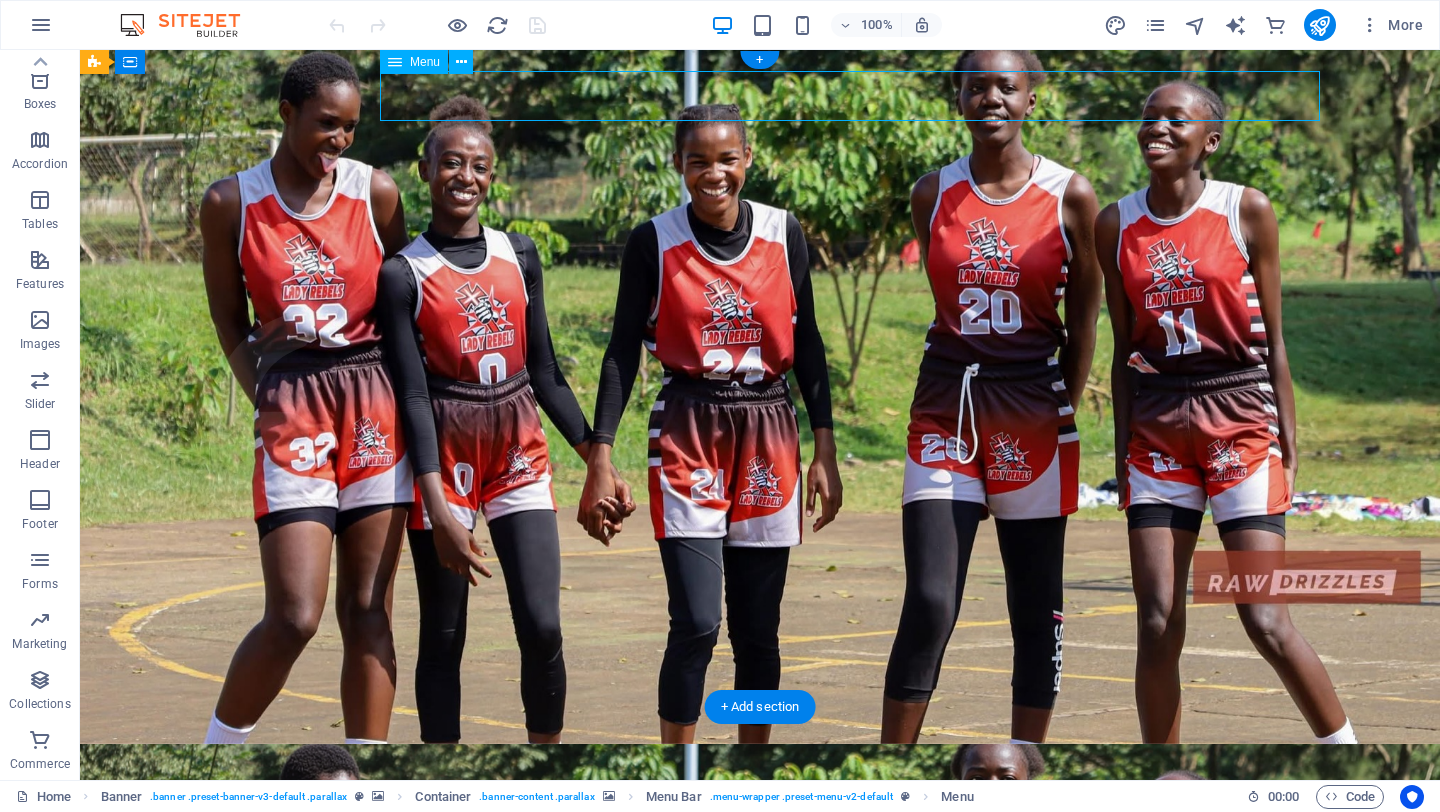 click on "Home About us What we do Projects Volunteers Donate" at bounding box center [760, 1532] 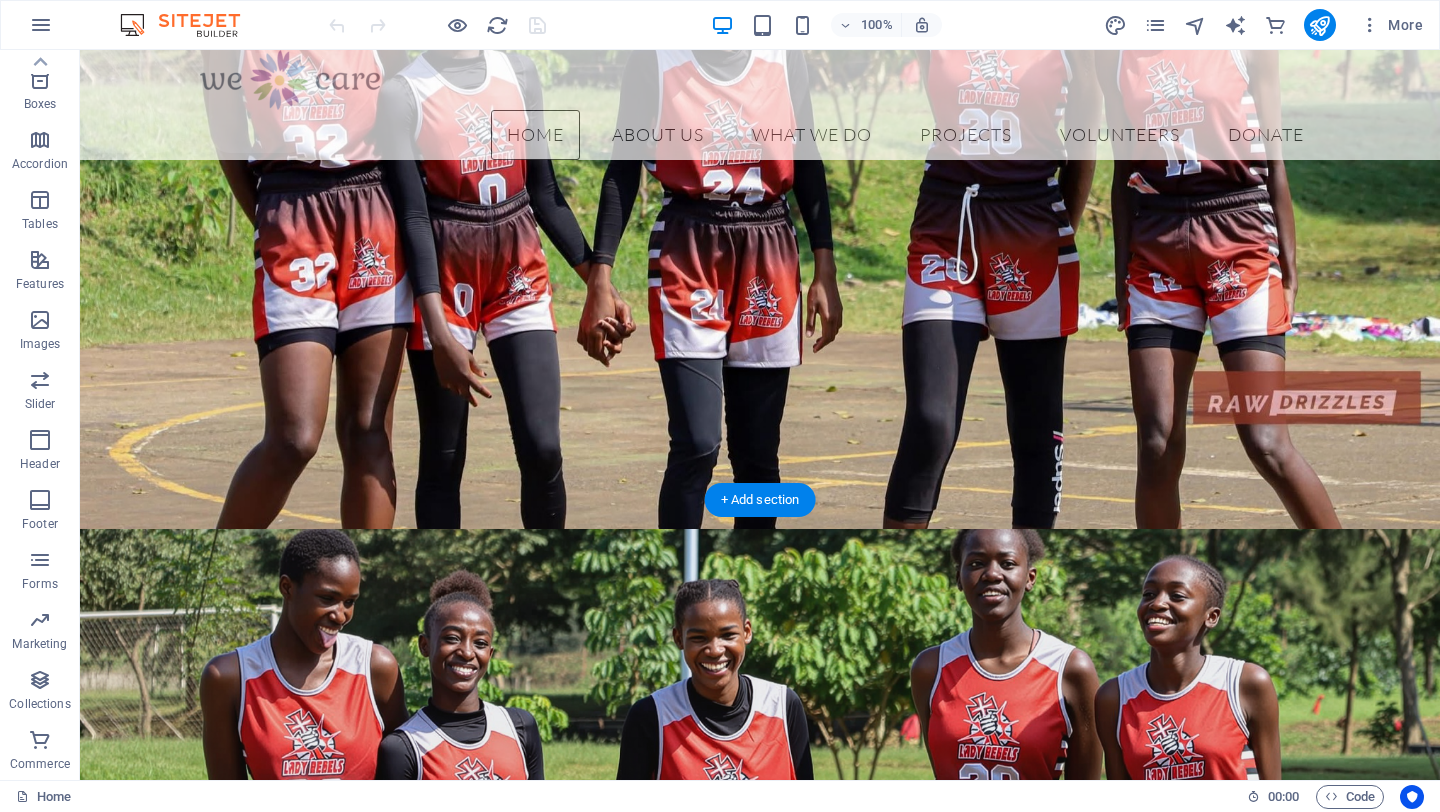 scroll, scrollTop: 0, scrollLeft: 0, axis: both 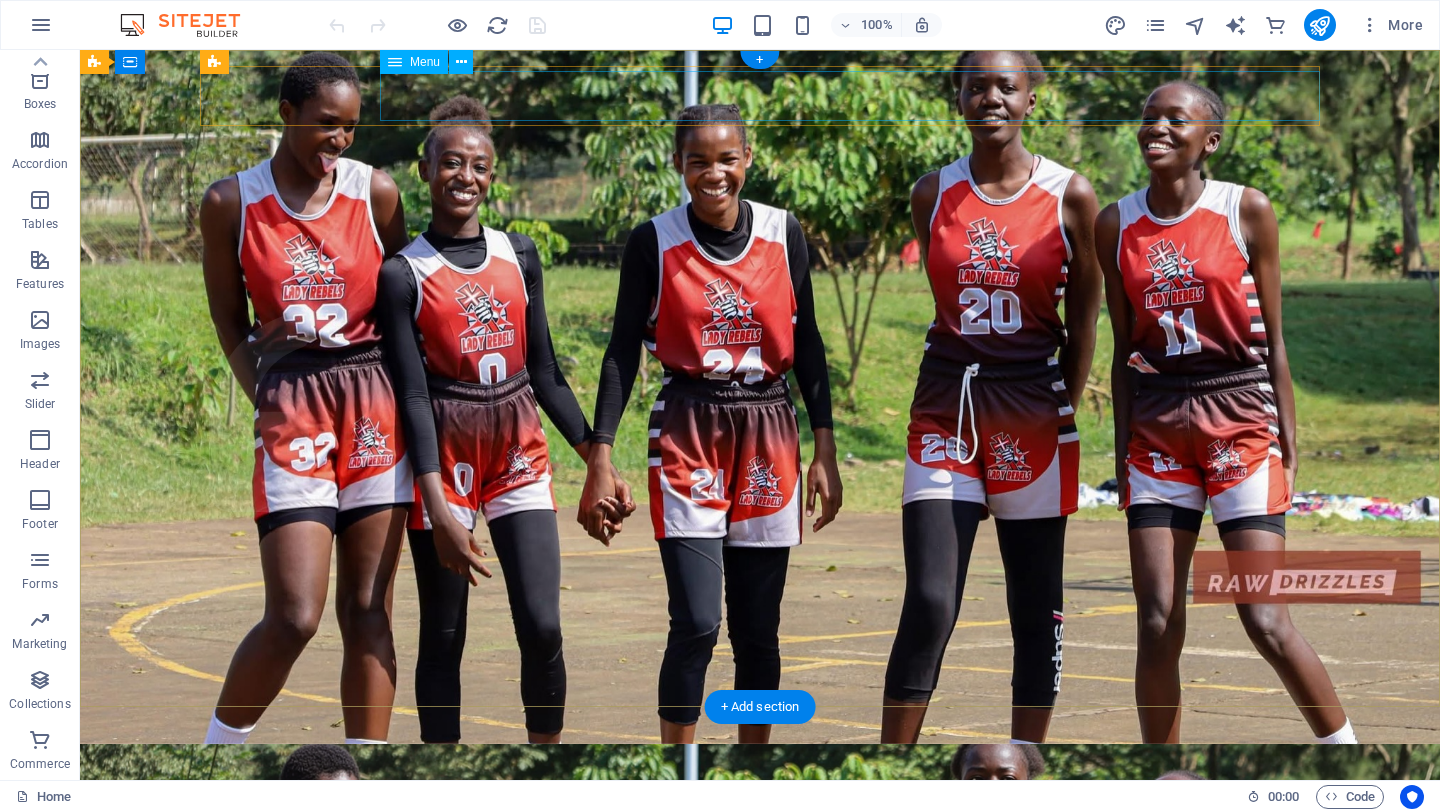 click on "Home About us What we do Projects Volunteers Donate" at bounding box center [760, 1532] 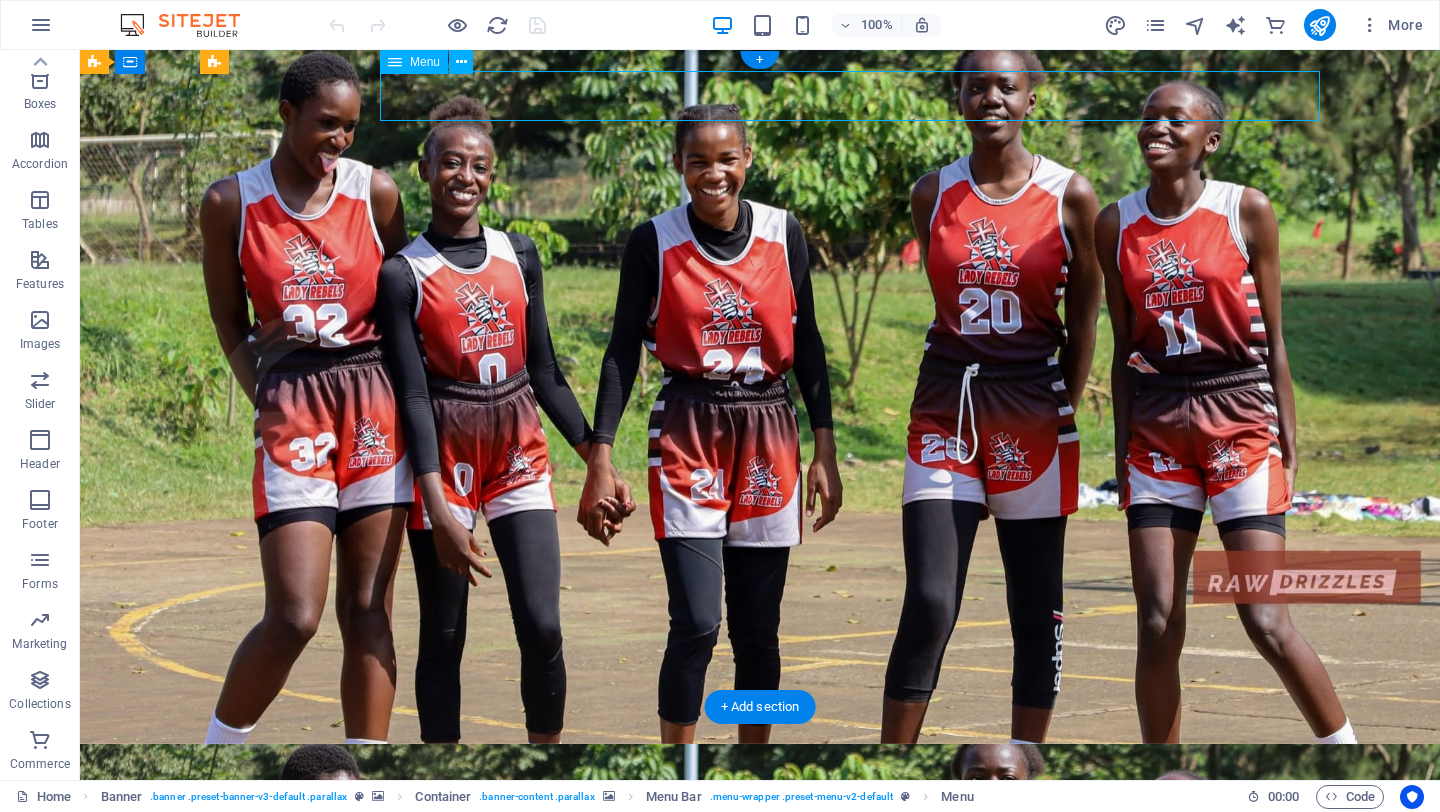 click on "Home About us What we do Projects Volunteers Donate" at bounding box center (760, 1532) 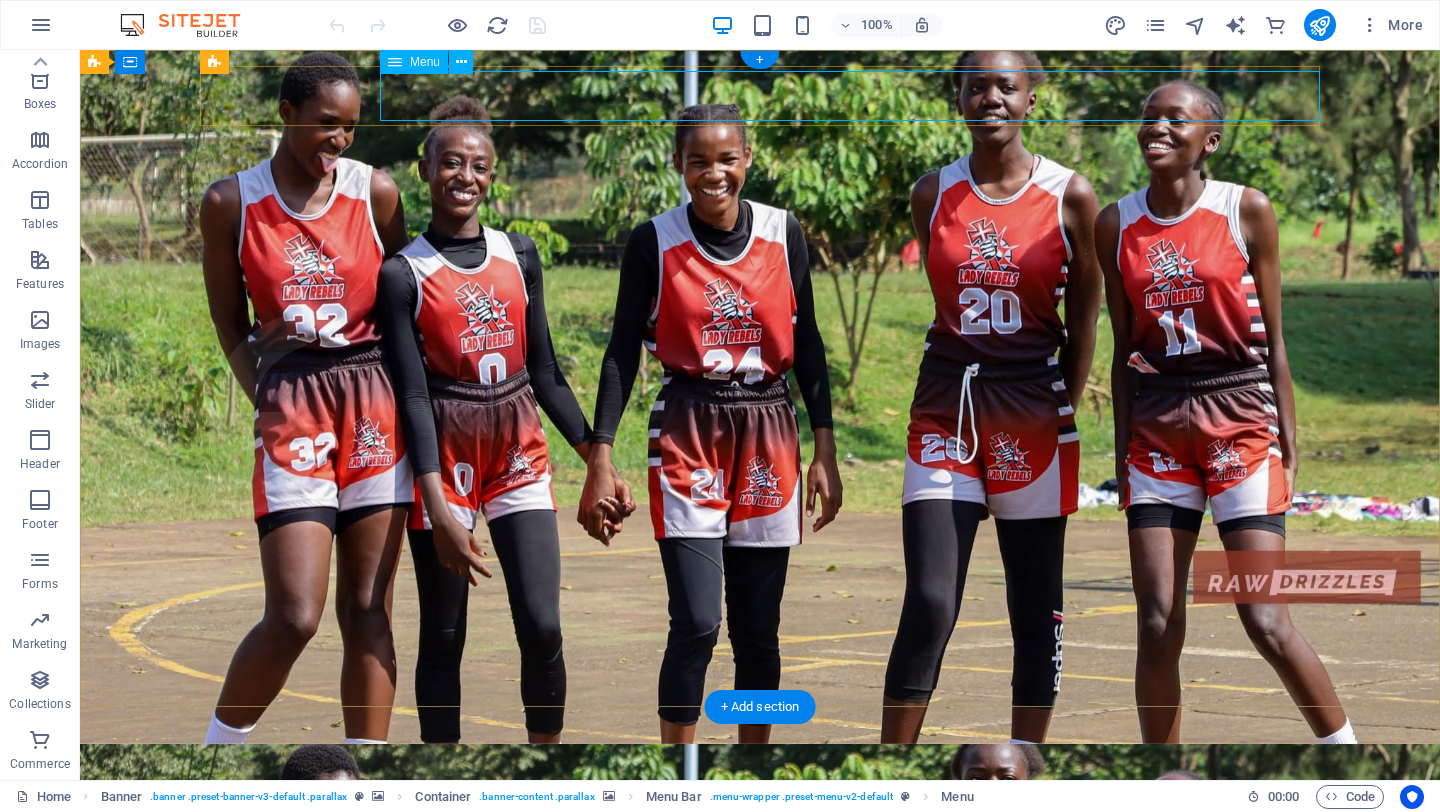 click on "Home About us What we do Projects Volunteers Donate" at bounding box center [760, 1532] 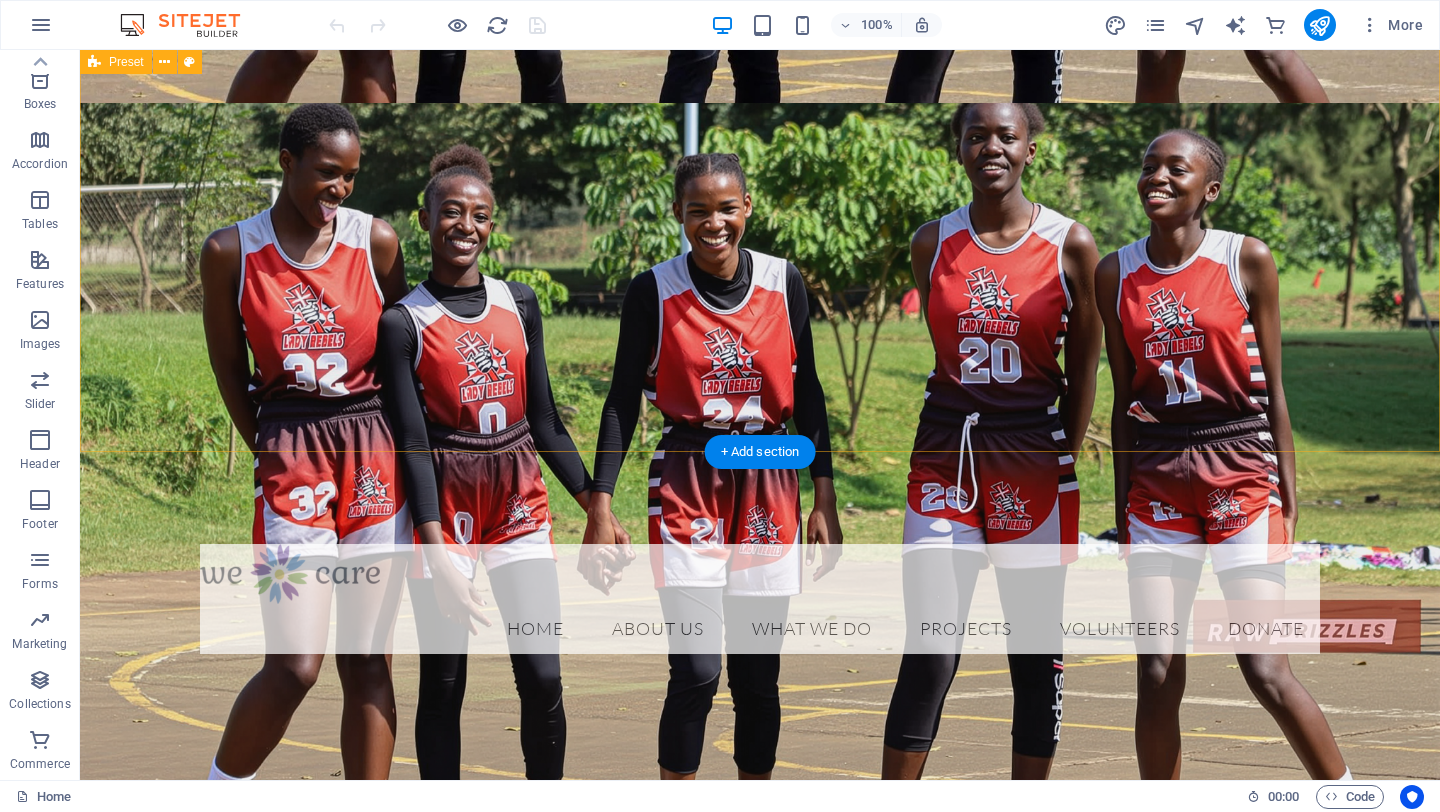 scroll, scrollTop: 908, scrollLeft: 0, axis: vertical 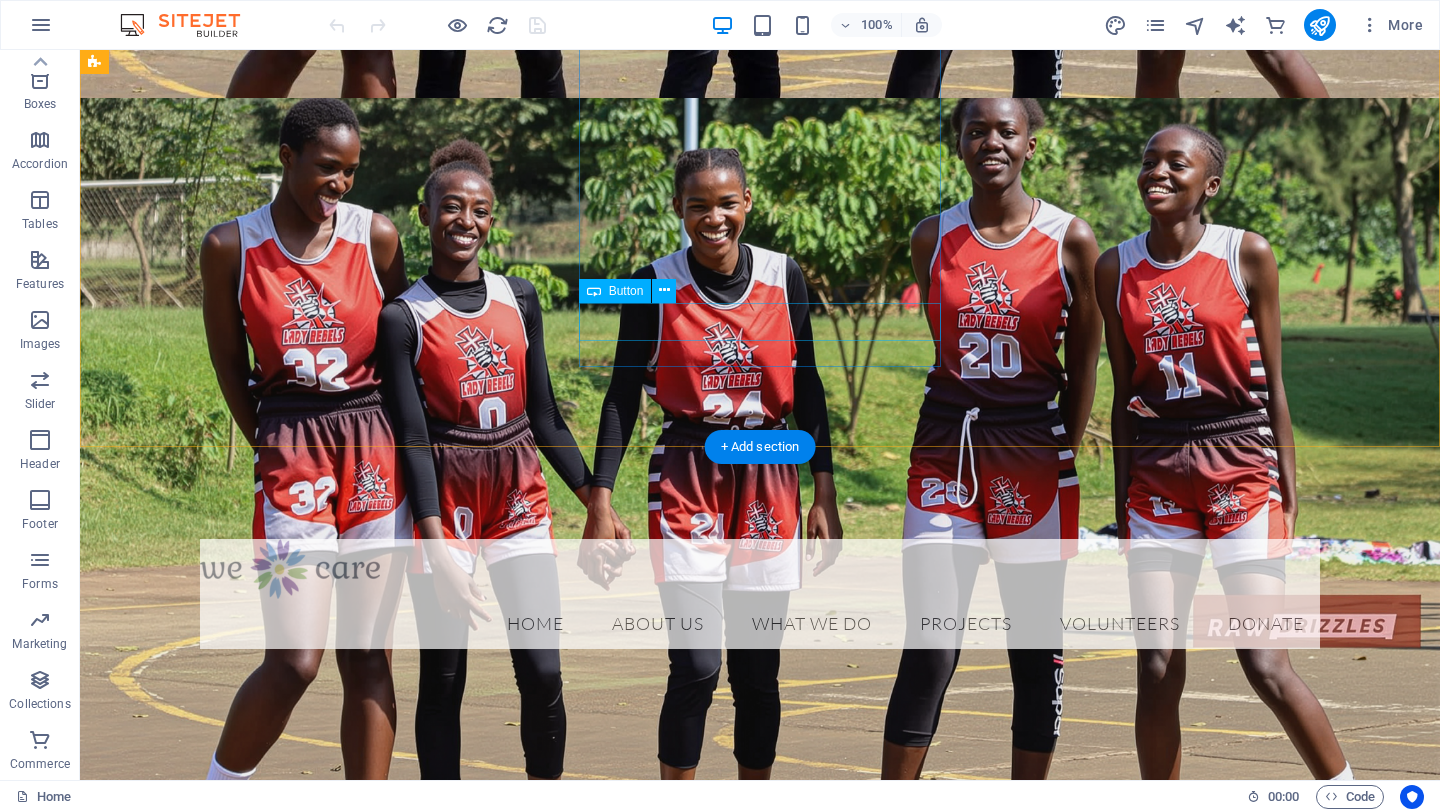 click on "Go to Page" at bounding box center [656, 3325] 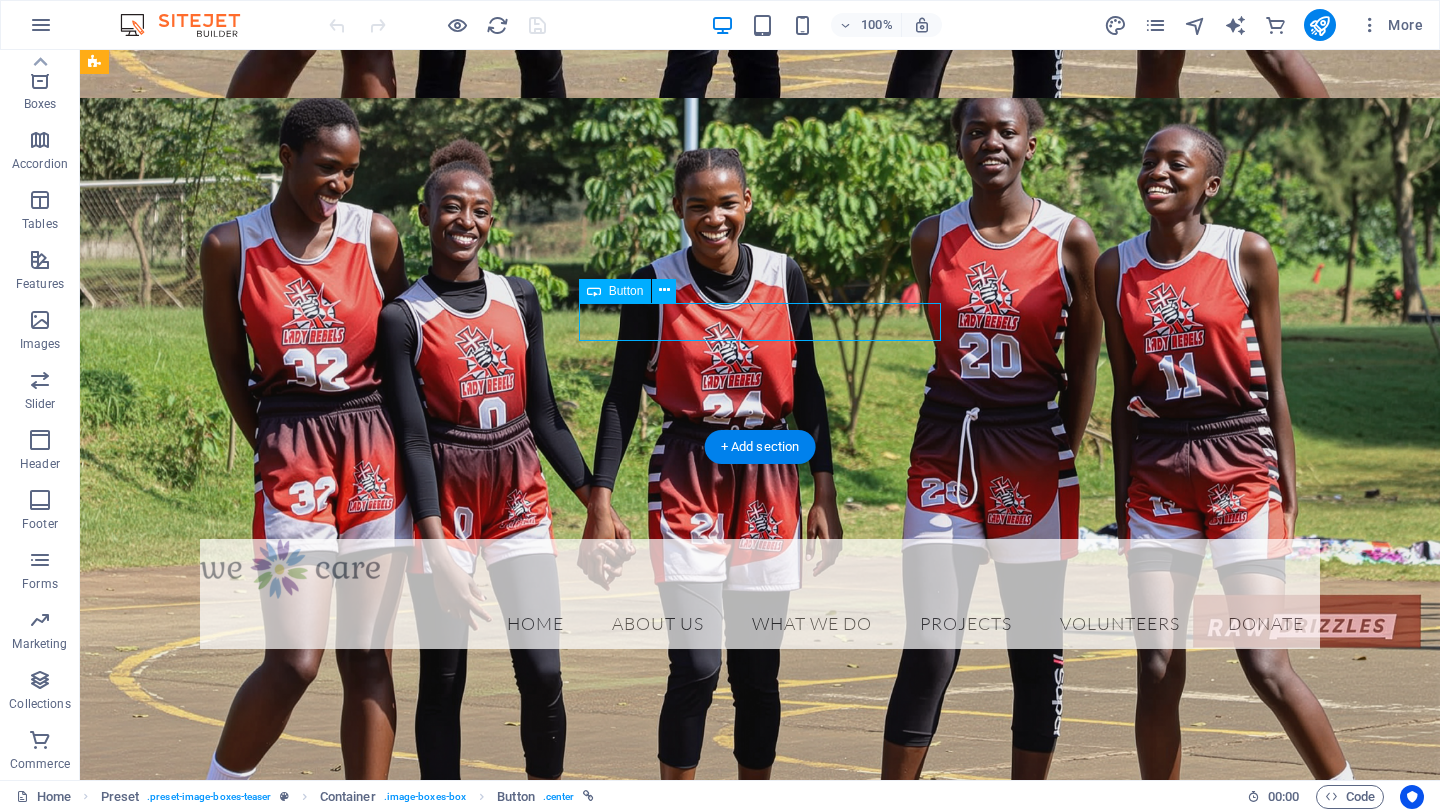 click on "Go to Page" at bounding box center [656, 3325] 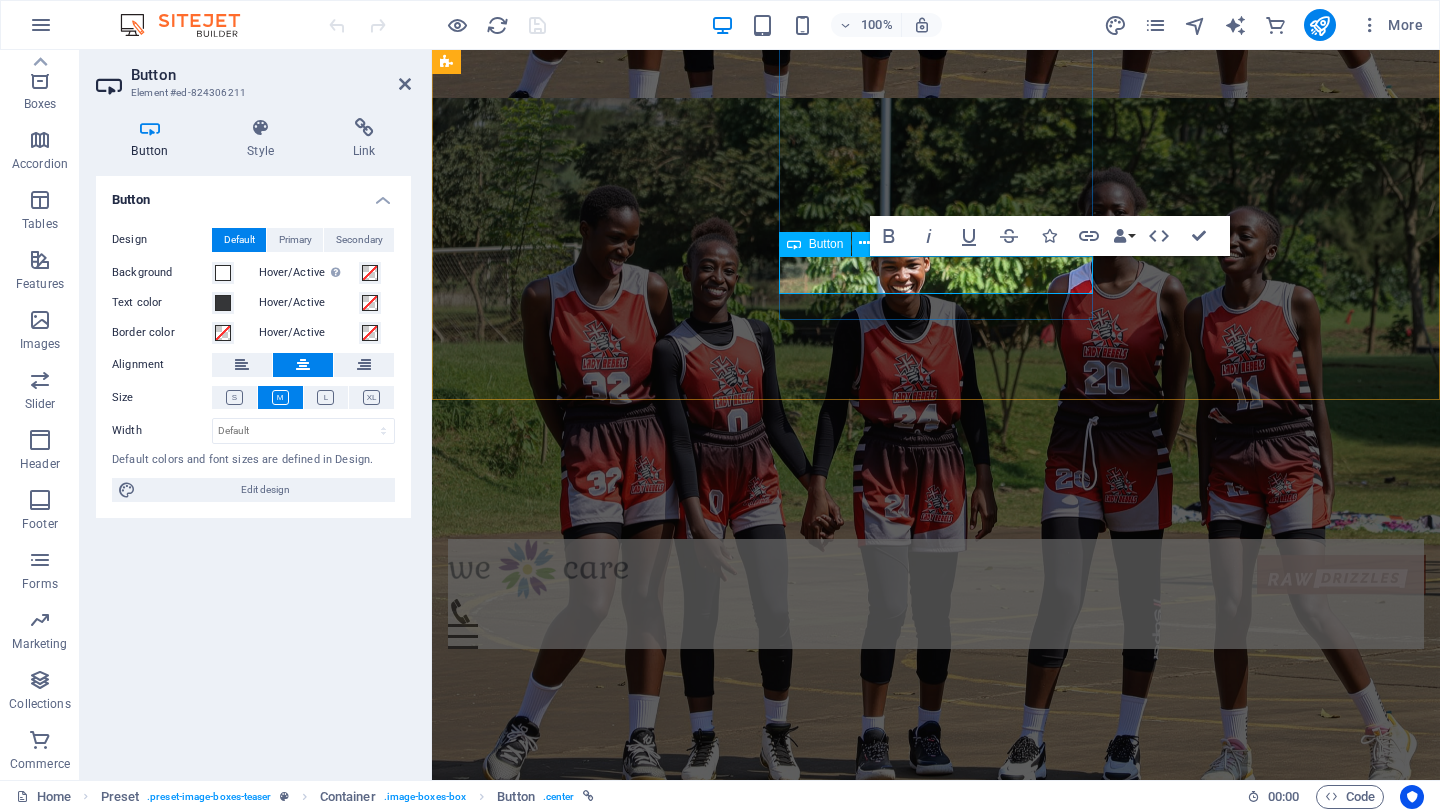 click on "Go to Page" at bounding box center [936, 3002] 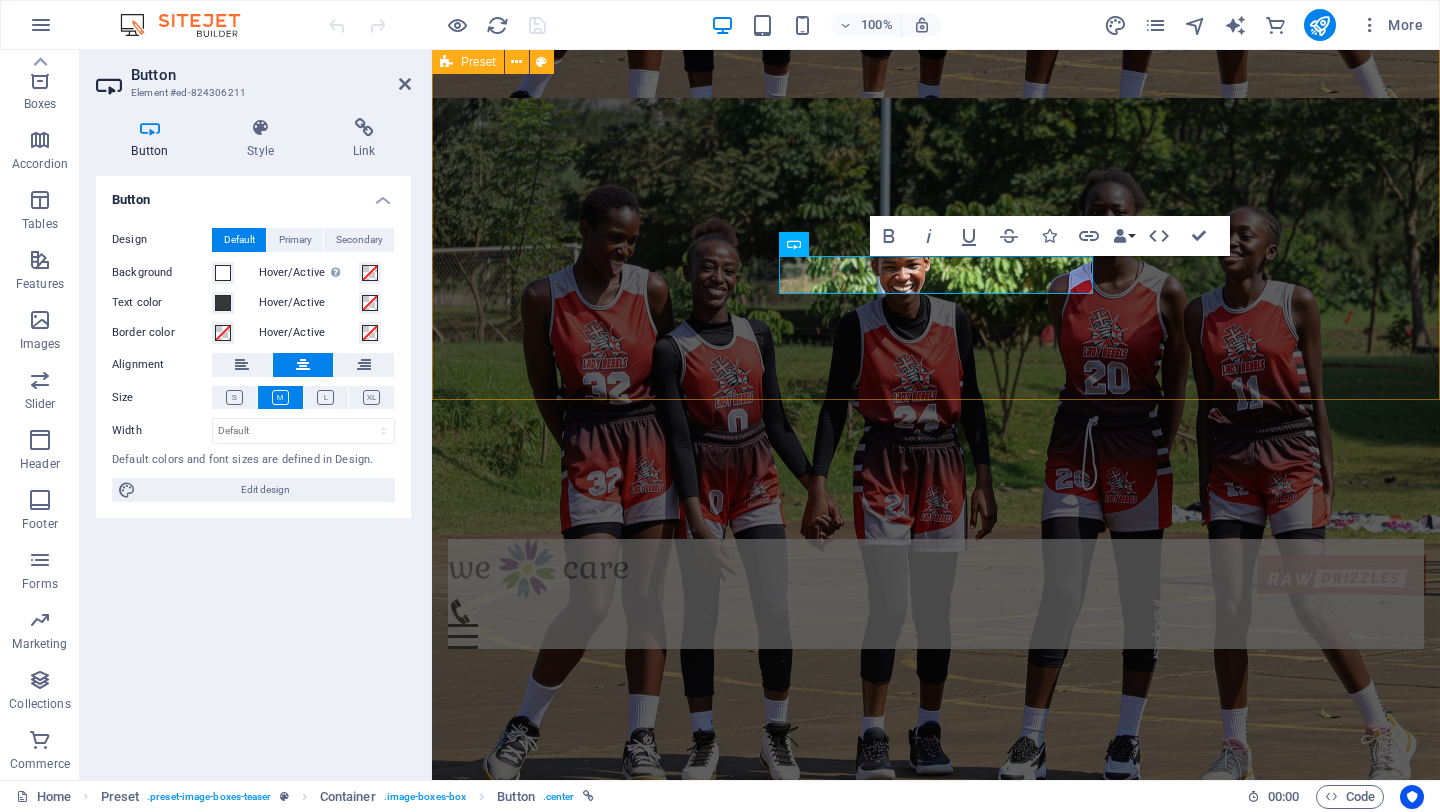 click on "Pastoral training Lorem ipsum dolor sit amet, consectetur adipisicing elit. Veritatis, dolorem!   Go to Page YOUTH DEVELOPMENT INITIATIVE Lorem ipsum dolor sit amet, consectetur adipisicing elit. Veritatis, dolorem!   Go to Page Projects Lorem ipsum dolor sit amet, consectetur adipisicing elit. Veritatis, dolorem!   Go to Page" at bounding box center (936, 2588) 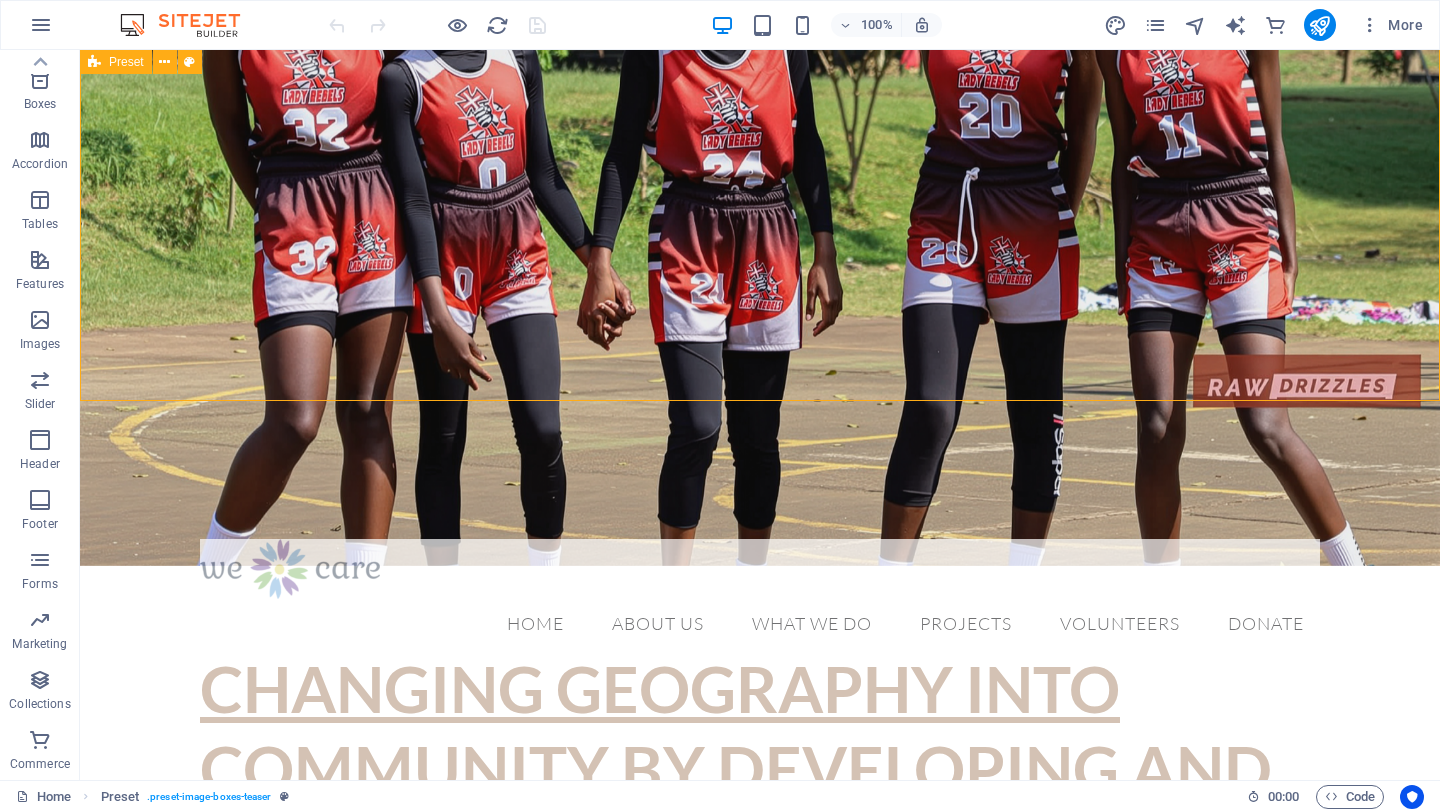 scroll, scrollTop: 954, scrollLeft: 0, axis: vertical 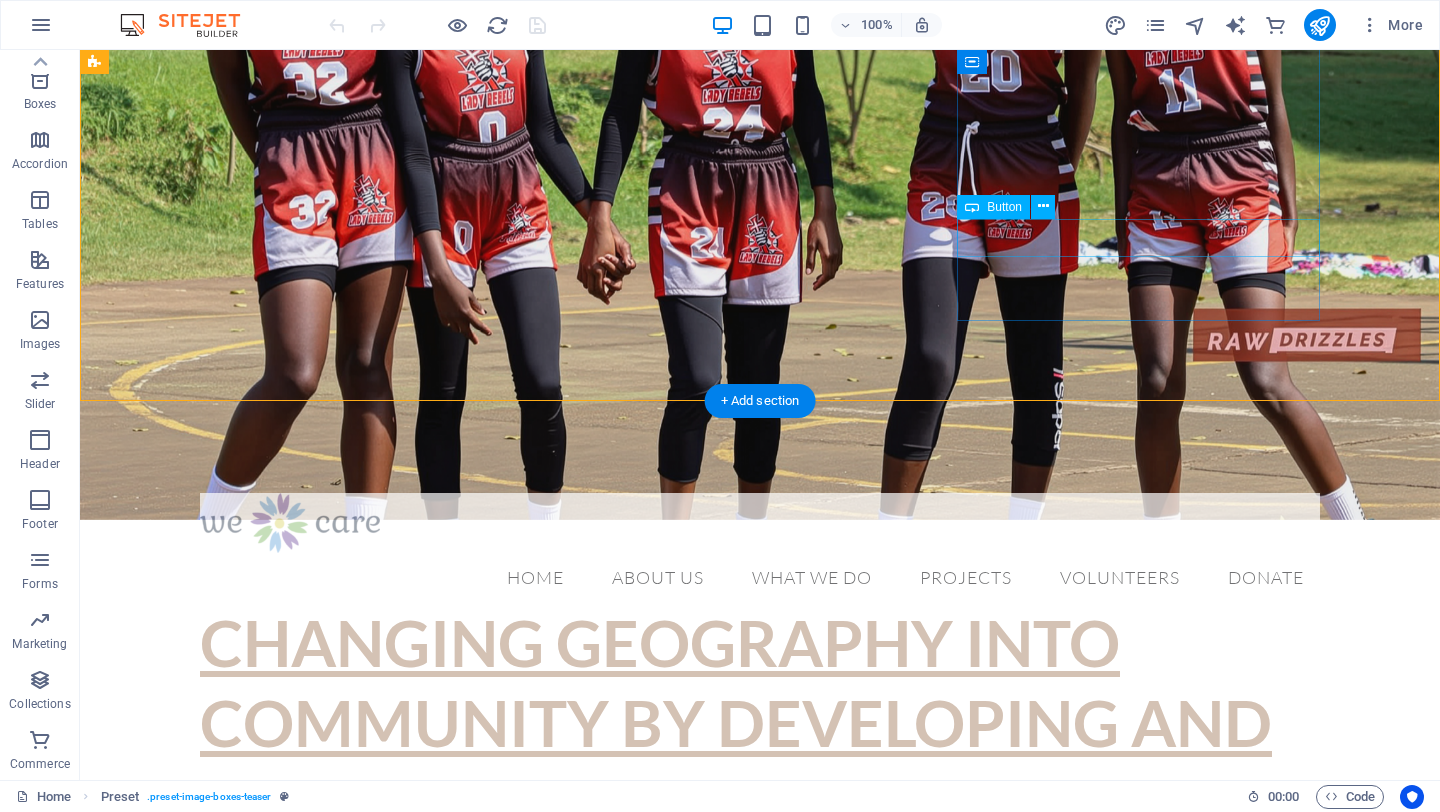 click on "Go to Page" at bounding box center (656, 4461) 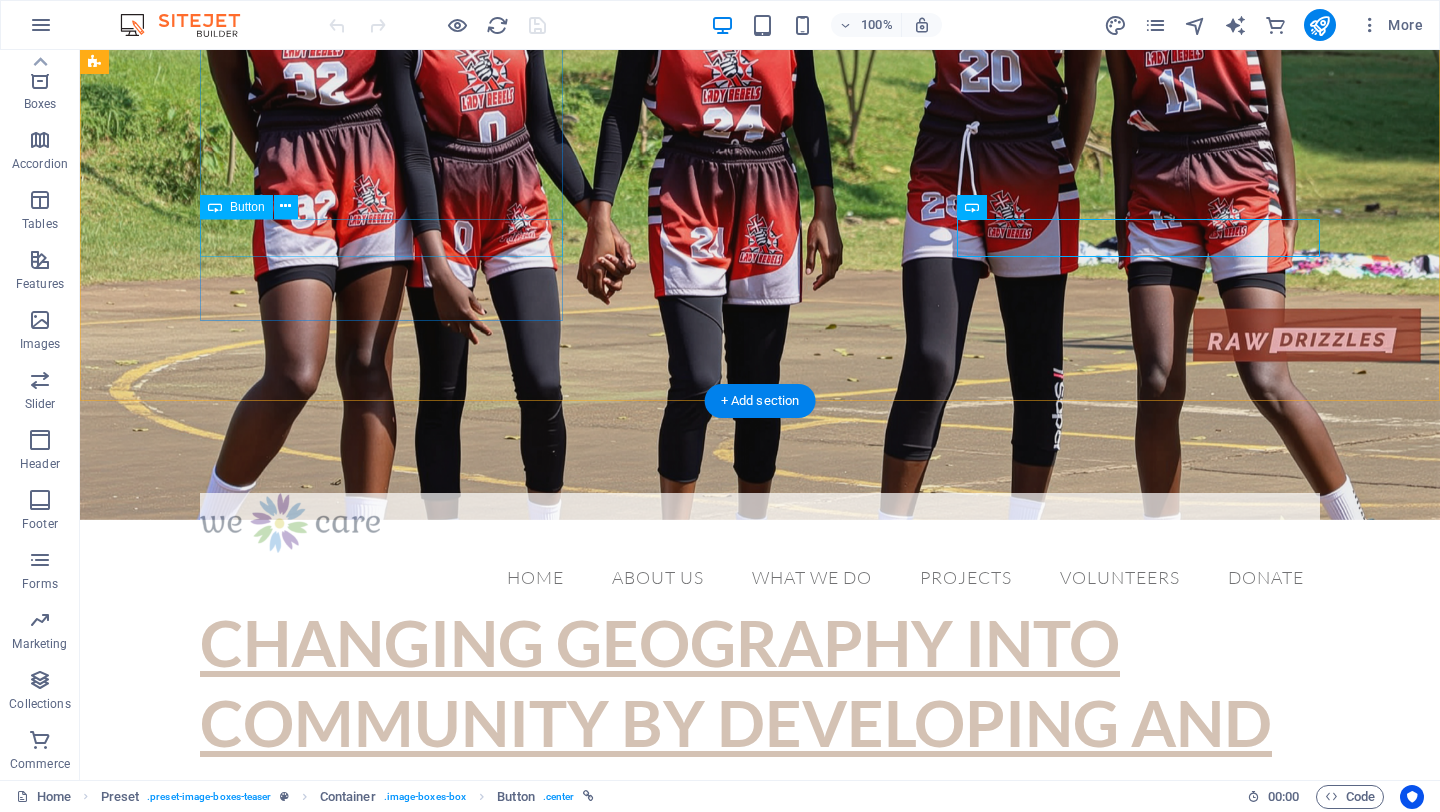 click on "Go to Page" at bounding box center [656, 2093] 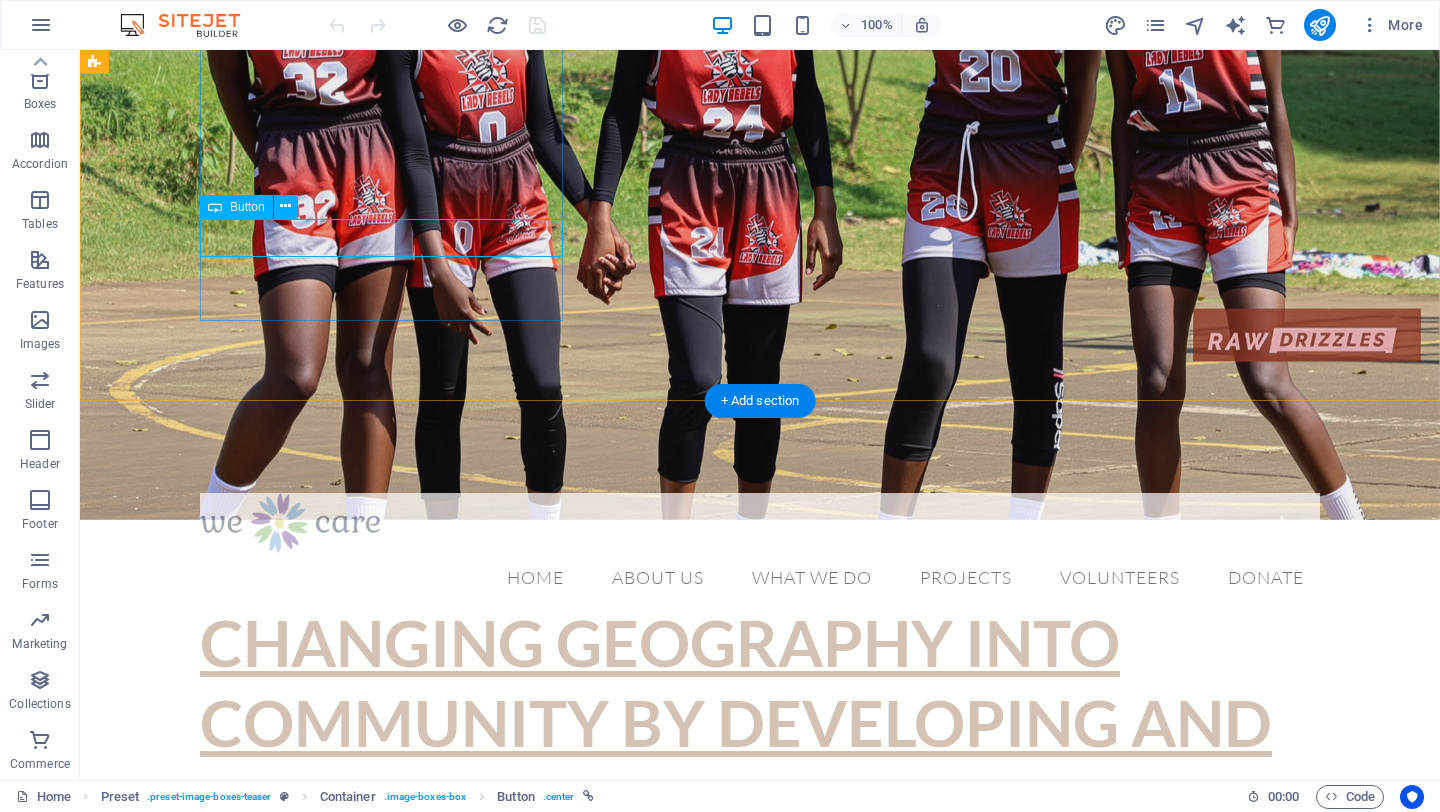 click on "Go to Page" at bounding box center (656, 2093) 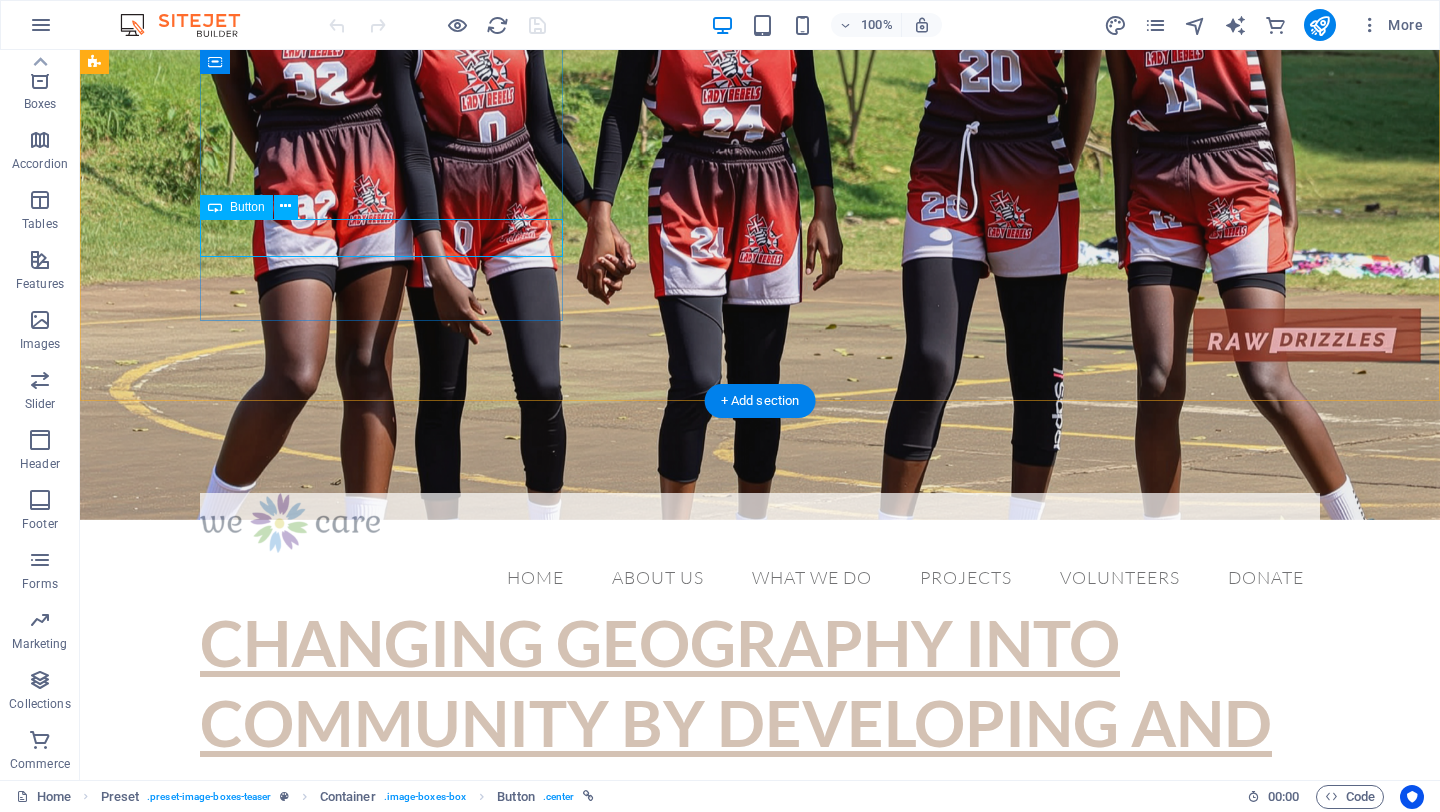 click on "Go to Page" at bounding box center (656, 2093) 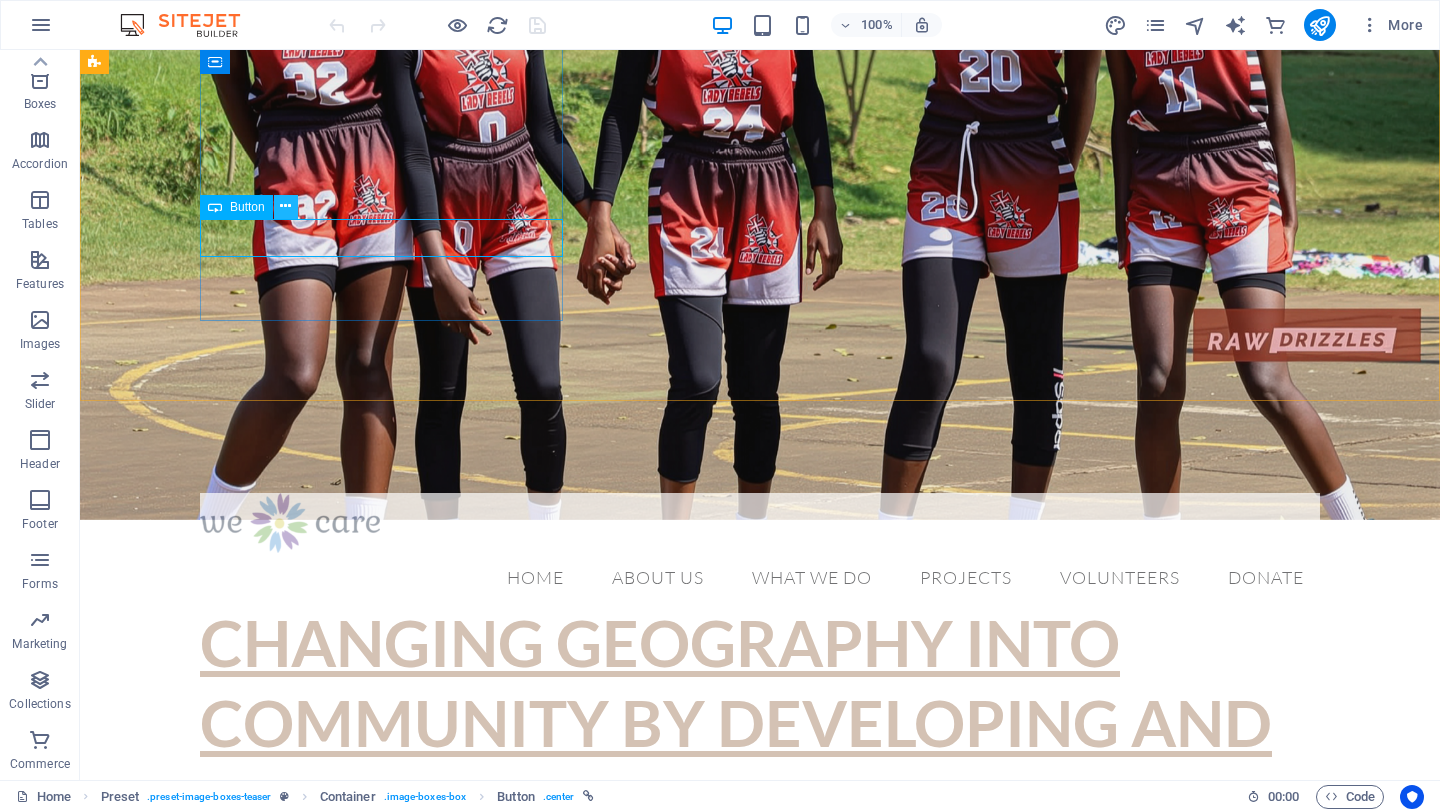 click at bounding box center (285, 206) 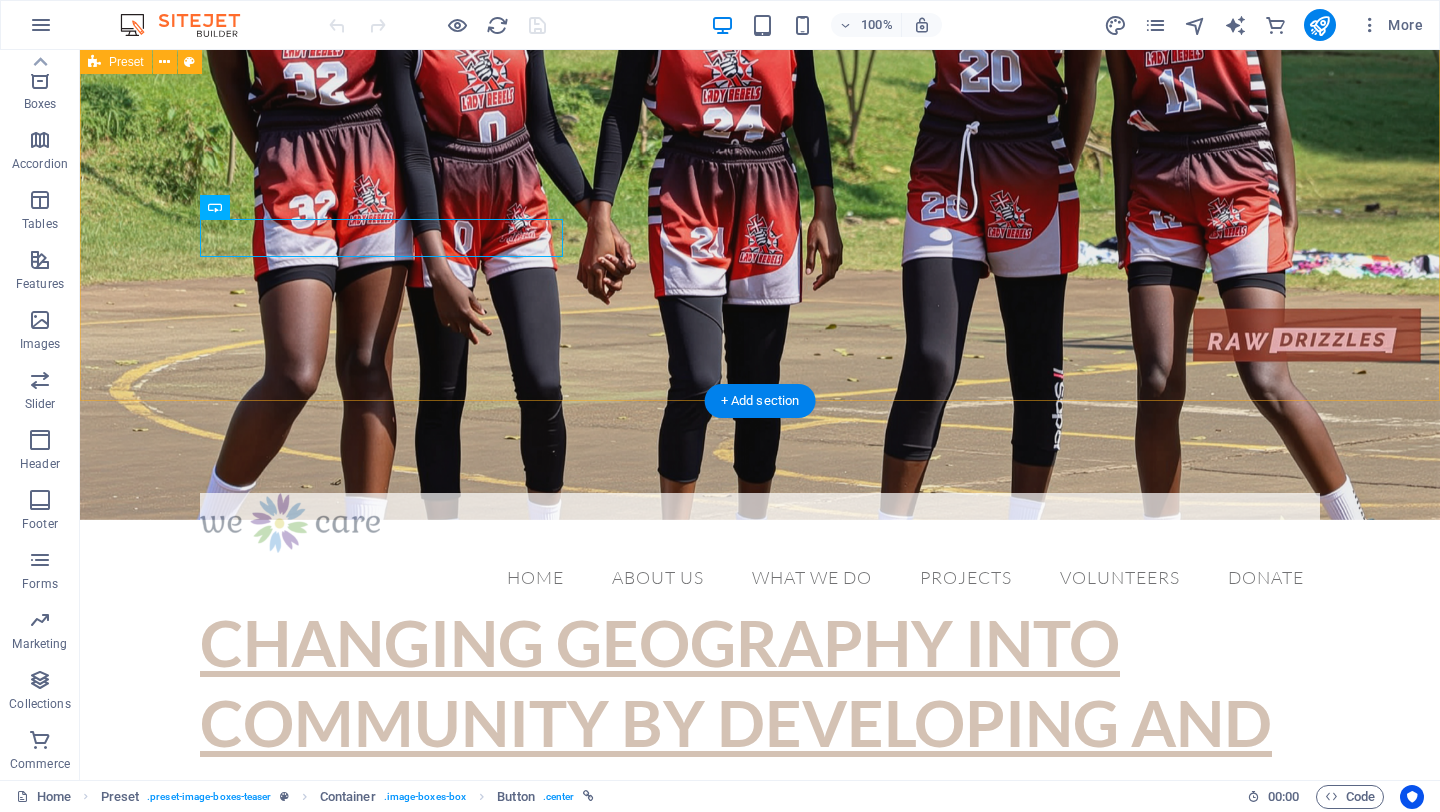 click on "Pastoral training Lorem ipsum dolor sit amet, consectetur adipisicing elit. Veritatis, dolorem!   Go to Page YOUTH DEVELOPMENT INITIATIVE Lorem ipsum dolor sit amet, consectetur adipisicing elit. Veritatis, dolorem!   Go to Page Projects Lorem ipsum dolor sit amet, consectetur adipisicing elit. Veritatis, dolorem!   Go to Page" at bounding box center [760, 2862] 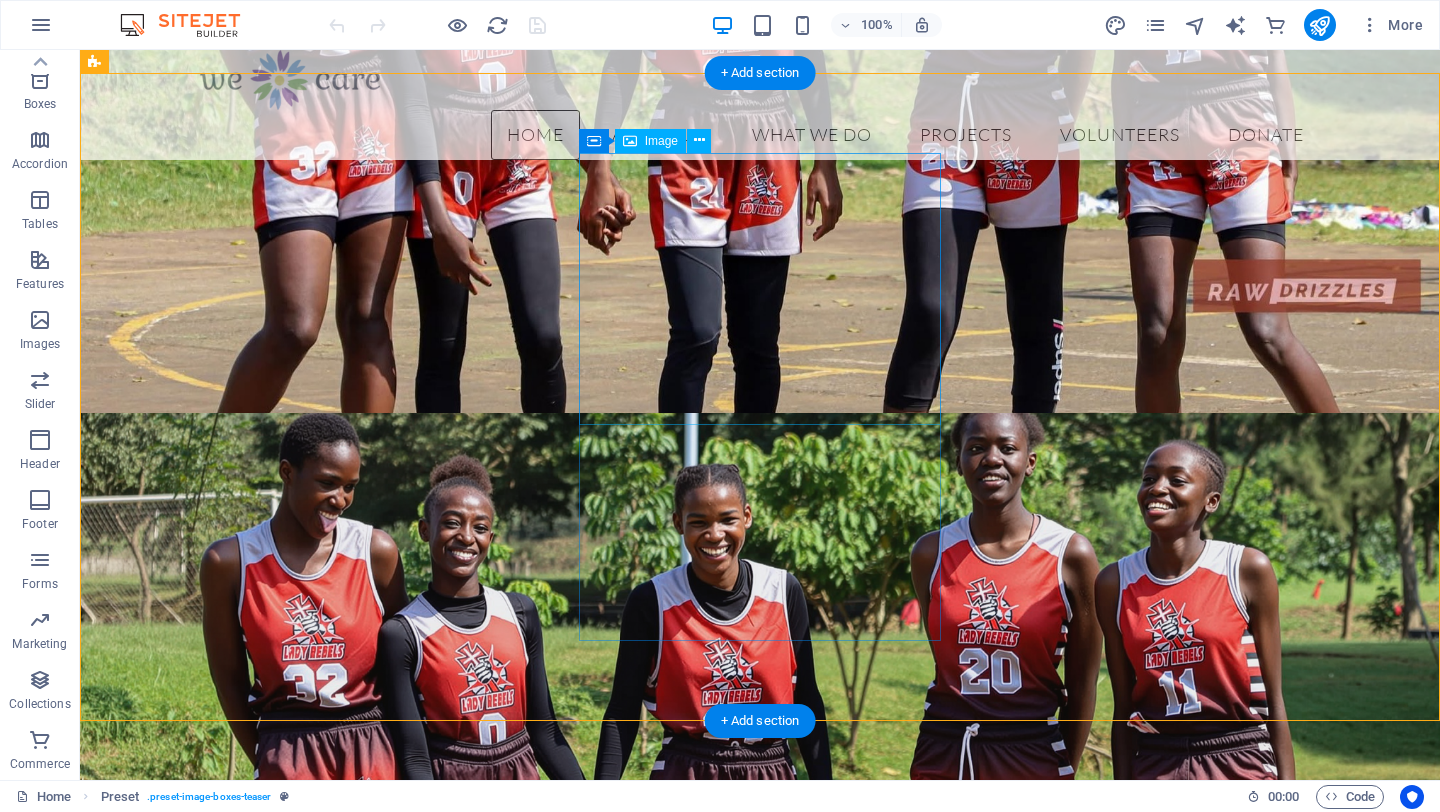 scroll, scrollTop: 381, scrollLeft: 0, axis: vertical 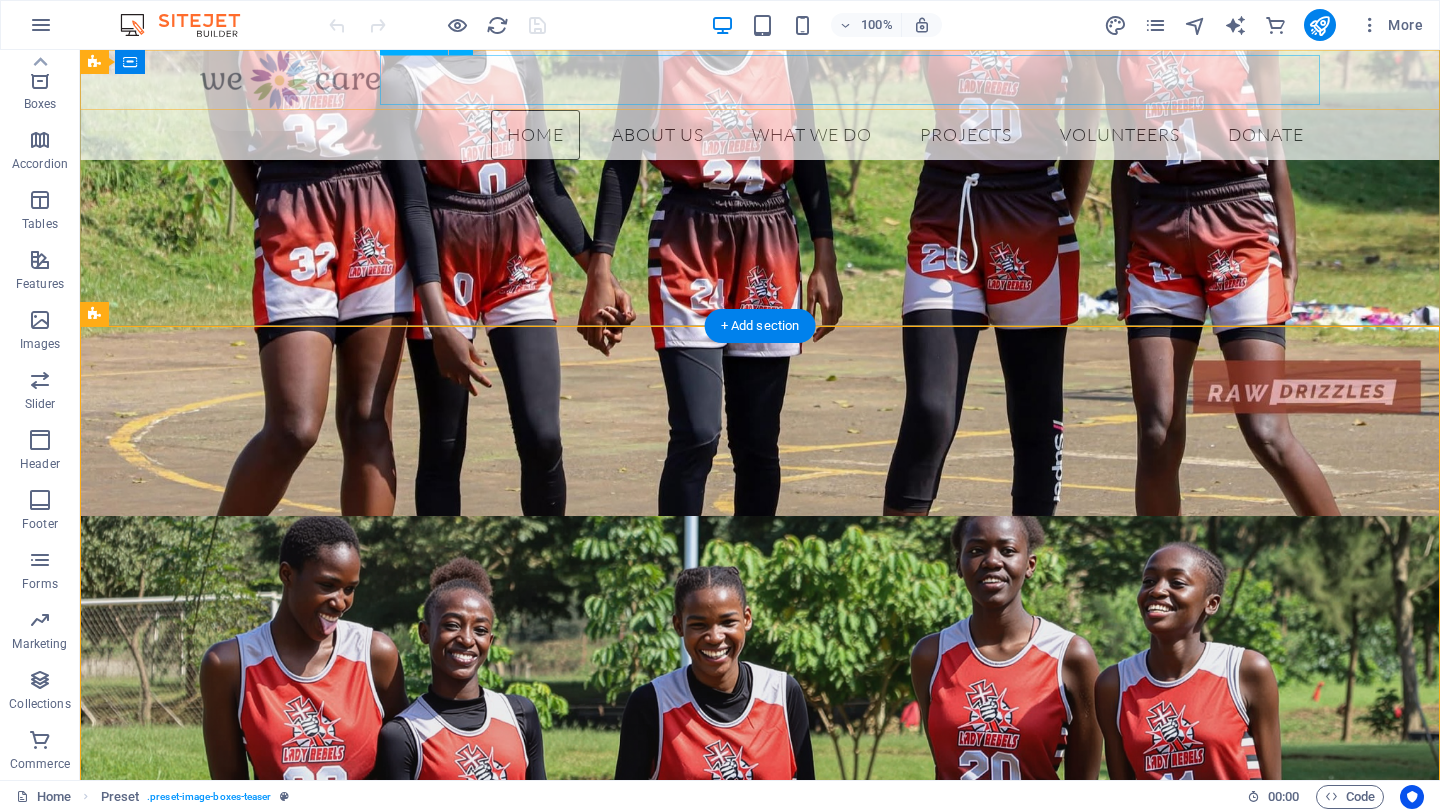 click on "Home About us What we do Projects Volunteers Donate" at bounding box center [760, 135] 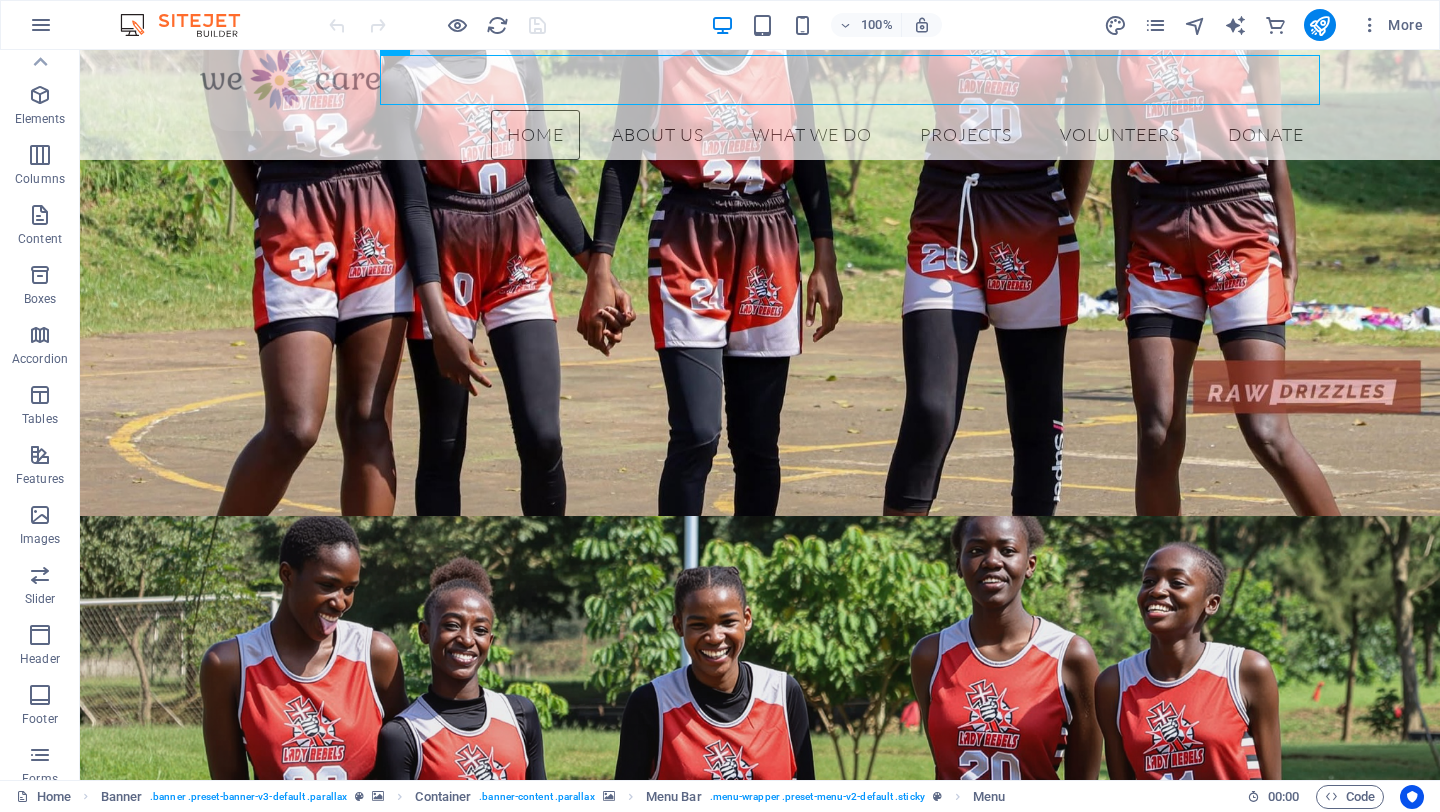 scroll, scrollTop: 0, scrollLeft: 0, axis: both 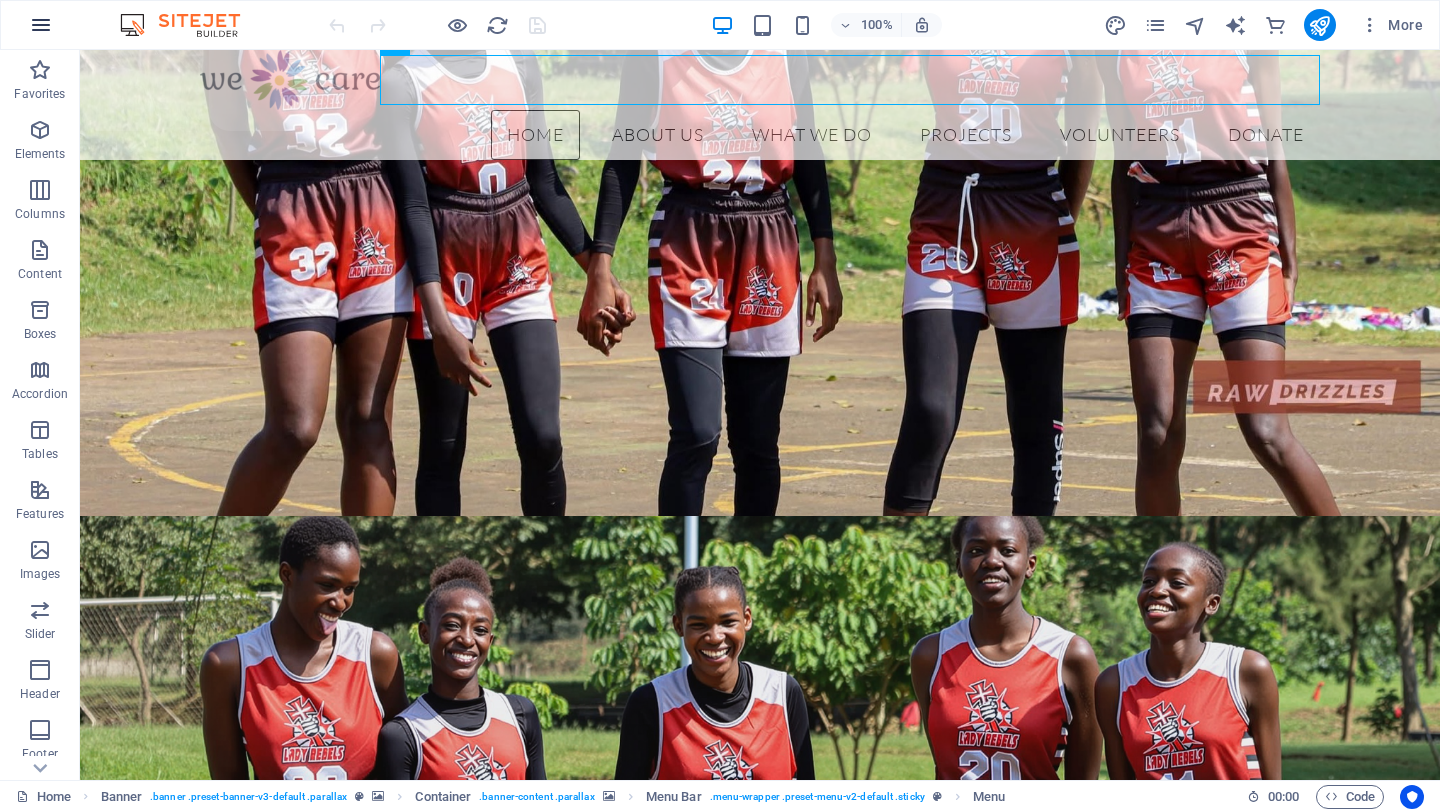 click at bounding box center (41, 25) 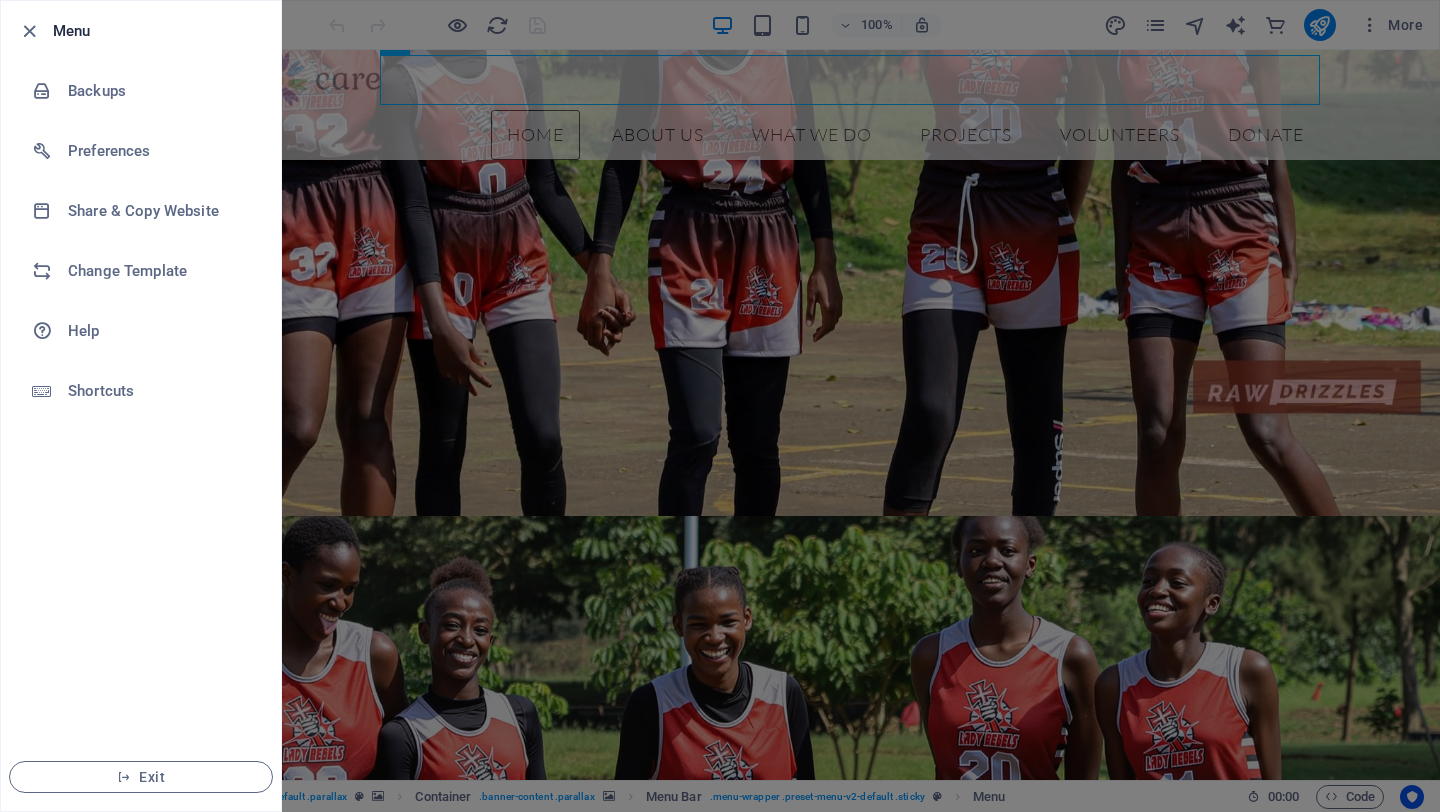 click at bounding box center (720, 406) 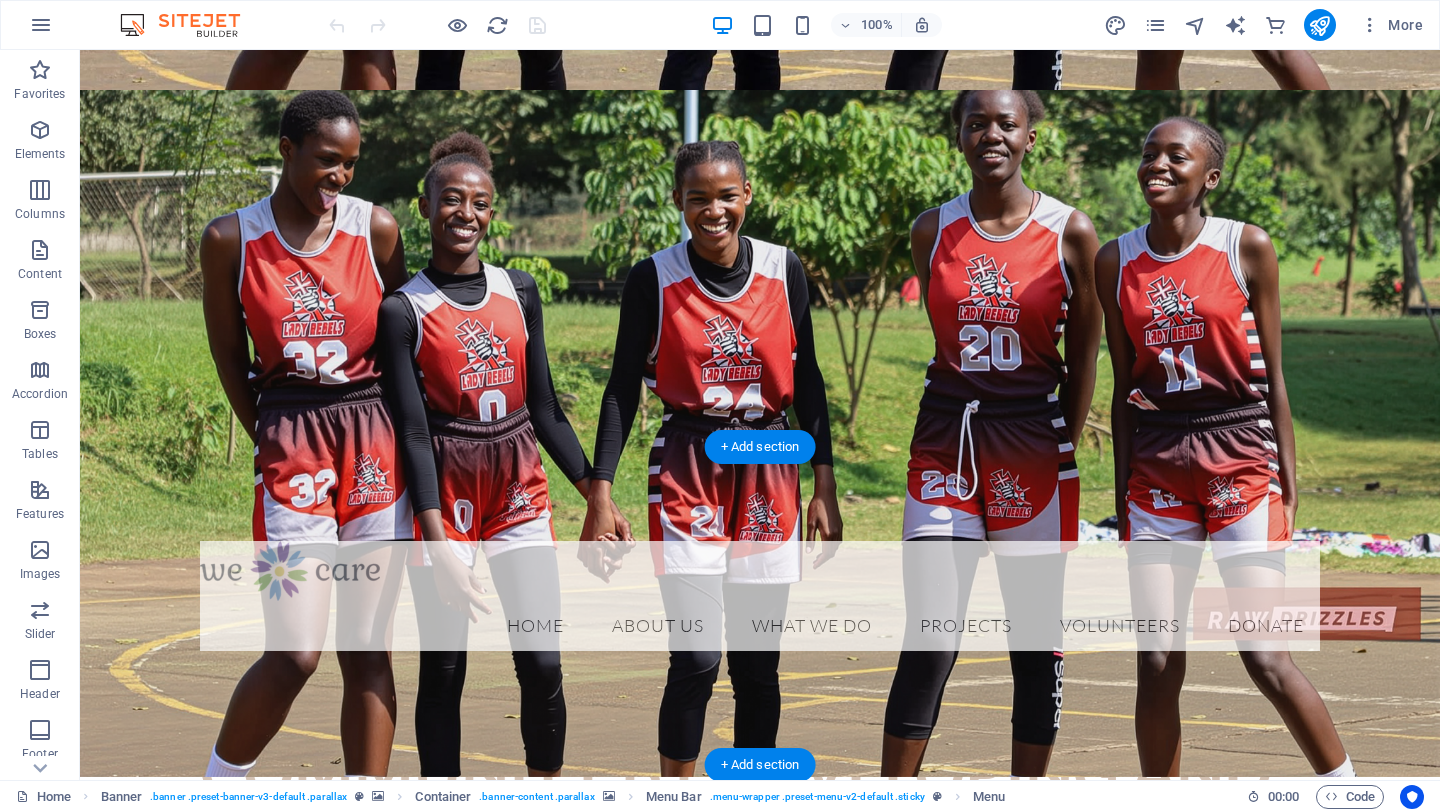 scroll, scrollTop: 908, scrollLeft: 0, axis: vertical 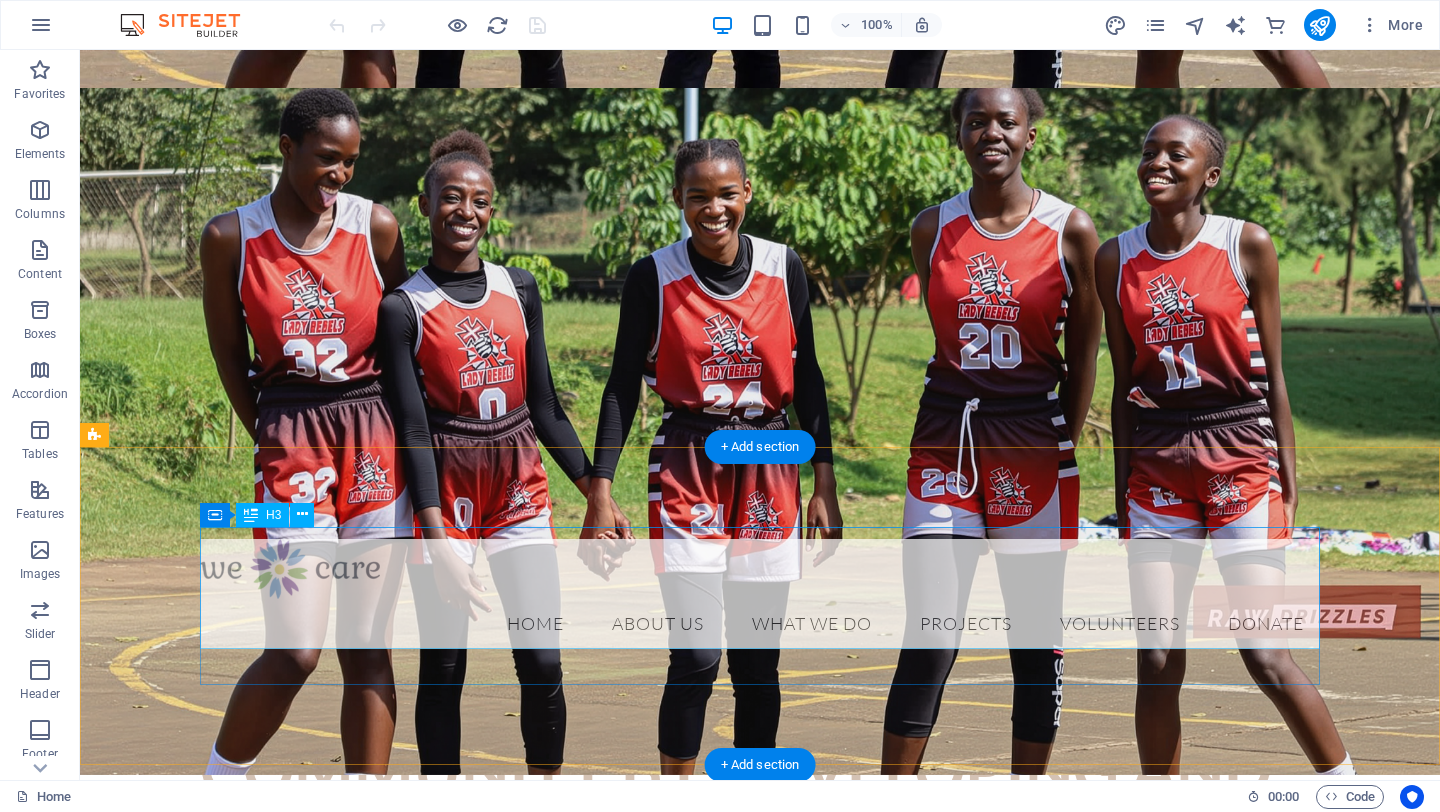 click on "There is a lot that happens around the world we cannot control. We cannot stop earthquakes, we cannot prevent droughts, and we cannot prevent all conflict, but when we know where the hungry, the homeless and the sick exist, then we can help." at bounding box center (760, 5215) 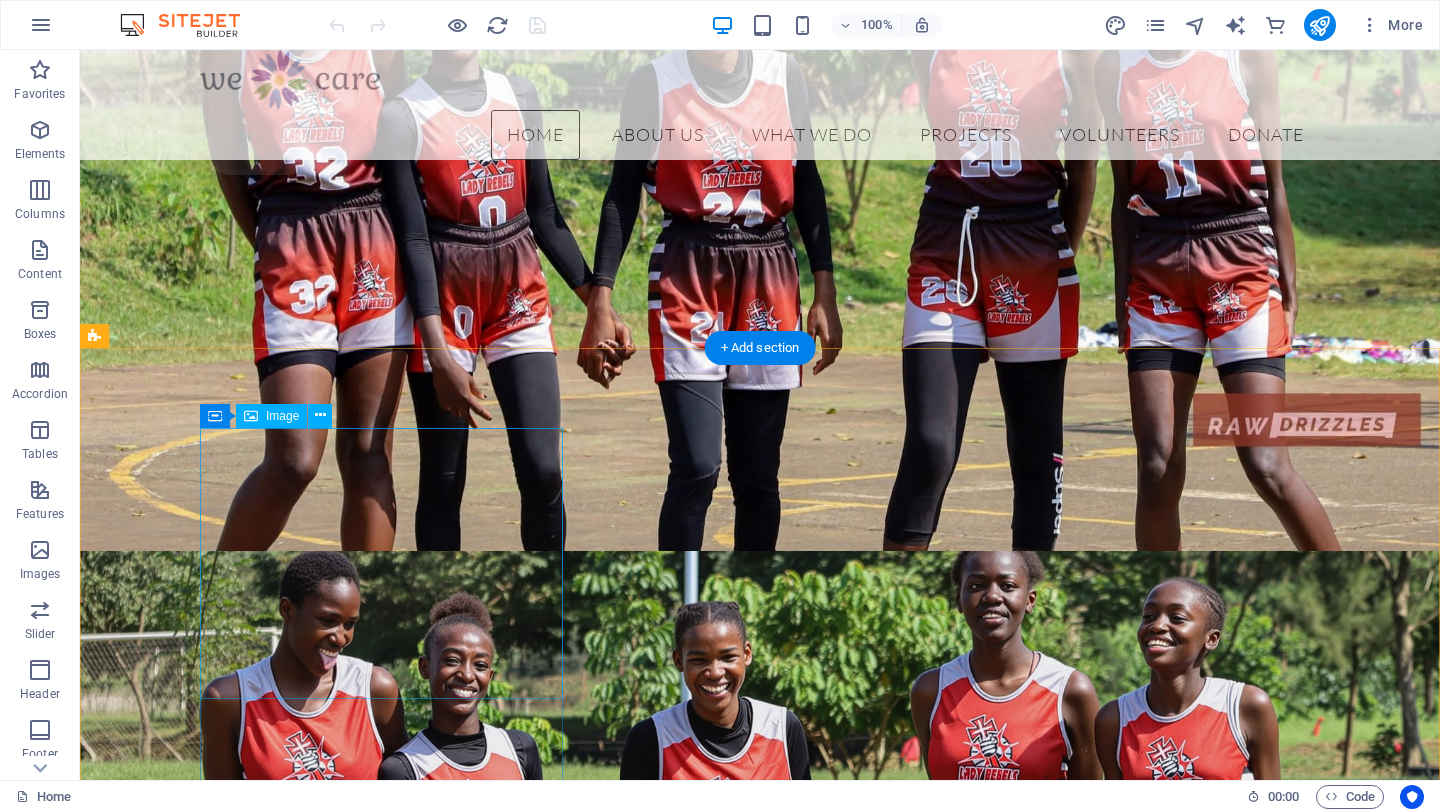 scroll, scrollTop: 306, scrollLeft: 0, axis: vertical 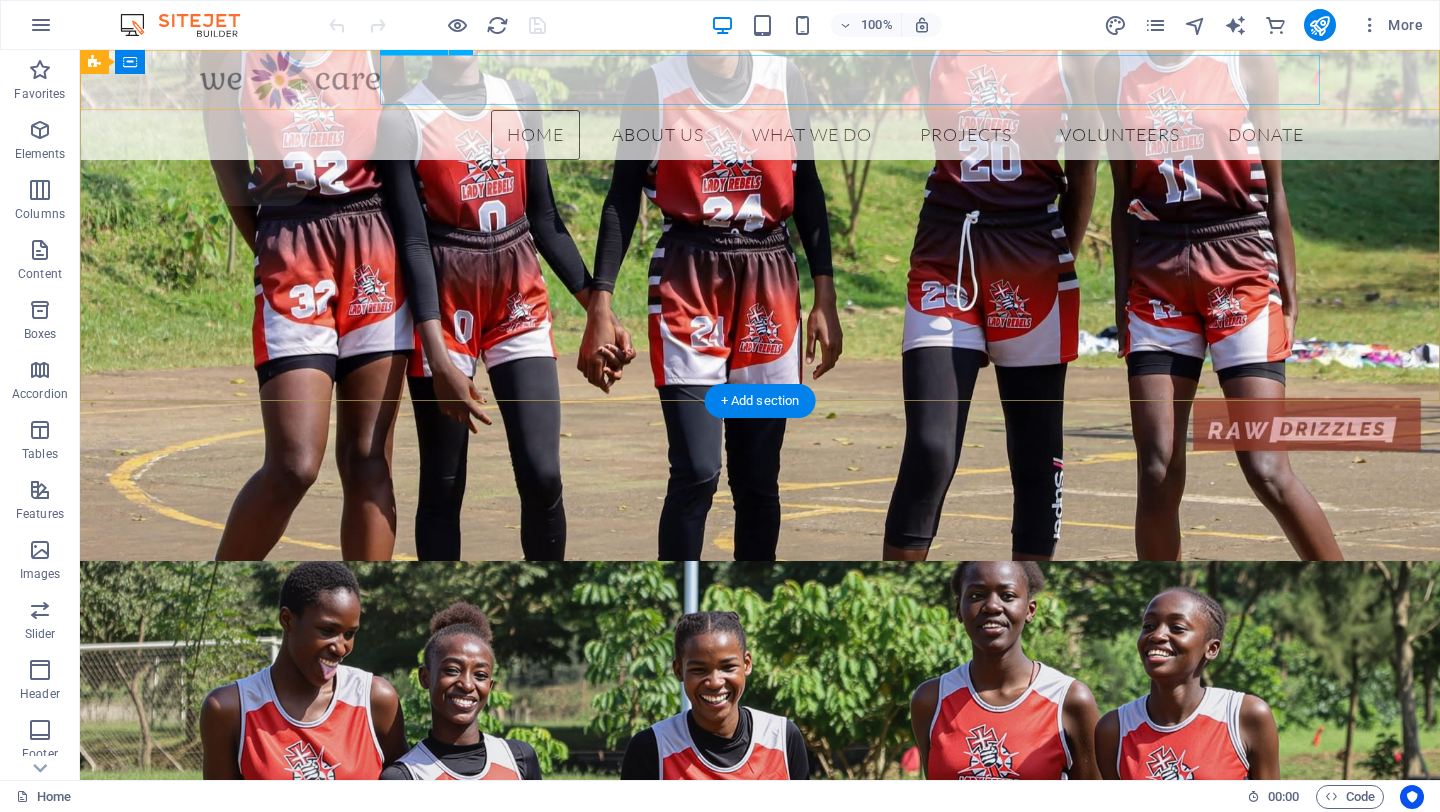 click on "Home About us What we do Projects Volunteers Donate" at bounding box center (760, 135) 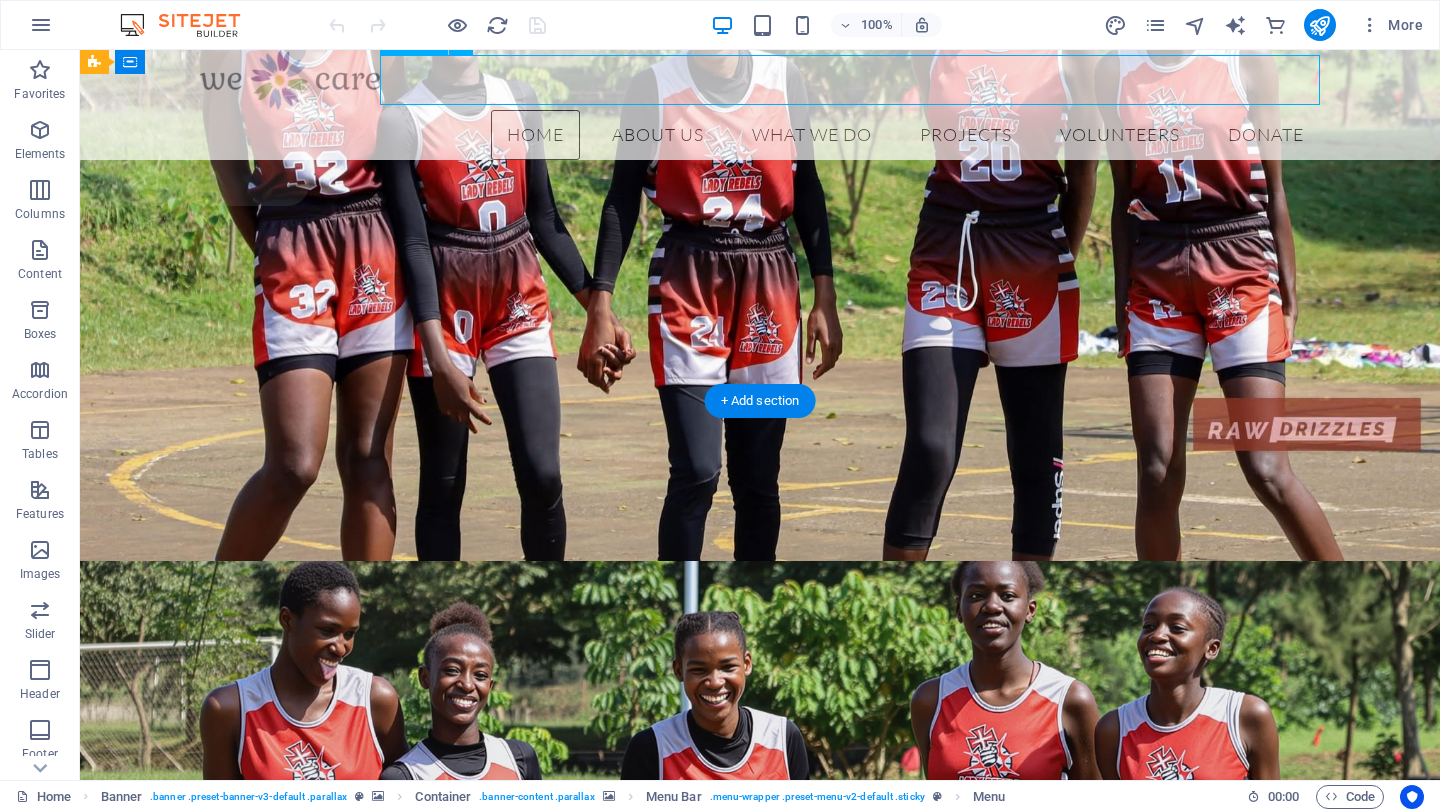 click on "Home About us What we do Projects Volunteers Donate" at bounding box center [760, 135] 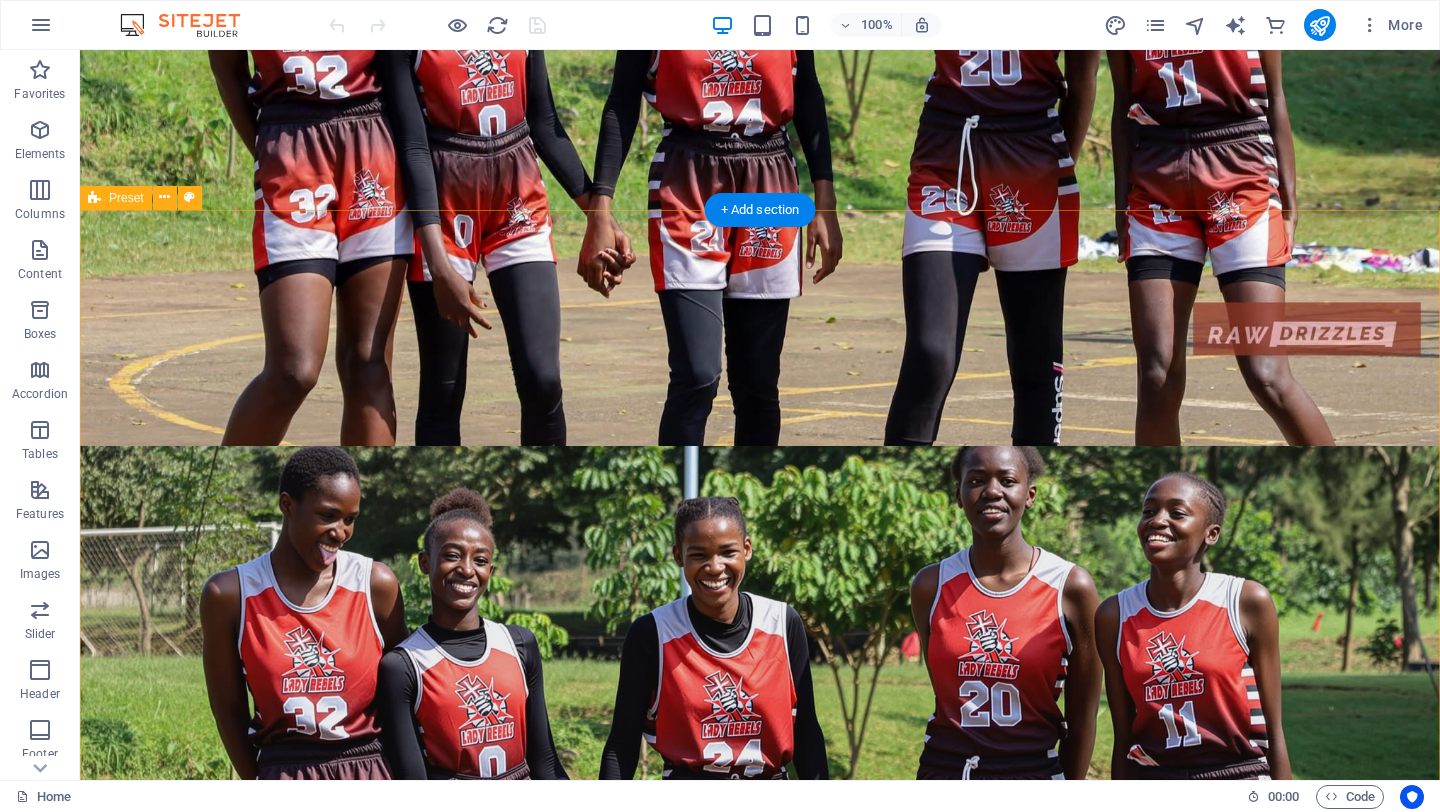 scroll, scrollTop: 0, scrollLeft: 0, axis: both 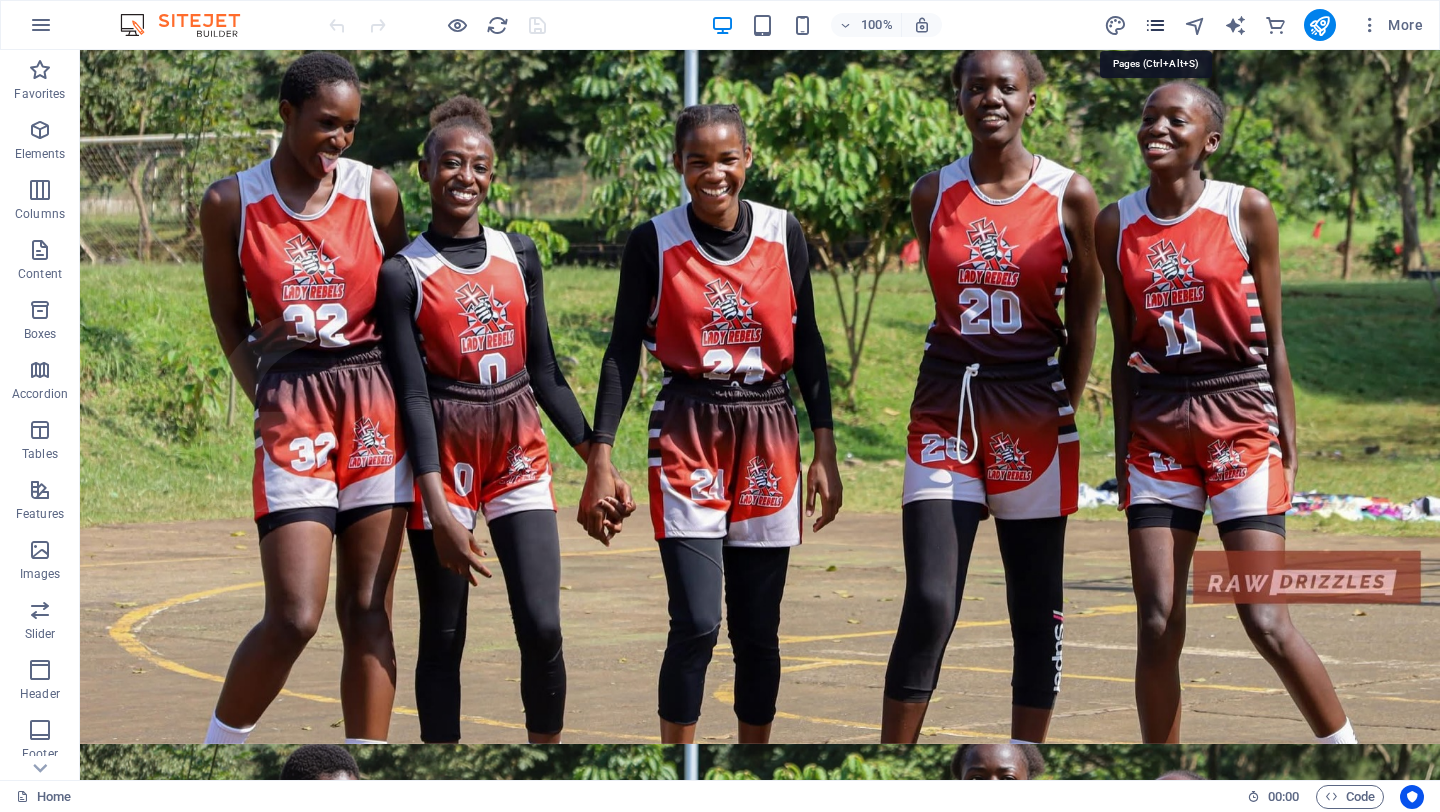 click at bounding box center (1155, 25) 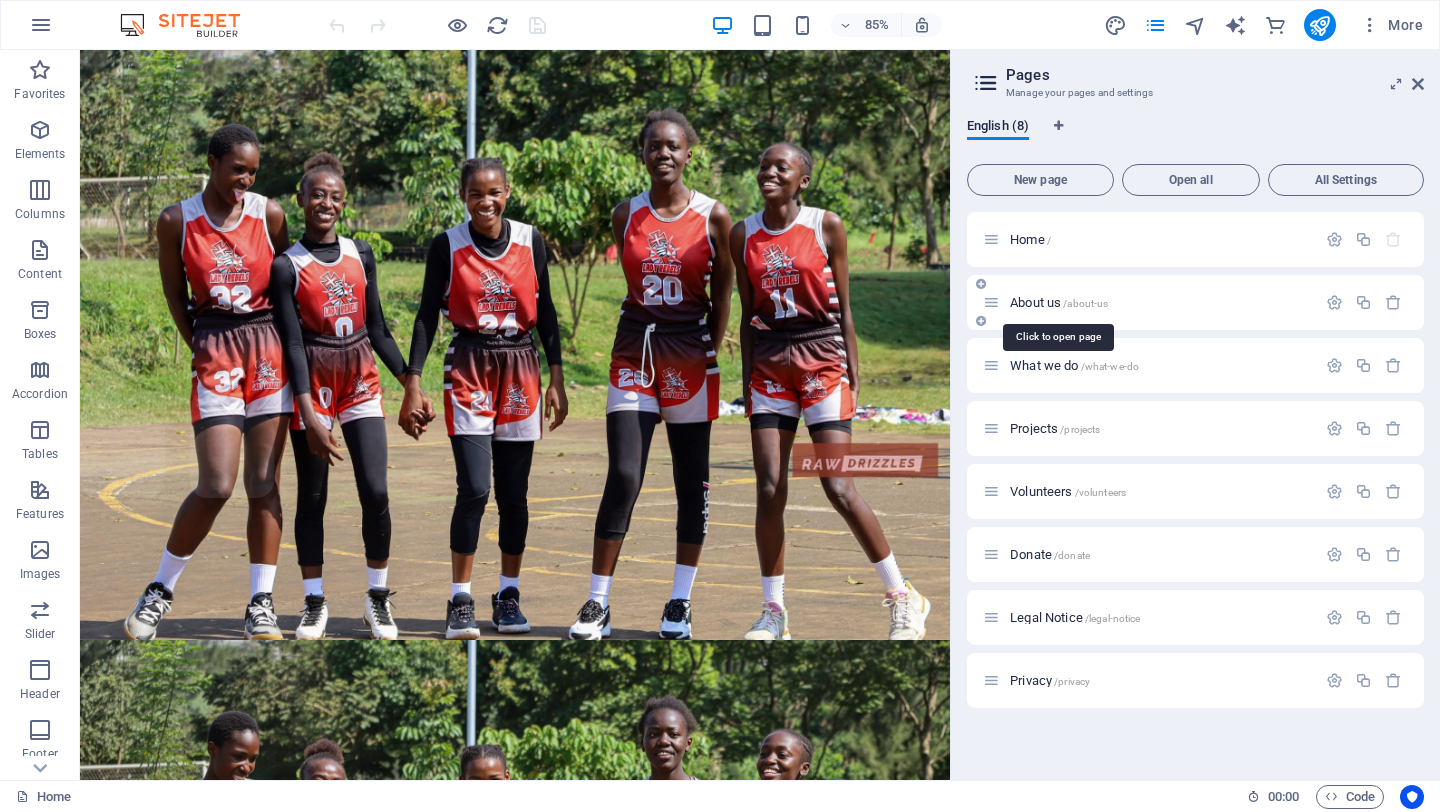 click on "About us /about-us" at bounding box center (1059, 302) 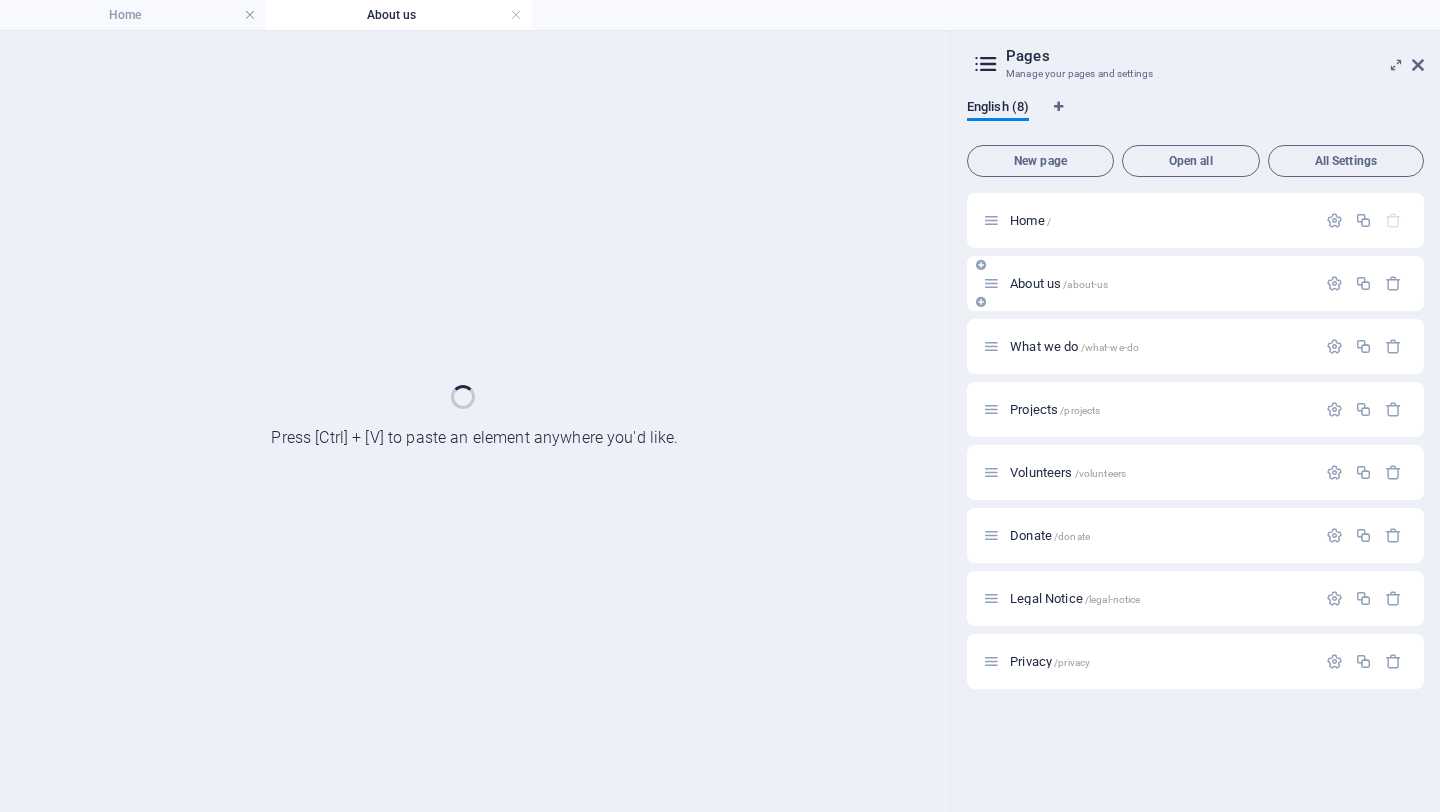 scroll, scrollTop: 0, scrollLeft: 0, axis: both 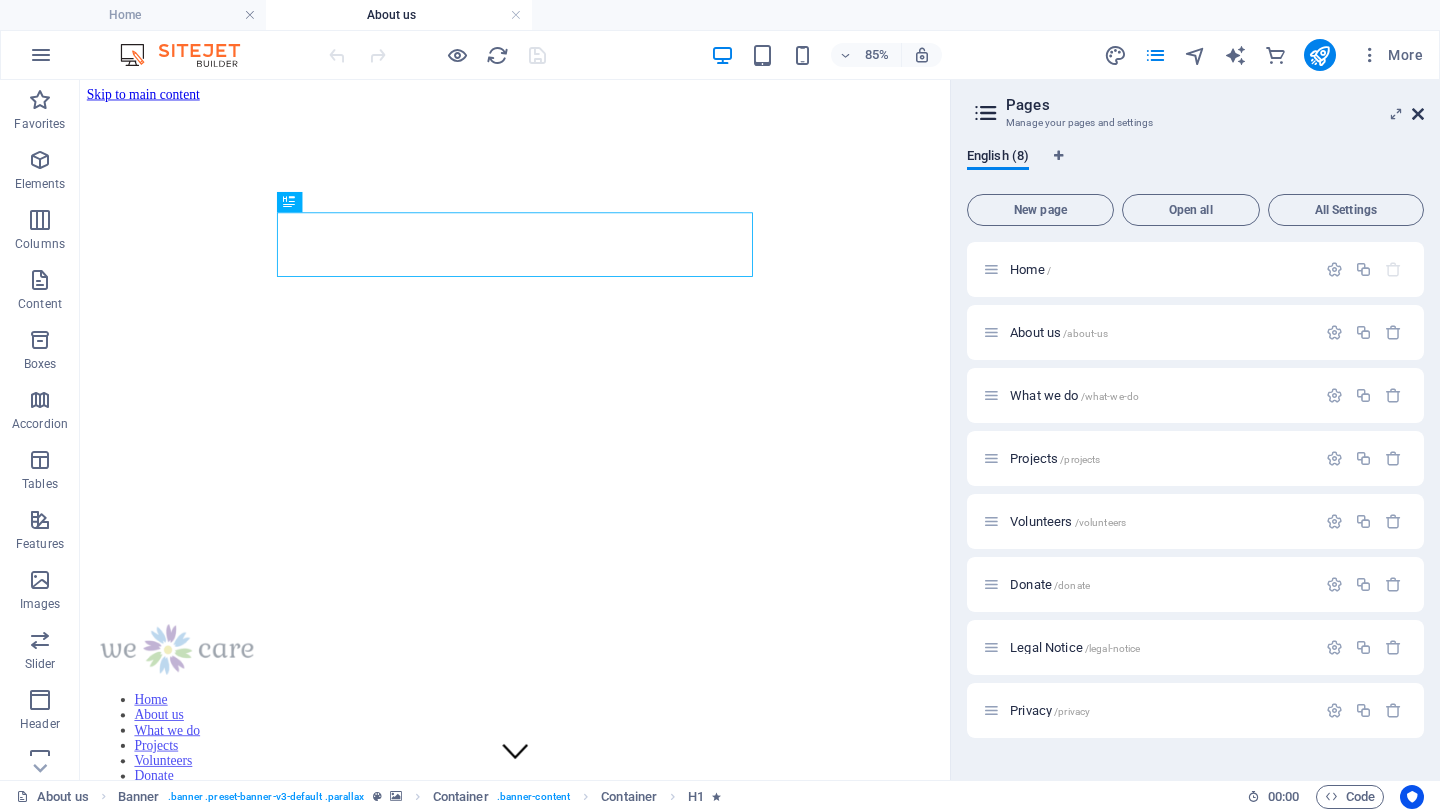 click at bounding box center (1418, 114) 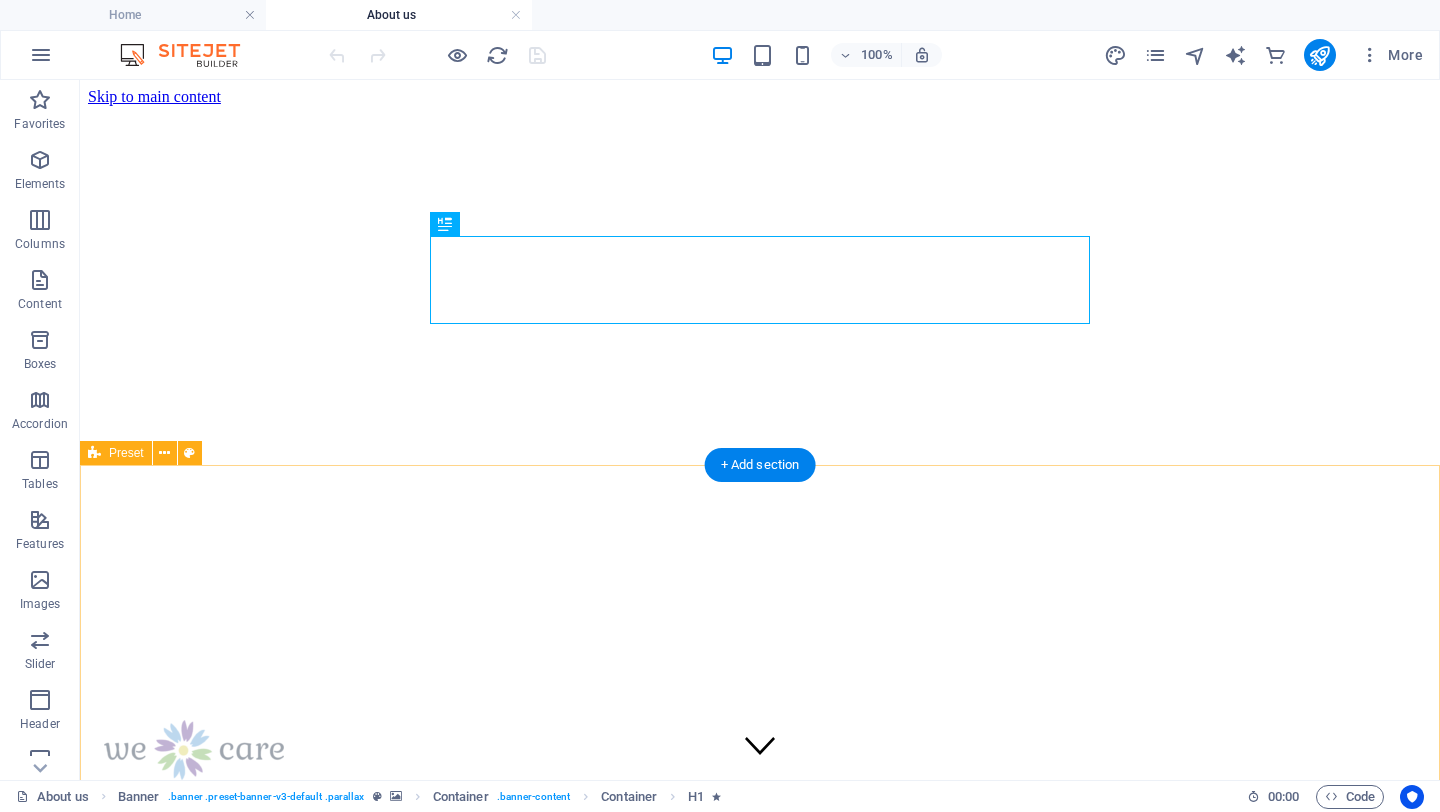 click on "Get to know us Lorem ipsum dolor sit amet, consetetur sadipscing elitr, sed diam nonumy eirmod tempor invidunt ut labore et dolore magna aliquyam erat, sed diam voluptua. At vero eos et accusam et justo duo dolores et ea rebum. Stet clita kasd gubergren, no sea takimata sanctus est Lorem ipsum dolor sit amet. Lorem ipsum dolor sit amet, consetetur sadipscing elitr, sed diam nonumy eirmod tempor invidunt ut labore et dolore magna aliquyam erat, sed diam voluptua. At vero eos et accusam et justo duo dolores et ea rebum. Stet clita kasd gubergren, no sea takimata sanctus est Lorem ipsum dolor sit amet. Lorem ipsum dolor sit amet, consetetur sadipscing elitr, sed diam nonumy eirmod tempor invidunt ut labore et dolore magna aliquyam erat, sed diam voluptua. At vero eos et accusam et justo duo dolores et ea rebum. Stet clita kasd gubergren, no sea takimata sanctus est Lorem ipsum dolor sit amet." at bounding box center (760, 3021) 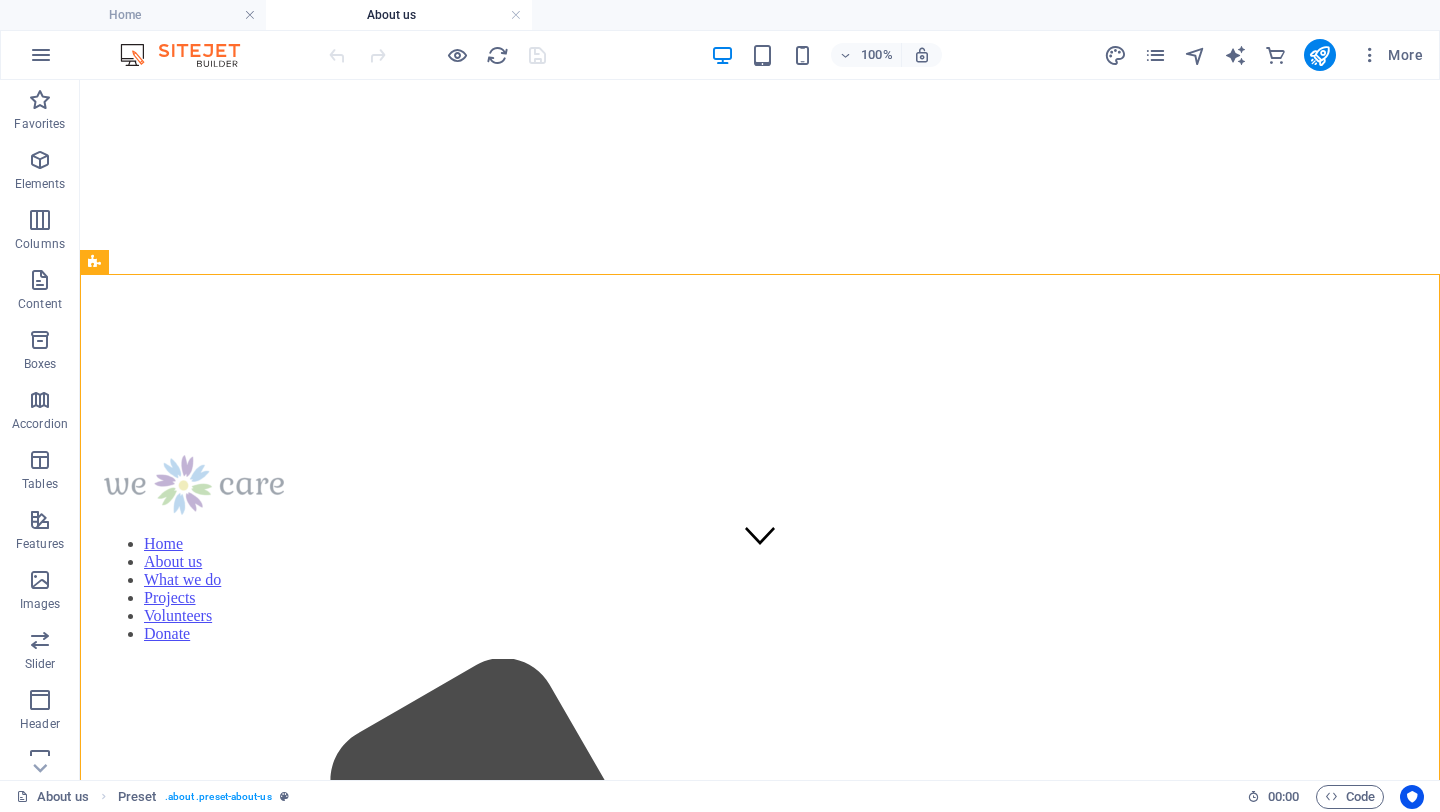 scroll, scrollTop: 191, scrollLeft: 0, axis: vertical 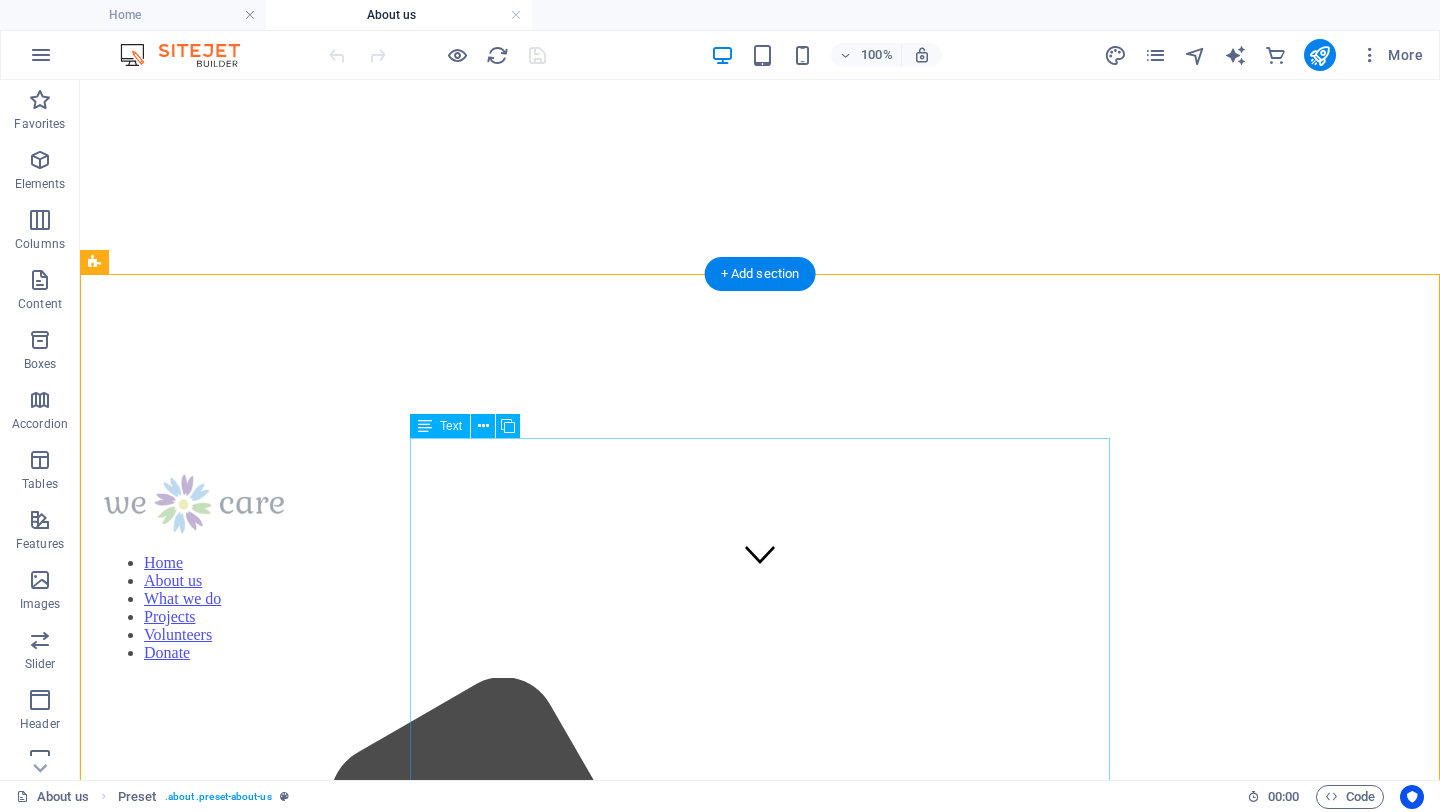 click on "Lorem ipsum dolor sit amet, consetetur sadipscing elitr, sed diam nonumy eirmod tempor invidunt ut labore et dolore magna aliquyam erat, sed diam voluptua. At vero eos et accusam et justo duo dolores et ea rebum. Stet clita kasd gubergren, no sea takimata sanctus est Lorem ipsum dolor sit amet. Lorem ipsum dolor sit amet, consetetur sadipscing elitr, sed diam nonumy eirmod tempor invidunt ut labore et dolore magna aliquyam erat, sed diam voluptua. At vero eos et accusam et justo duo dolores et ea rebum. Stet clita kasd gubergren, no sea takimata sanctus est Lorem ipsum dolor sit amet. Lorem ipsum dolor sit amet, consetetur sadipscing elitr, sed diam nonumy eirmod tempor invidunt ut labore et dolore magna aliquyam erat, sed diam voluptua. At vero eos et accusam et justo duo dolores et ea rebum. Stet clita kasd gubergren, no sea takimata sanctus est Lorem ipsum dolor sit amet." at bounding box center (760, 2721) 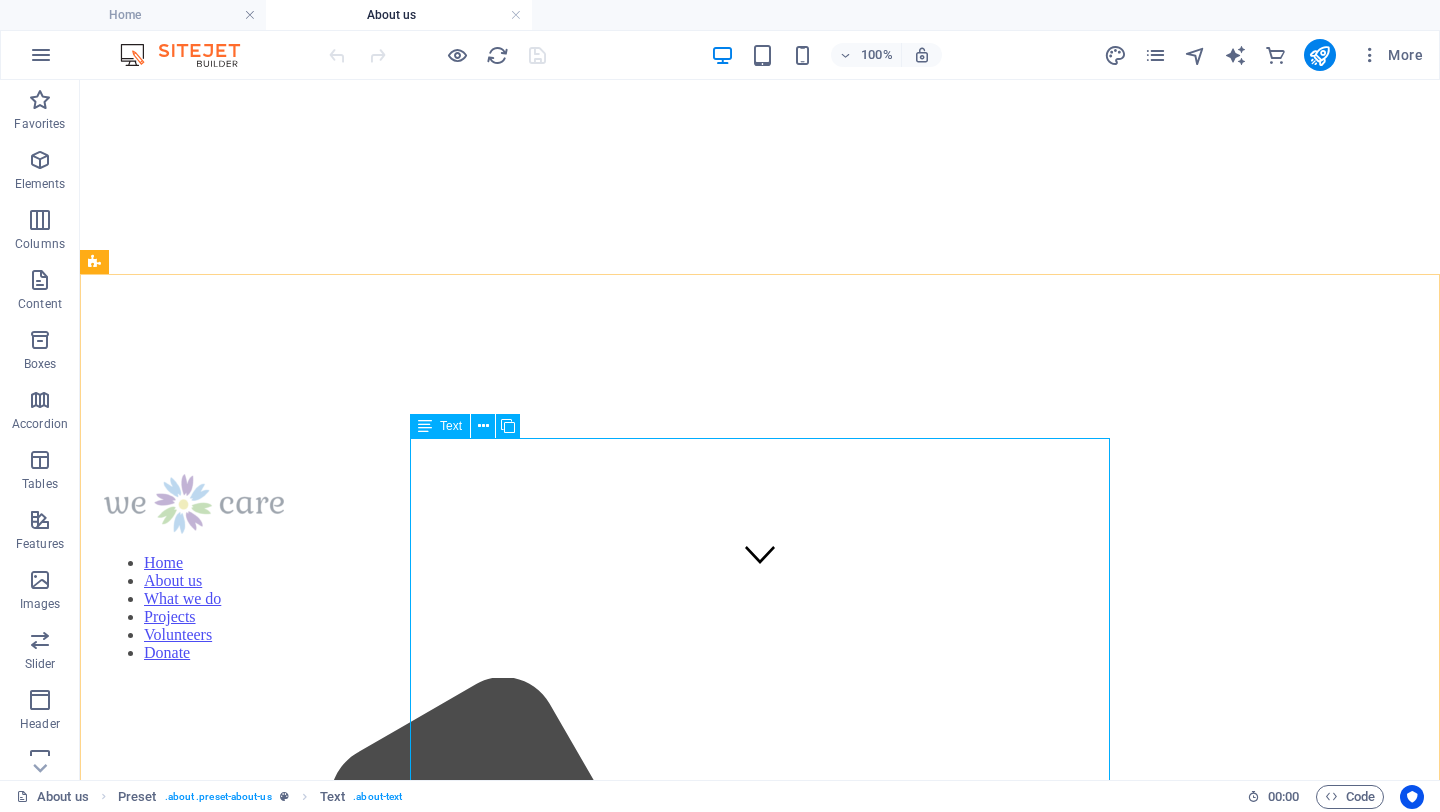 click on "Text" at bounding box center [451, 426] 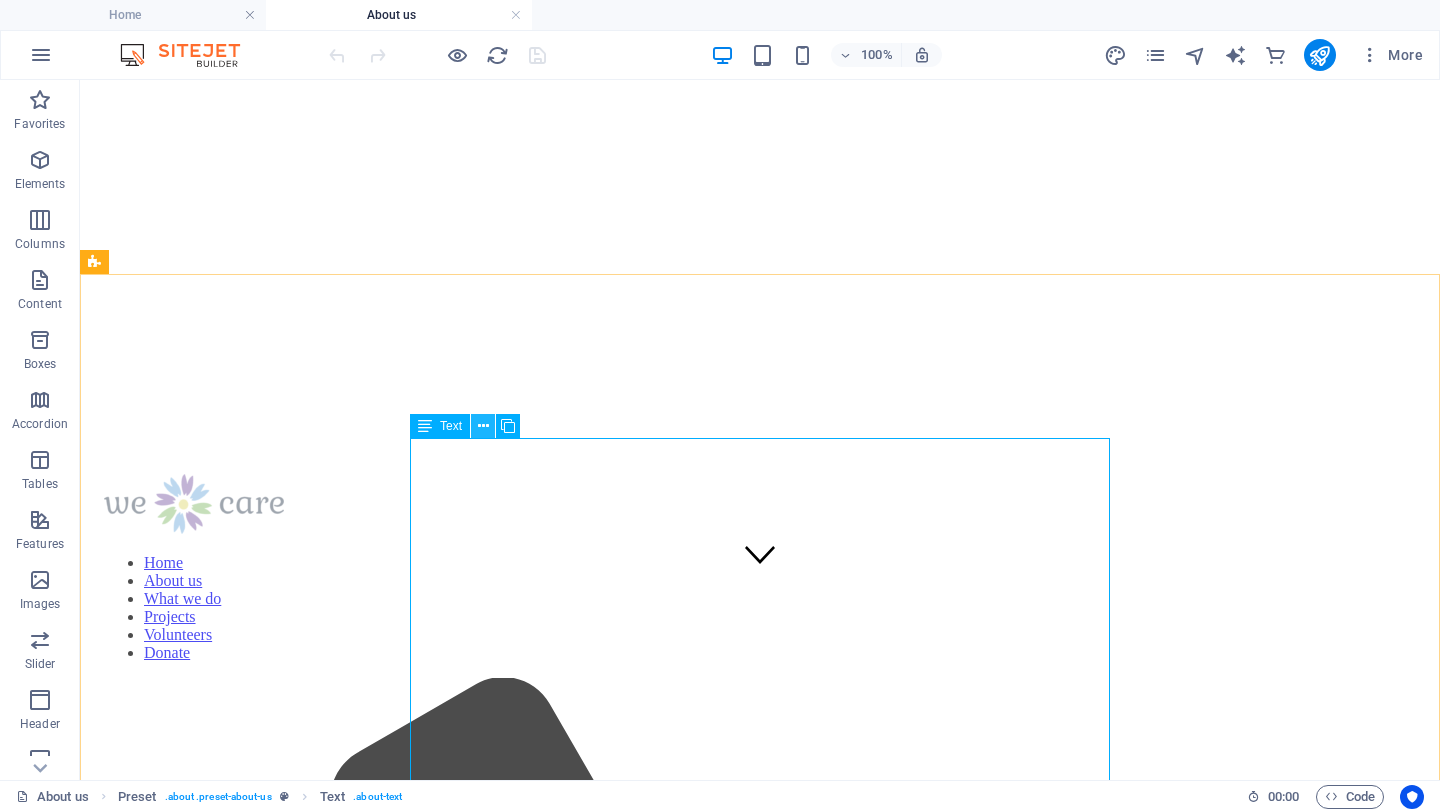 click at bounding box center [483, 426] 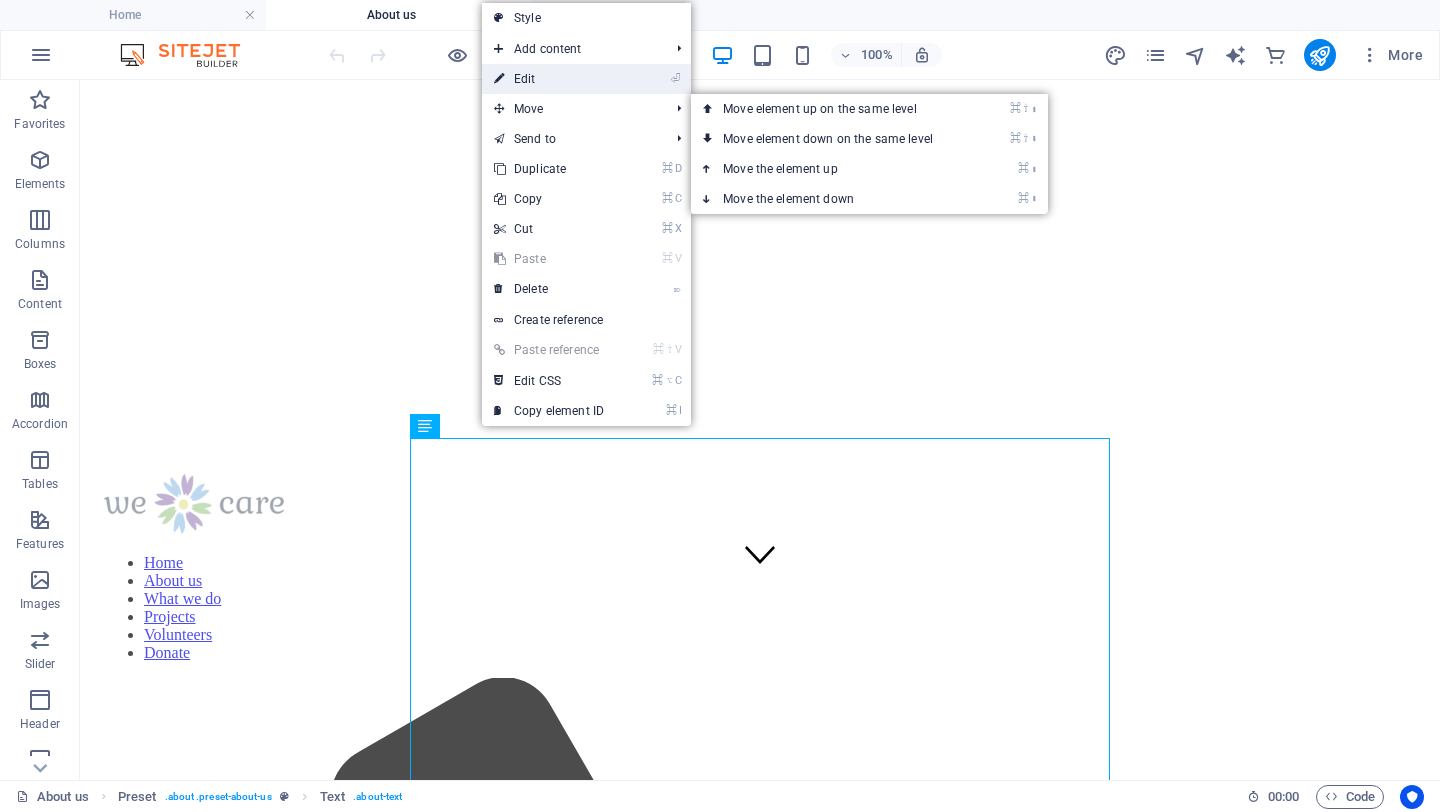 click on "⏎  Edit" at bounding box center [549, 79] 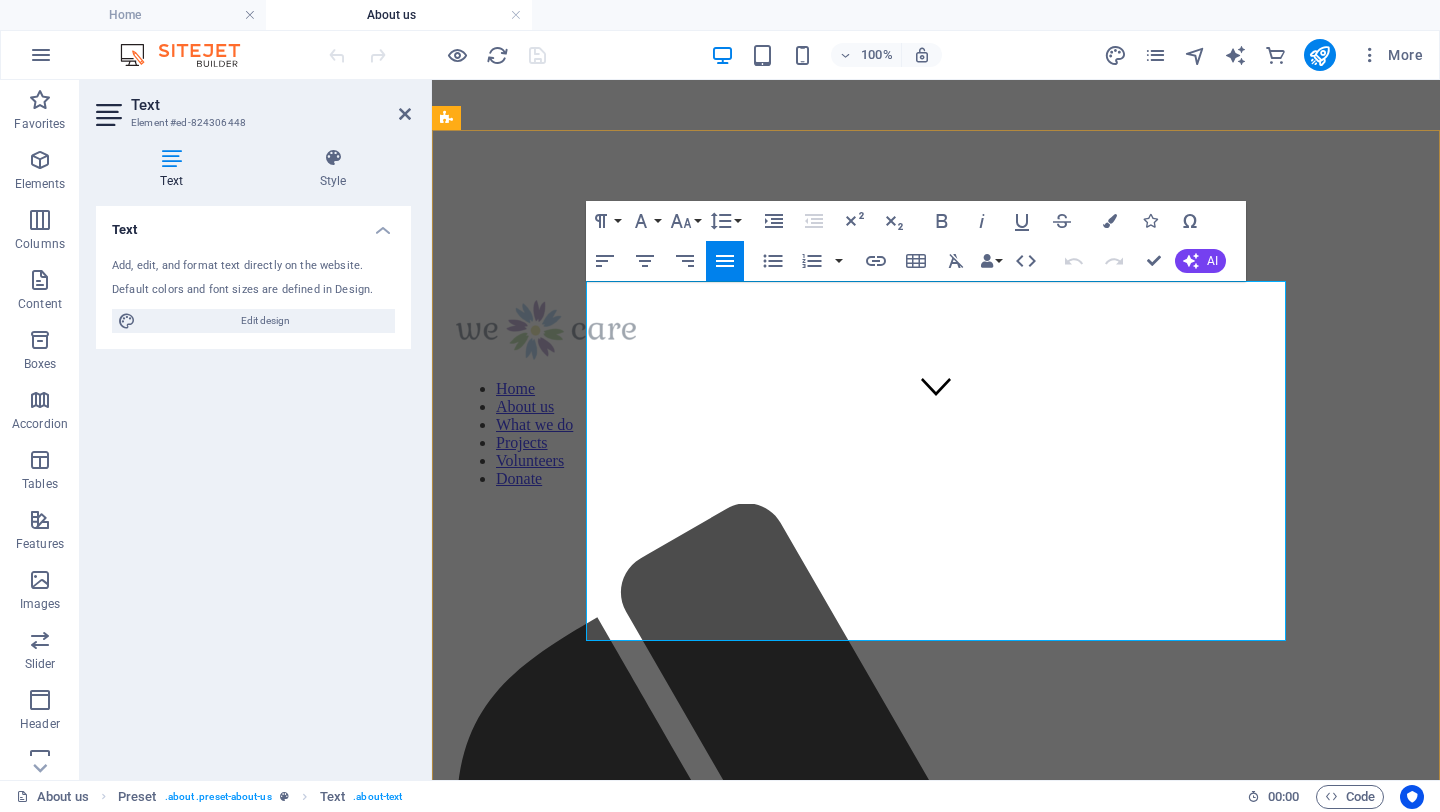 scroll, scrollTop: 364, scrollLeft: 0, axis: vertical 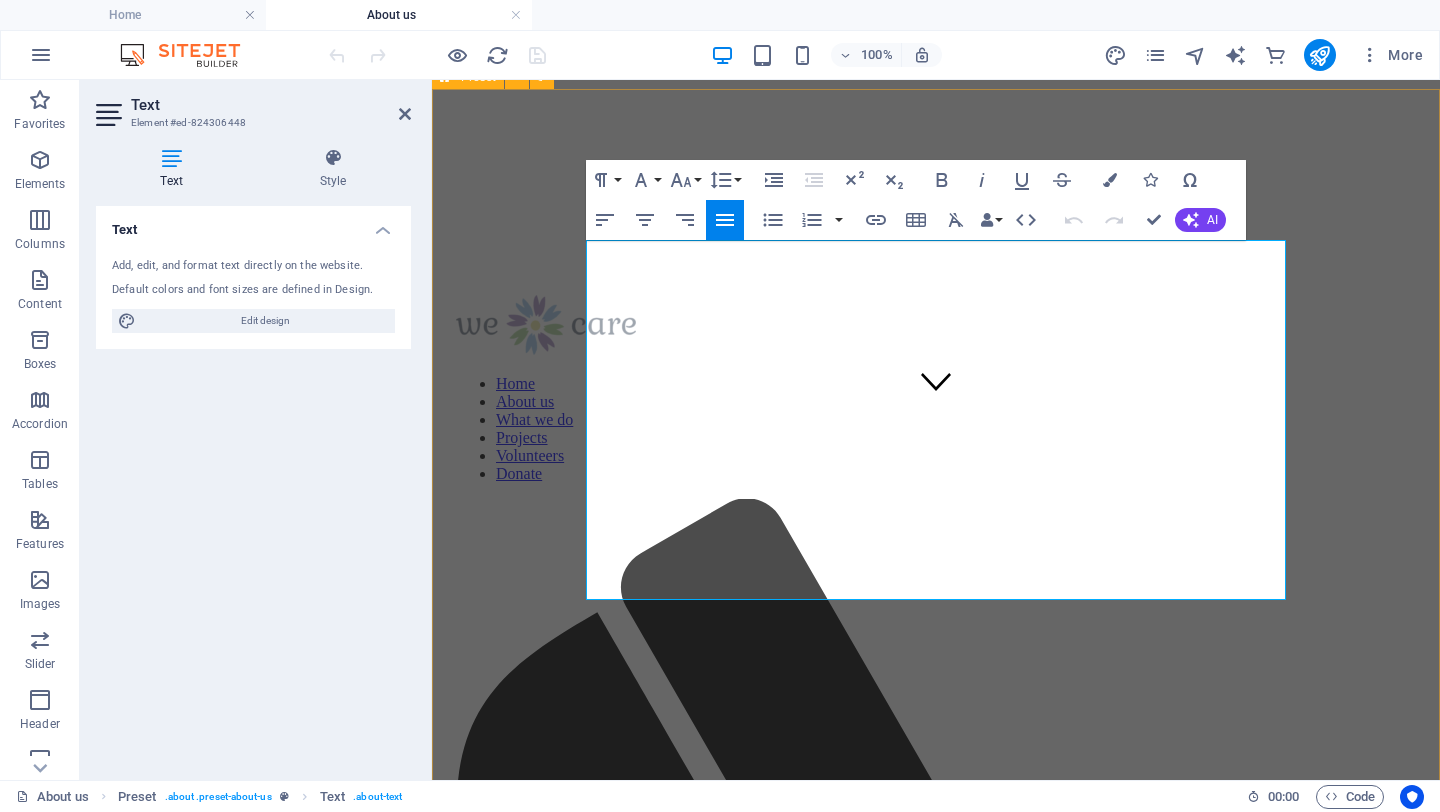 drag, startPoint x: 647, startPoint y: 592, endPoint x: 583, endPoint y: 259, distance: 339.0944 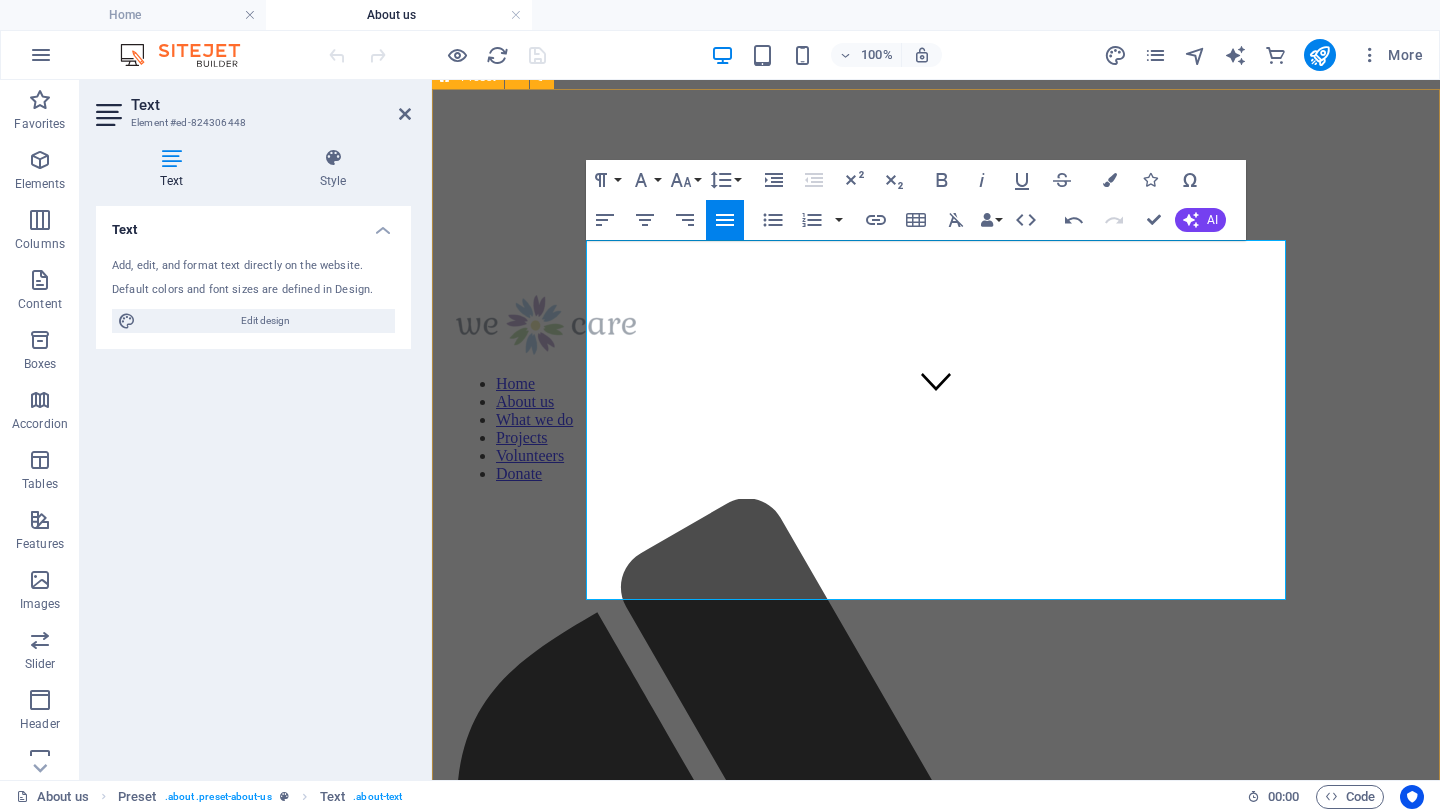 scroll, scrollTop: 21809, scrollLeft: 2, axis: both 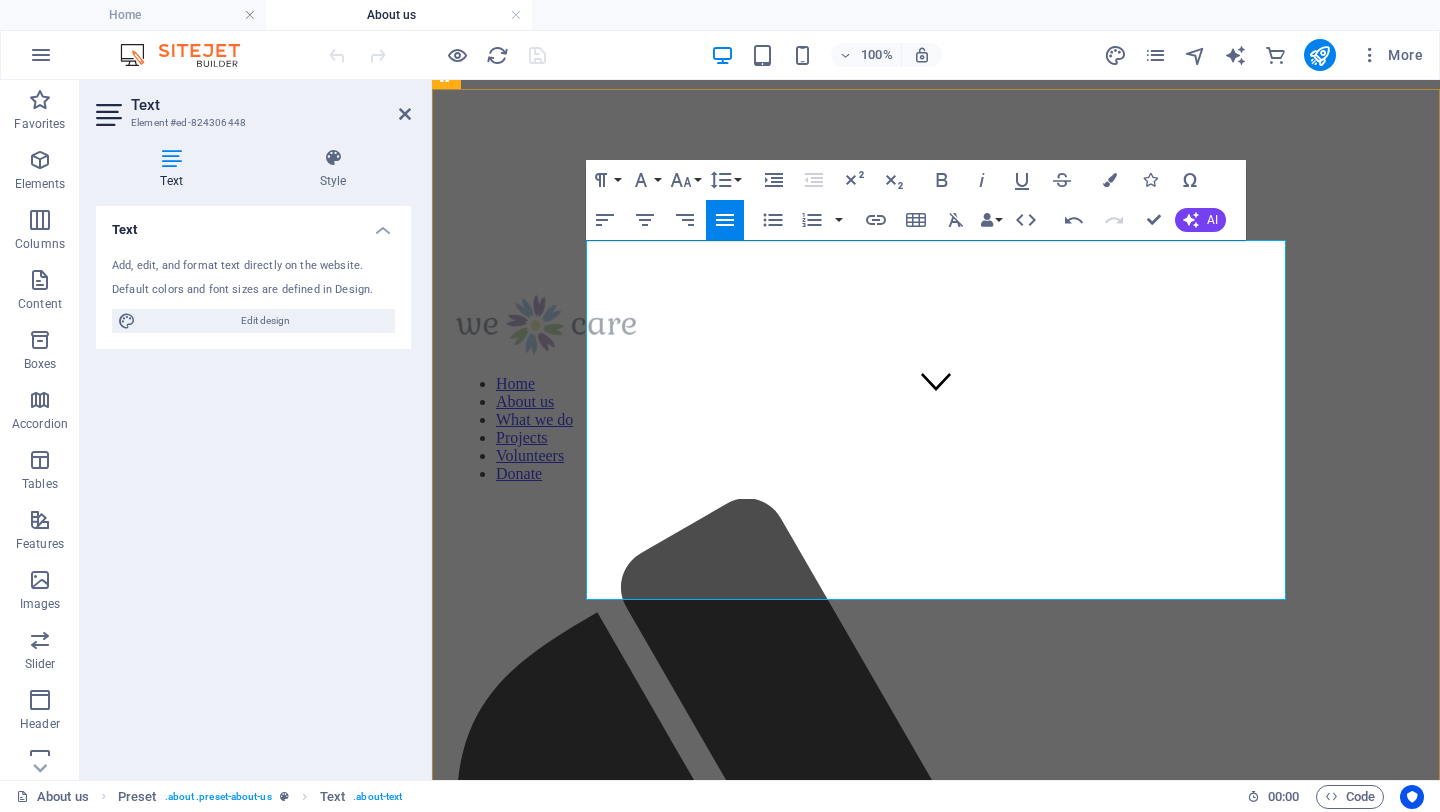 click on "operates locally in the Dominican Republic, Guatemala, and Kenya." at bounding box center [936, 2098] 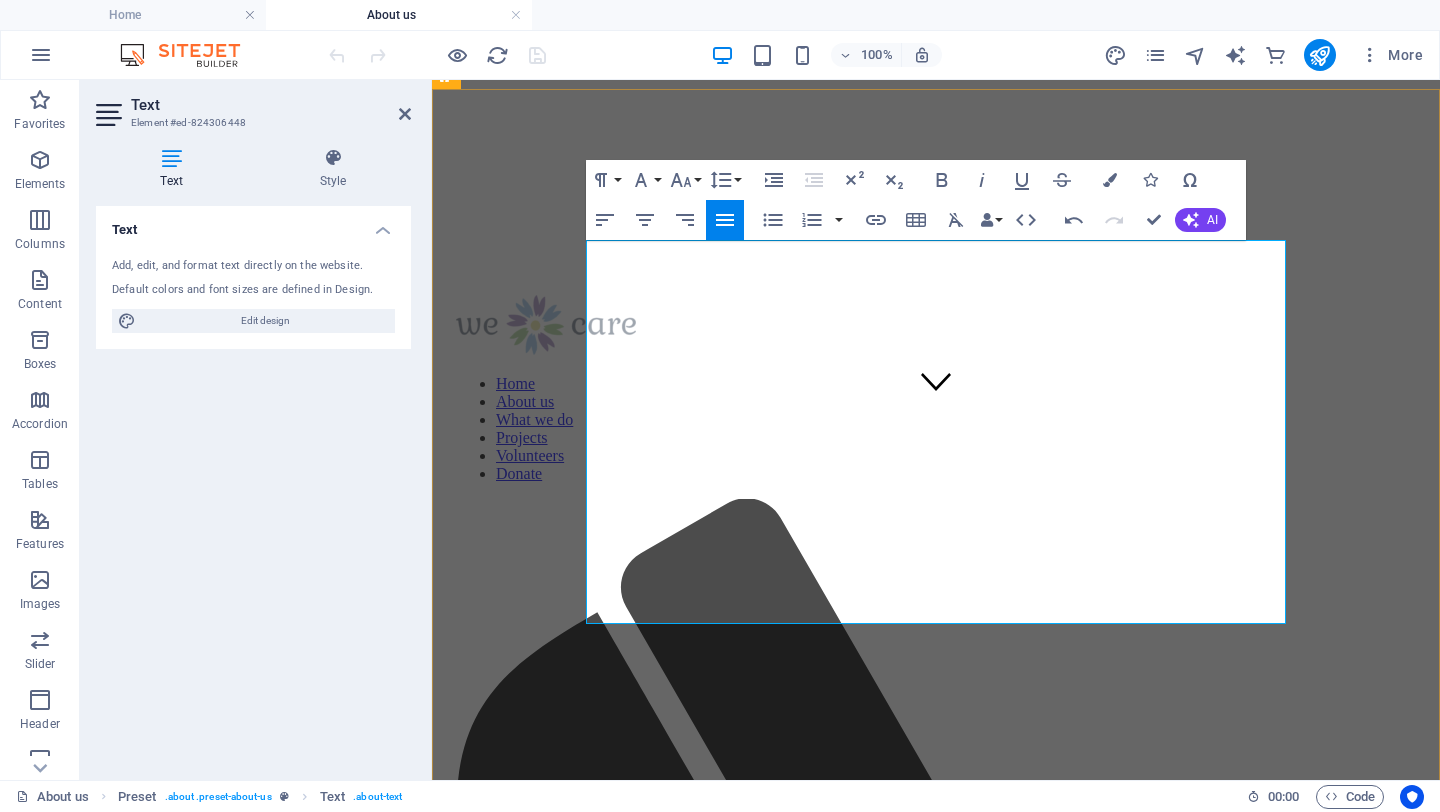 click on "also a core component of our work, facilitated through partnerships." at bounding box center (936, 2336) 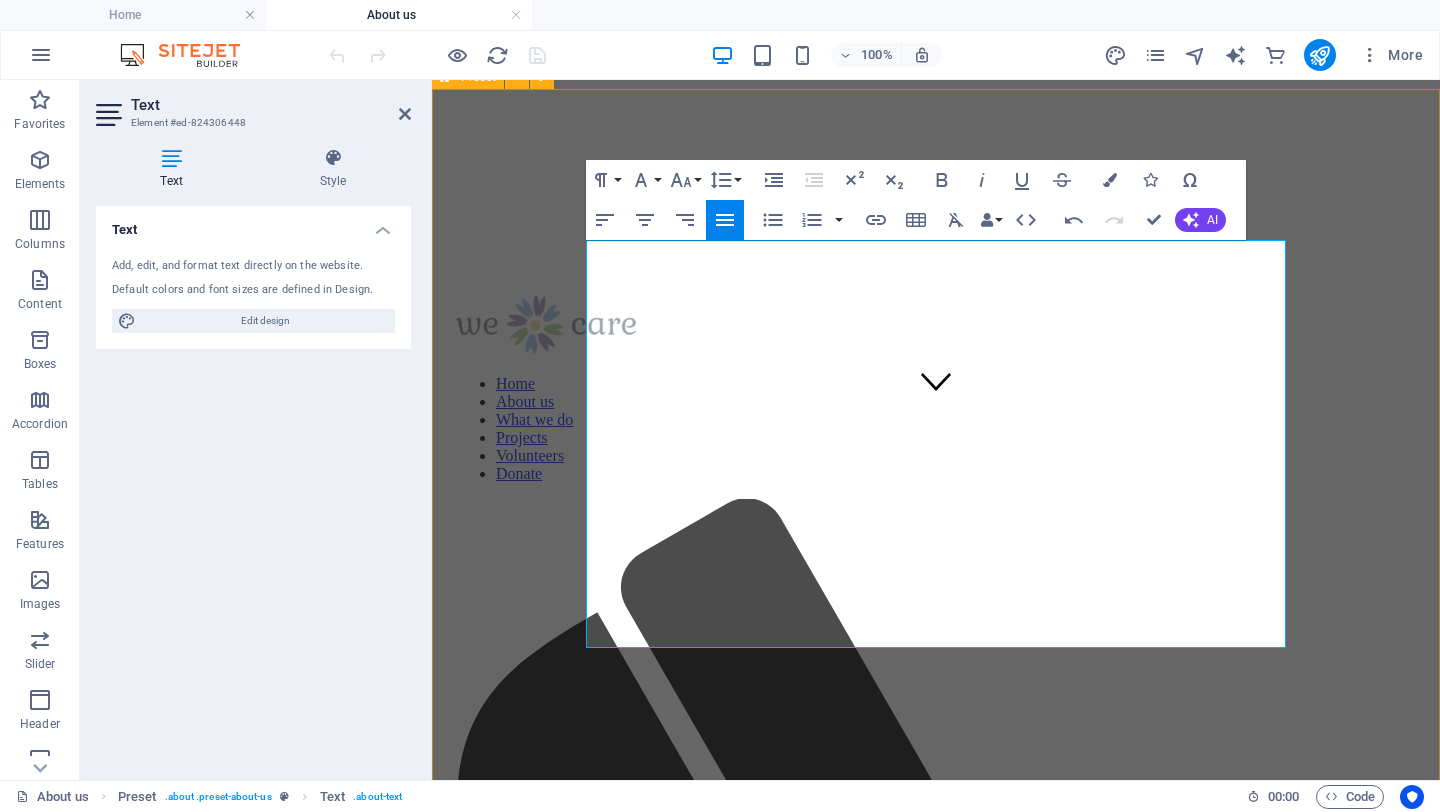 click on "Get to know us Founded in [YEAR], the Center for Transforming Mission (CTM) is dedicated to empowering marginalized communities by equipping indigenous leaders with the training and resources needed to drive sustainable transformation. Originally established in Denver, USA, CTM now operates locally in the Dominican Republic, Guatemala, and Kenya. CTM Kenya began in [YEAR] as part of the USA office but later transitioned to local registration to ensure sustainable program implementation. While the USA office focused on high-risk youth, CTM Kenya adopted a broader approach, prioritizing leadership development within churches and communities. Our mission is to build leaders’ capacities through training and empowerment while strengthening community livelihoods and social support networks. Strategic advocacy is also a core component of our work, facilitated through partnerships. In [YEAR] CTM Kenya was accredited by The Leadership Foundations, hence we are also known others and developing joint initiative." at bounding box center [936, 2321] 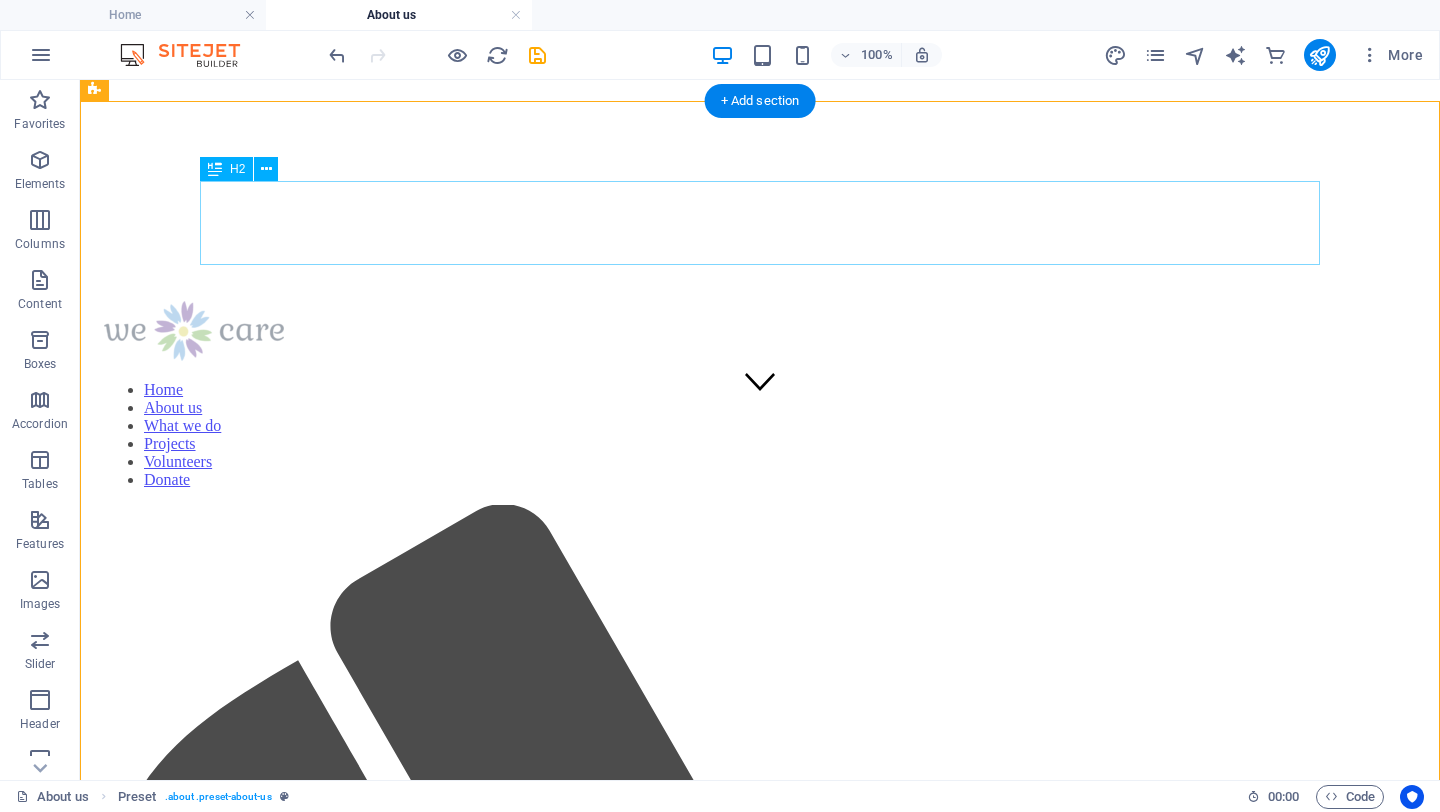 click on "Get to know us" at bounding box center (760, 2427) 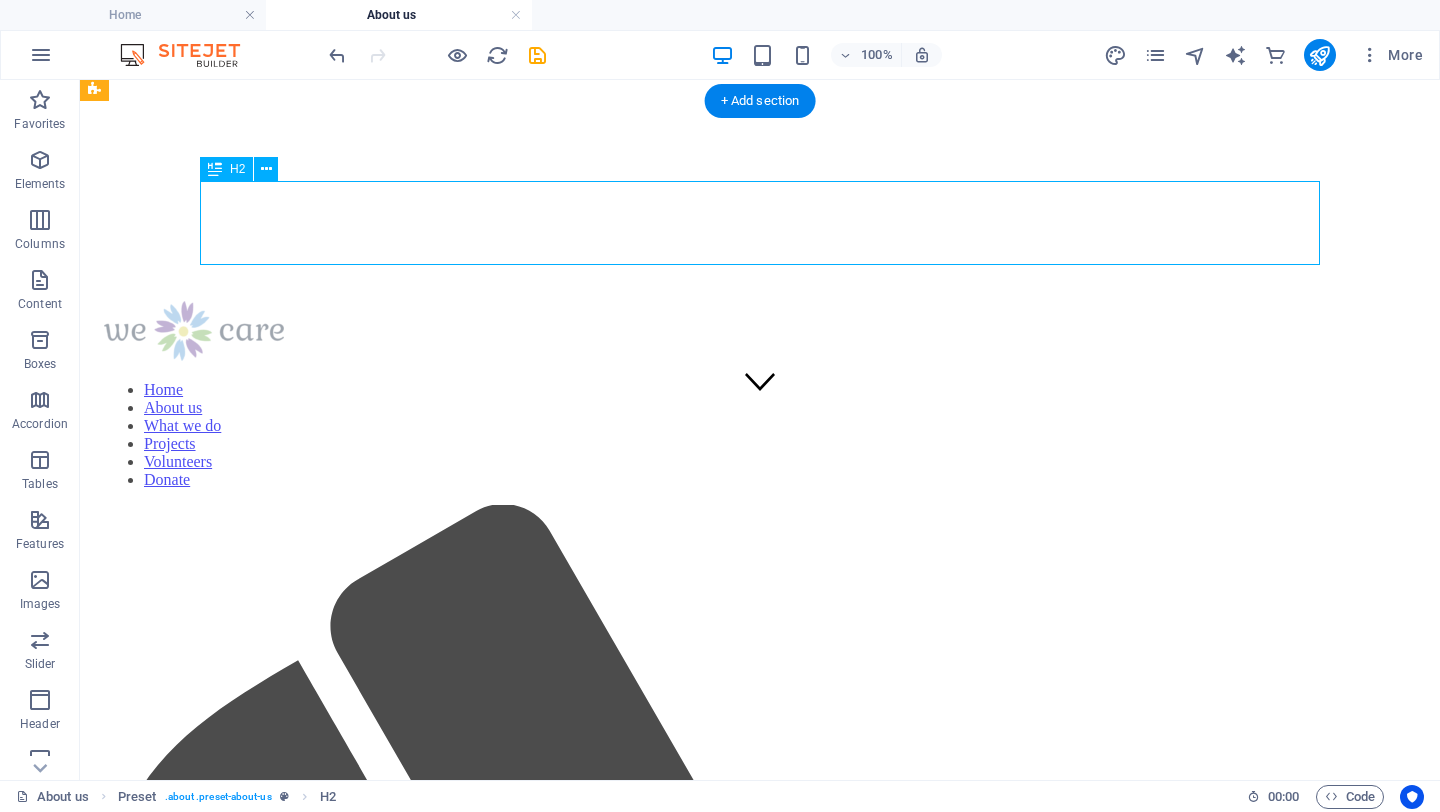click on "Get to know us" at bounding box center (760, 2427) 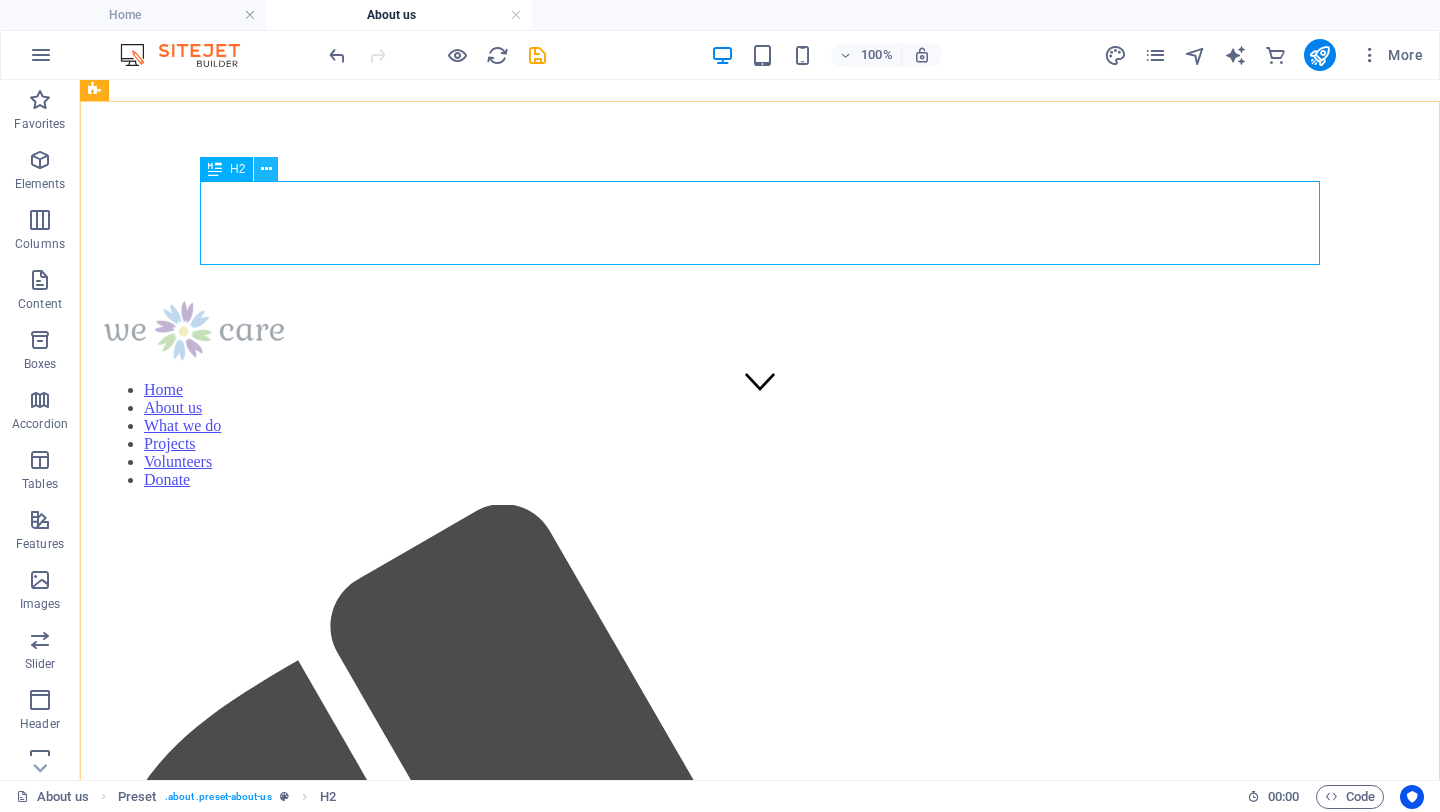 click at bounding box center [266, 169] 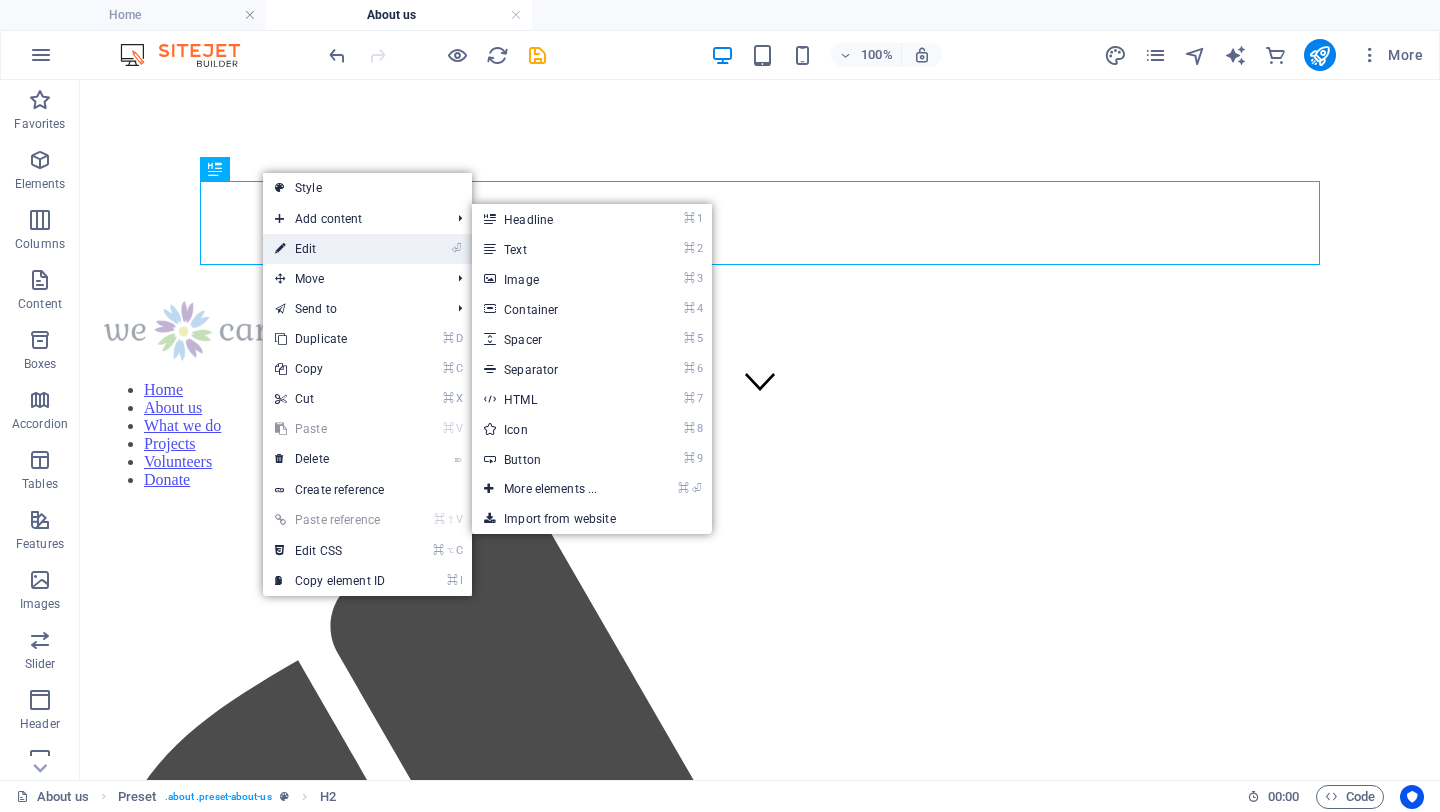click on "⏎  Edit" at bounding box center (330, 249) 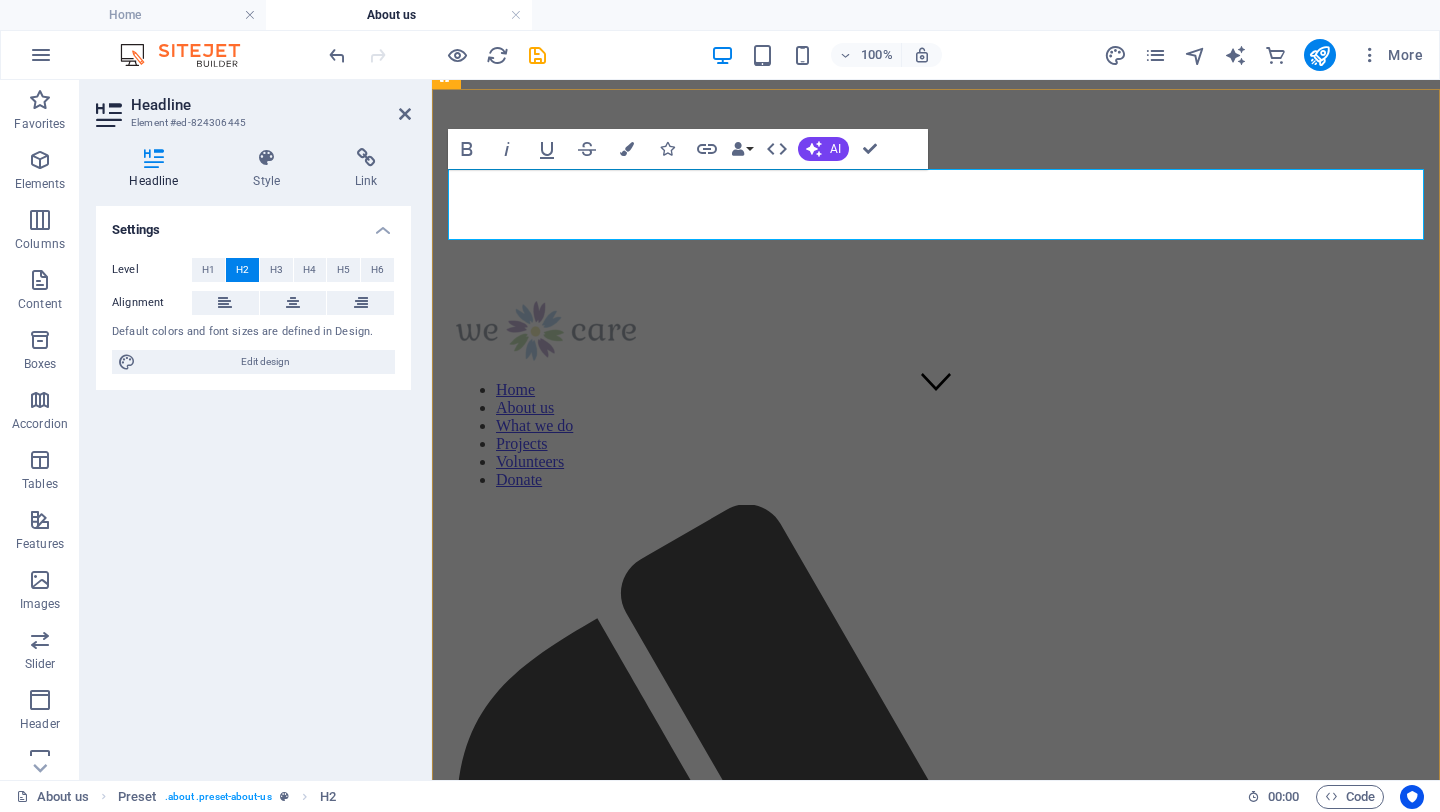 type 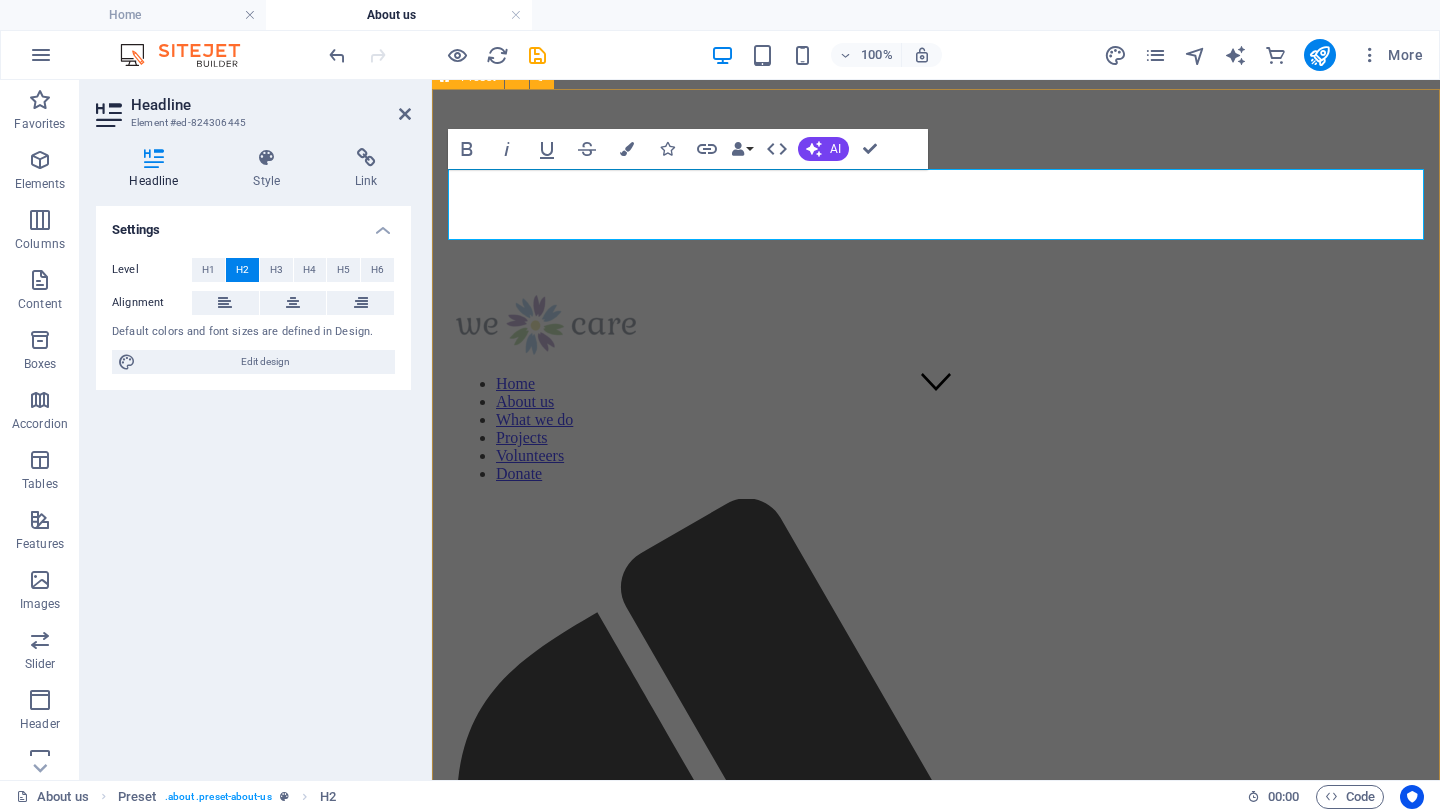 click on "History Founded in [YEAR], the Center for Transforming Mission (CTM) is dedicated to empowering marginalized communities by equipping indigenous leaders with the training and resources needed to drive sustainable transformation. Originally established in Denver, USA, CTM now operates locally in the Dominican Republic, Guatemala, and Kenya. CTM Kenya began in [YEAR] as part of the USA office but later transitioned to local registration to ensure sustainable program implementation. While the USA office focused on high-risk youth, CTM Kenya adopted a broader approach, prioritizing leadership development within churches and communities. Our mission is to build leaders’ capacities through training and empowerment while strengthening community livelihoods and social support networks. Strategic advocacy is also a core component of our work, facilitated through partnerships. In [YEAR] CTM Kenya was accredited by The Leadership Foundations, hence we are also known others and developing joint initiative." at bounding box center (936, 2321) 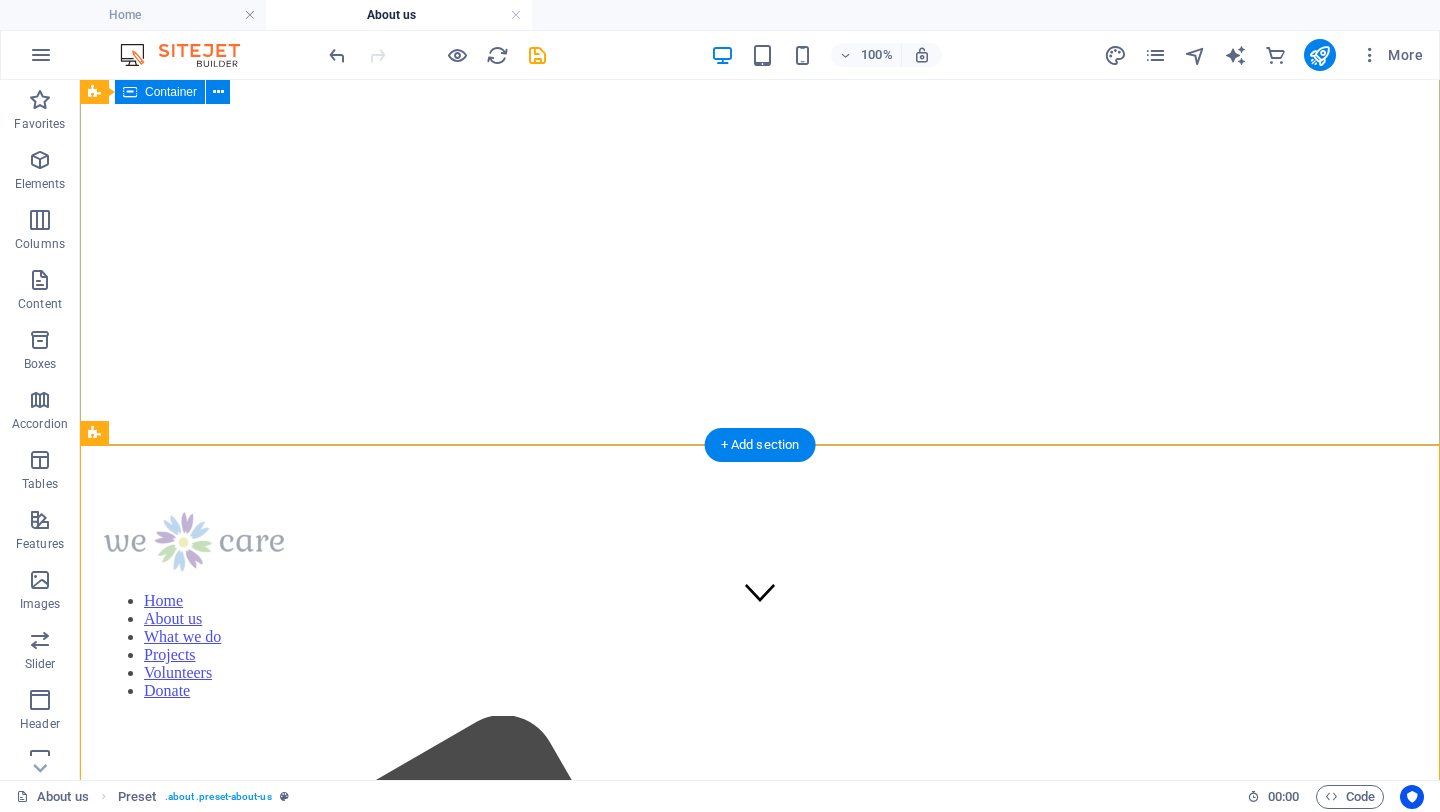 scroll, scrollTop: 0, scrollLeft: 0, axis: both 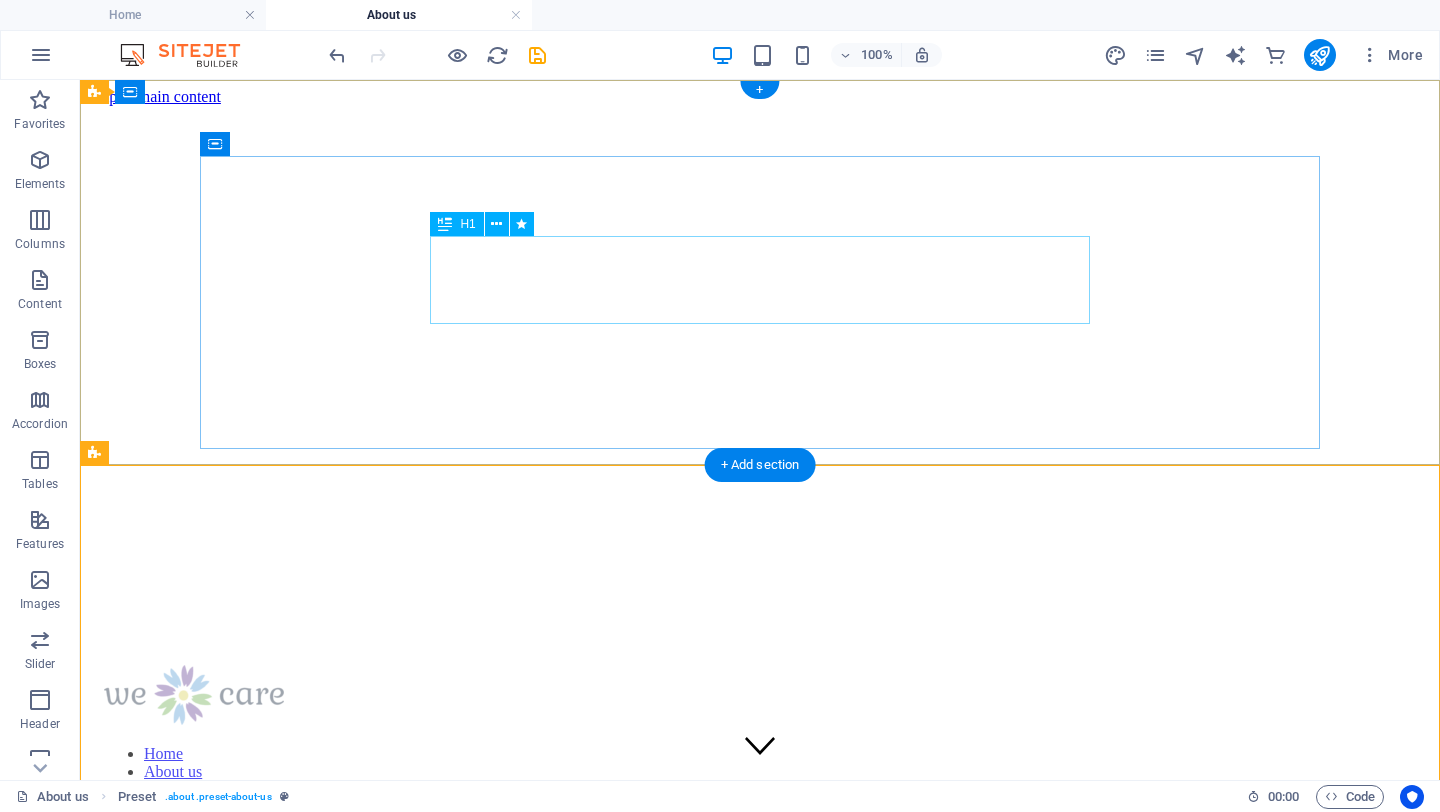 click on "pastoral program" at bounding box center [760, 2651] 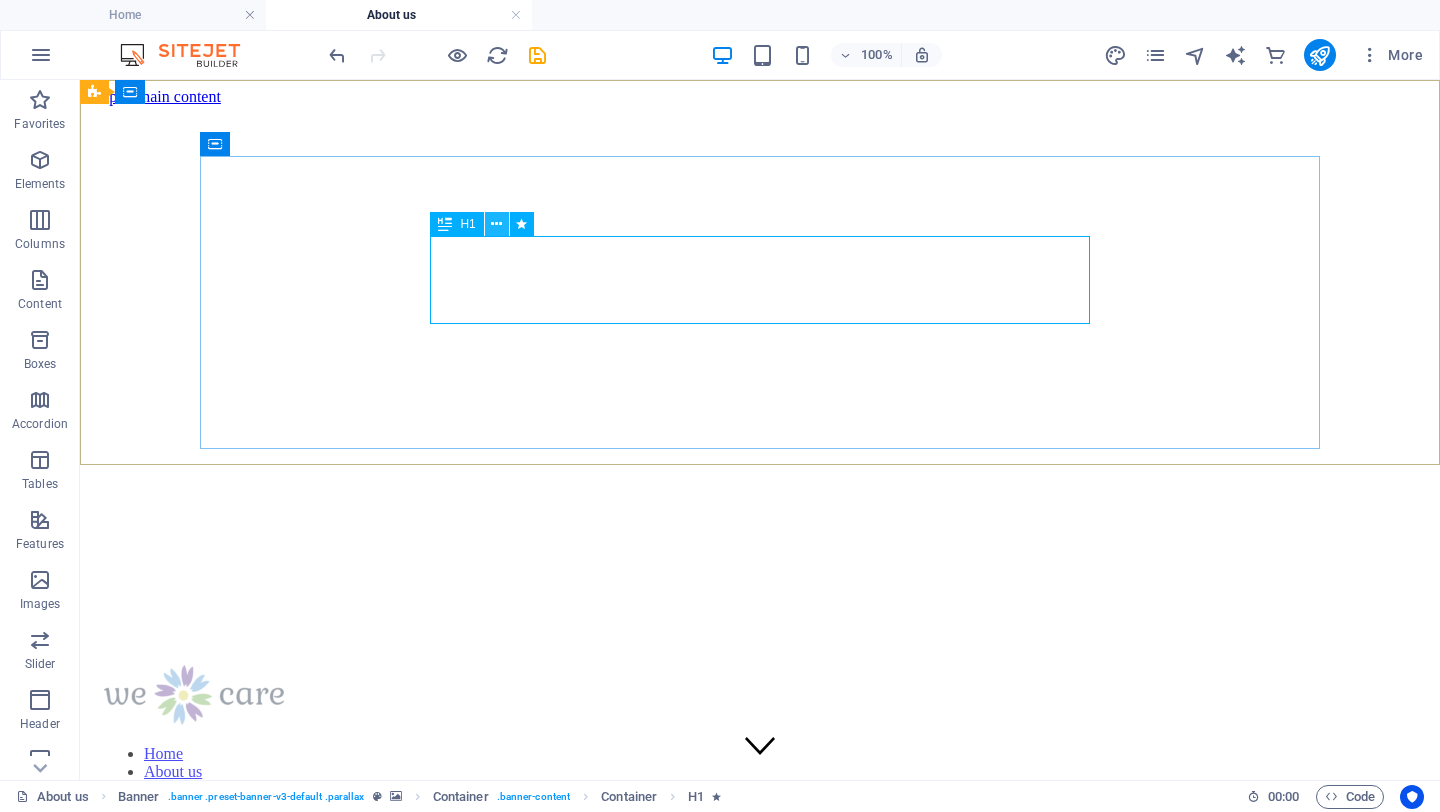 click at bounding box center [496, 224] 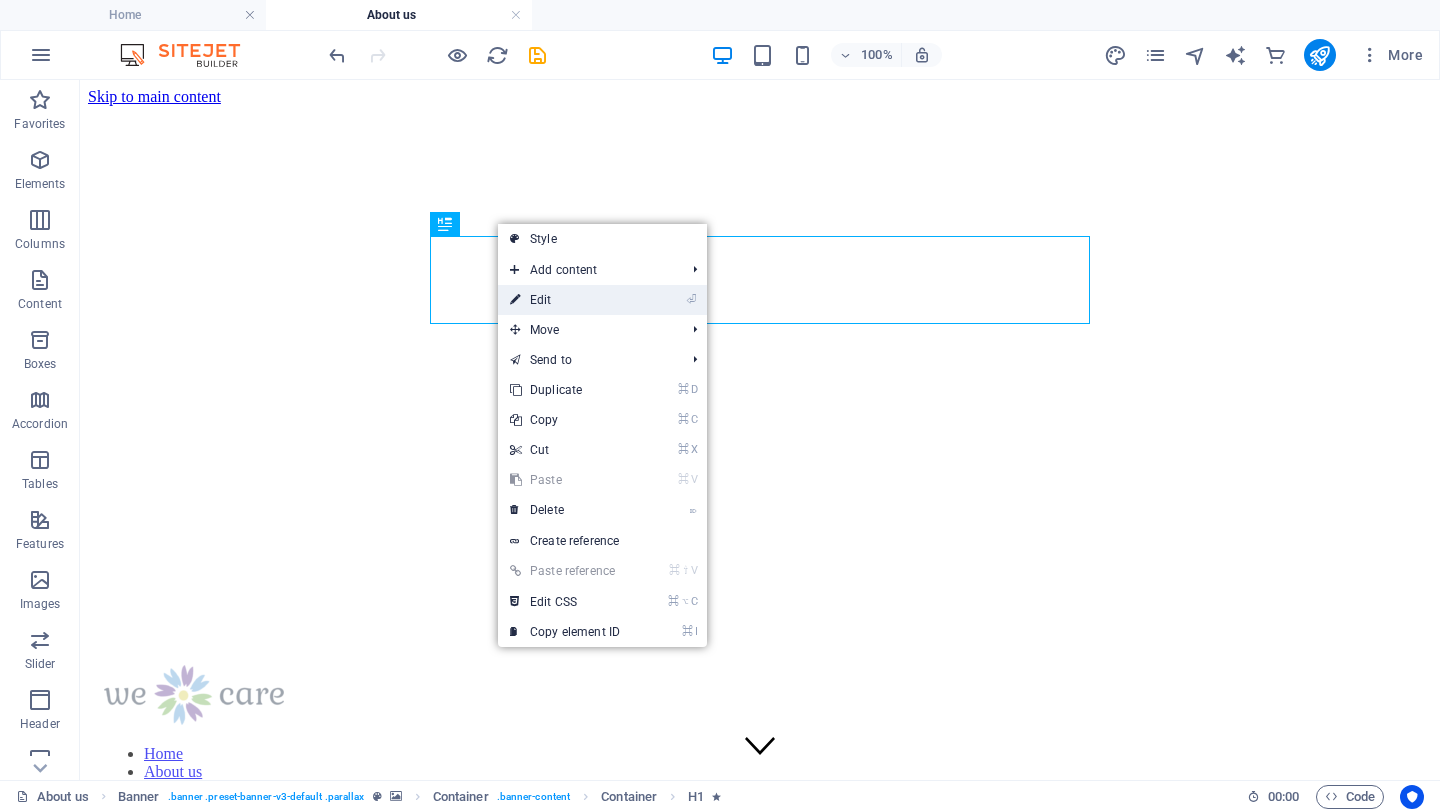 click on "⏎  Edit" at bounding box center [565, 300] 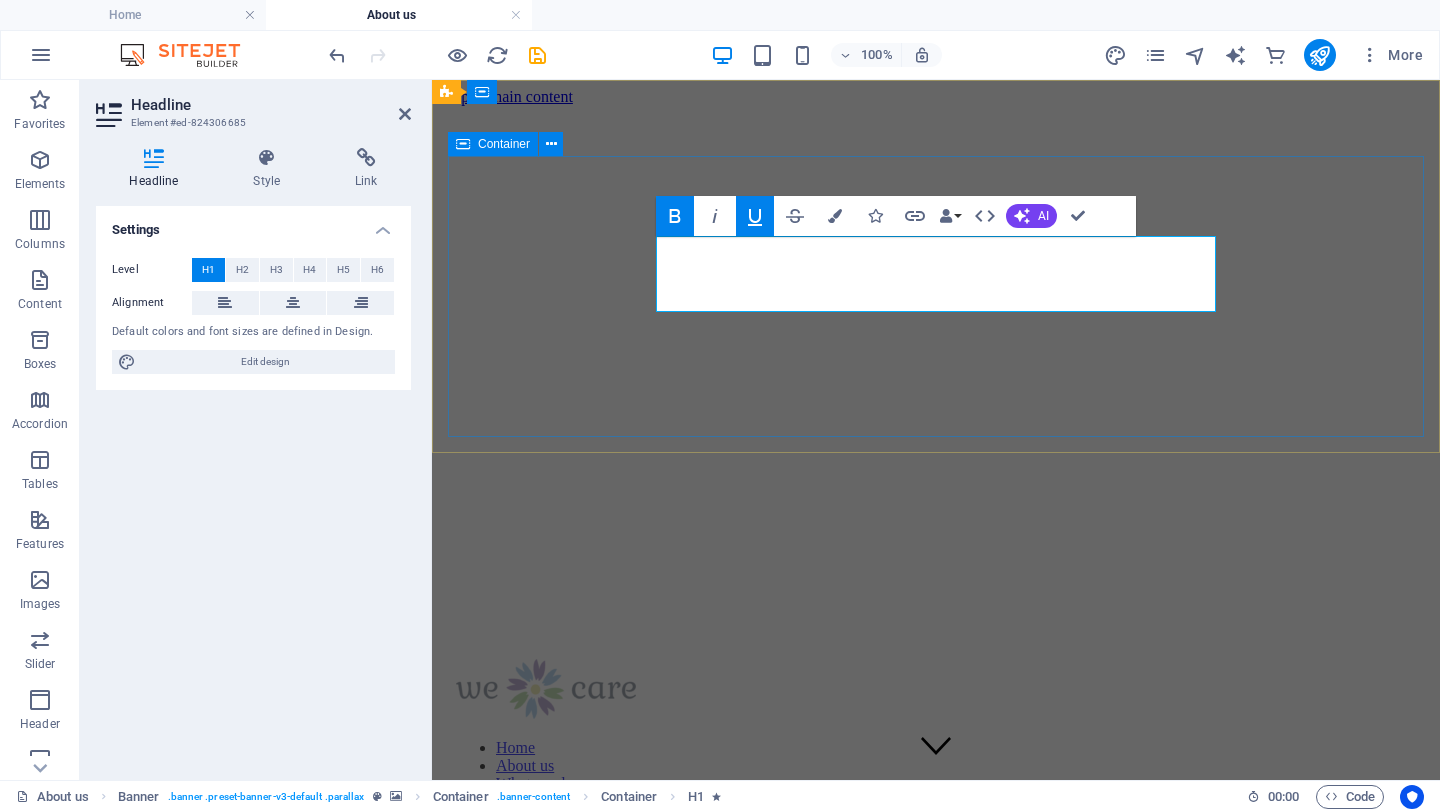 type 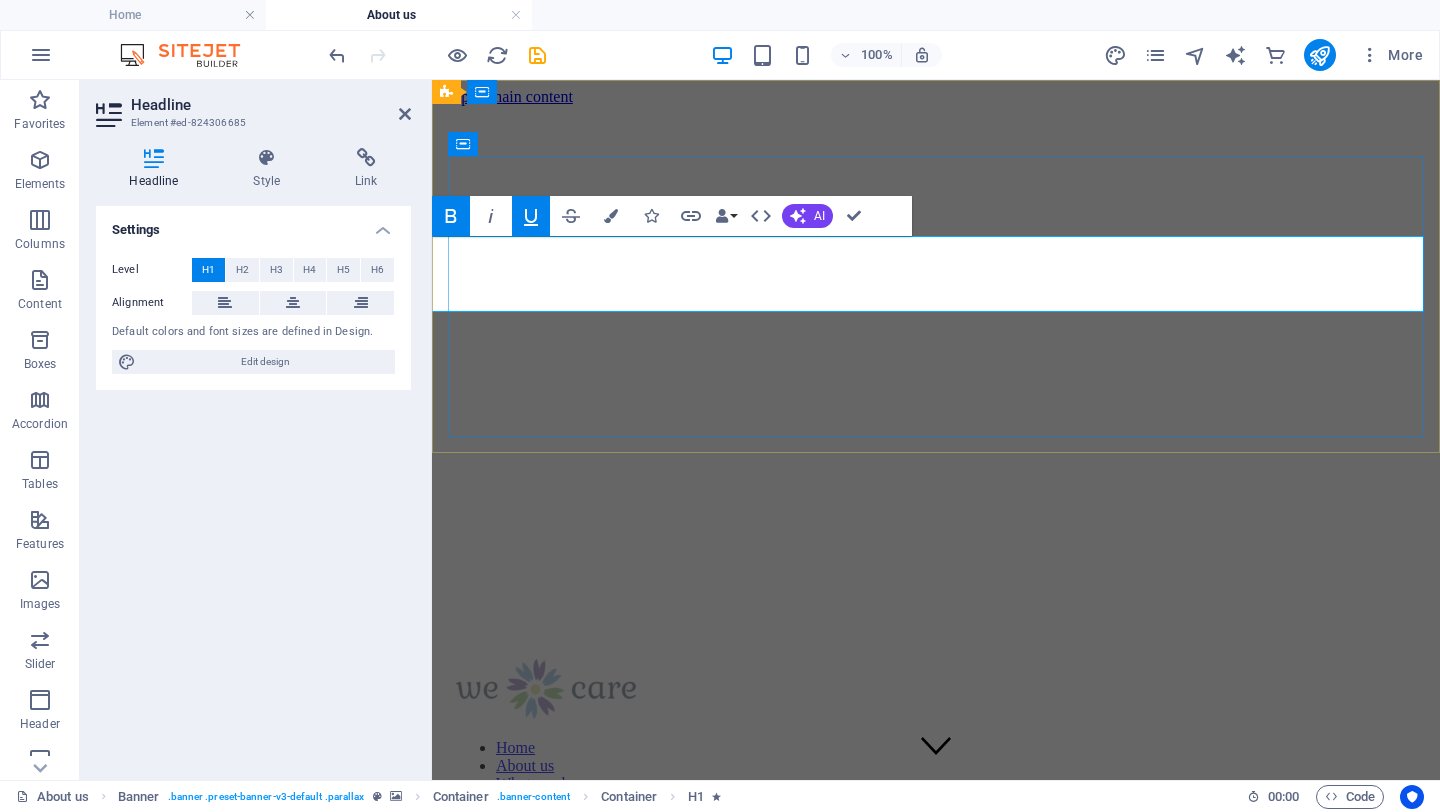 scroll, scrollTop: 0, scrollLeft: 113, axis: horizontal 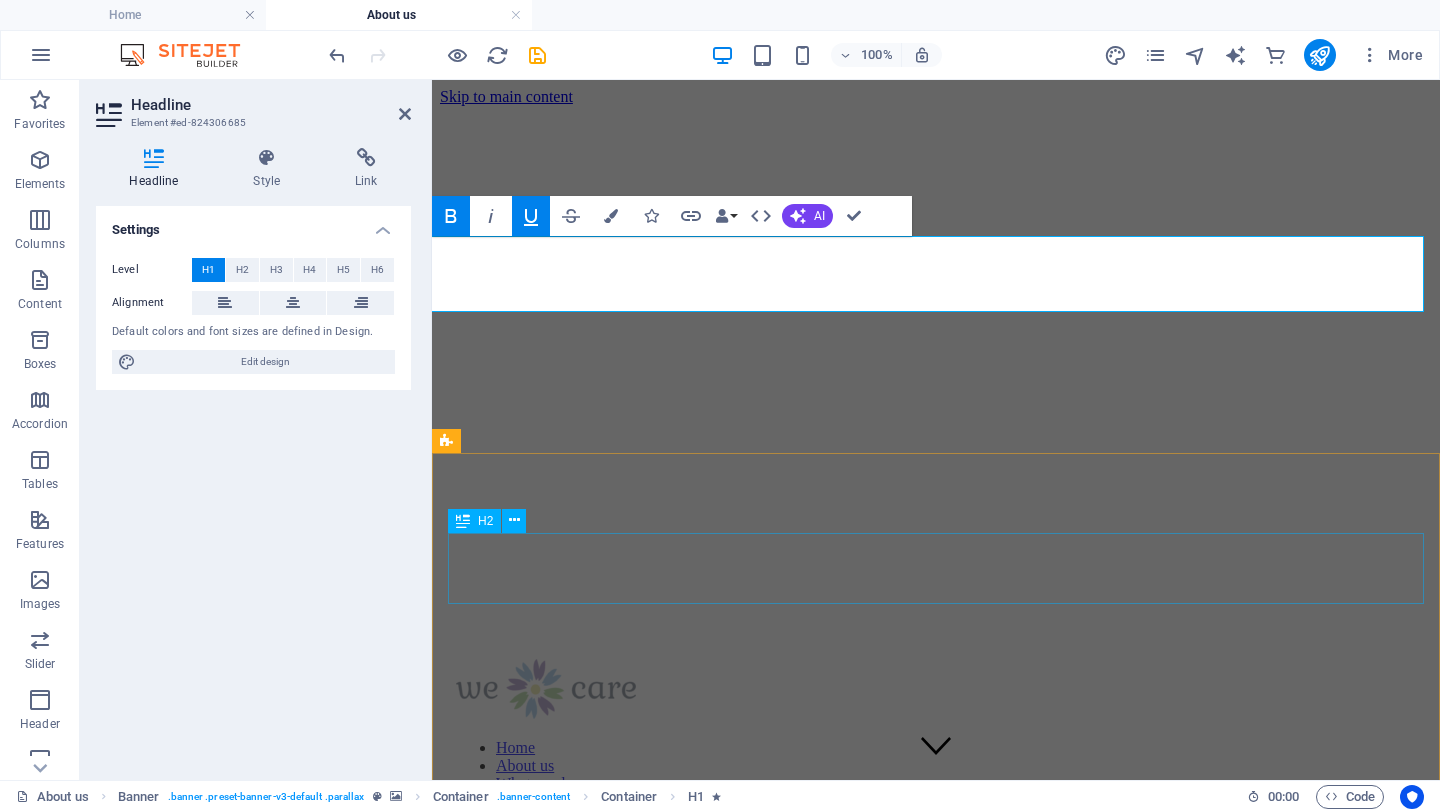 click on "History" at bounding box center [936, 2317] 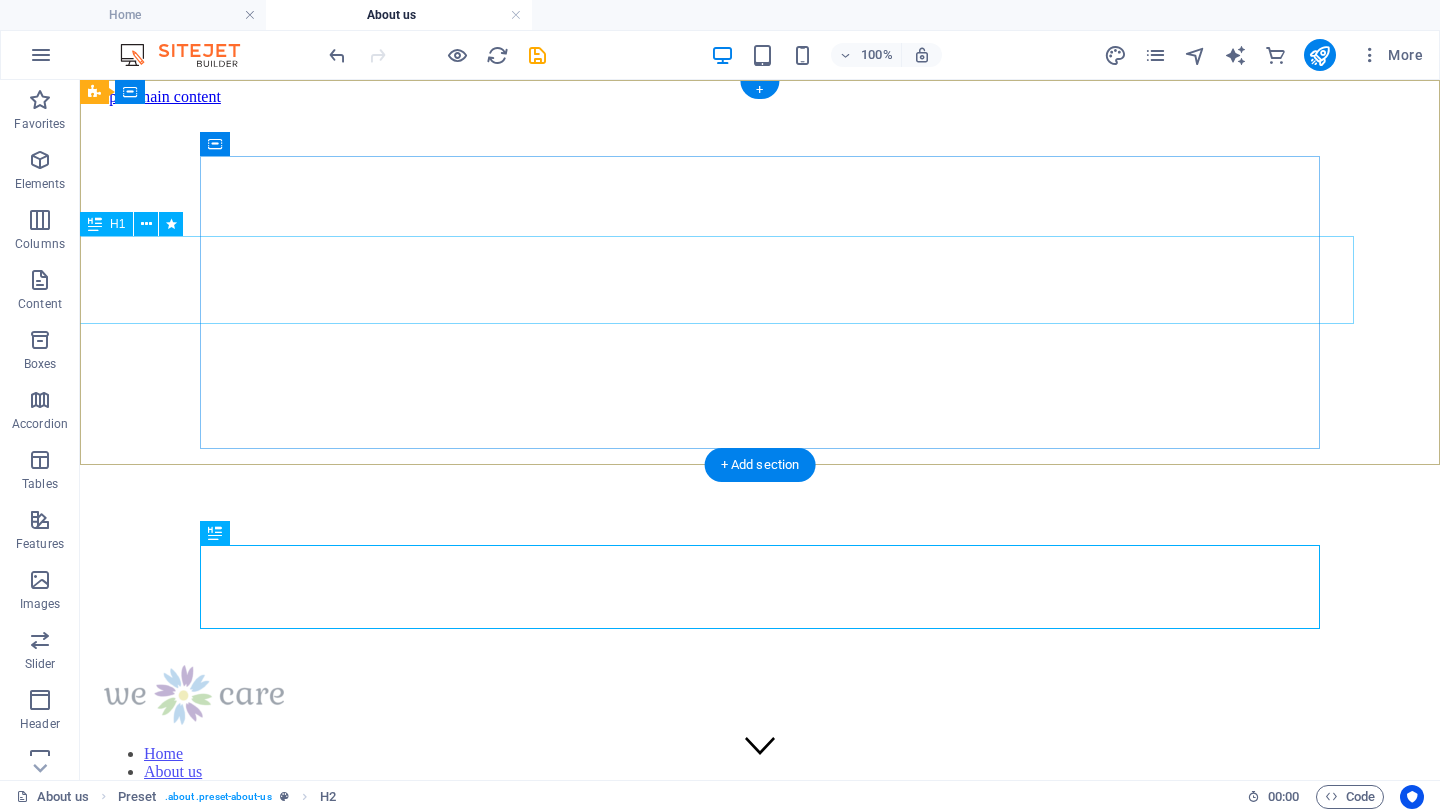 click on "Center for transforming mission kenya" at bounding box center (760, 2651) 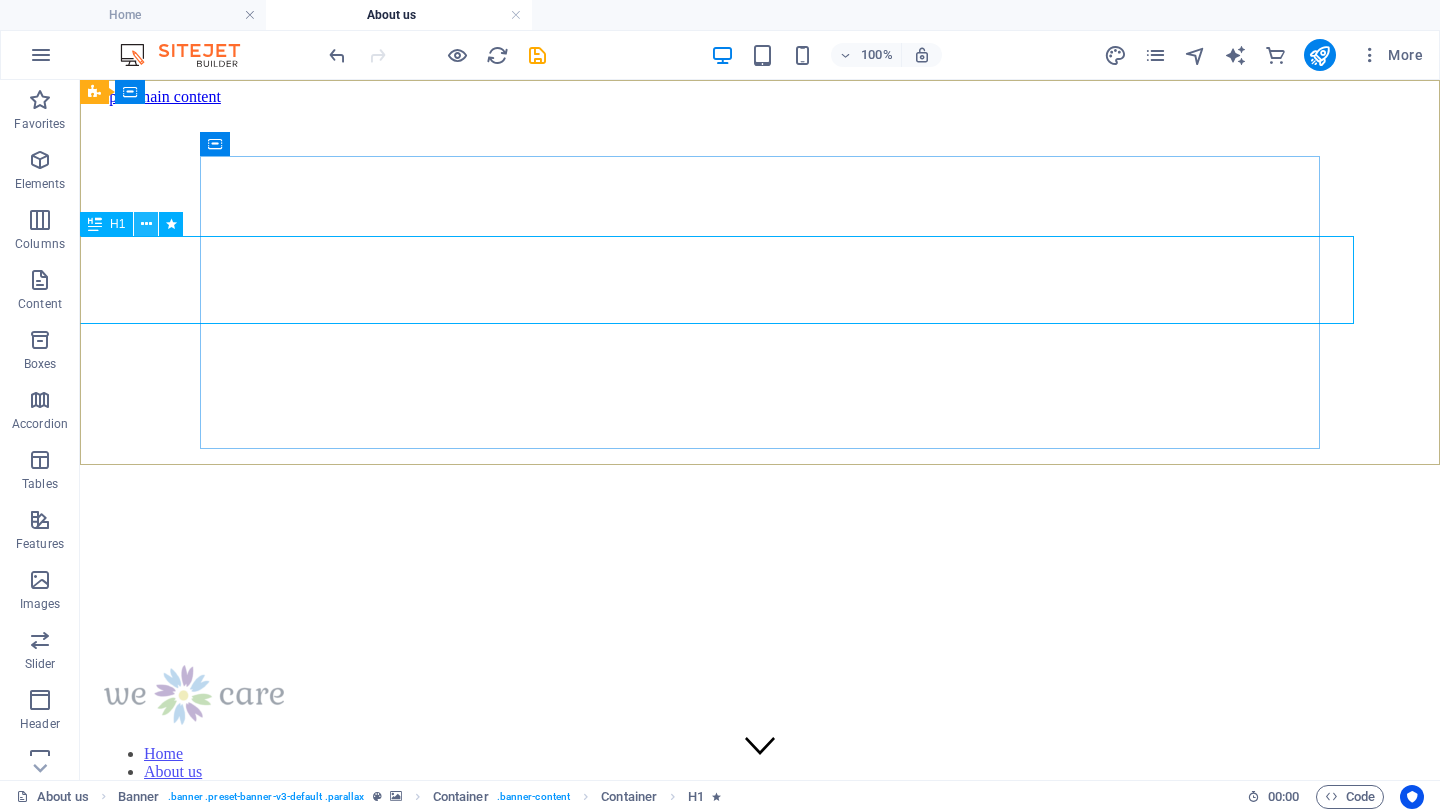 click at bounding box center (146, 224) 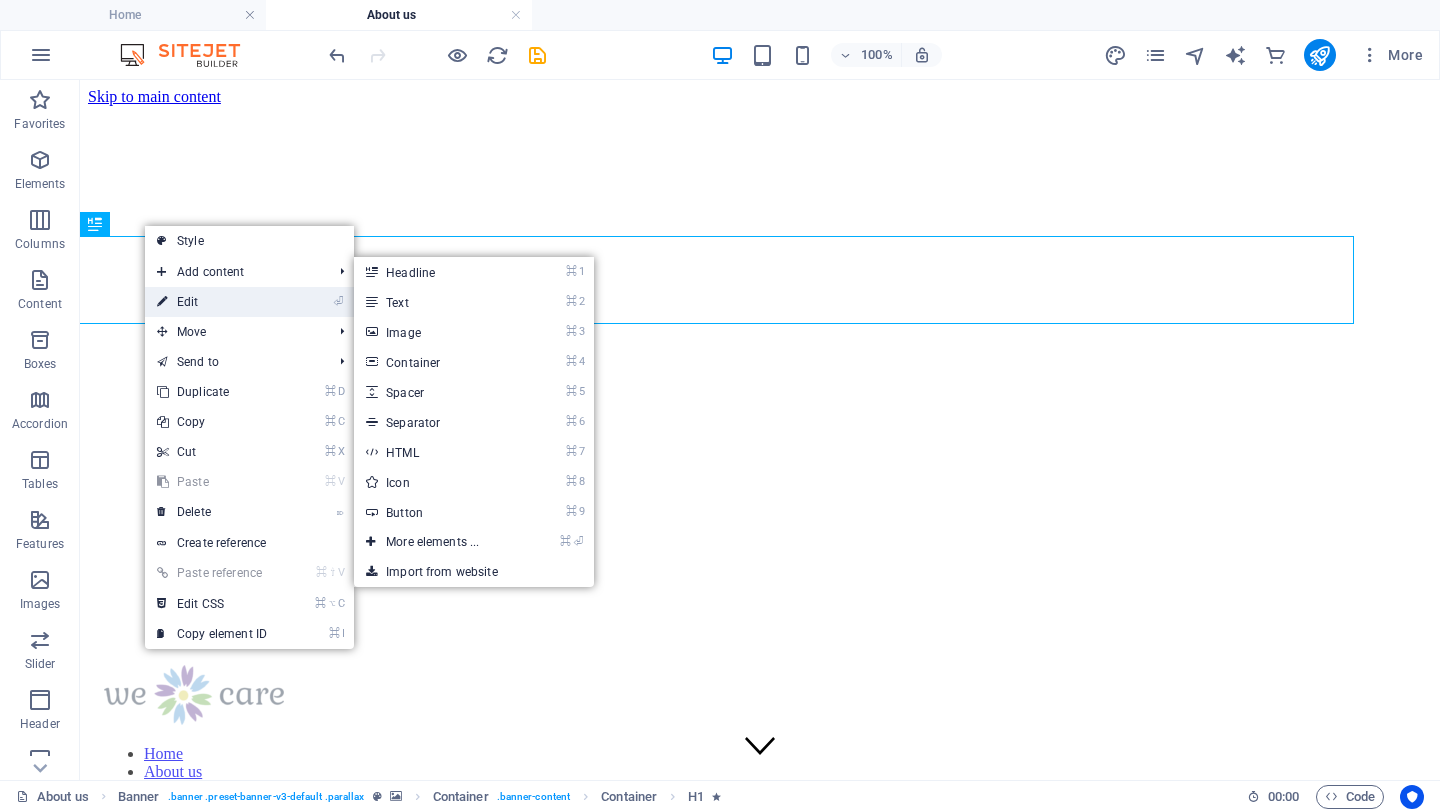 click on "⏎  Edit" at bounding box center (212, 302) 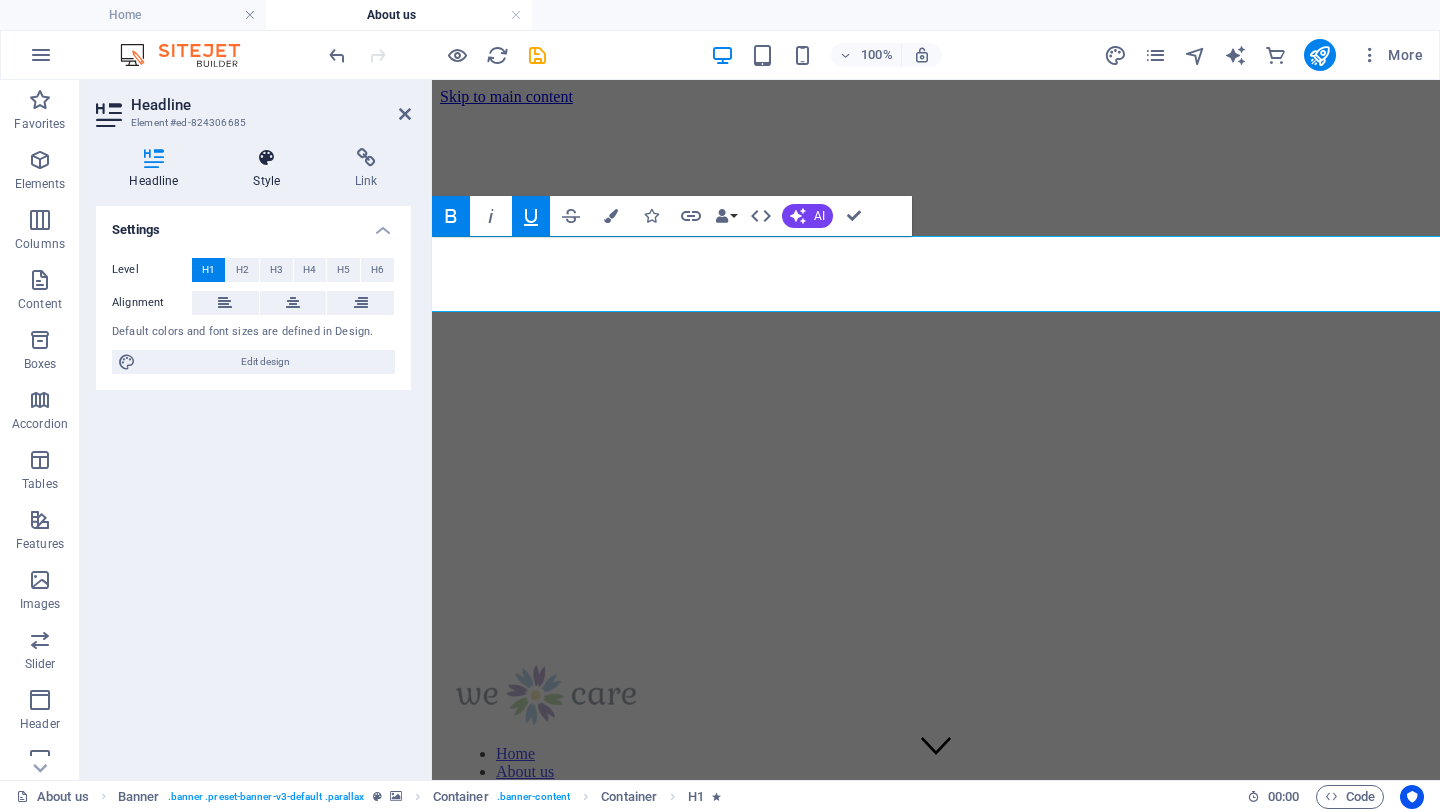 click at bounding box center (267, 158) 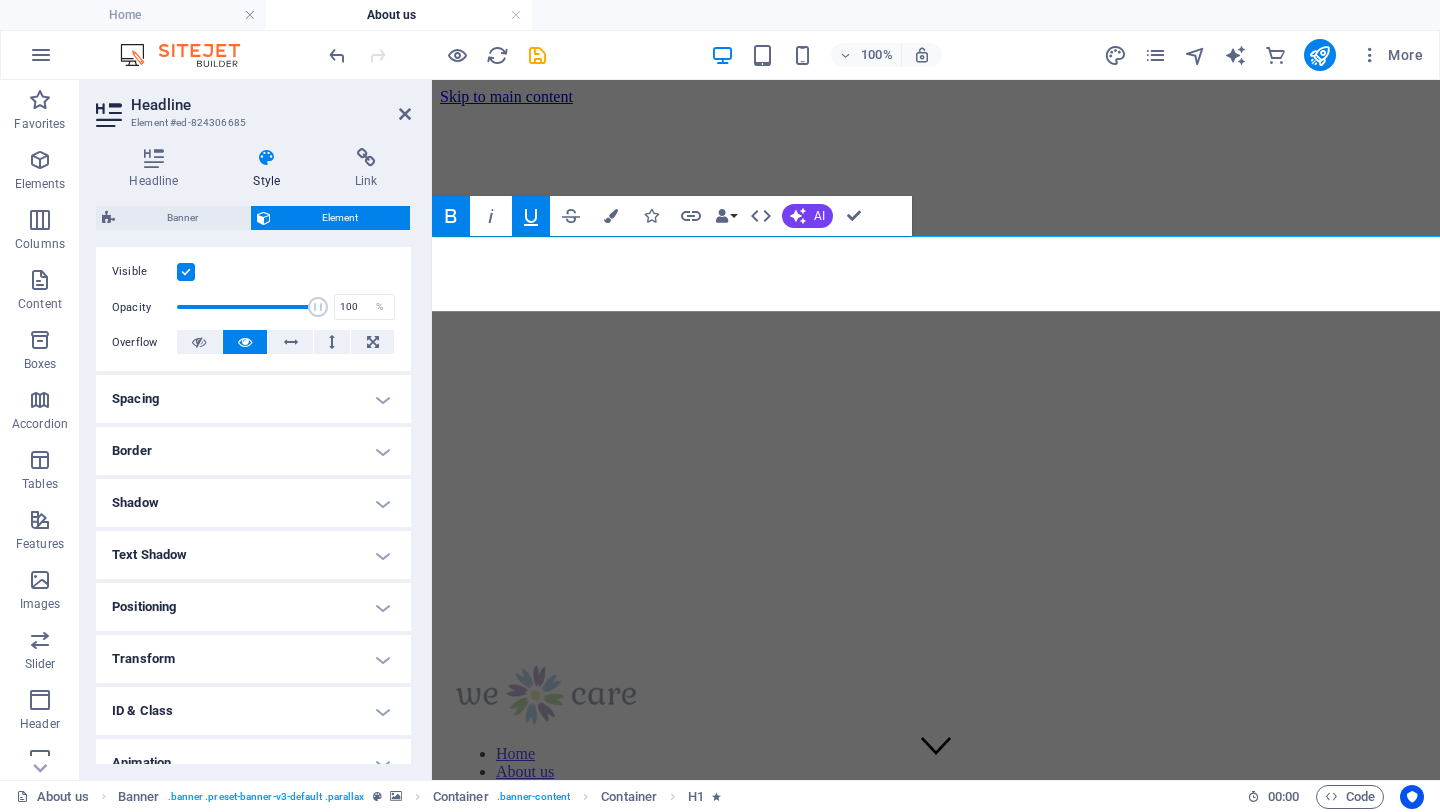 scroll, scrollTop: 328, scrollLeft: 0, axis: vertical 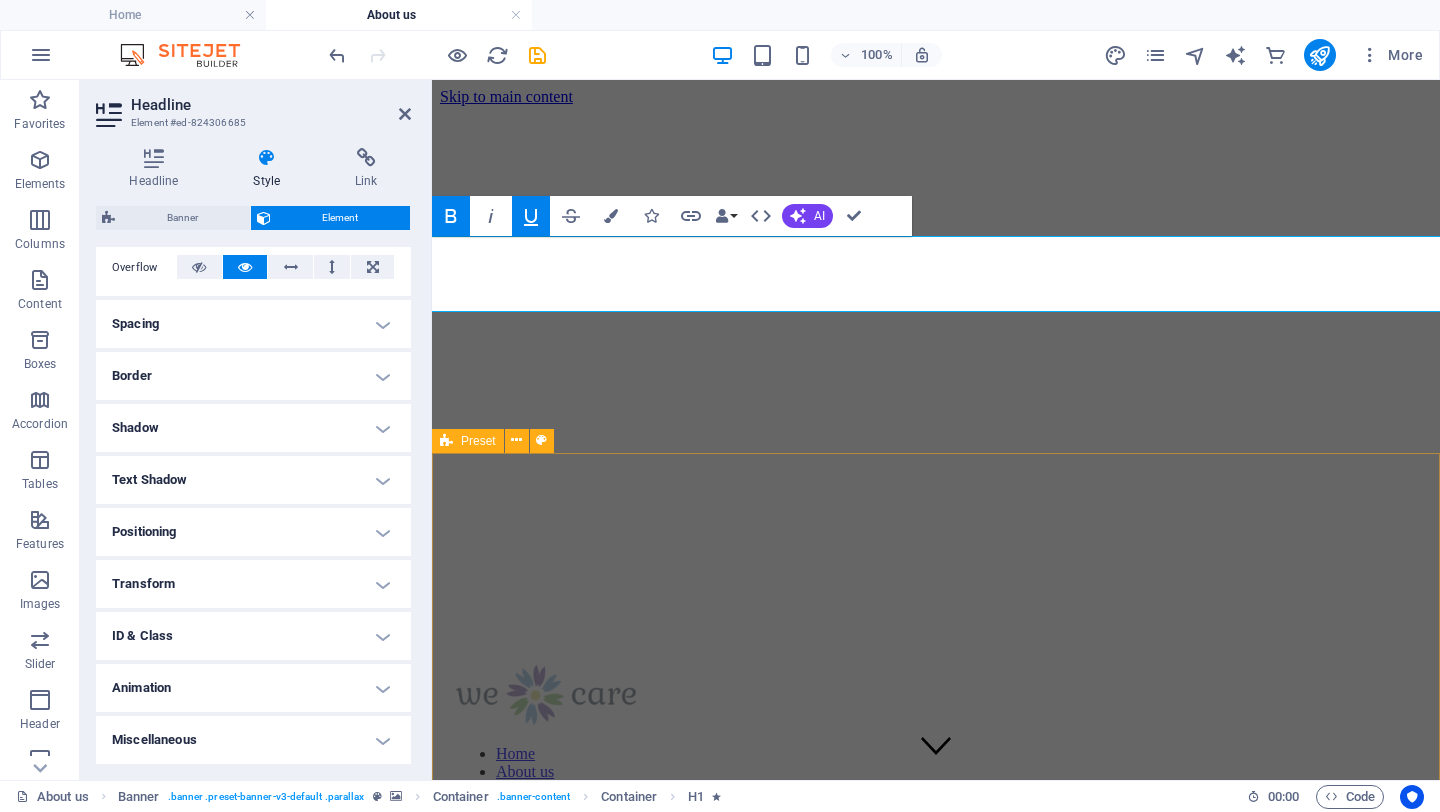 click on "History Founded in [YEAR], the Center for Transforming Mission (CTM) is dedicated to empowering marginalized communities by equipping indigenous leaders with the training and resources needed to drive sustainable transformation. Originally established in Denver, USA, CTM now operates locally in the Dominican Republic, Guatemala, and Kenya. CTM Kenya began in [YEAR] as part of the USA office but later transitioned to local registration to ensure sustainable program implementation. While the USA office focused on high-risk youth, CTM Kenya adopted a broader approach, prioritizing leadership development within churches and communities. Our mission is to build leaders’ capacities through training and empowerment while strengthening community livelihoods and social support networks. Strategic advocacy is also a core component of our work, facilitated through partnerships. In [YEAR] CTM Kenya was accredited by The Leadership Foundations, hence we are also known others and developing joint initiative." at bounding box center (936, 2691) 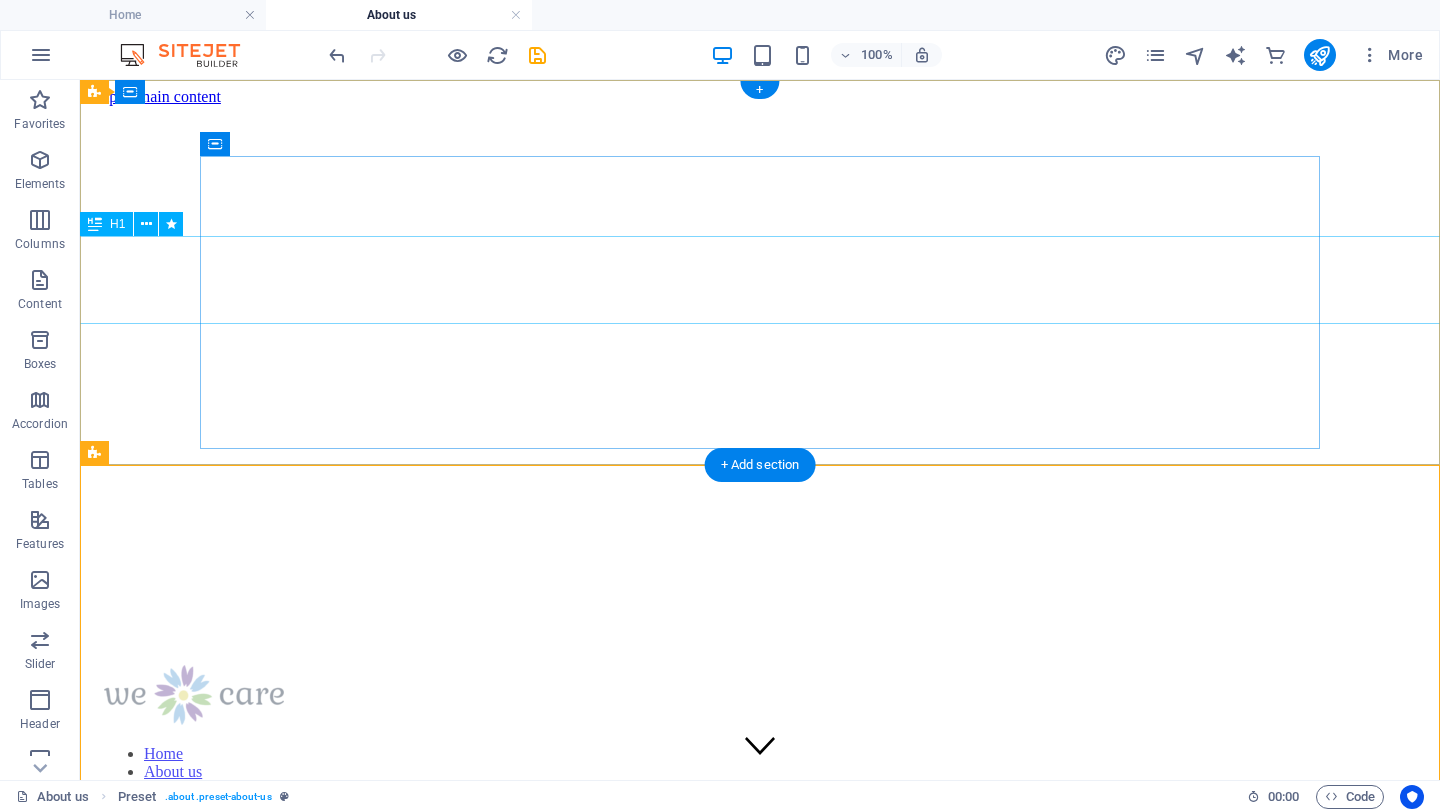 click on "Center for transforming mission kenya" at bounding box center (760, 2651) 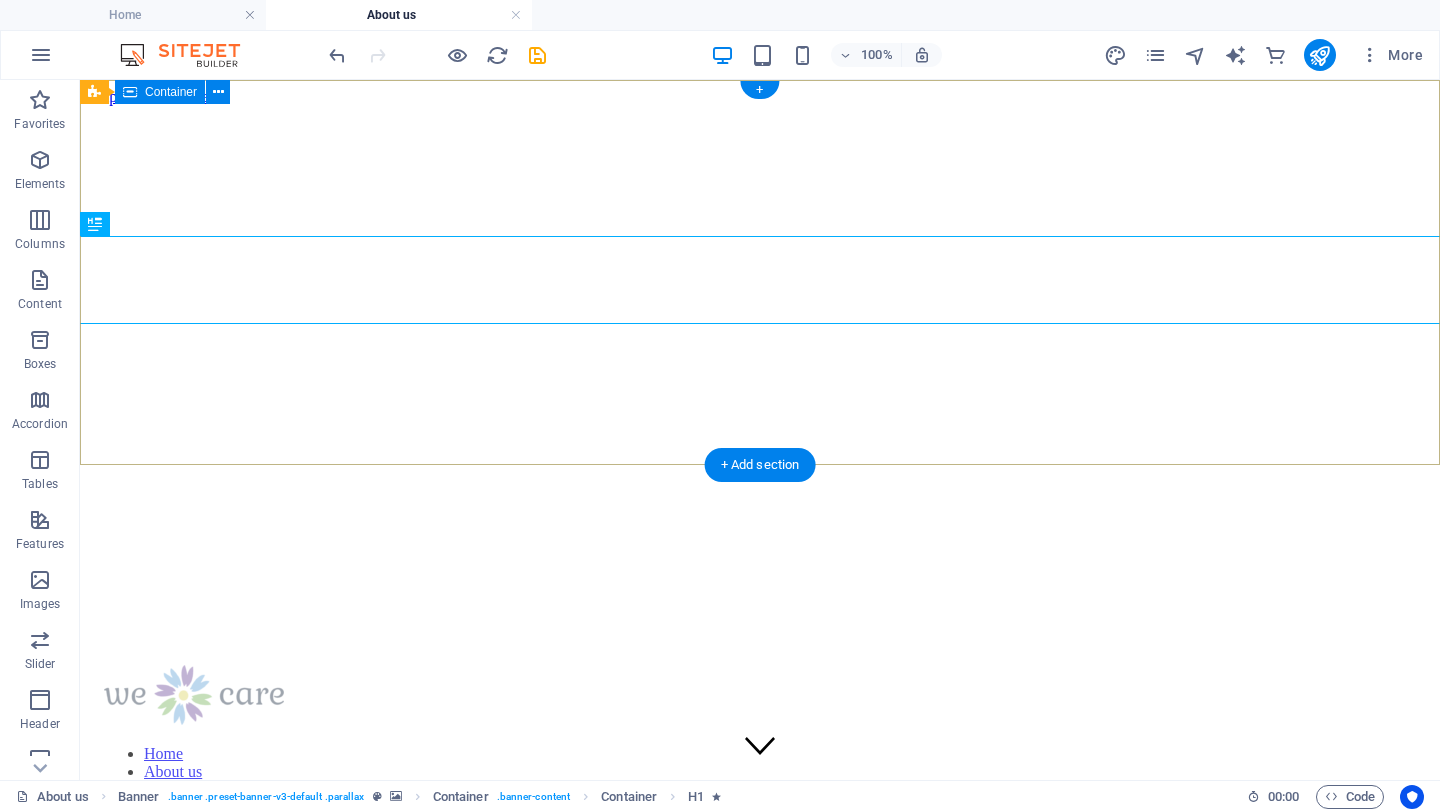 click on "Home About us What we do Projects Volunteers Donate Center for transforming mission kenya Our mission and principles" at bounding box center [760, 1703] 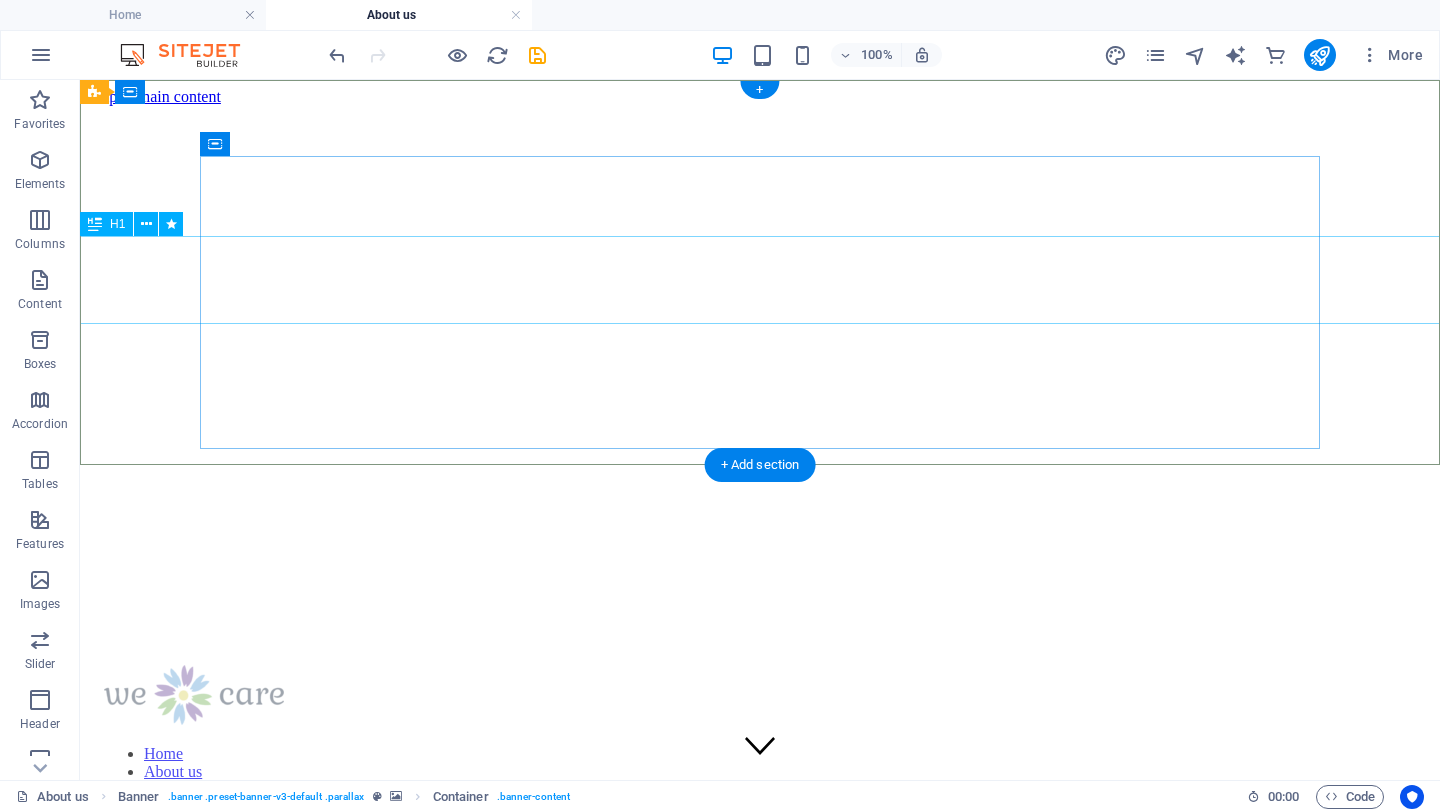 click on "Center for transforming mission kenya" at bounding box center [760, 2651] 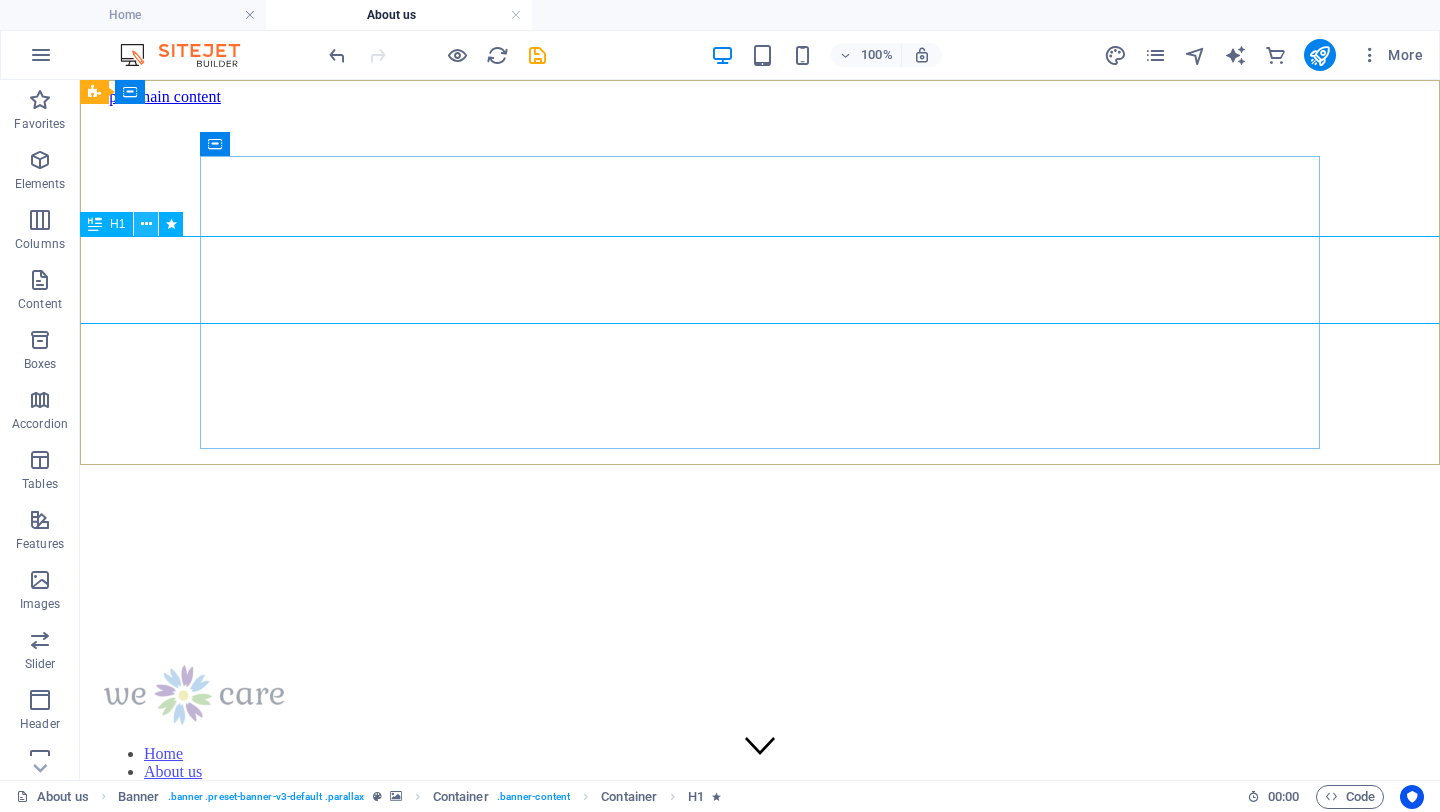 click at bounding box center (146, 224) 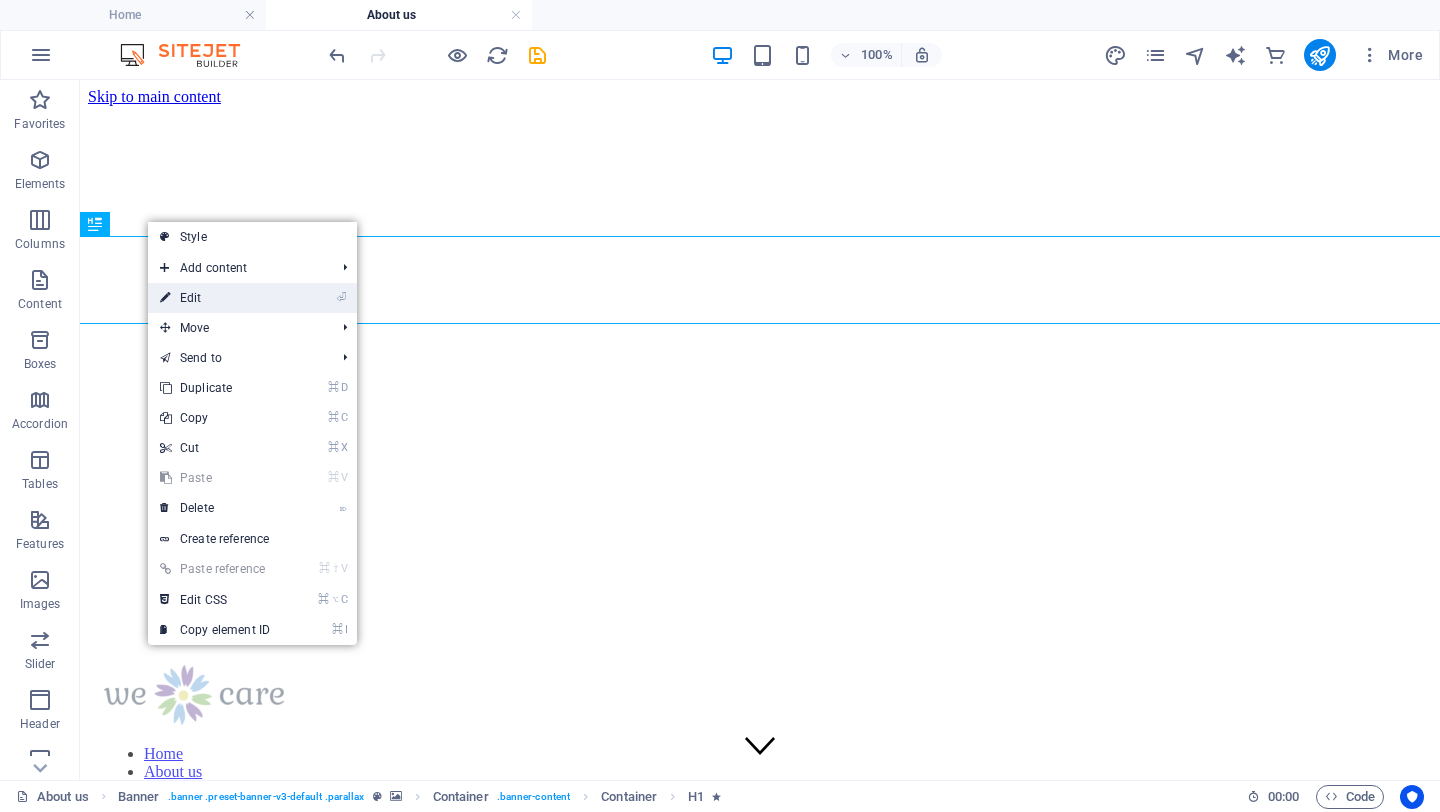click on "⏎  Edit" at bounding box center (215, 298) 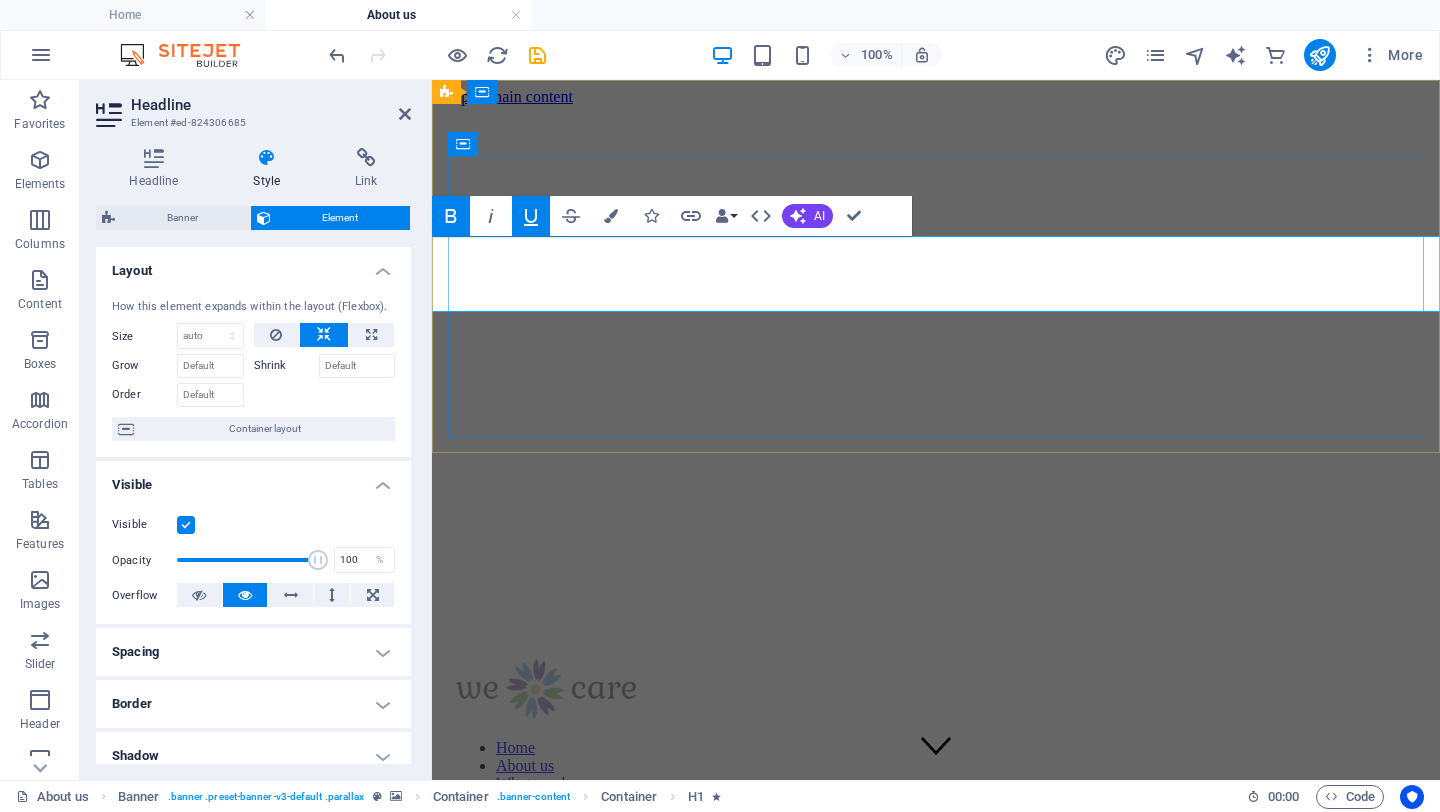 type 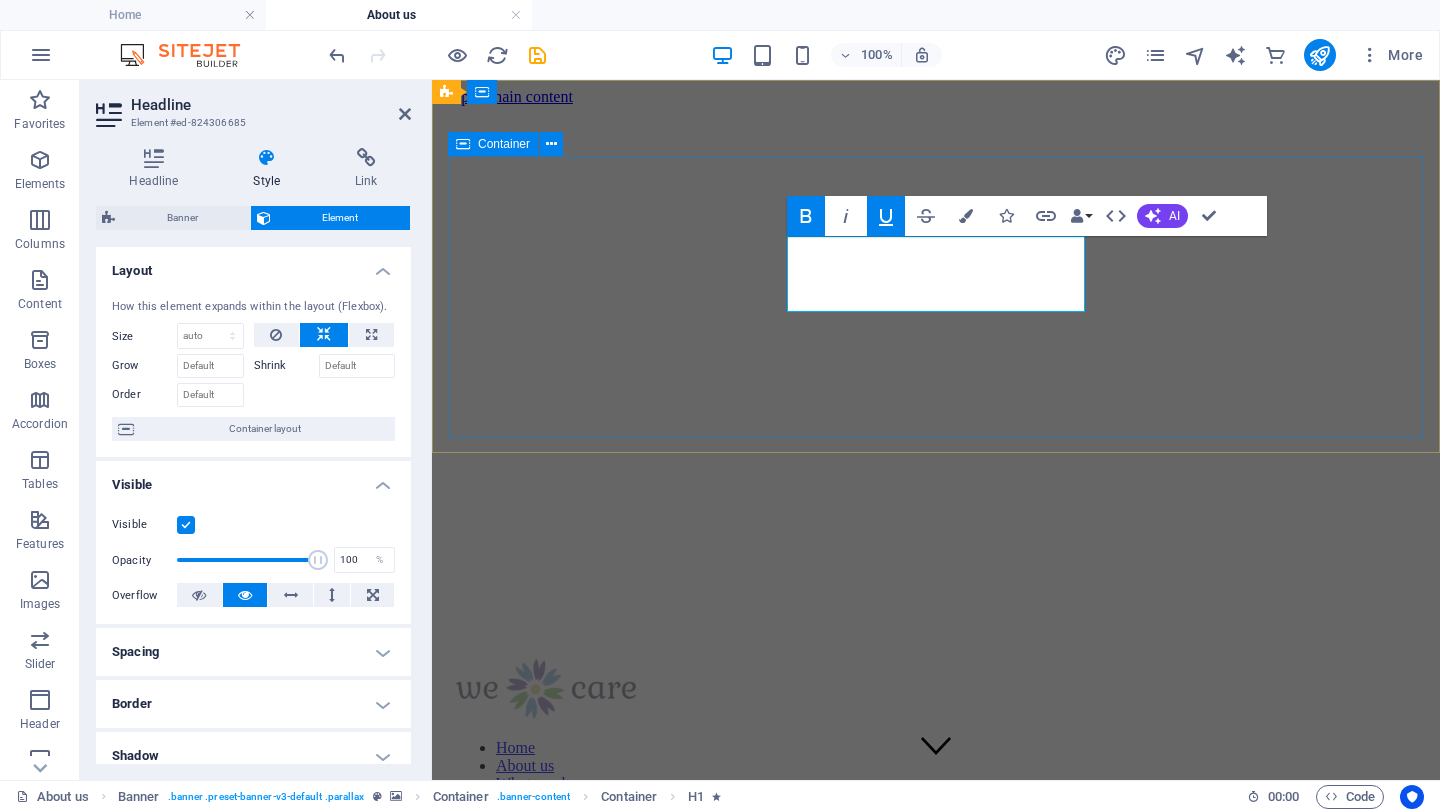 click on "​CTMKENYA Our mission and principles" at bounding box center (936, 2206) 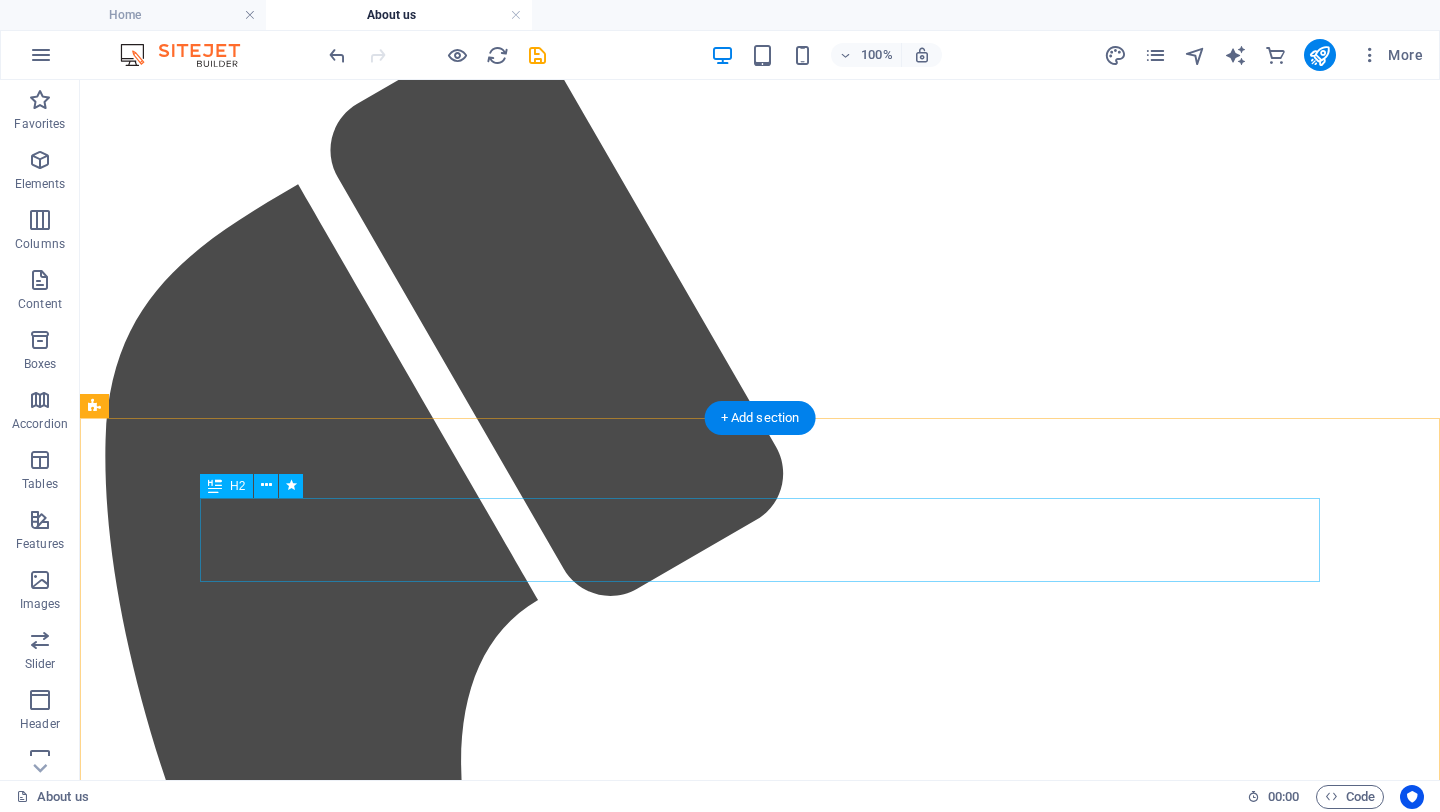 scroll, scrollTop: 833, scrollLeft: 0, axis: vertical 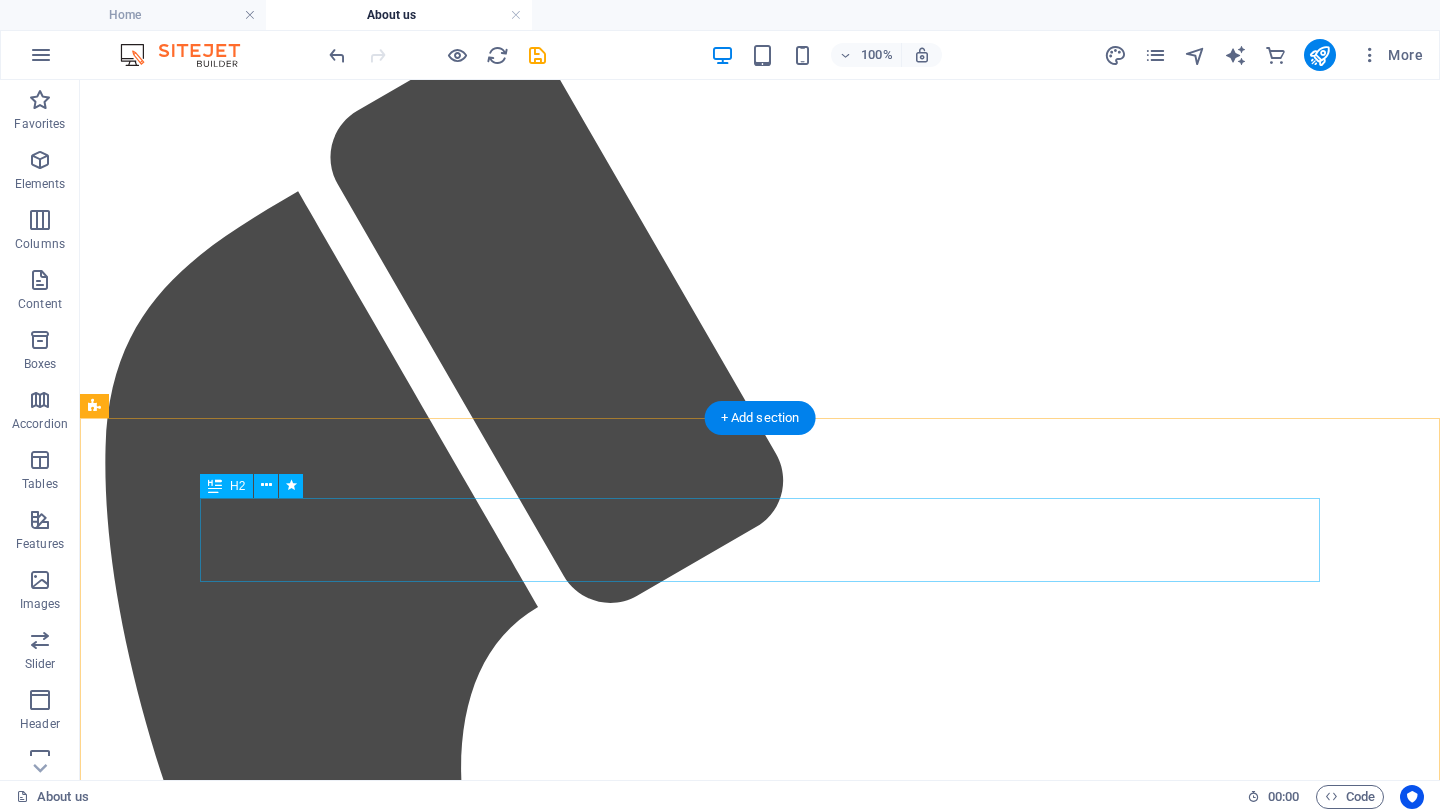 click on "Our History" at bounding box center (760, 3702) 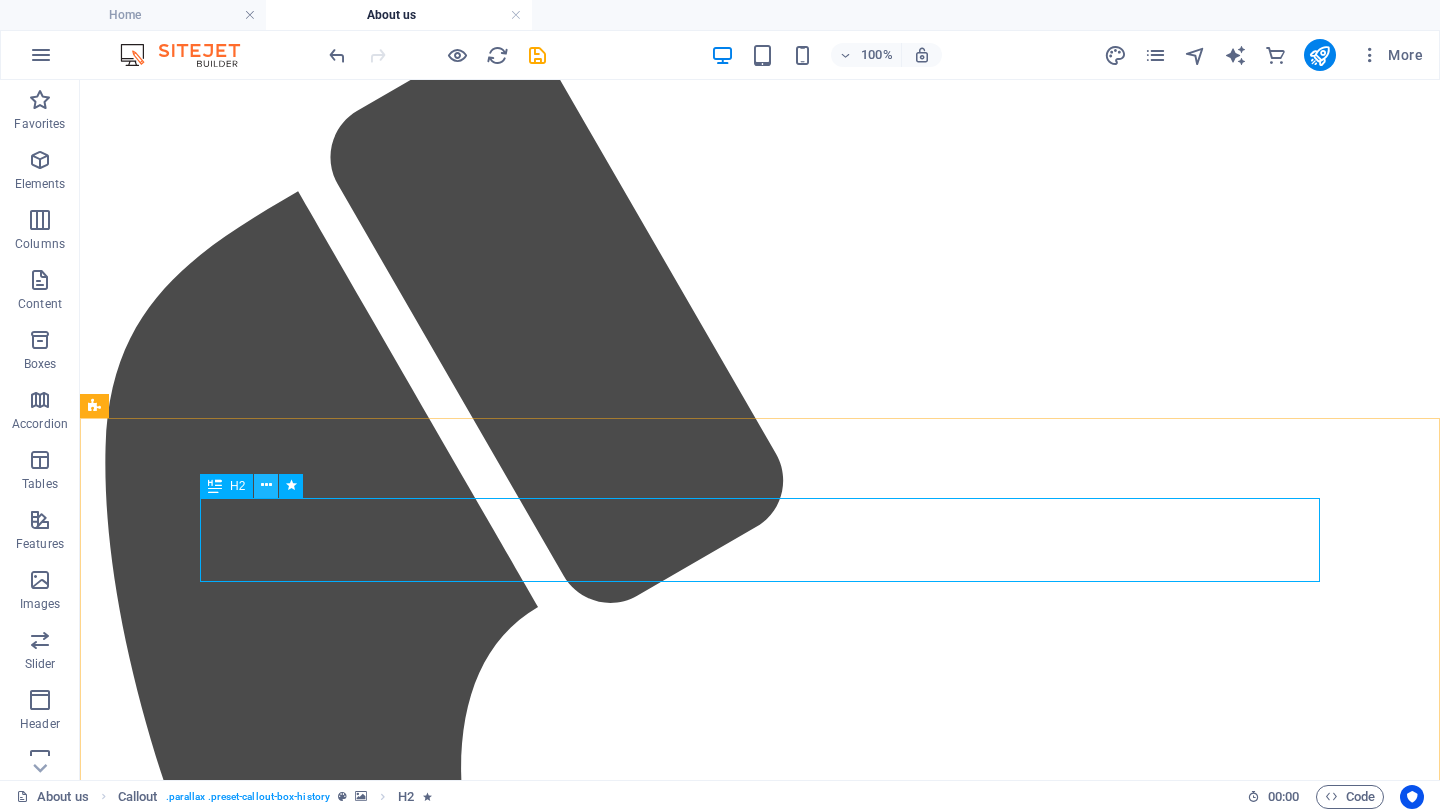 click at bounding box center [266, 485] 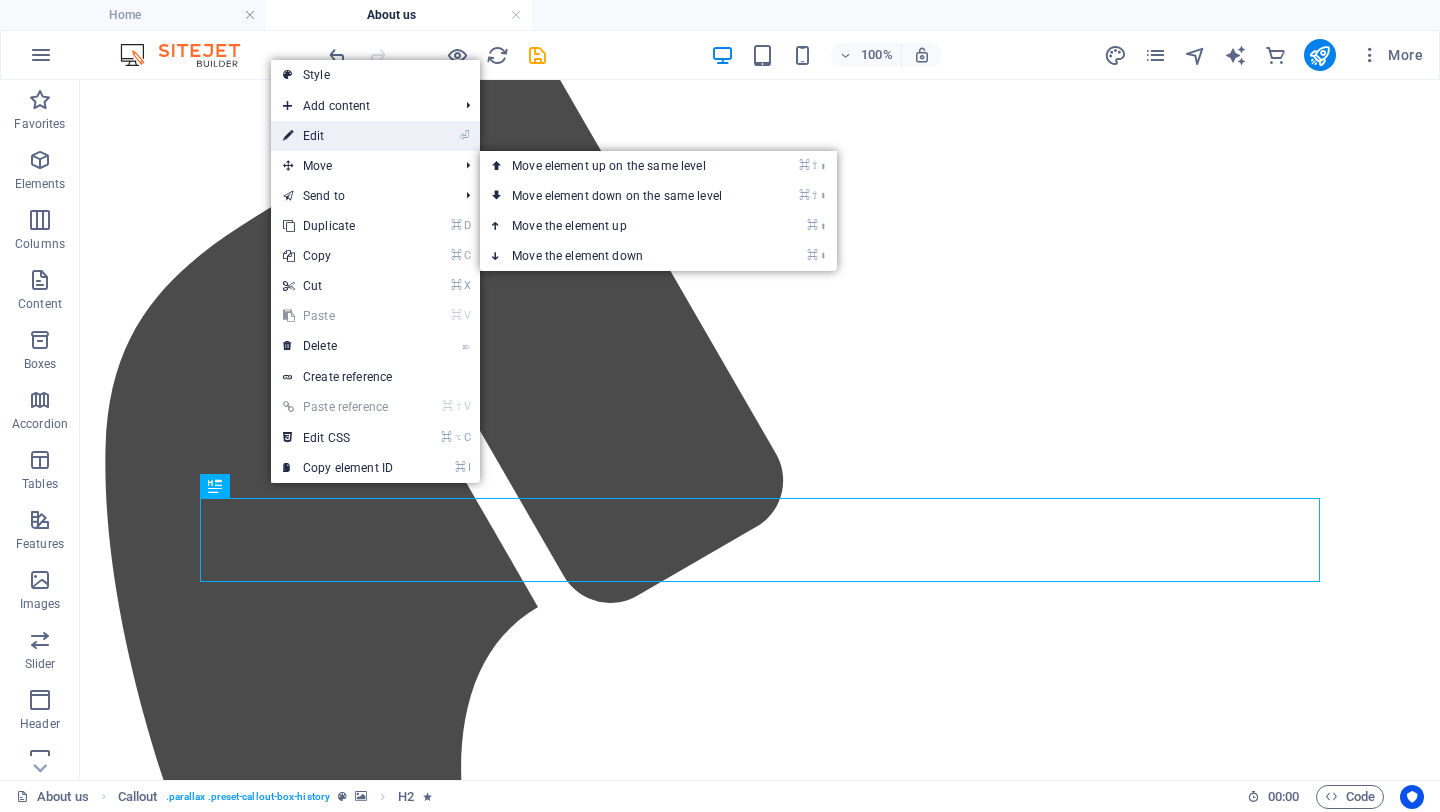 click on "⏎  Edit" at bounding box center [338, 136] 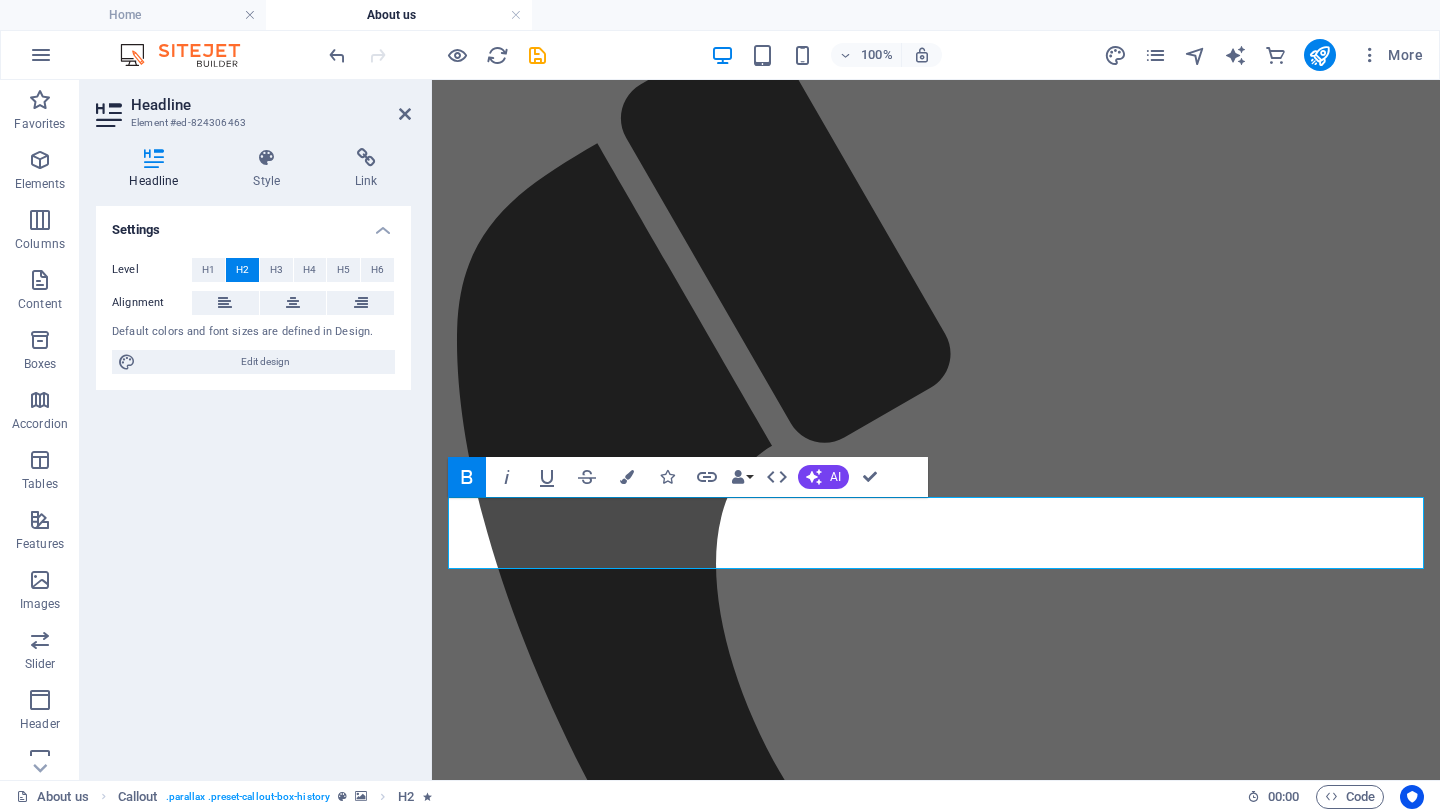 scroll, scrollTop: 809, scrollLeft: 0, axis: vertical 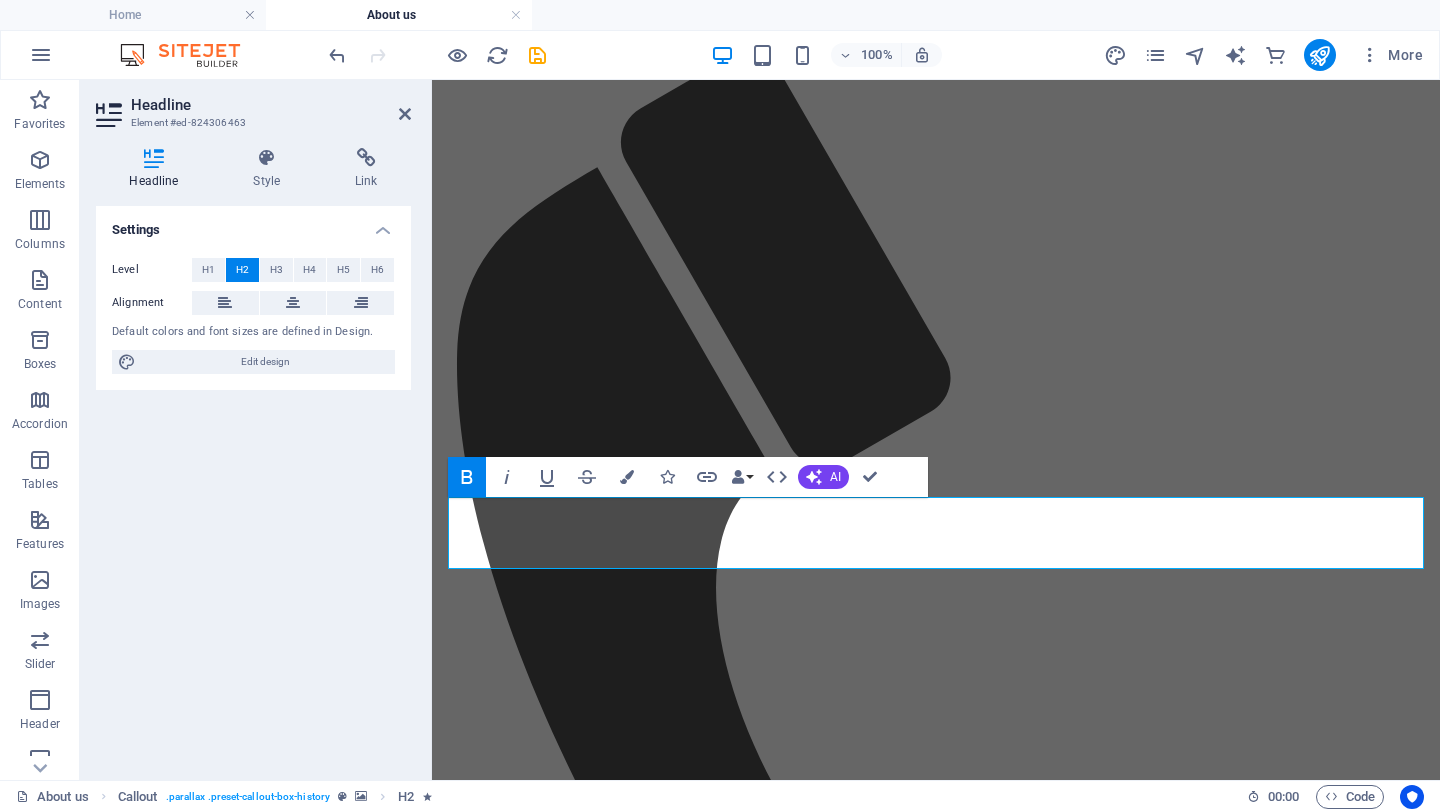 type 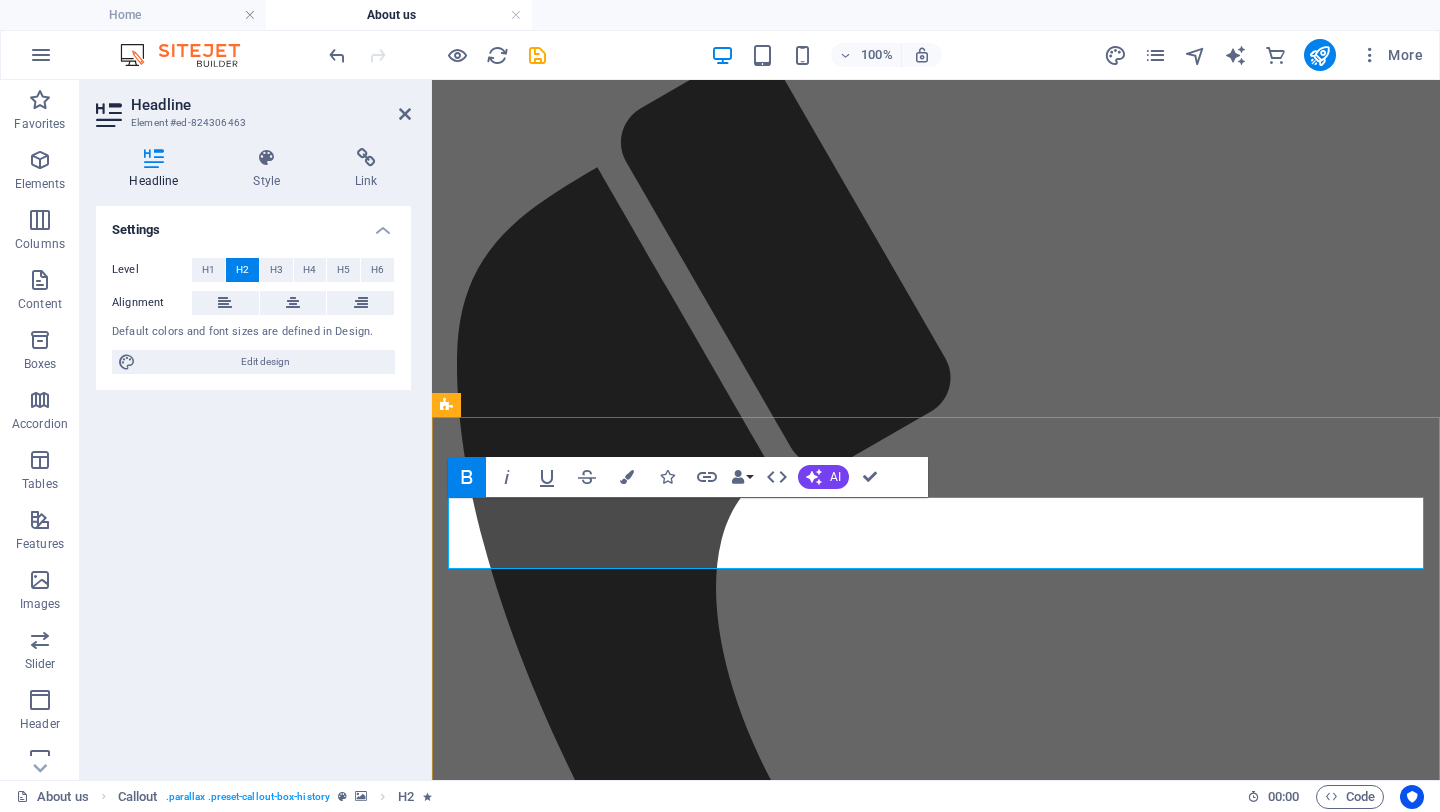 click on "OUR COMMITTMENT" at bounding box center [567, 3249] 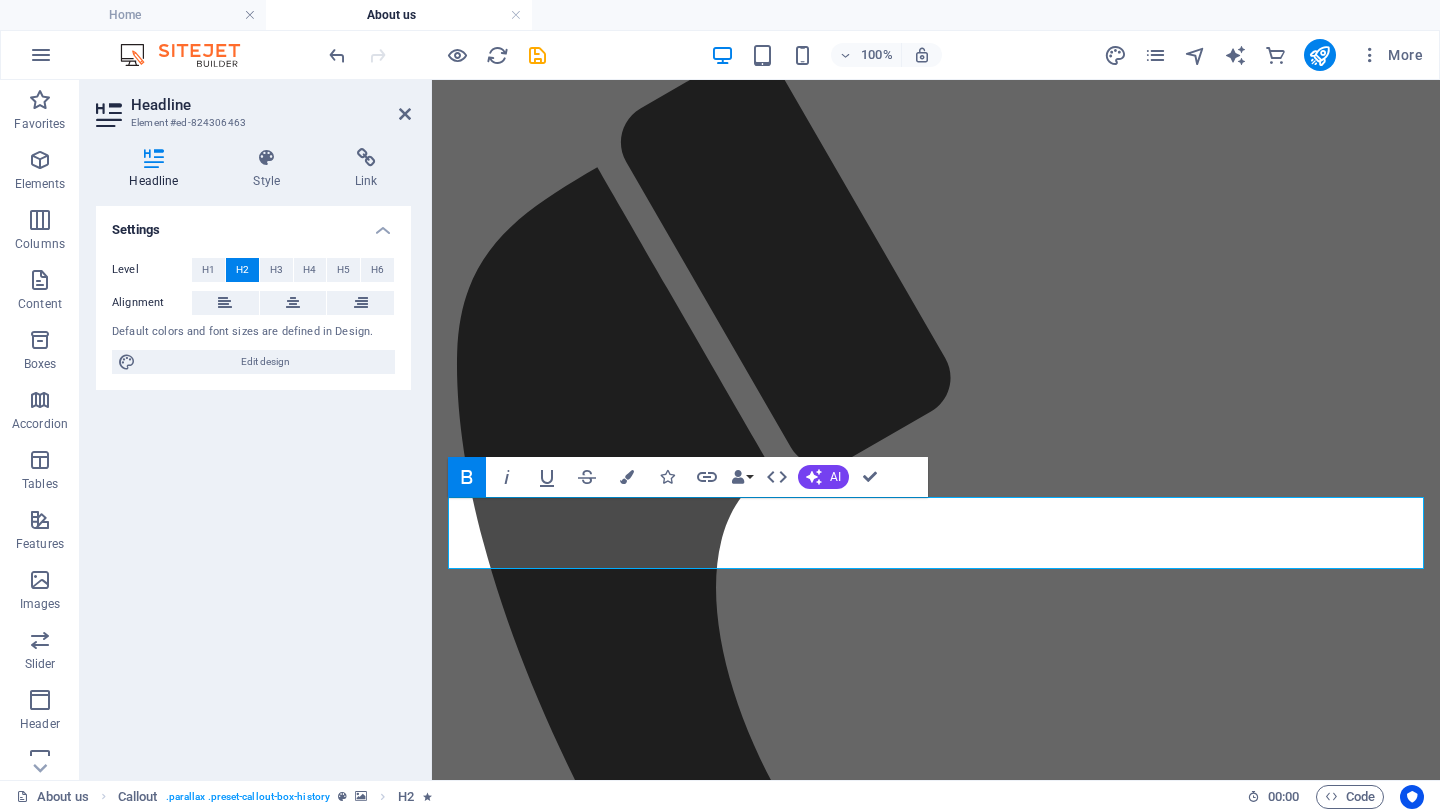 click at bounding box center [936, 2022] 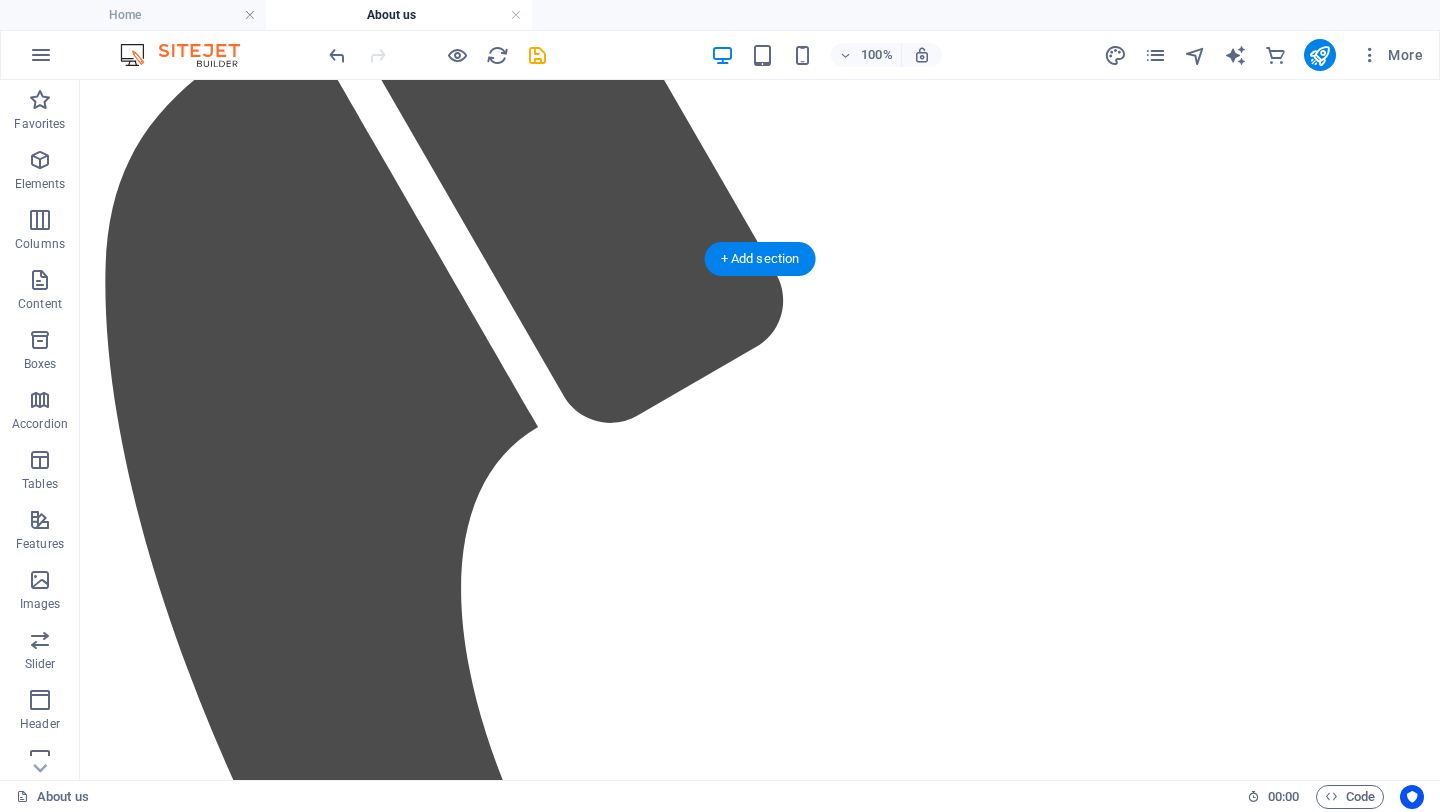 scroll, scrollTop: 1021, scrollLeft: 0, axis: vertical 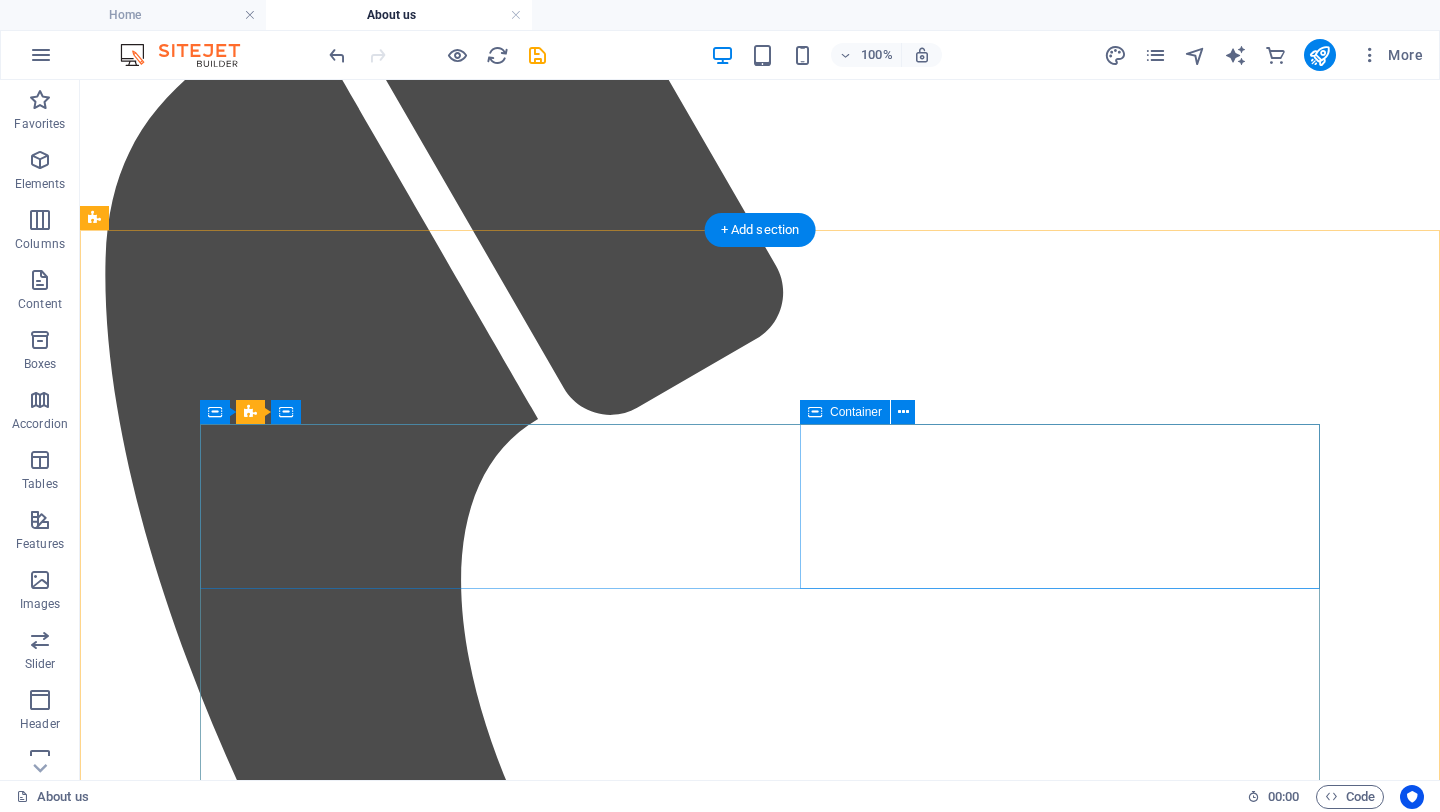click on "$[AMOUNT] Donations Lorem ipsum dolor sit amet, consetetur sadipscing elitr, sed diam nonumy eirmod tempor invidunt ut labore et dolore magna aliquyam erat, sed diam voluptua." at bounding box center (760, 3660) 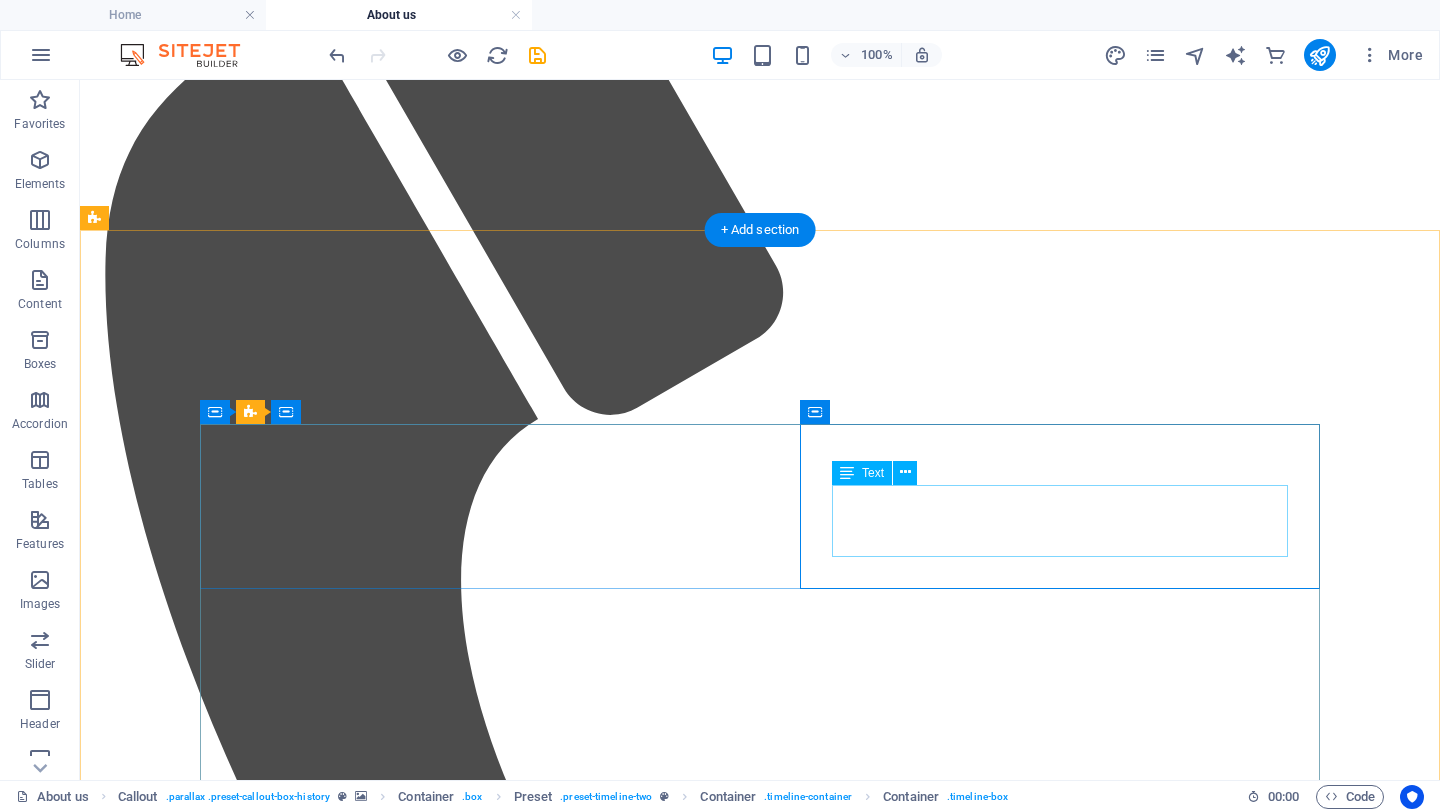 click on "Lorem ipsum dolor sit amet, consetetur sadipscing elitr, sed diam nonumy eirmod tempor invidunt ut labore et dolore magna aliquyam erat, sed diam voluptua." at bounding box center [760, 3681] 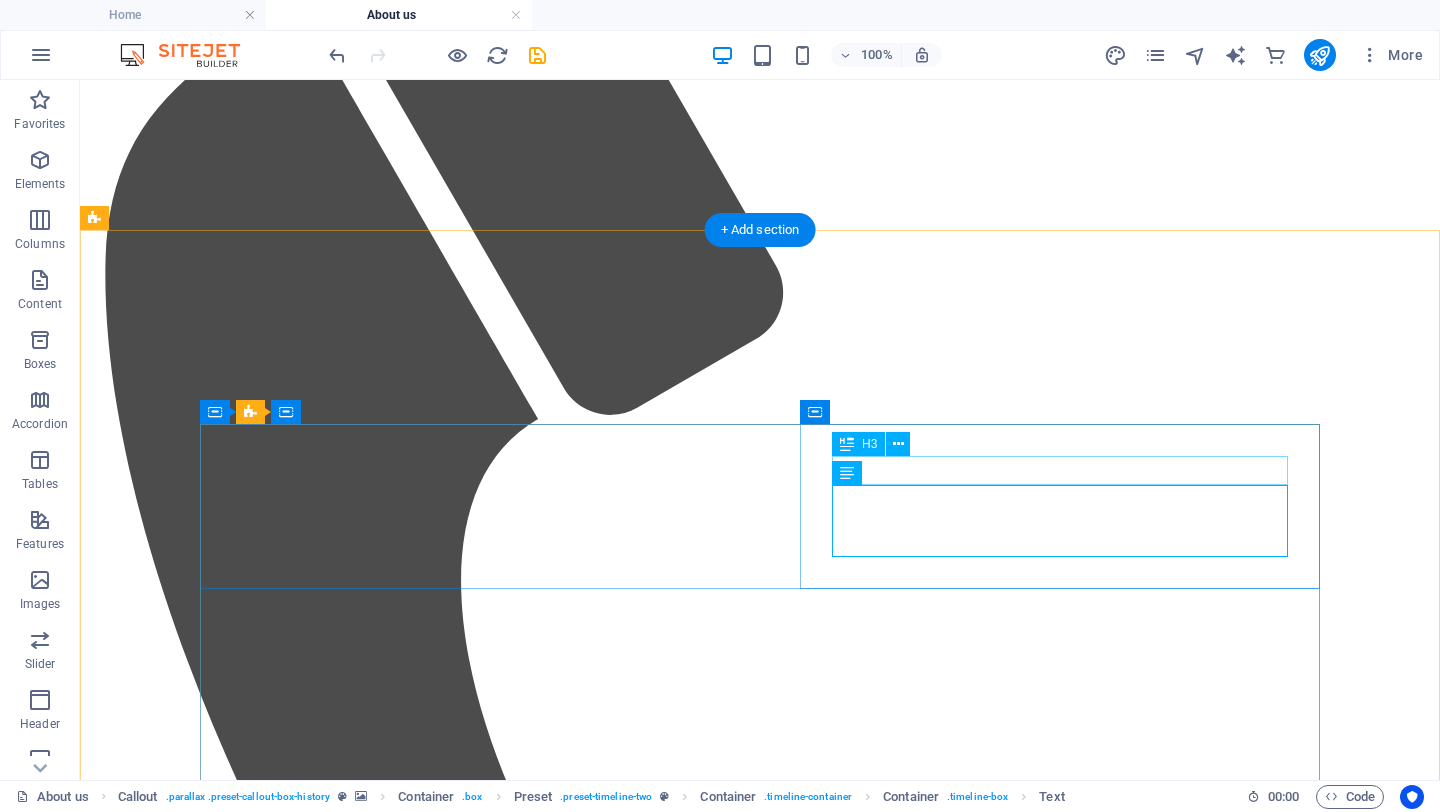 click on "$100.000 Donations" at bounding box center [760, 3642] 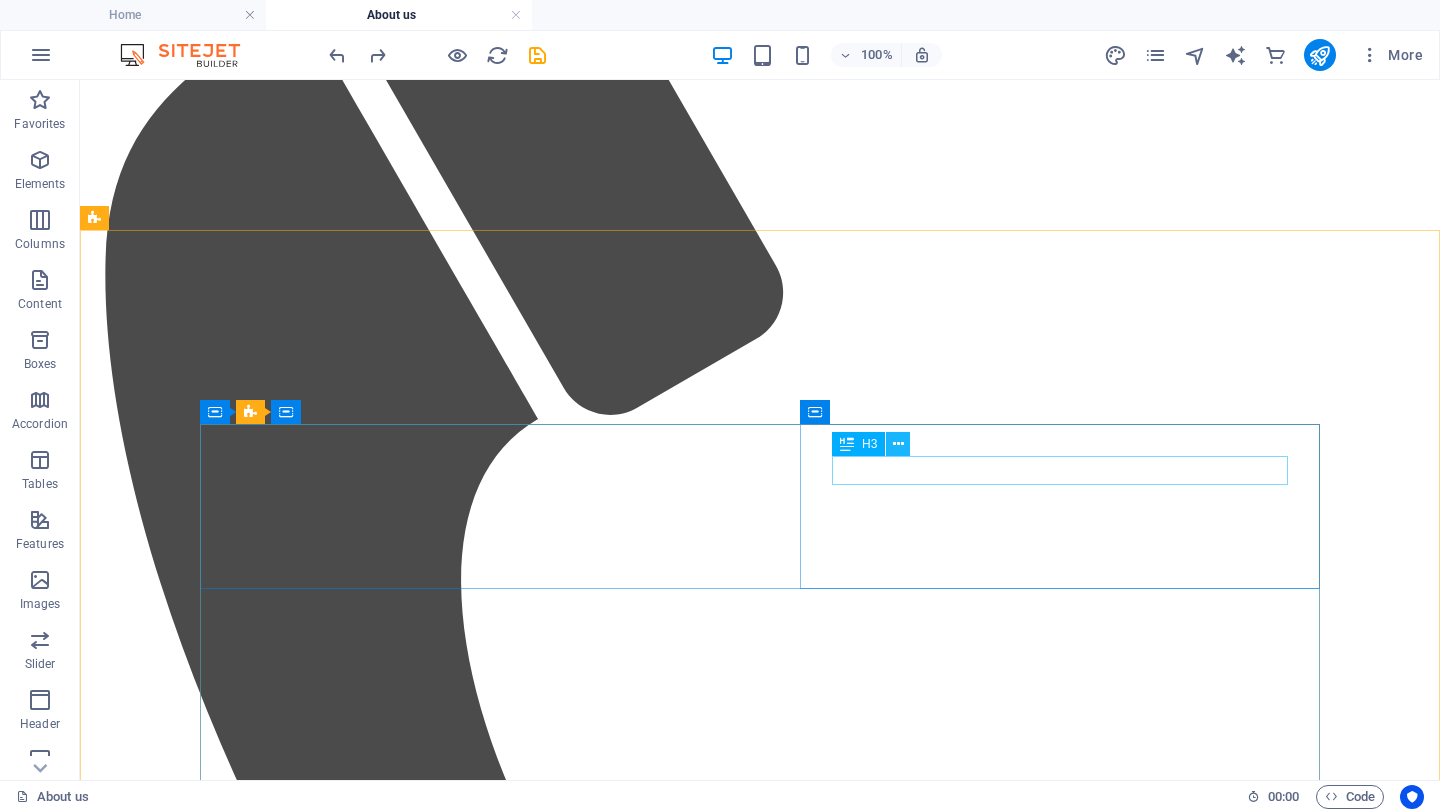 click at bounding box center [898, 444] 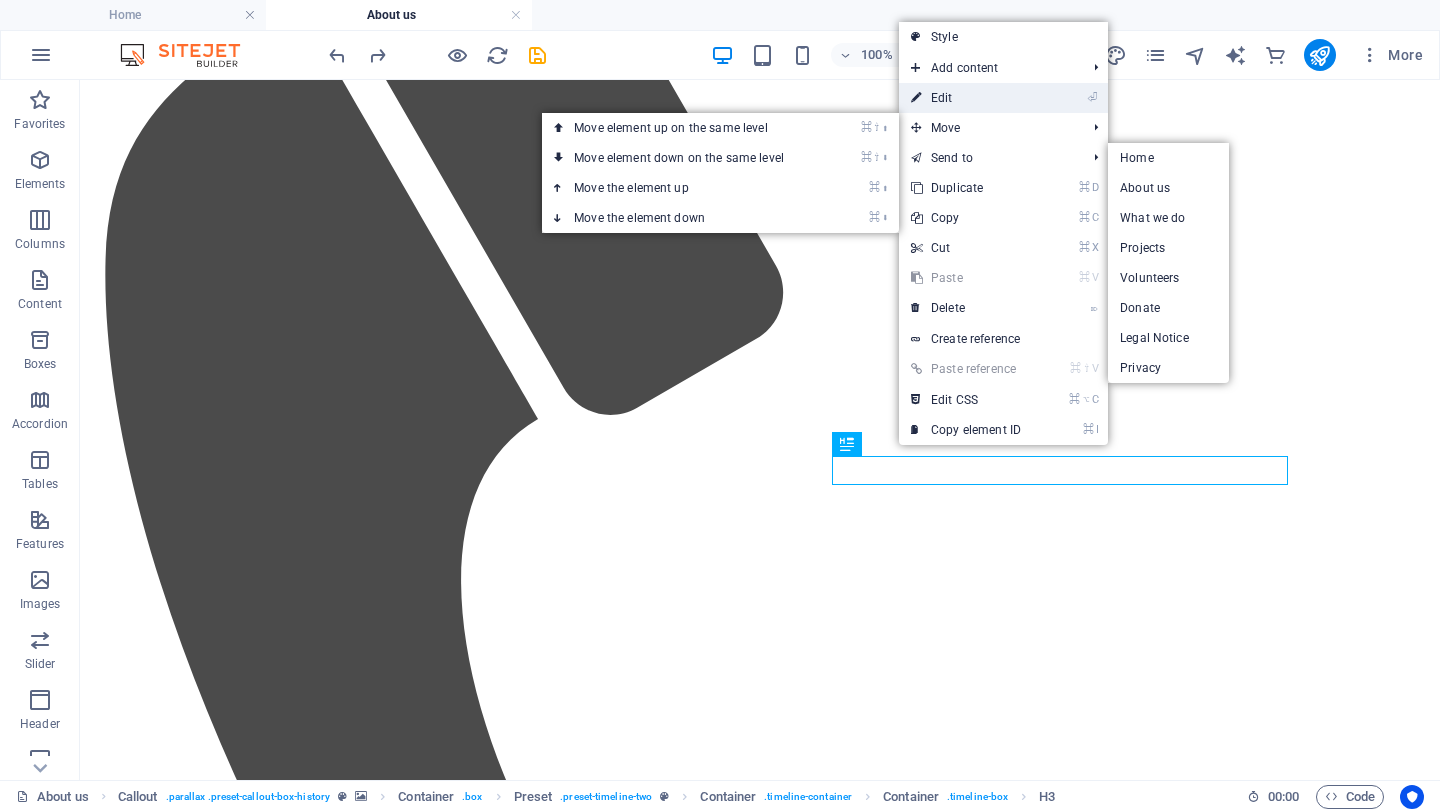 click on "⏎  Edit" at bounding box center (966, 98) 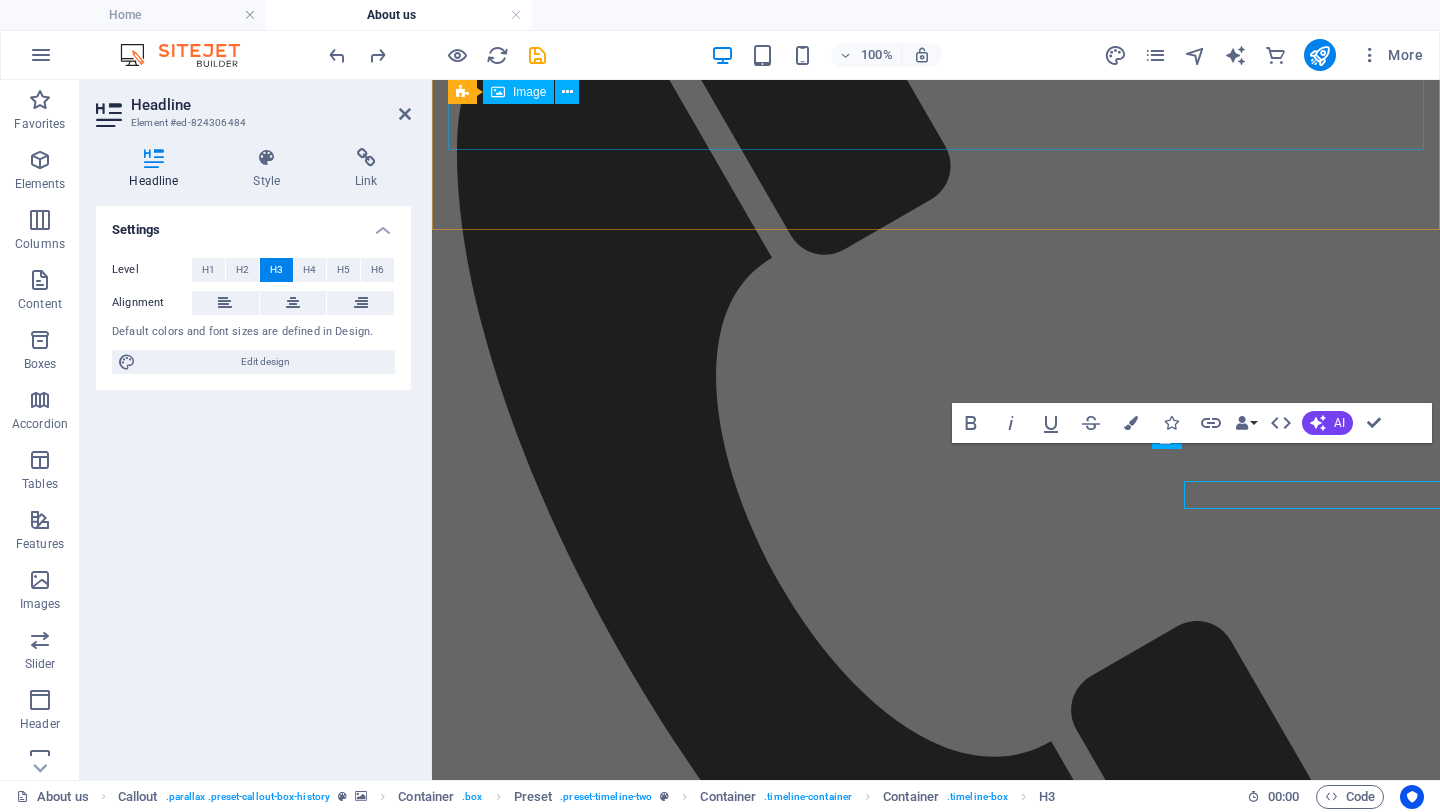 scroll, scrollTop: 996, scrollLeft: 0, axis: vertical 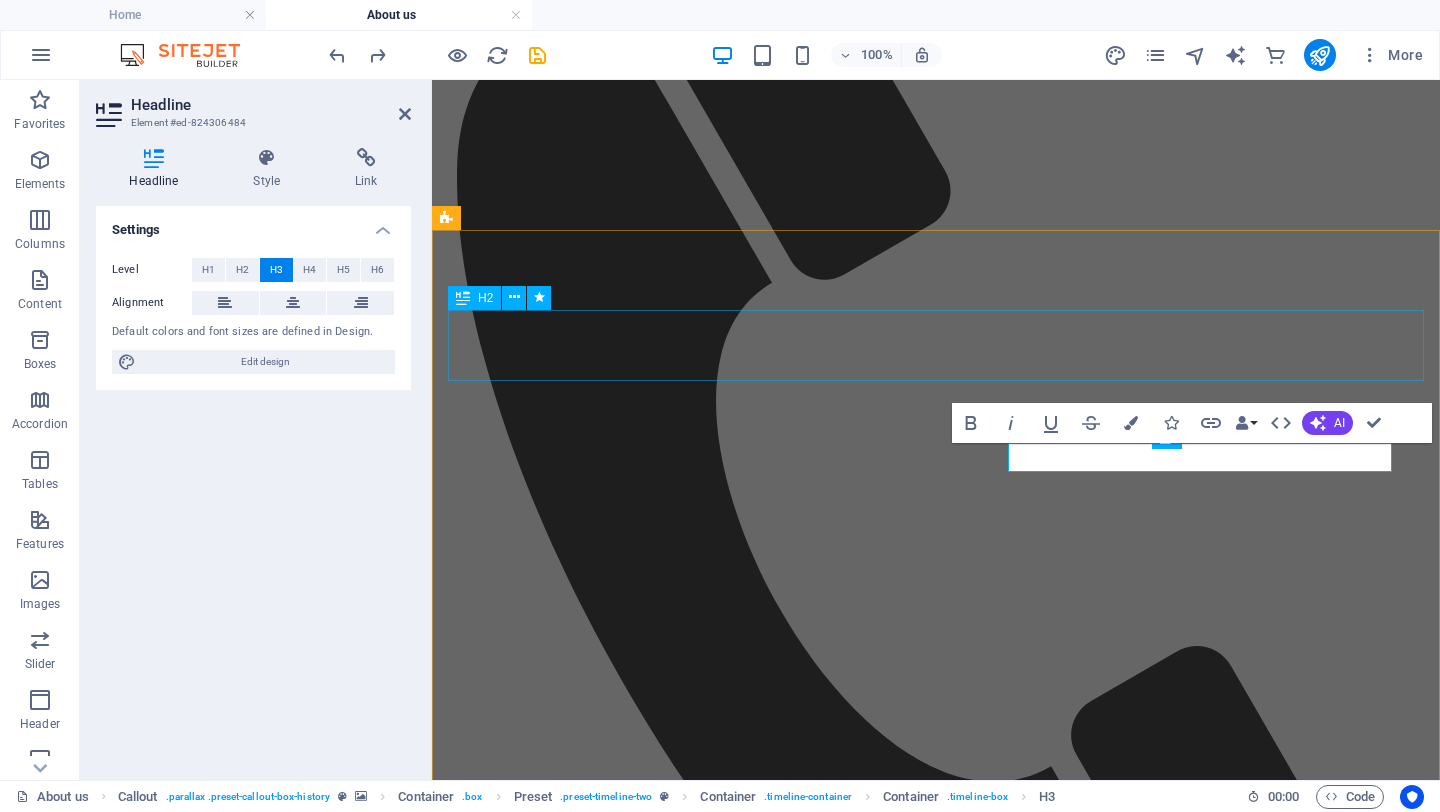 type 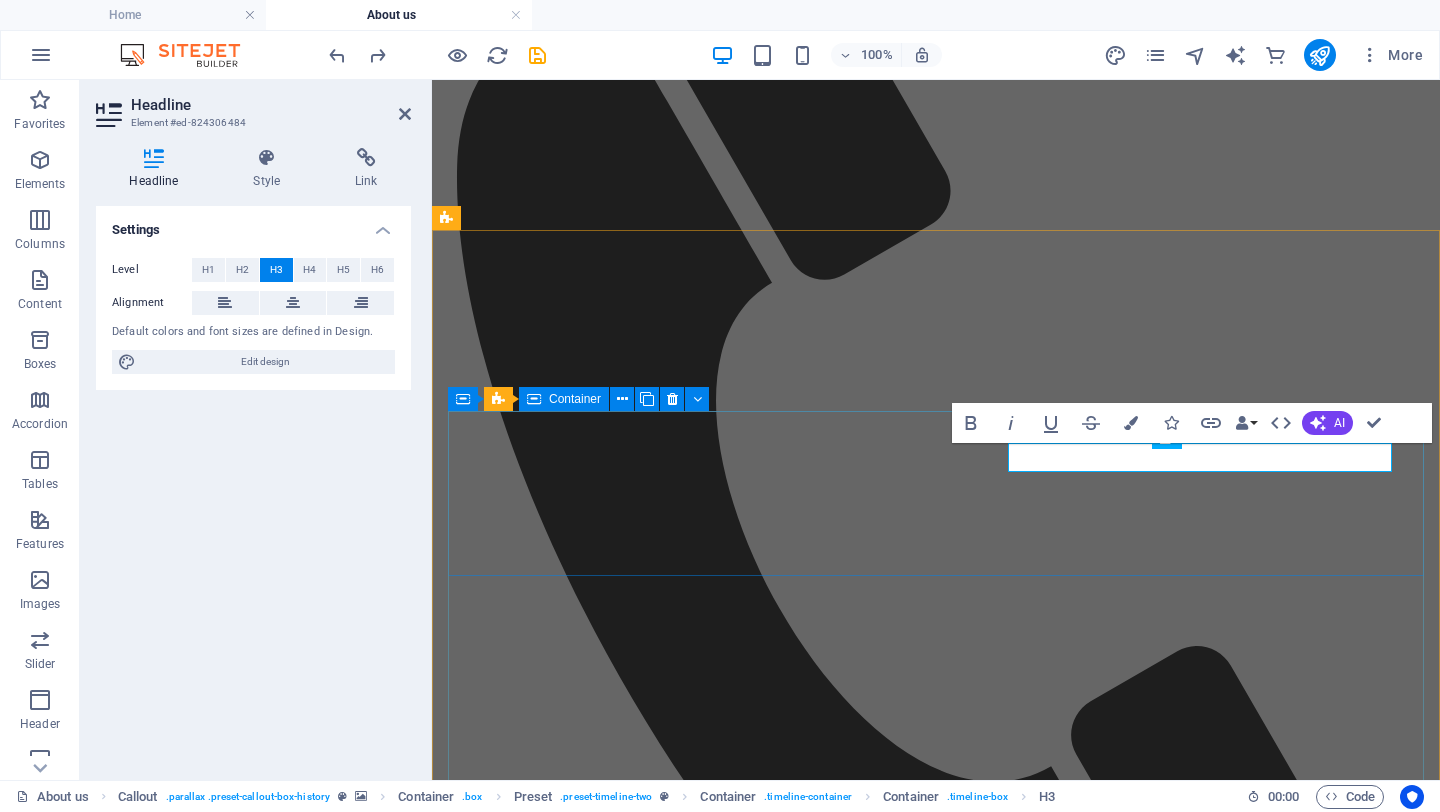 click on "[MONTH] [YEAR] The vulnerable Lorem ipsum dolor sit amet, consetetur sadipscing elitr, sed diam nonumy eirmod tempor invidunt ut labore et dolore magna aliquyam erat, sed diam voluptua." at bounding box center [936, 3198] 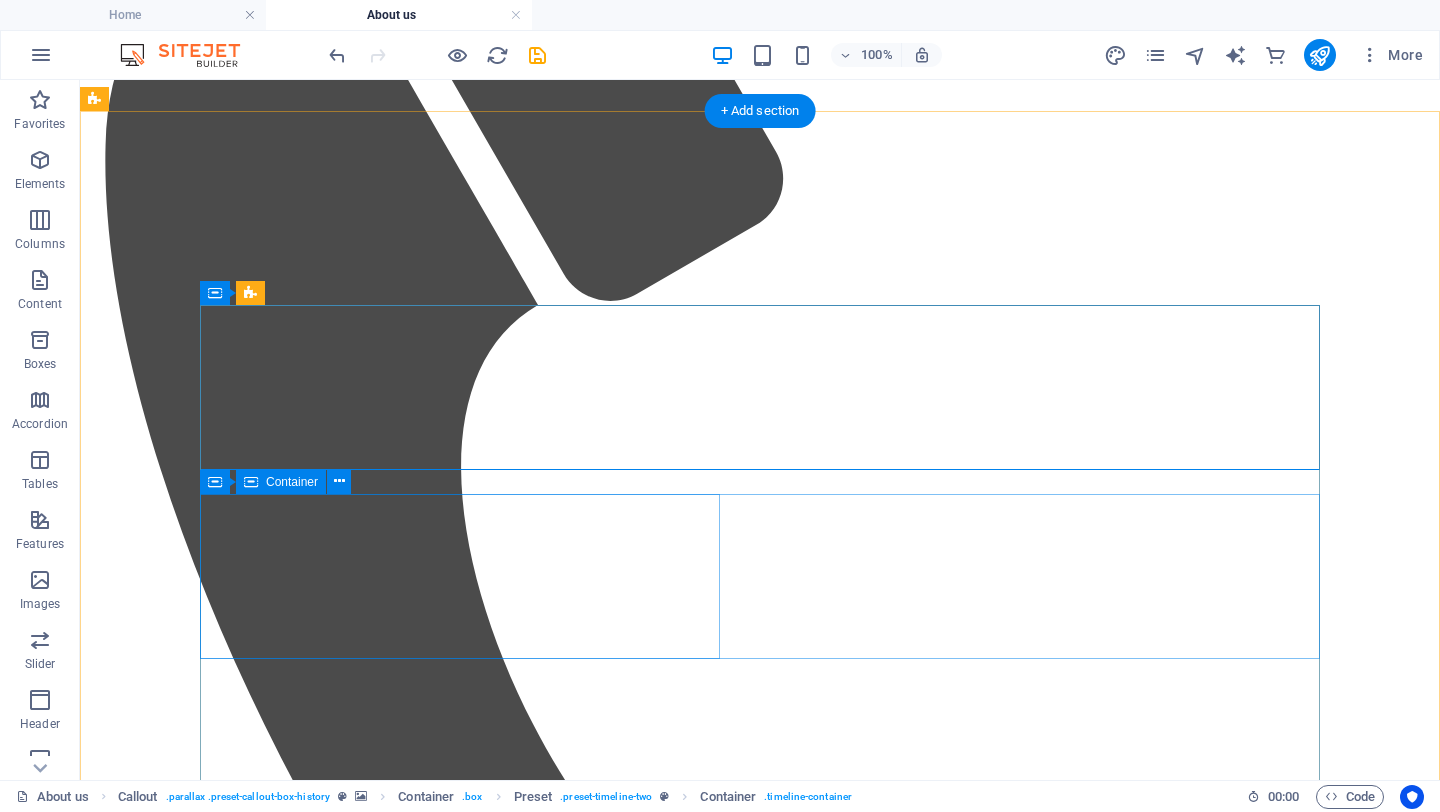 scroll, scrollTop: 1140, scrollLeft: 0, axis: vertical 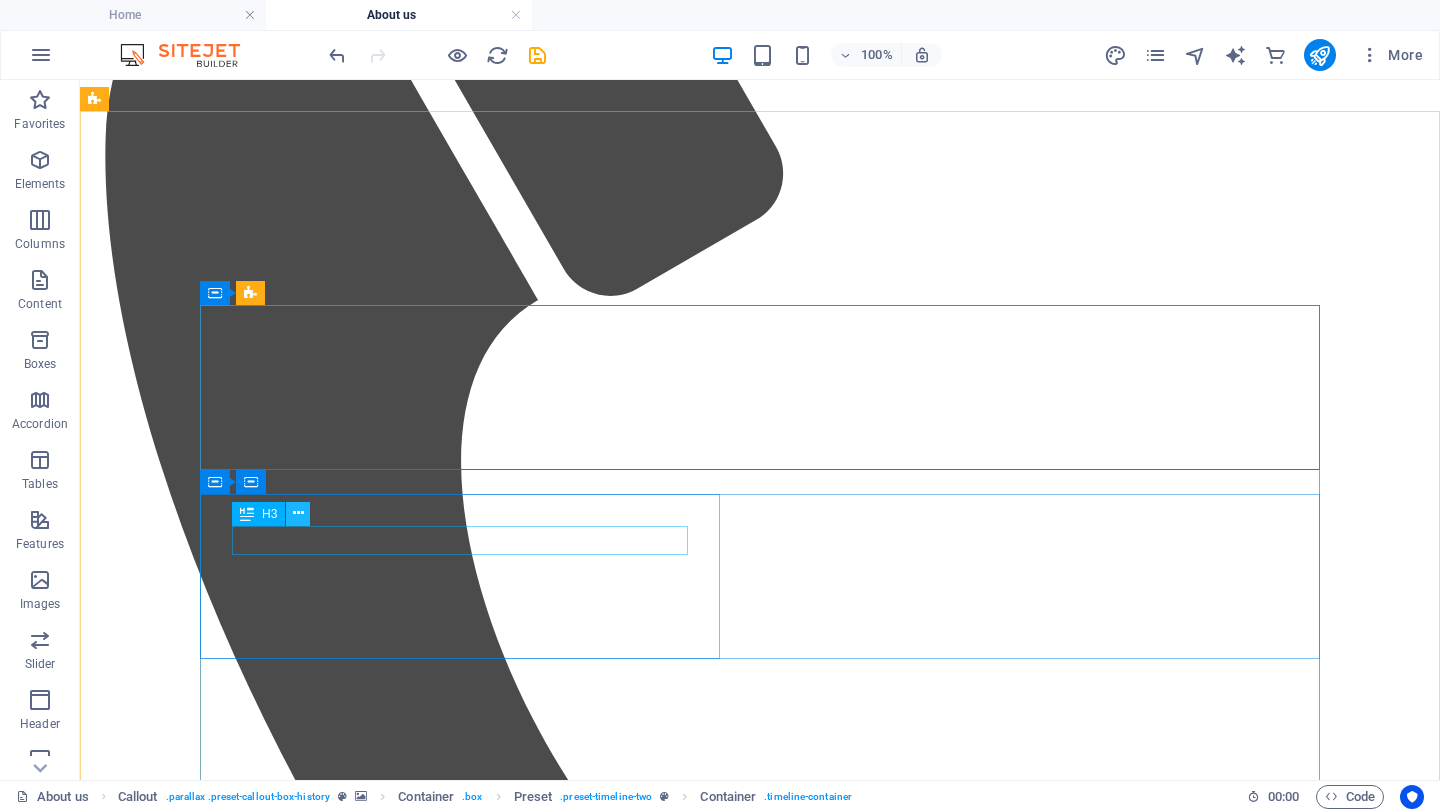 click at bounding box center [298, 513] 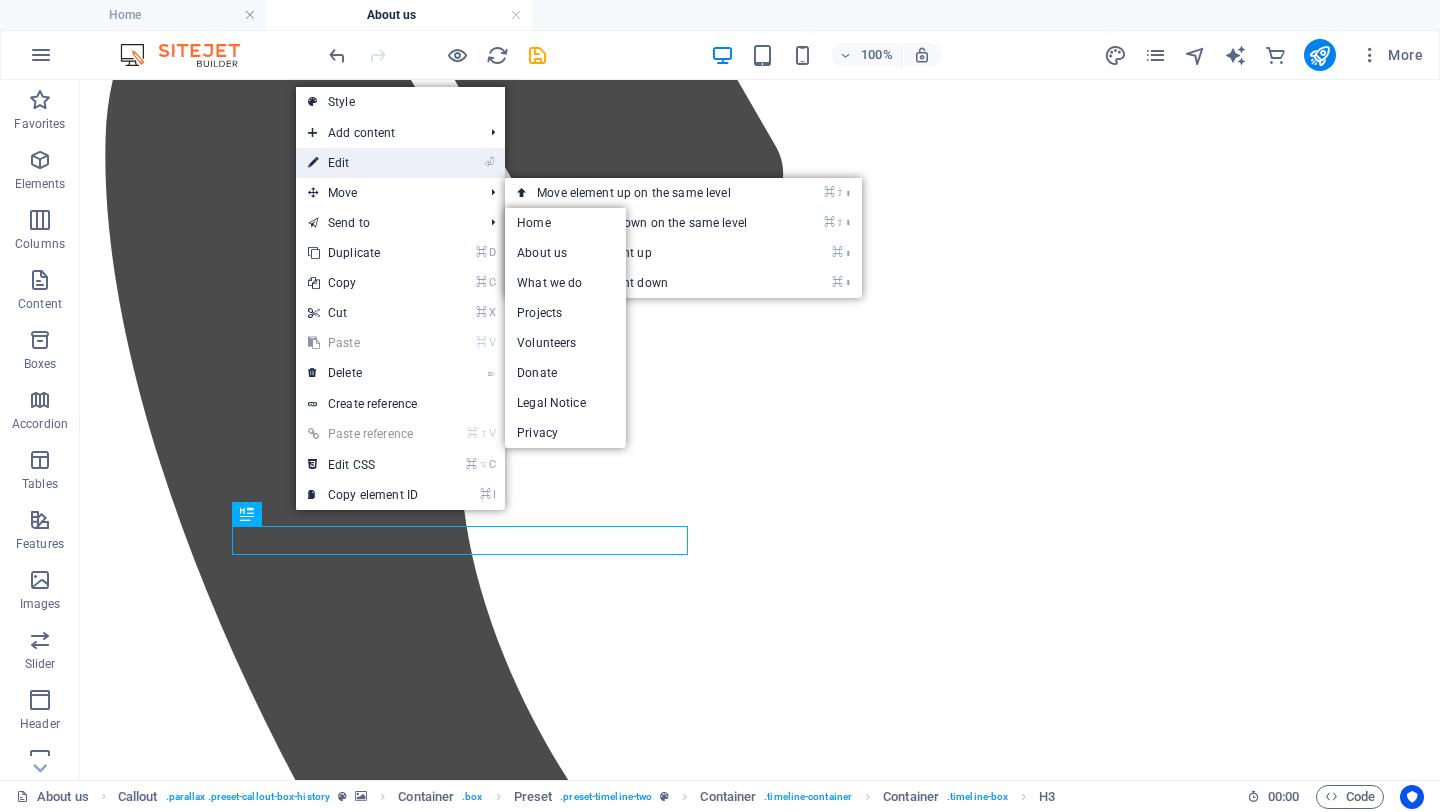 click on "⏎  Edit" at bounding box center (363, 163) 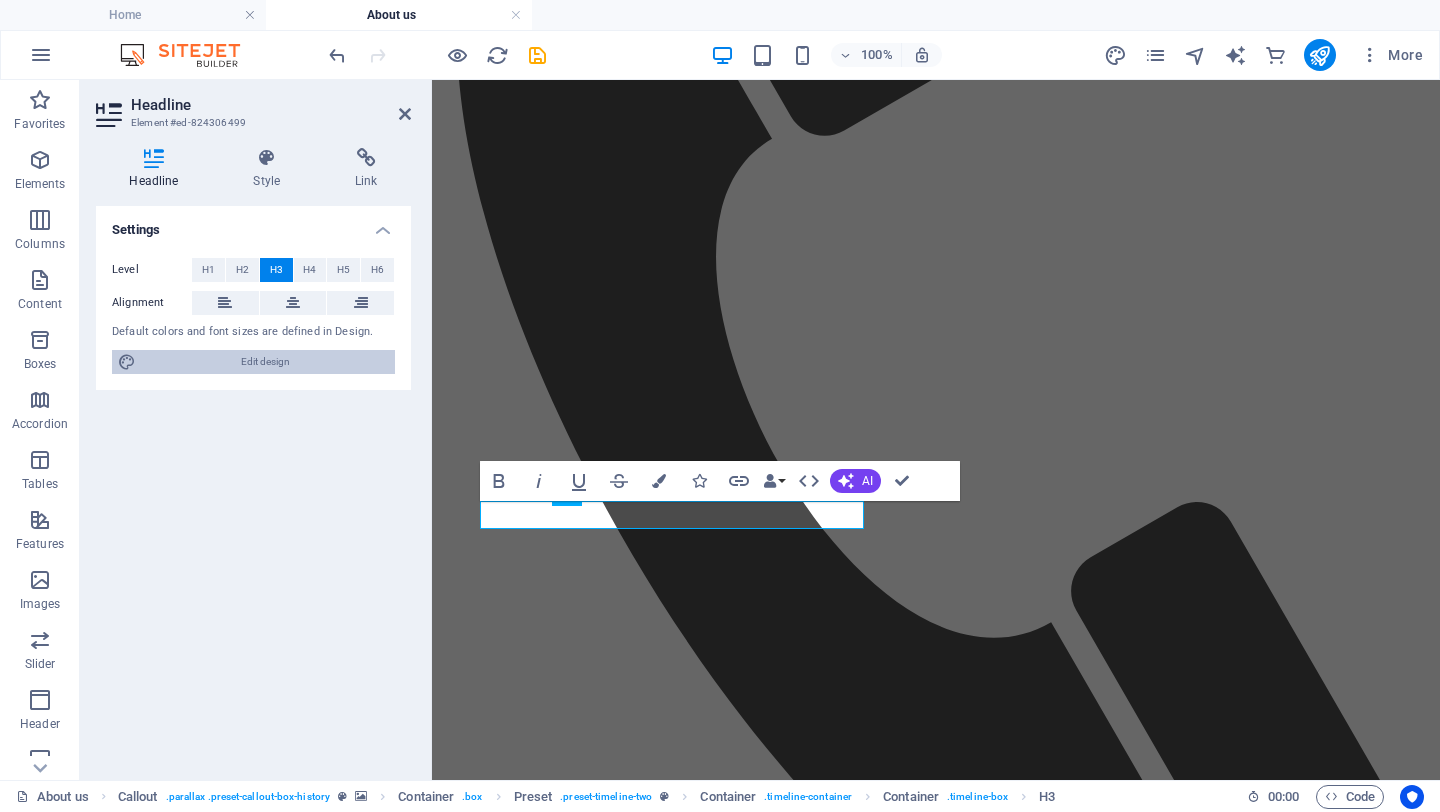 scroll, scrollTop: 1128, scrollLeft: 0, axis: vertical 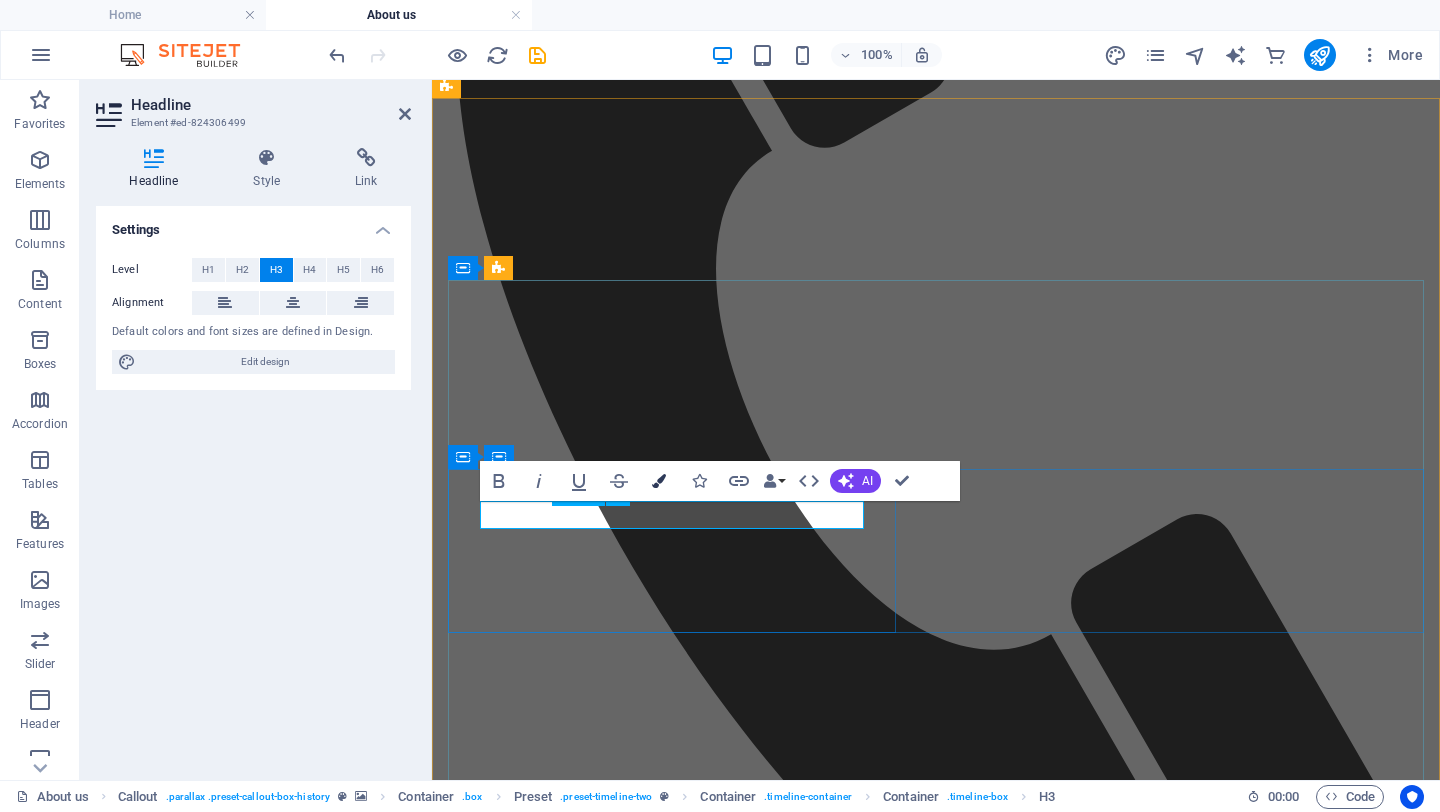 type 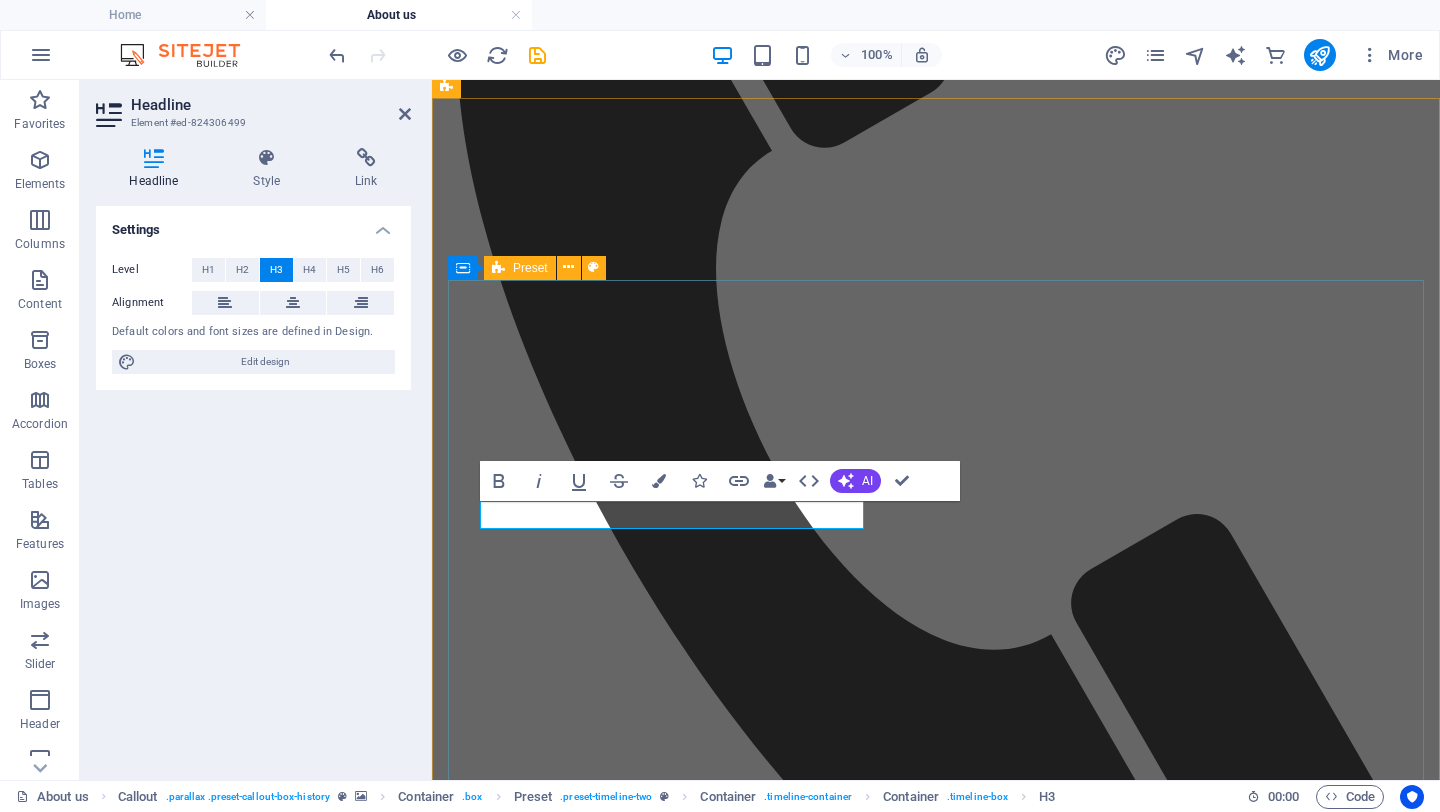 click on "[MONTH] [YEAR] The vulnerable Lorem ipsum dolor sit amet, consetetur sadipscing elitr, sed diam nonumy eirmod tempor invidunt ut labore et dolore magna aliquyam erat, sed diam voluptua. [MONTH] [YEAR] local Faith communities Lorem ipsum dolor sit amet, consetetur sadipscing elitr, sed diam nonumy eirmod tempor invidunt ut labore et dolore magna aliquyam erat, sed diam voluptua. [MONTH] [YEAR] Building our 10th Shelter Lorem ipsum dolor sit amet, consetetur sadipscing elitr, sed diam nonumy eirmod tempor invidunt ut labore et dolore magna aliquyam erat, sed diam voluptua. [MONTH] [YEAR] Reaching 2.900 Volunteers Lorem ipsum dolor sit amet, consetetur sadipscing elitr, sed diam nonumy eirmod tempor invidunt ut labore et dolore magna aliquyam erat, sed diam voluptua. [MONTH] [YEAR] $[AMOUNT] Donations Lorem ipsum dolor sit amet, consetetur sadipscing elitr, sed diam nonumy eirmod tempor invidunt ut labore et dolore magna aliquyam erat, sed diam voluptua. [MONTH] [YEAR] Building our First shelter [MONTH] [YEAR] Starting with  weCare" at bounding box center [936, 3455] 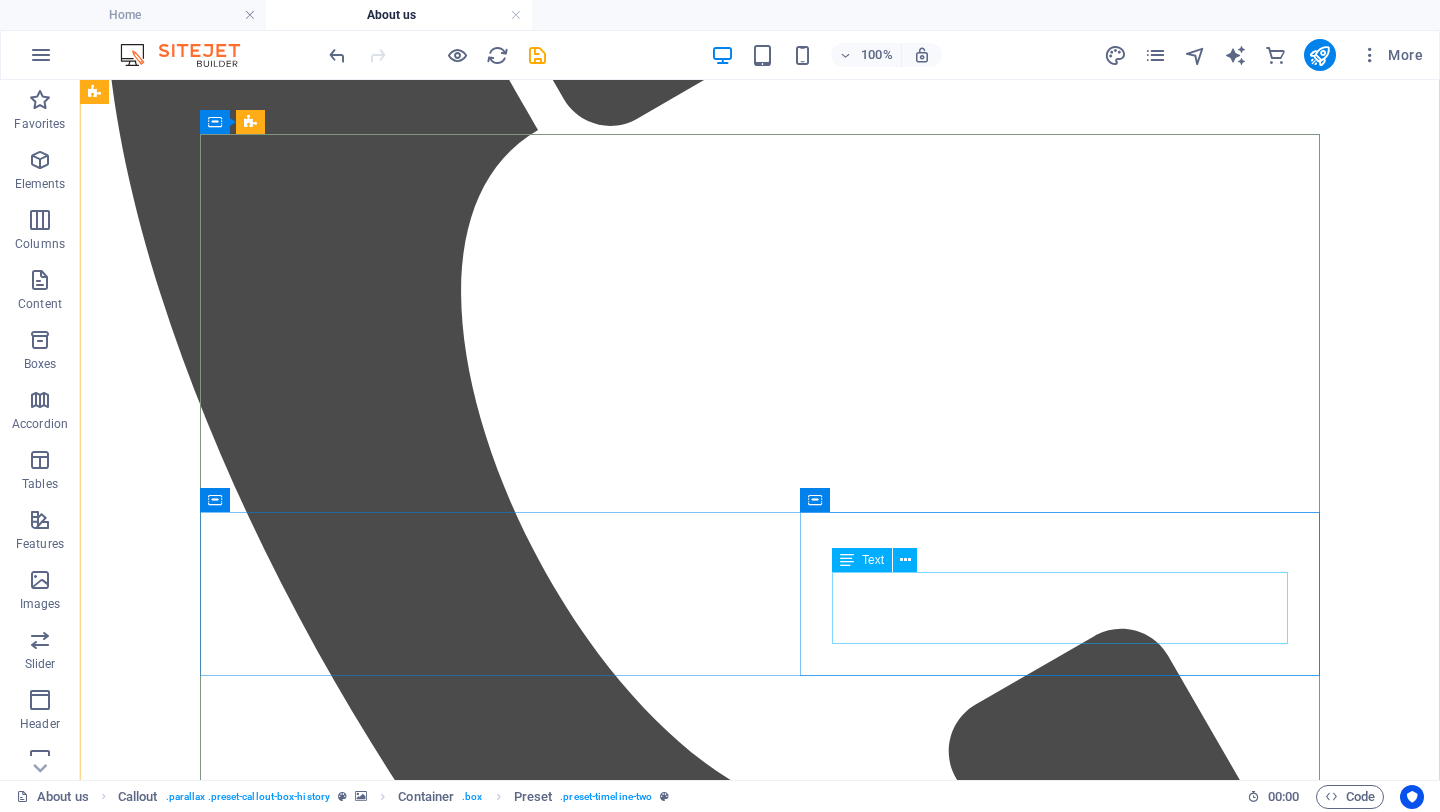 scroll, scrollTop: 1311, scrollLeft: 0, axis: vertical 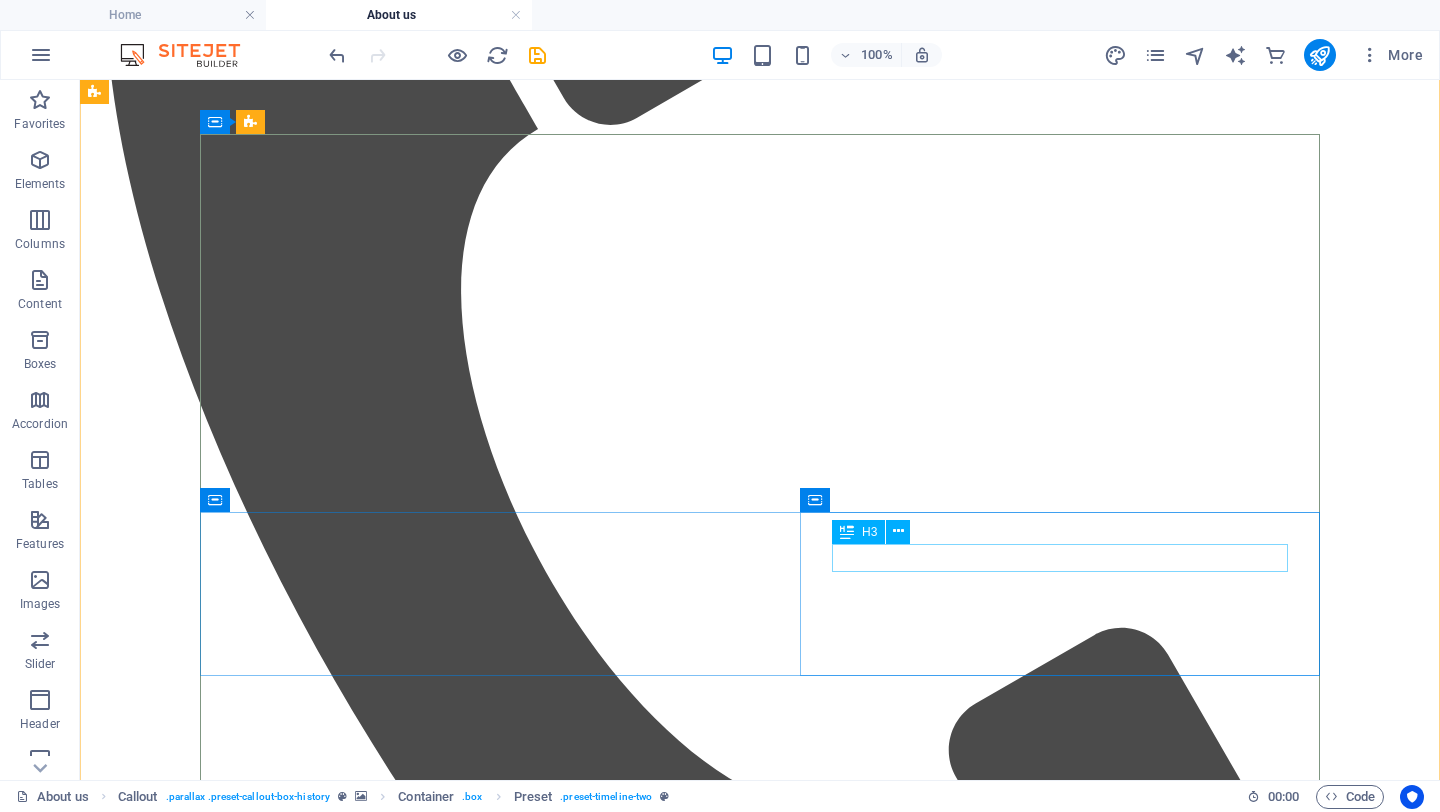 click on "Building our 10th Shelter" at bounding box center (760, 3575) 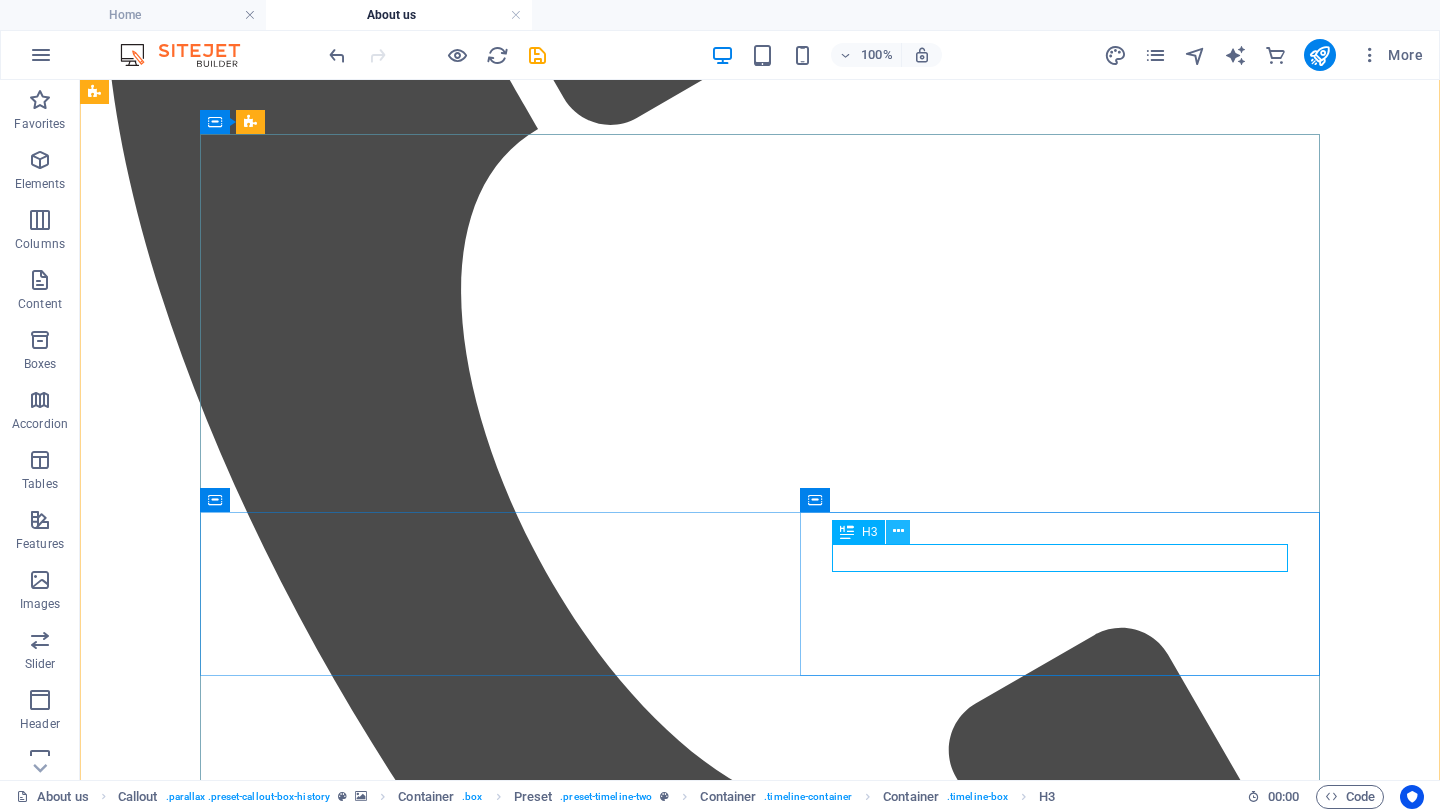 click at bounding box center [898, 531] 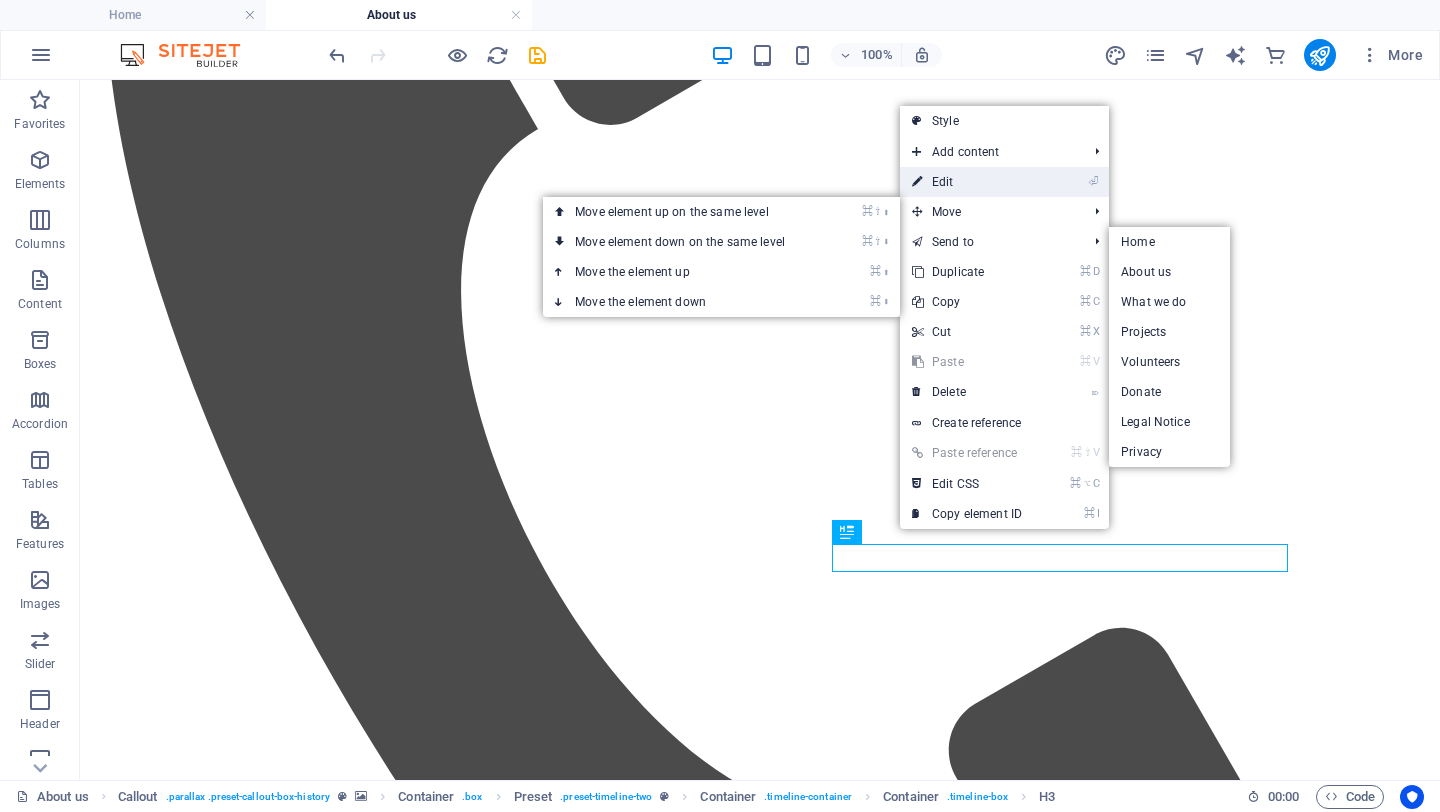 click on "⏎  Edit" at bounding box center [967, 182] 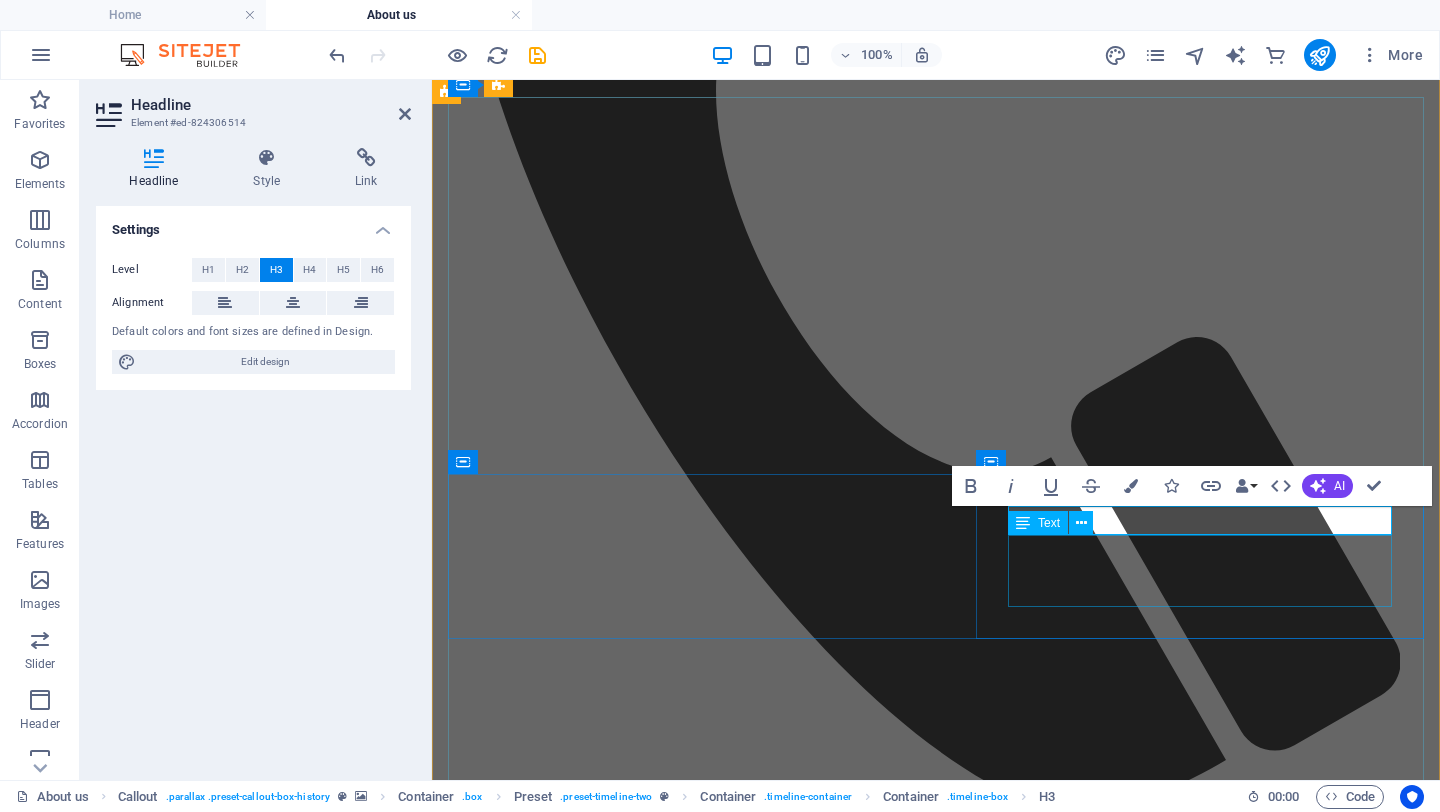 type 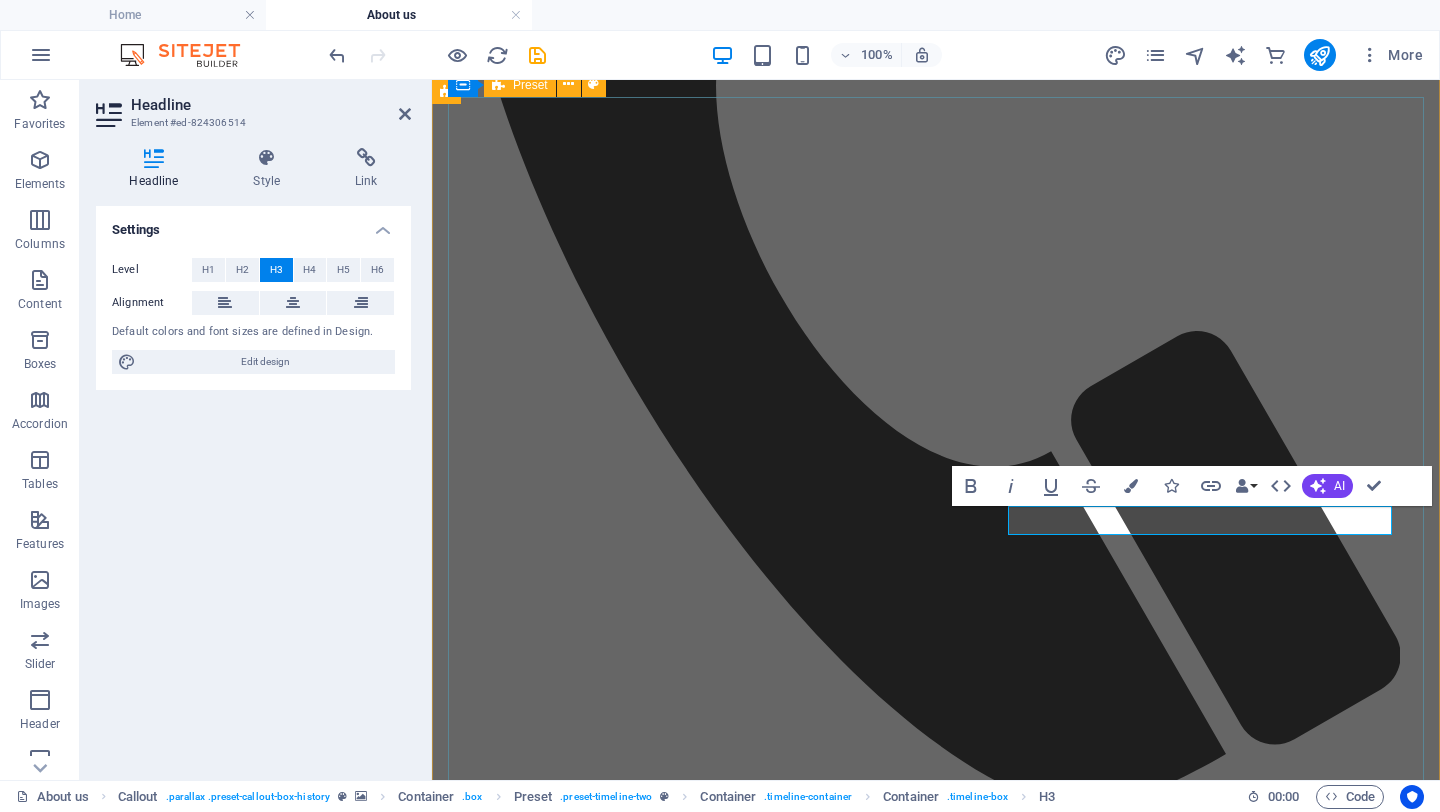 click on "July 2007" at bounding box center (936, 3224) 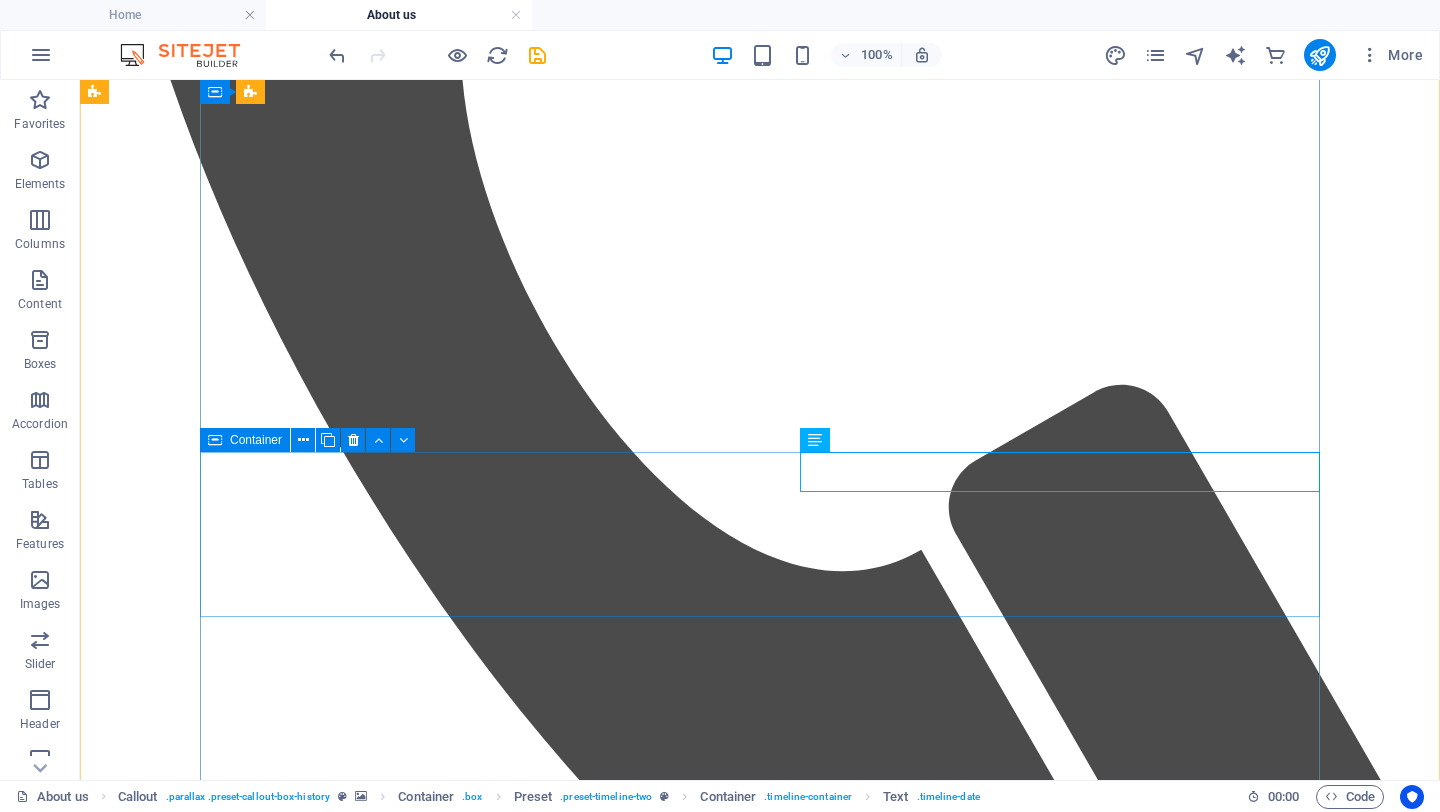 scroll, scrollTop: 1582, scrollLeft: 0, axis: vertical 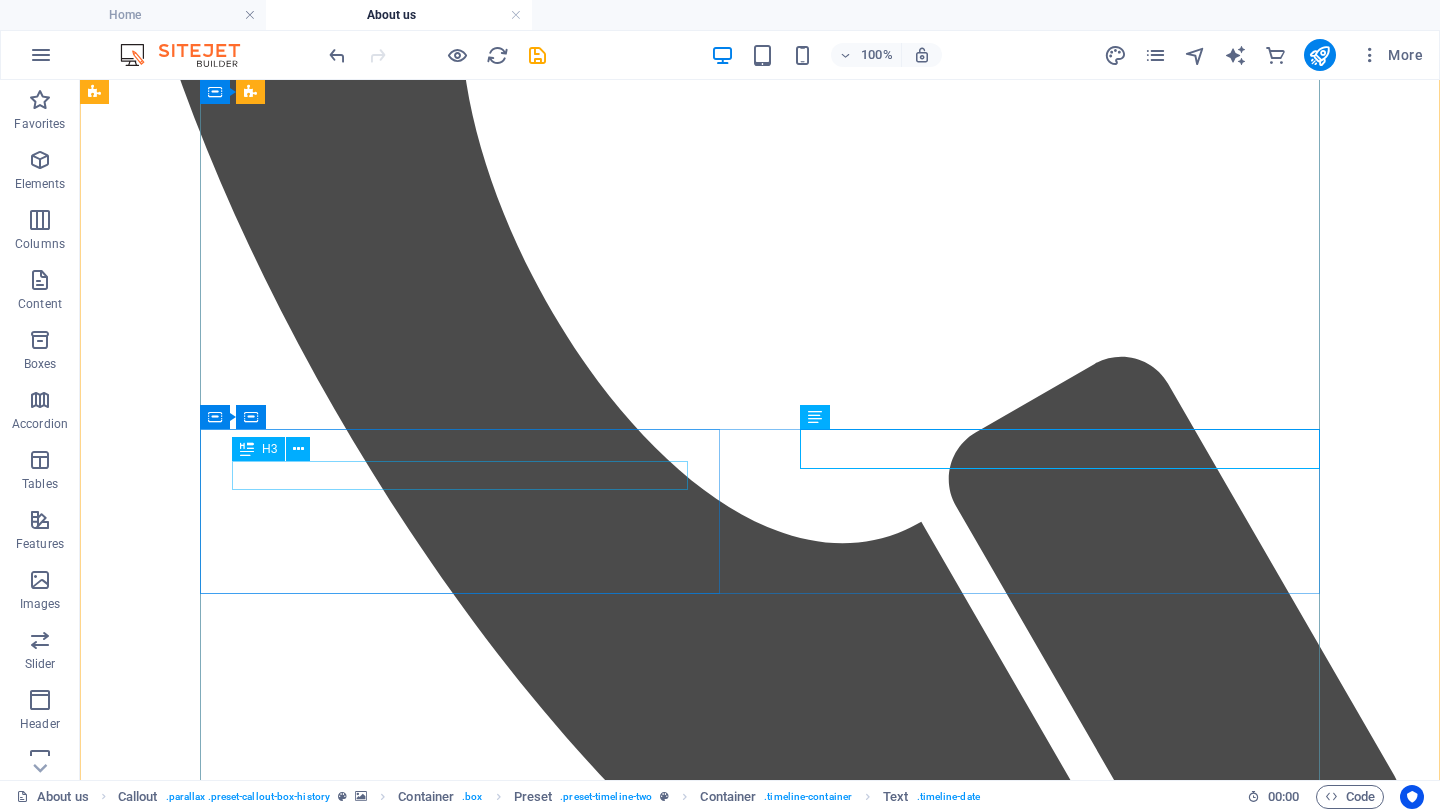 click on "Reaching 2.900 Volunteers" at bounding box center [760, 3415] 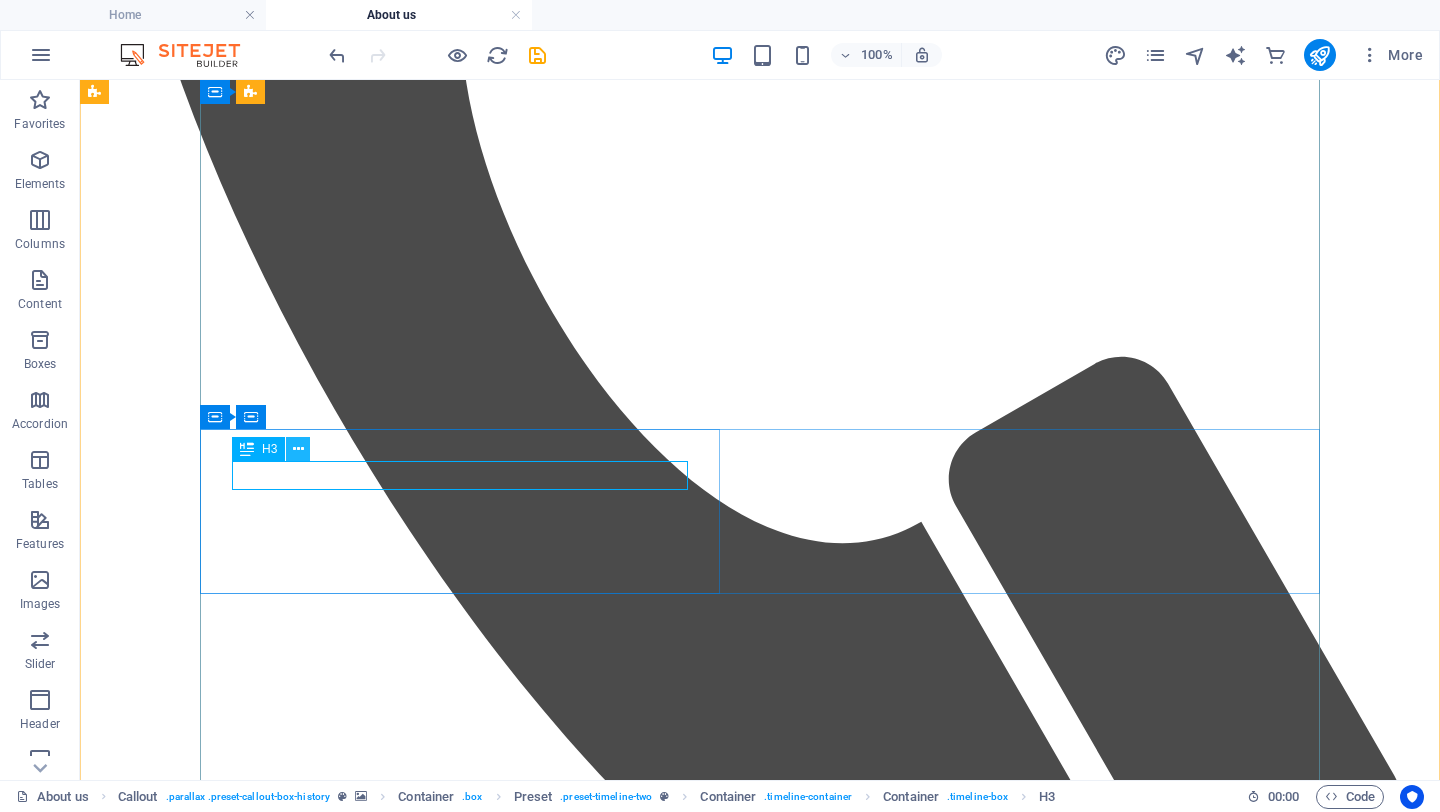 click at bounding box center (298, 449) 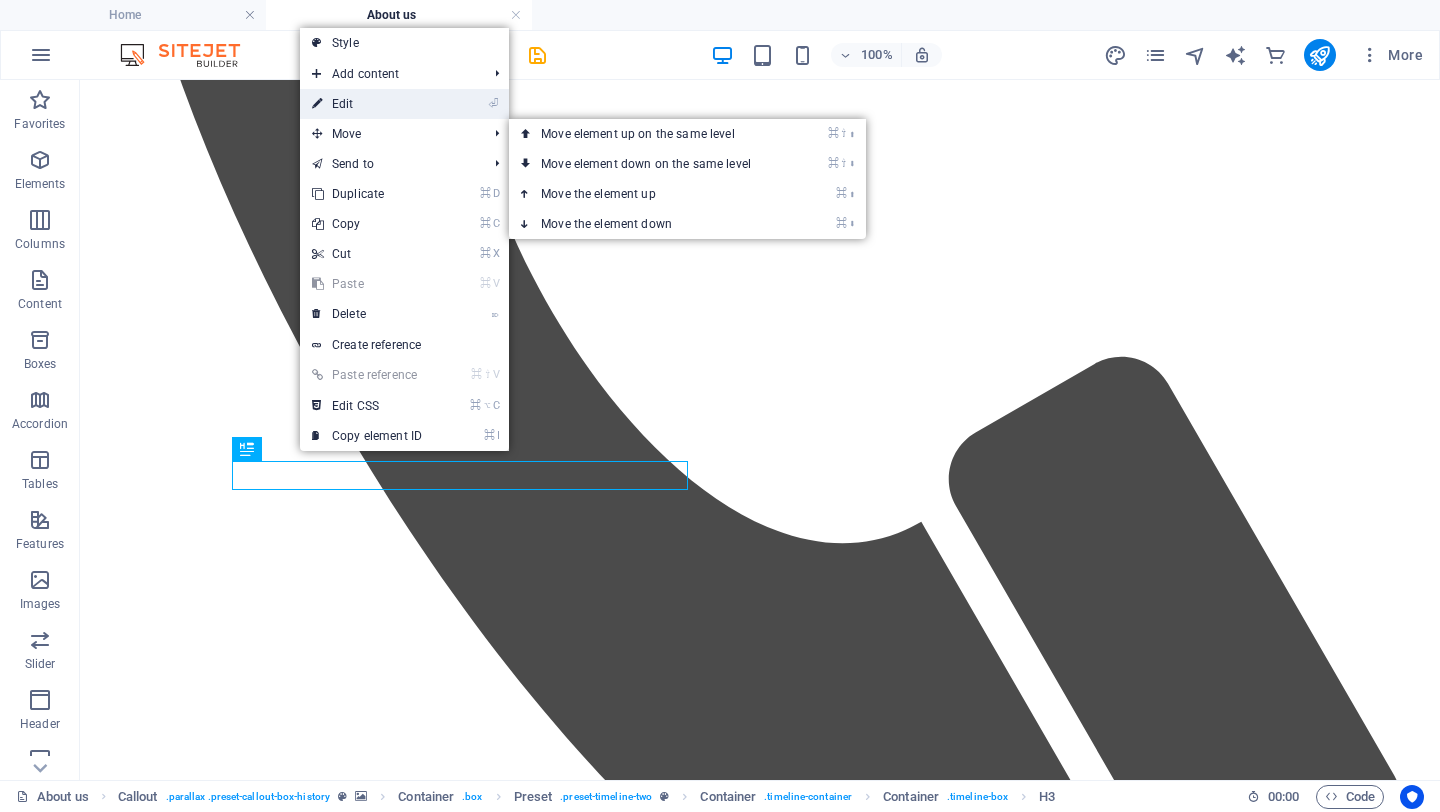 click on "⏎  Edit" at bounding box center [367, 104] 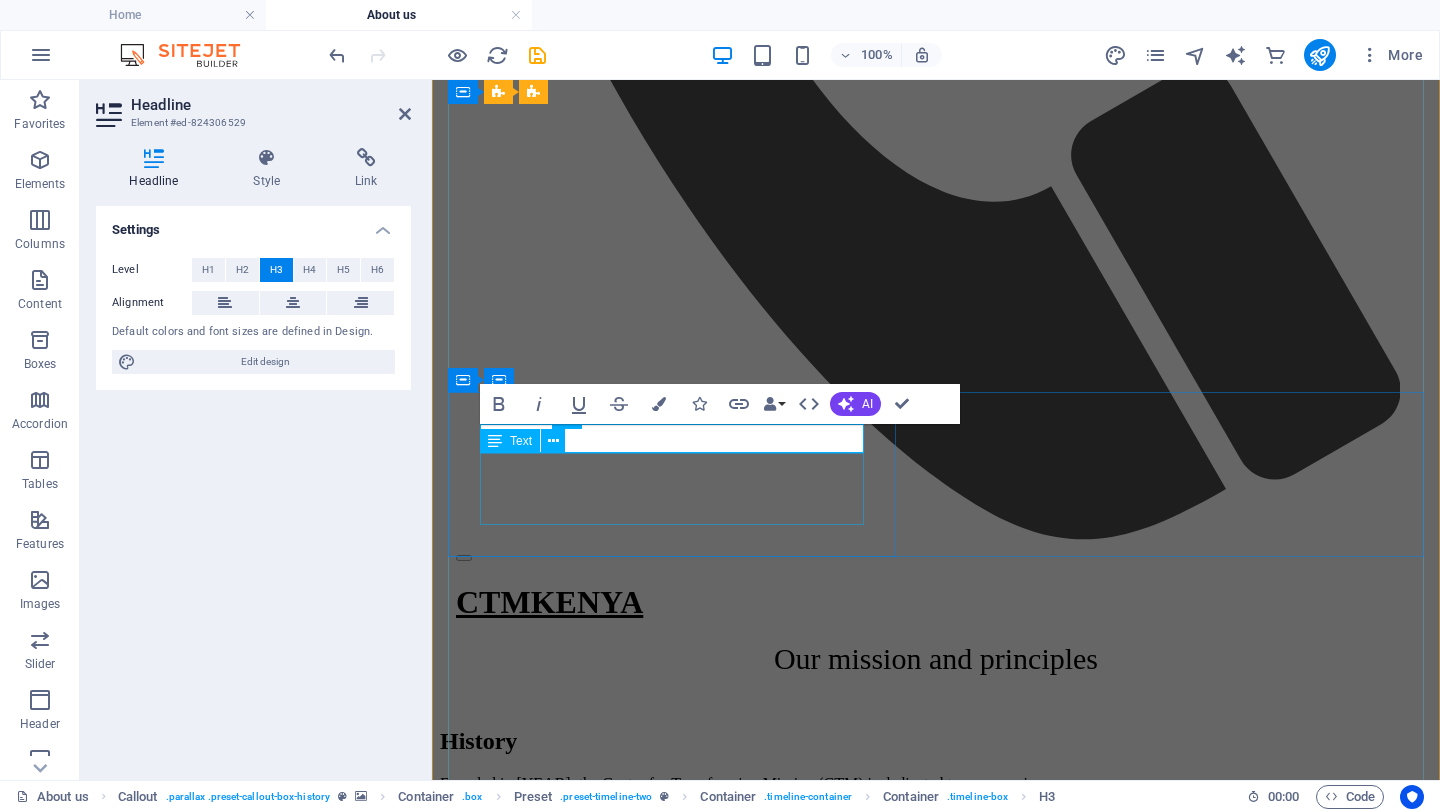 type 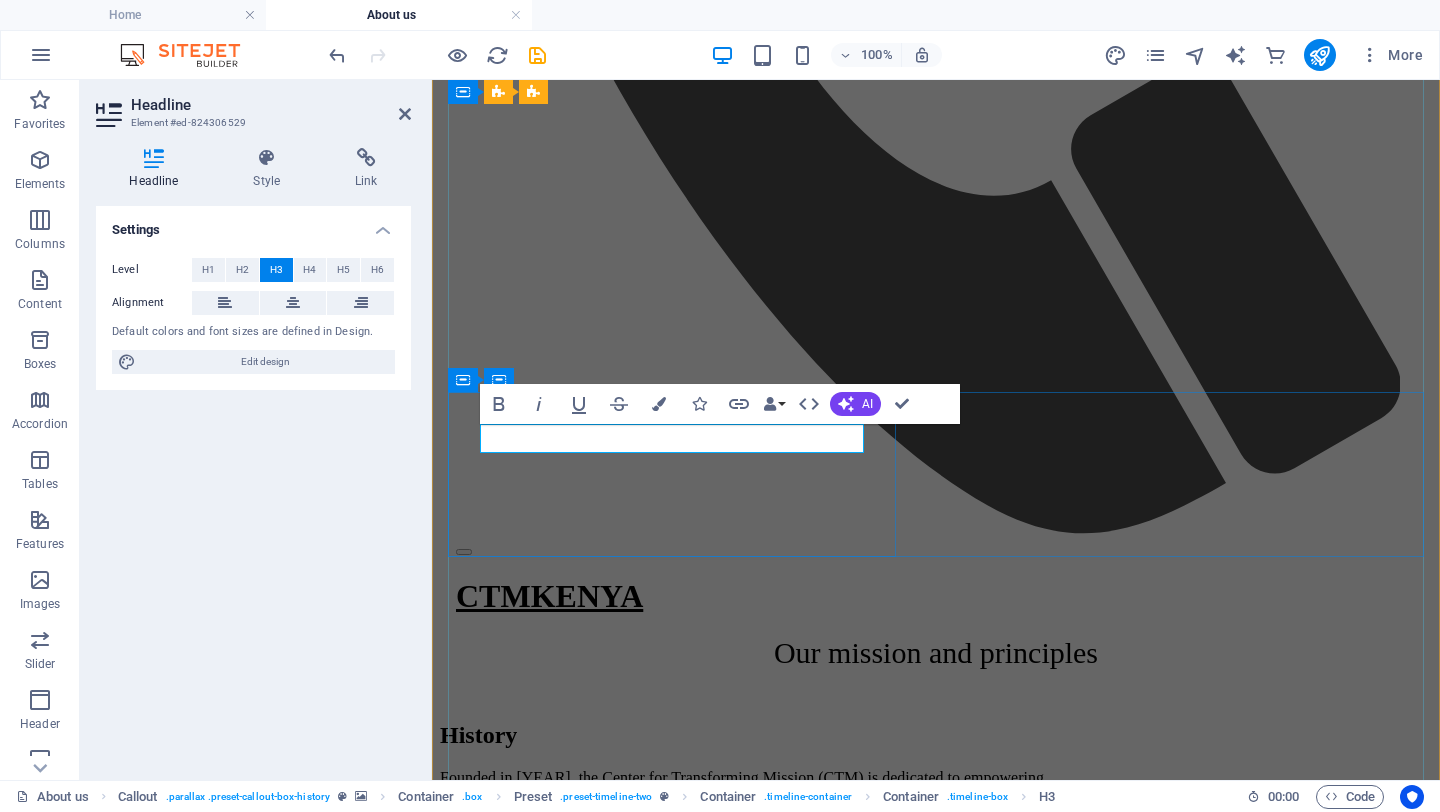 click on "Grasroot leaders" at bounding box center [936, 2992] 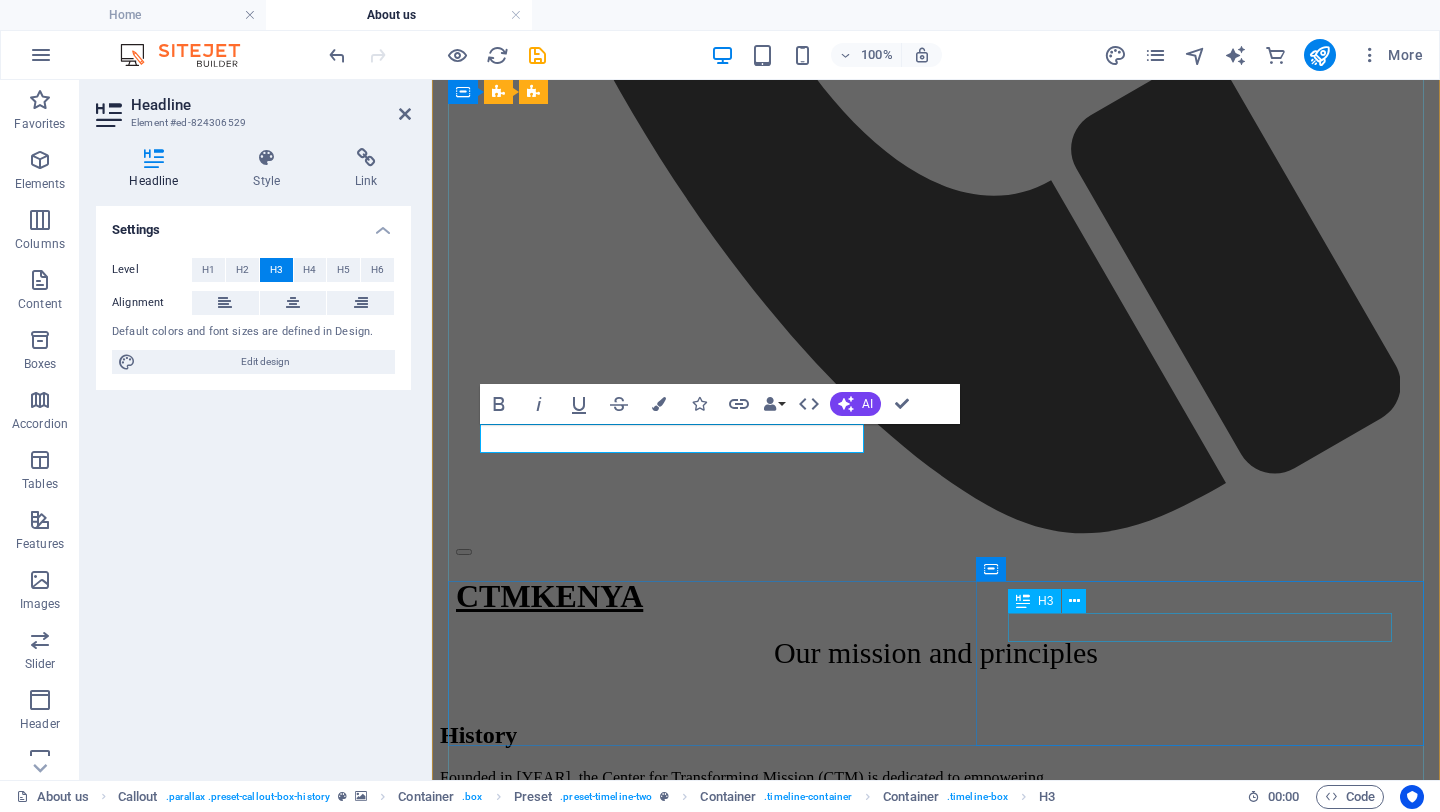click on "$20.000 Donations" at bounding box center (936, 3121) 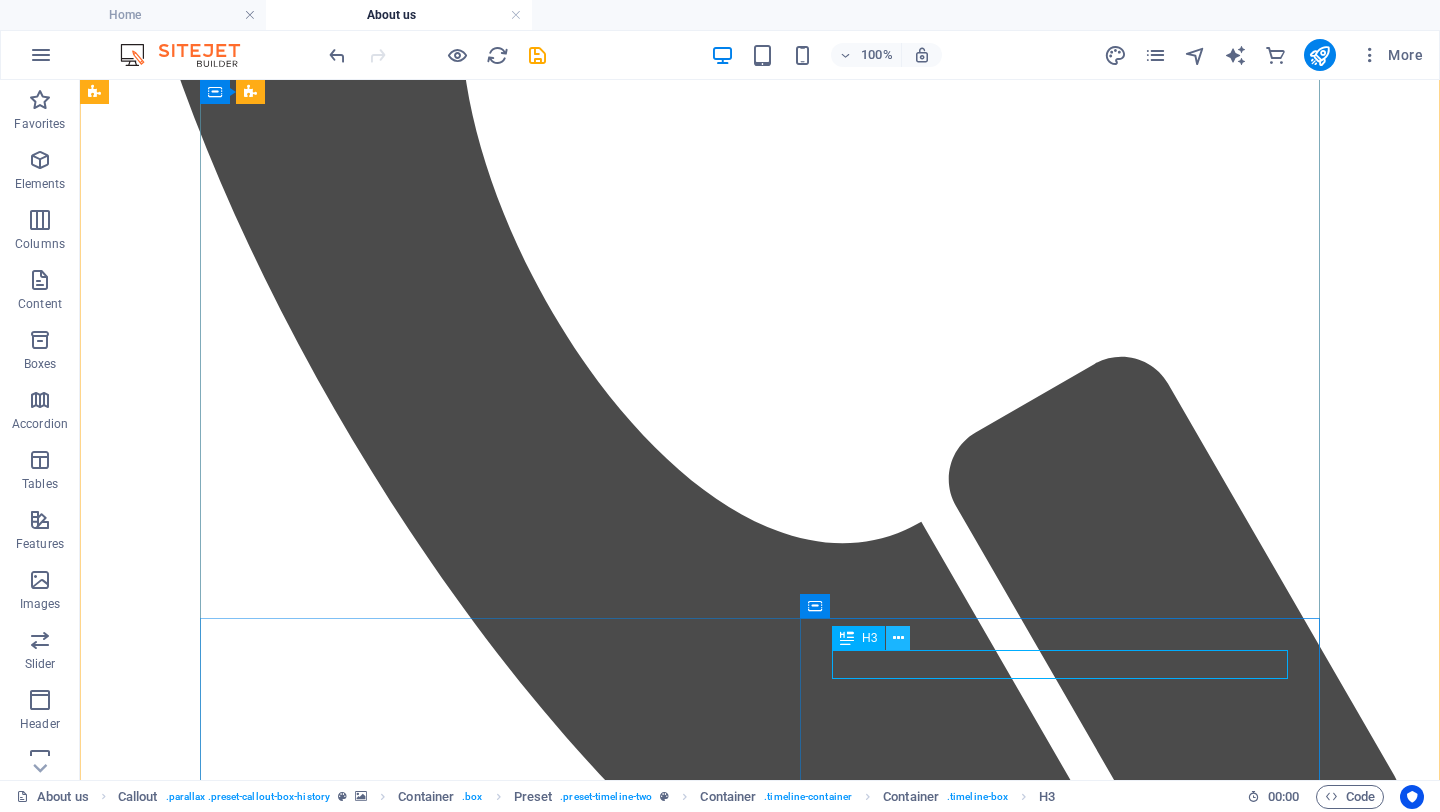 click at bounding box center (898, 638) 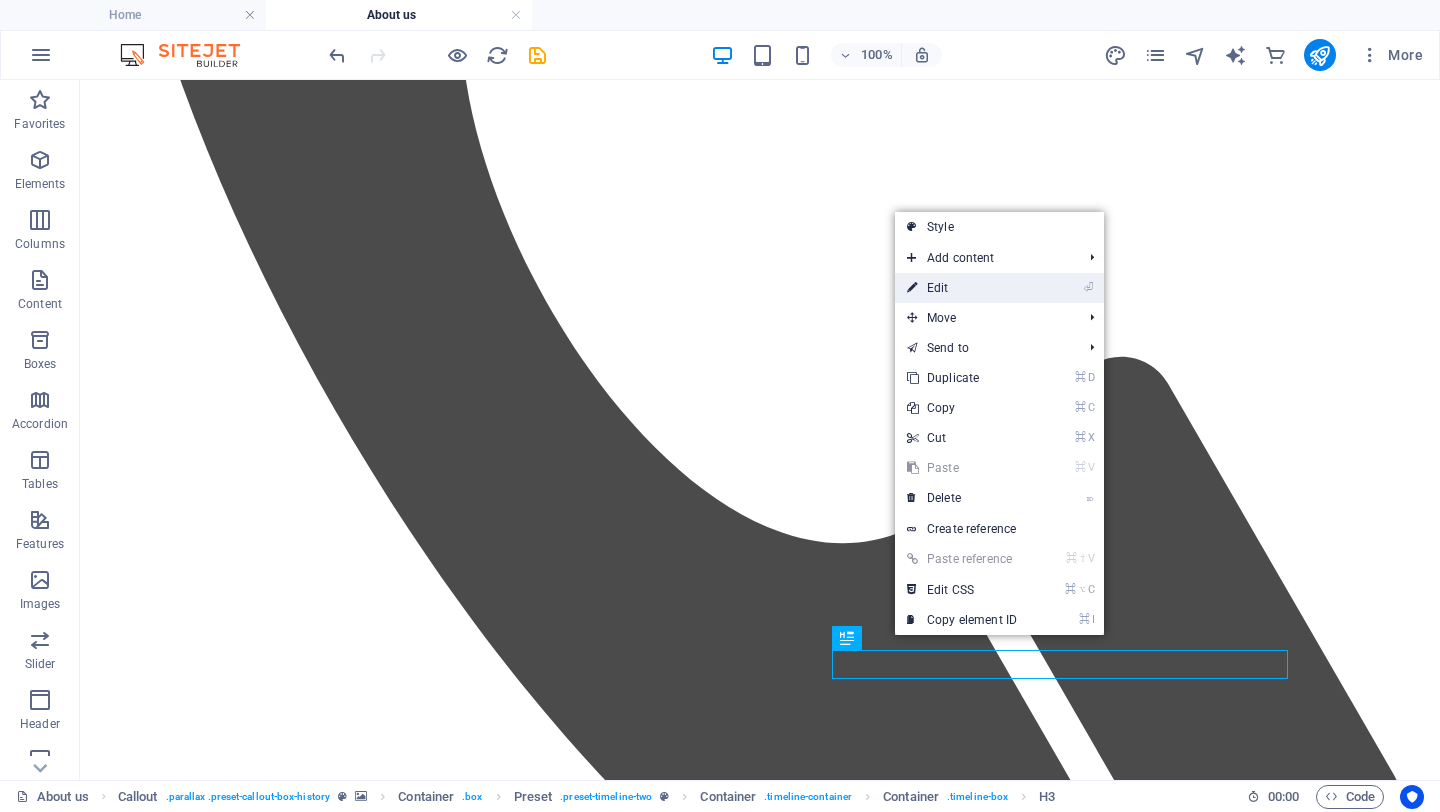 click on "⏎  Edit" at bounding box center (962, 288) 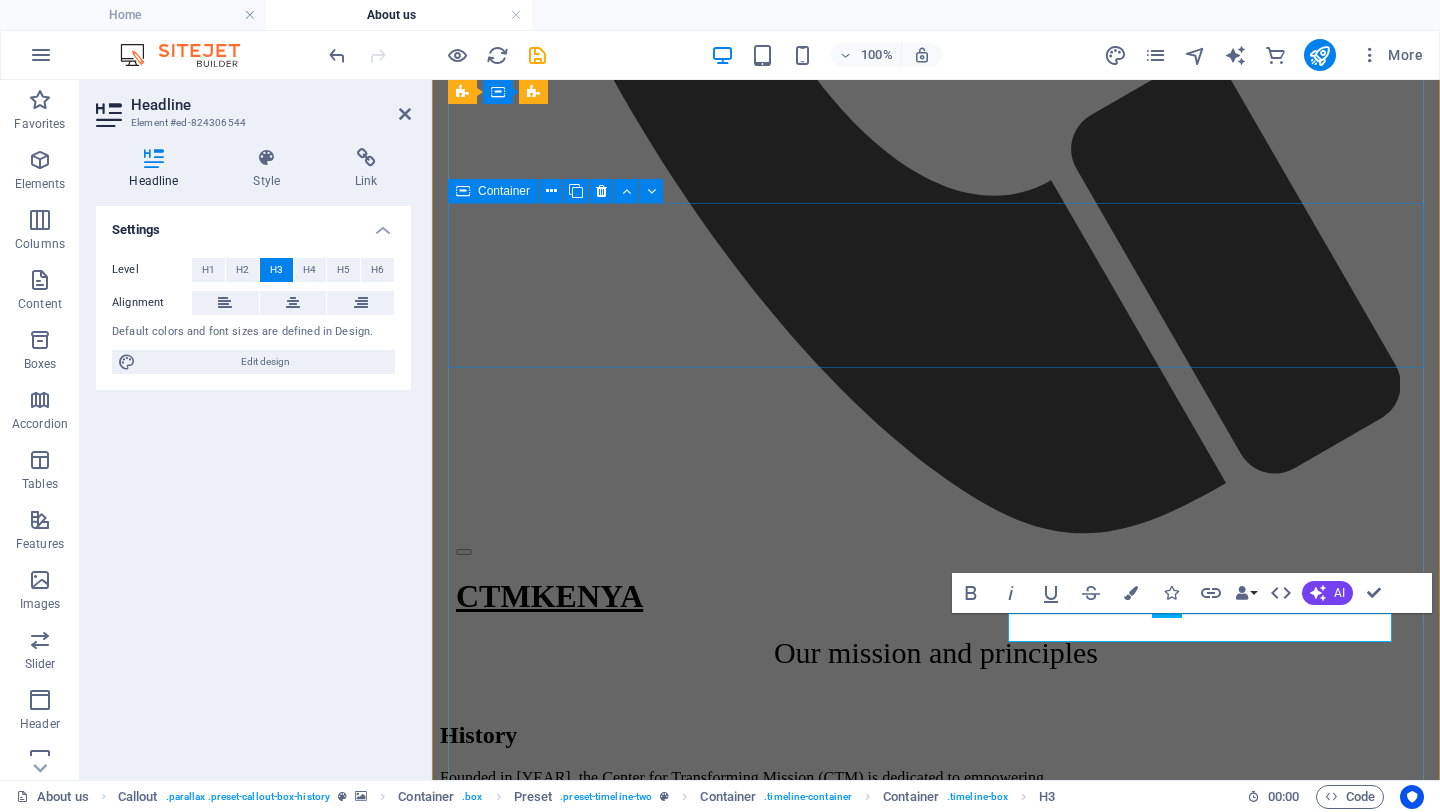 type 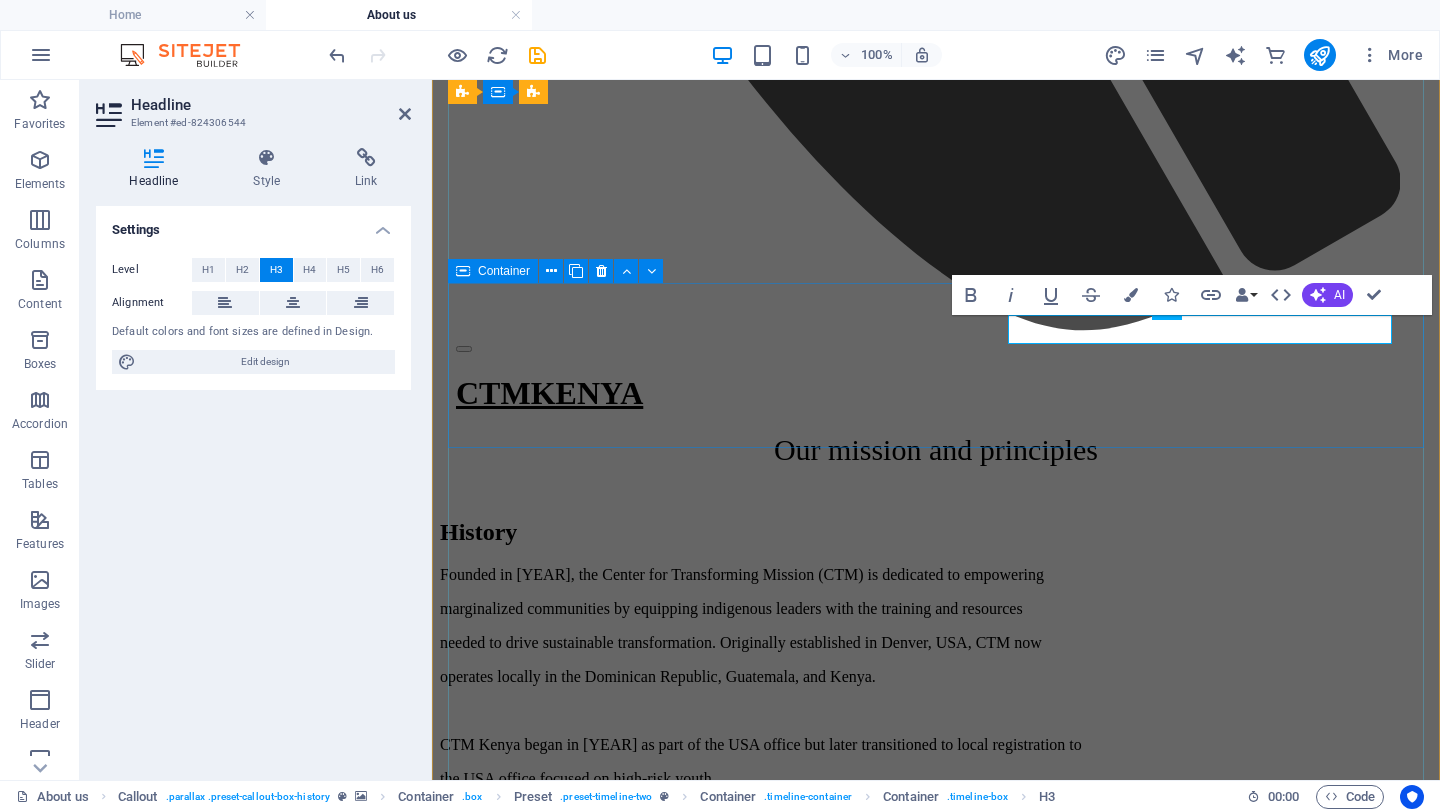 scroll, scrollTop: 1937, scrollLeft: 0, axis: vertical 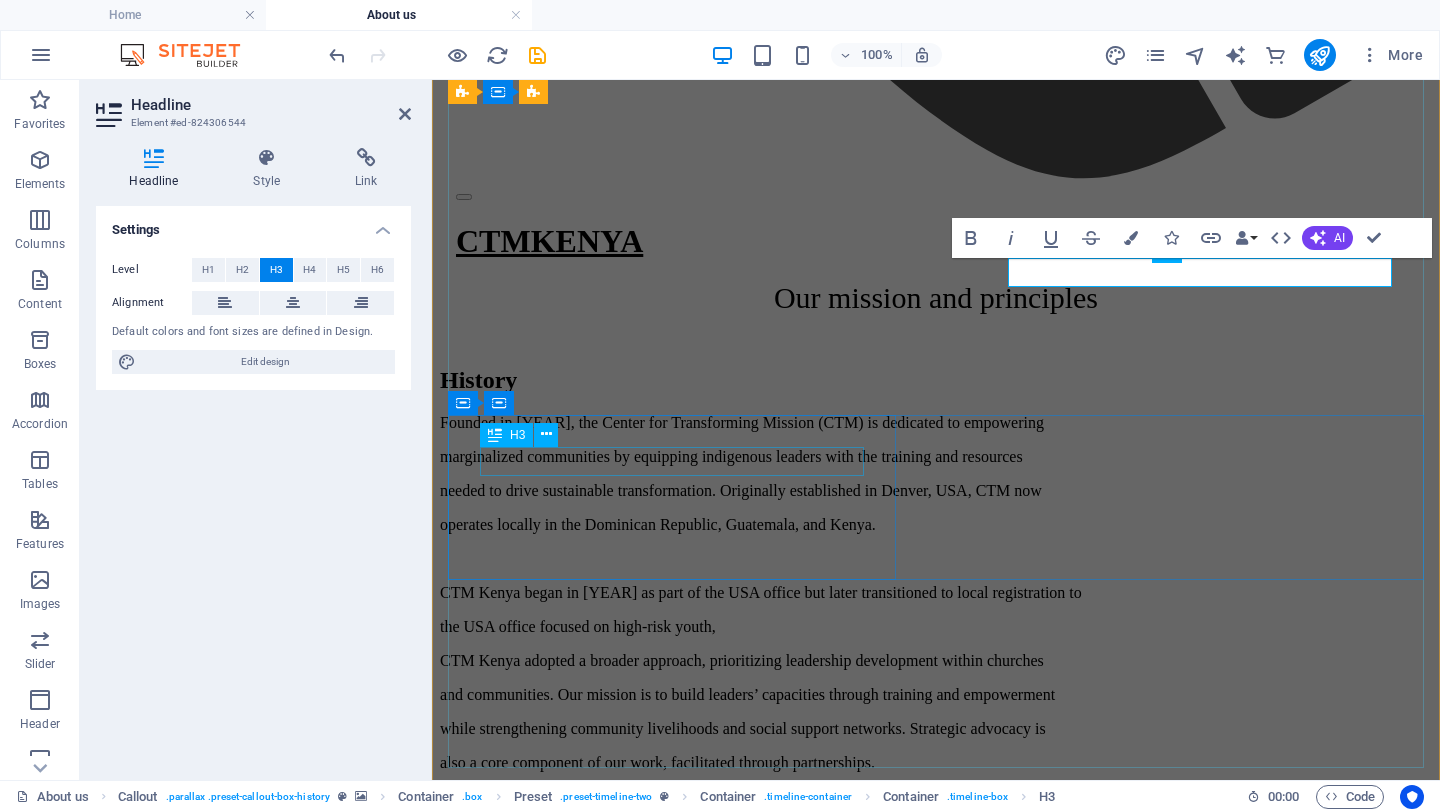 click on "Building our First shelter" at bounding box center (936, 2896) 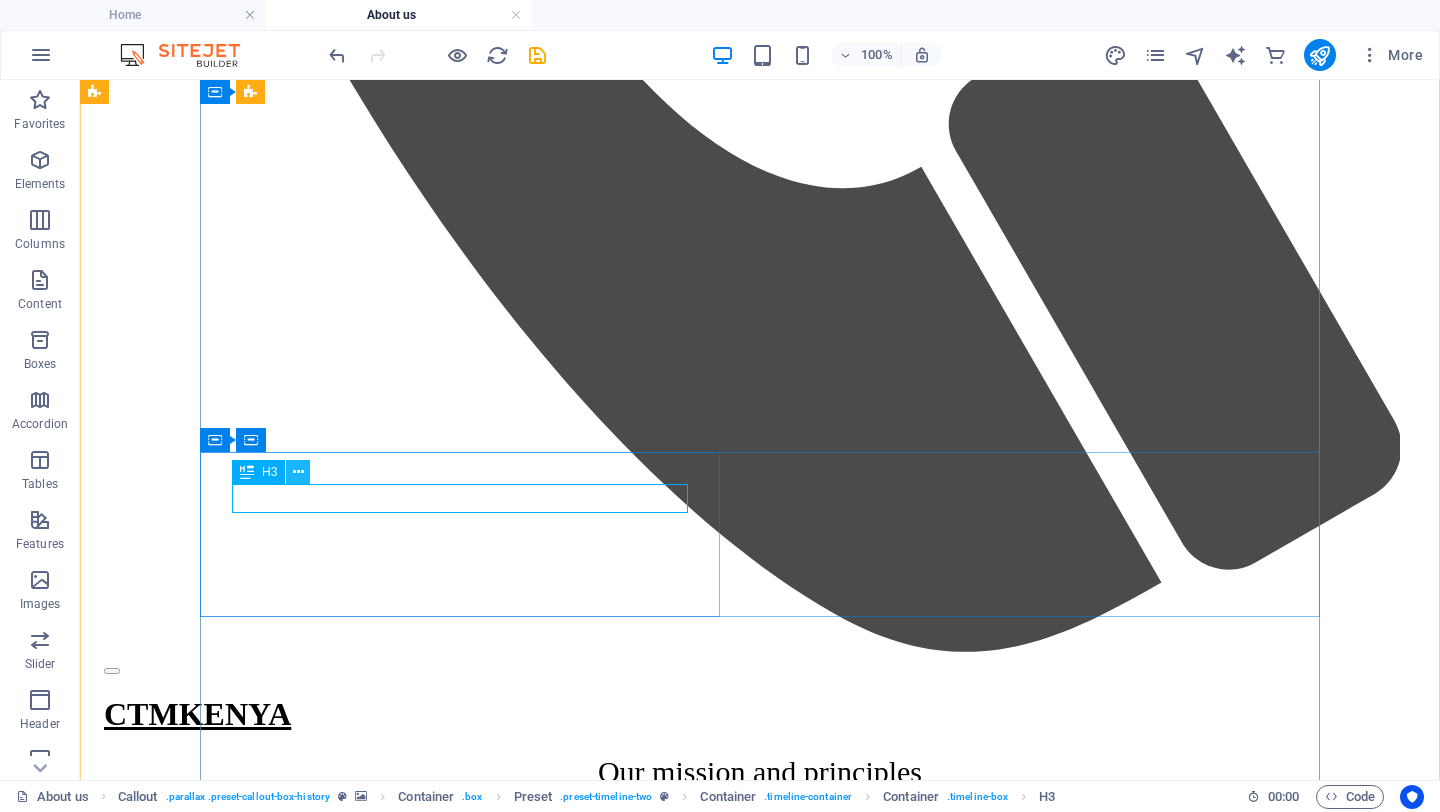 click at bounding box center (298, 472) 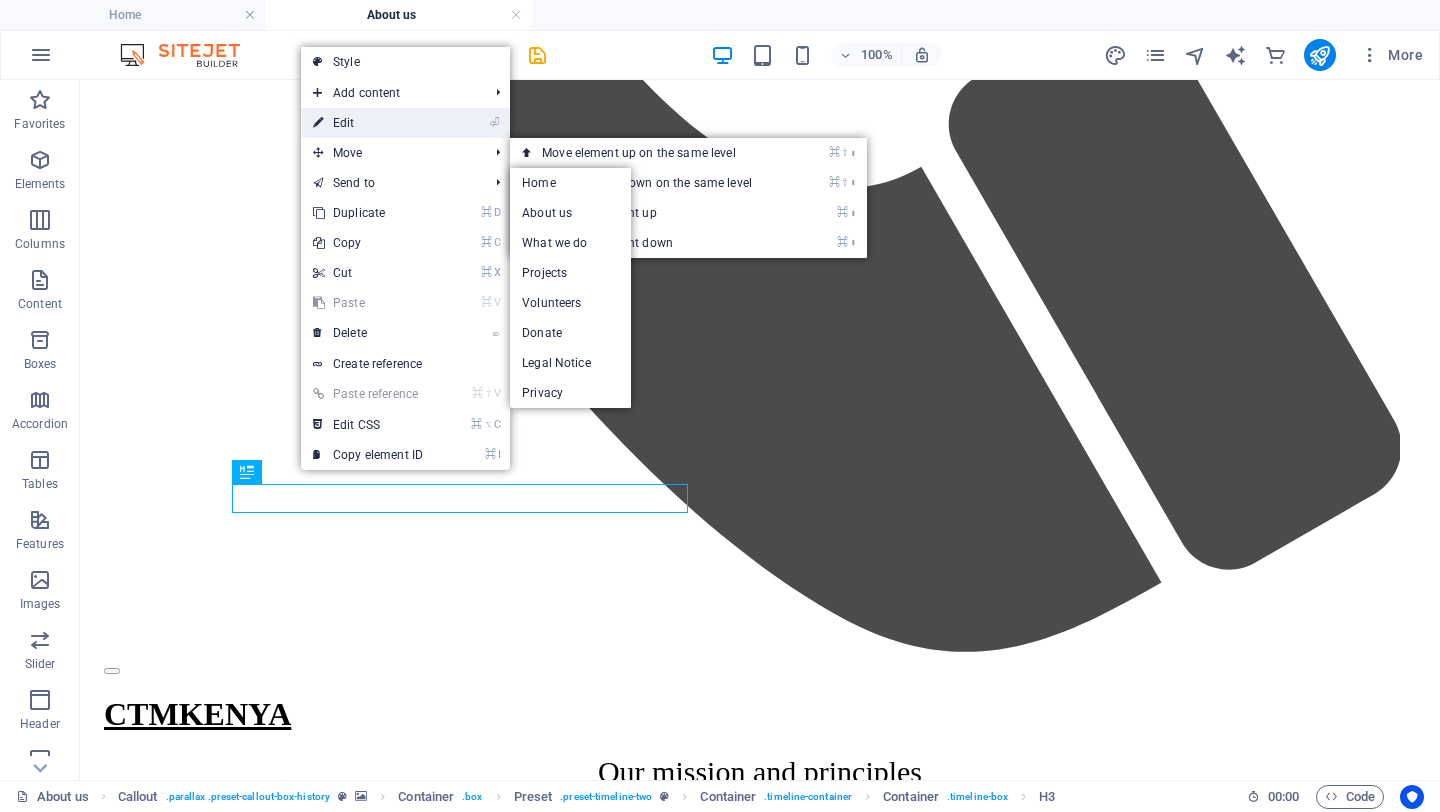 click on "⏎  Edit" at bounding box center (368, 123) 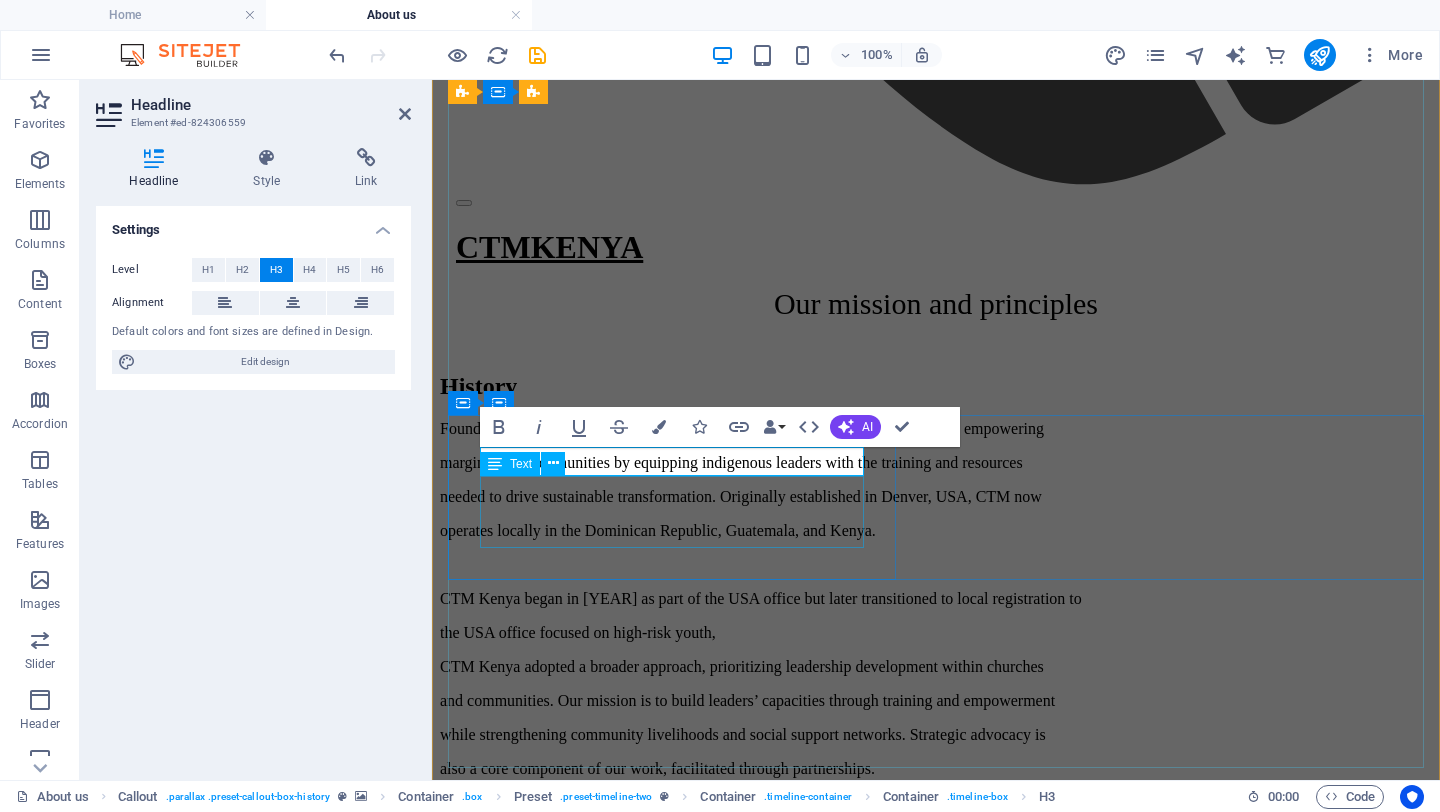type 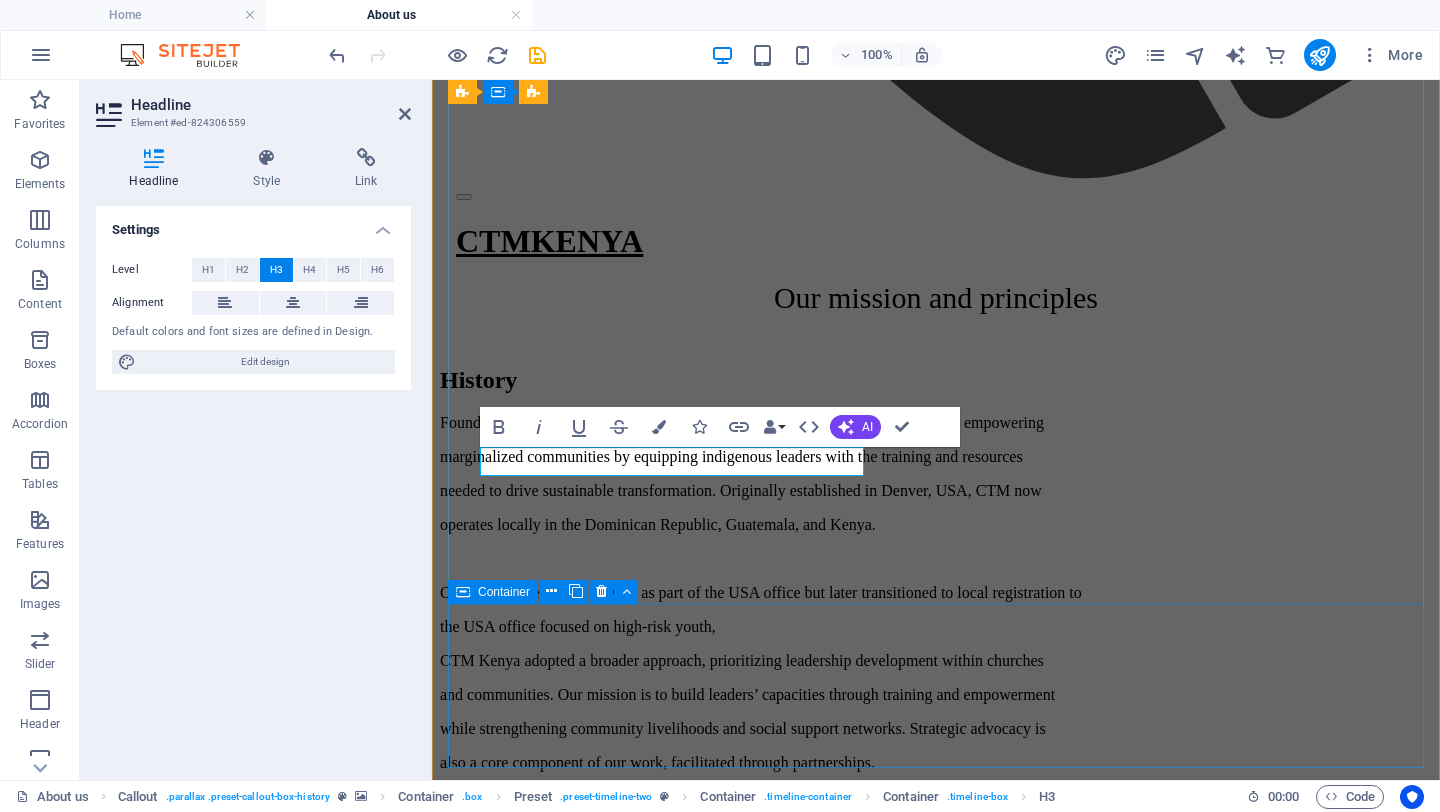 click on "[MONTH] [YEAR] Starting with  weCare Lorem ipsum dolor sit amet, consetetur sadipscing elitr, sed diam nonumy eirmod tempor invidunt ut labore et dolore magna aliquyam erat, sed diam voluptua." at bounding box center [936, 3034] 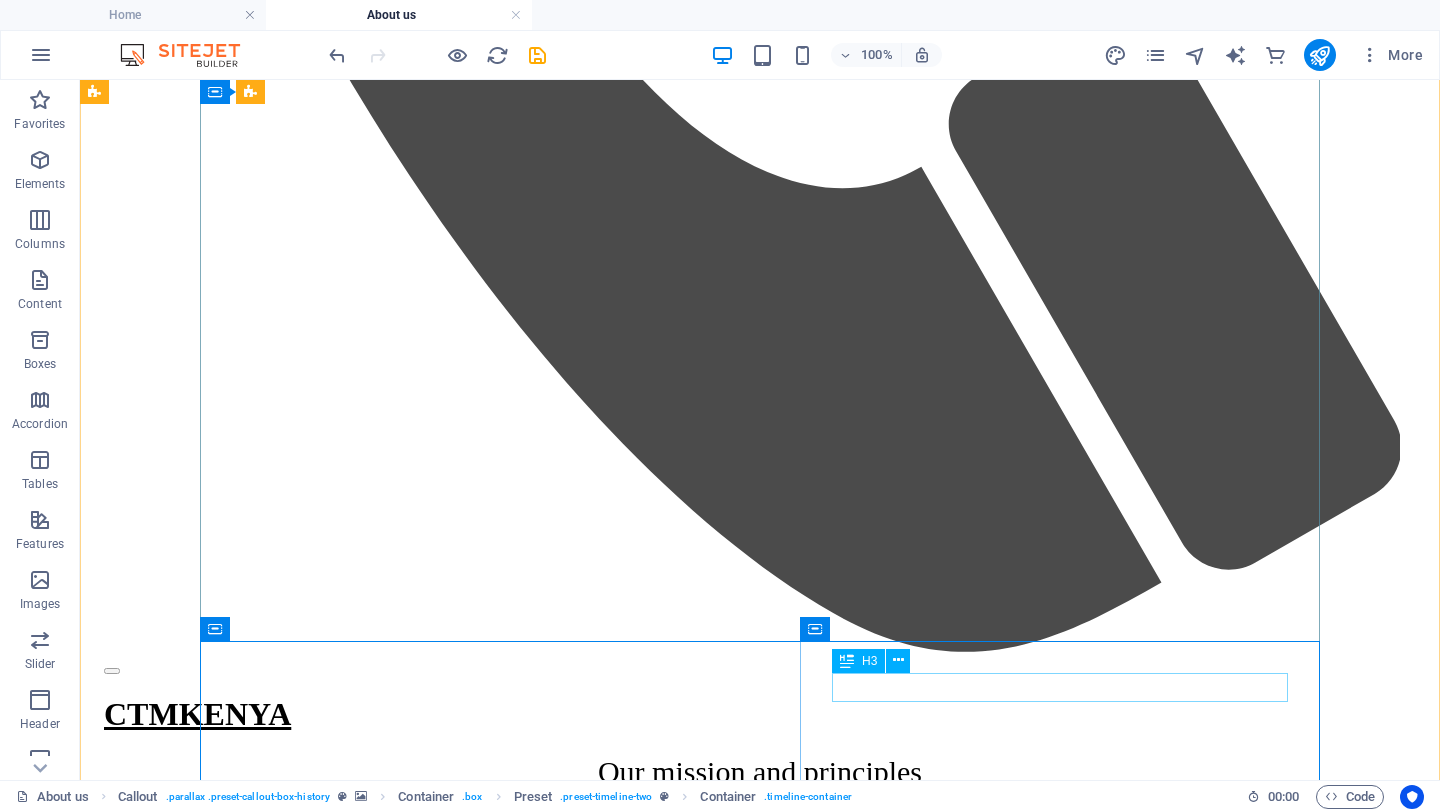 click on "Starting with  weCare" at bounding box center (760, 3395) 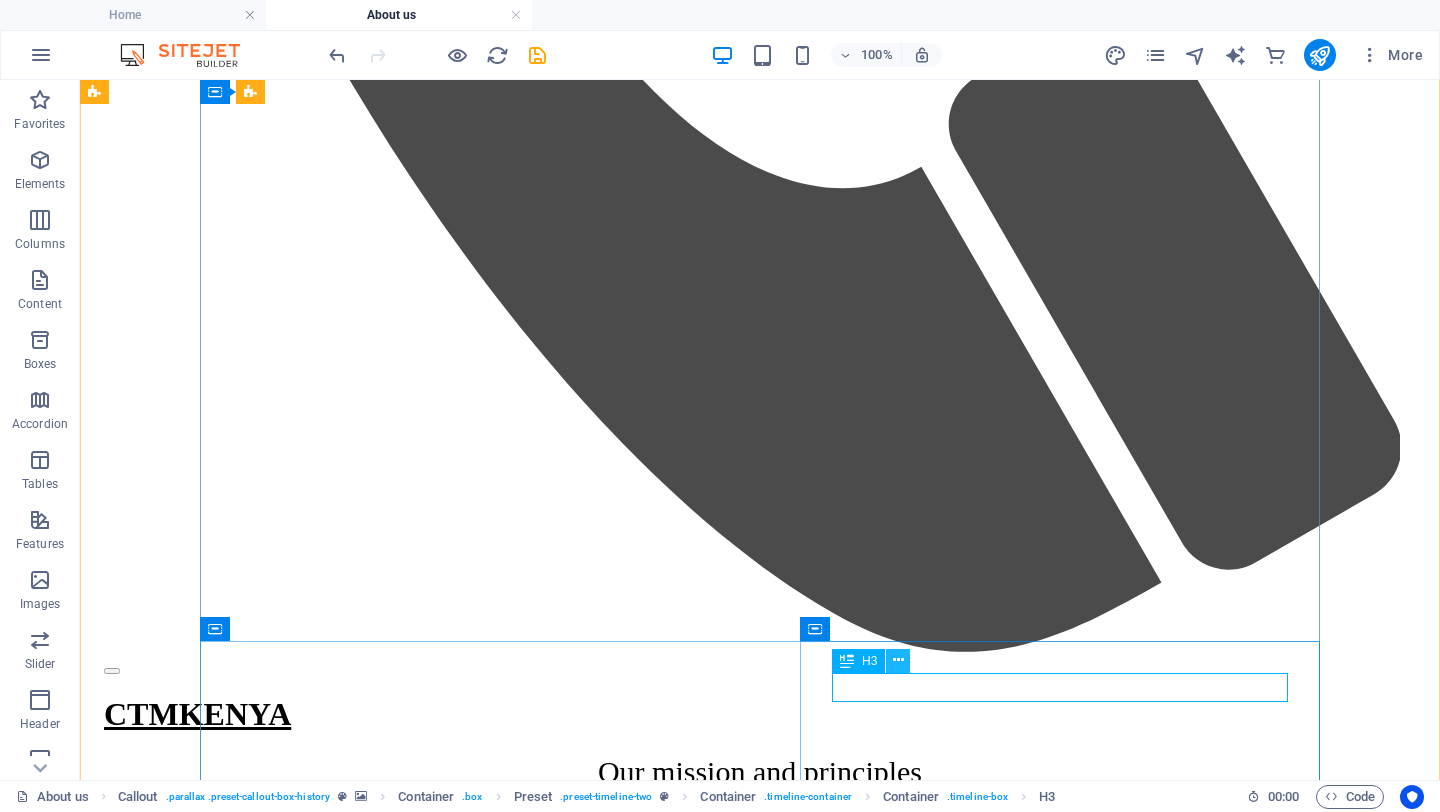 click at bounding box center (898, 660) 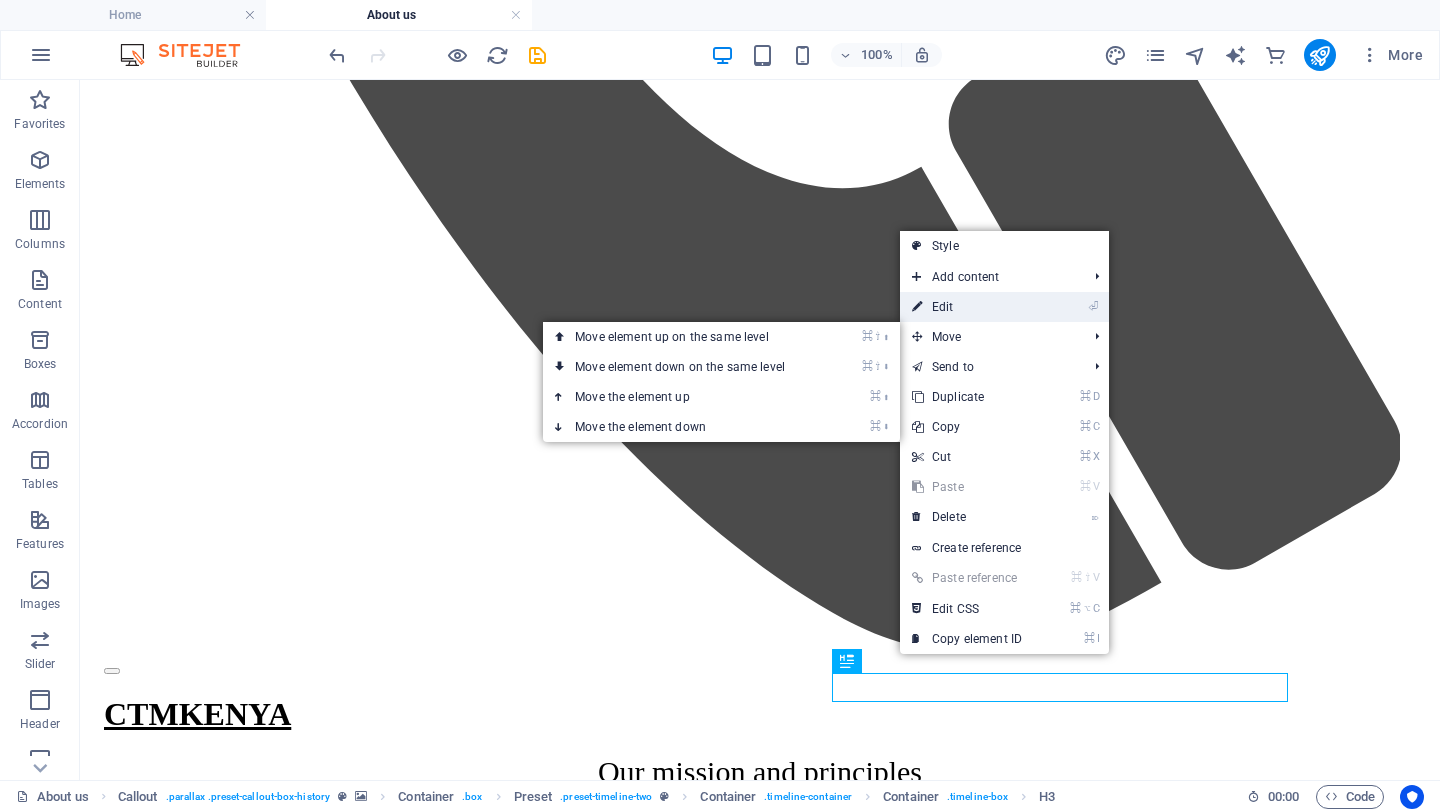 click on "⏎  Edit" at bounding box center [967, 307] 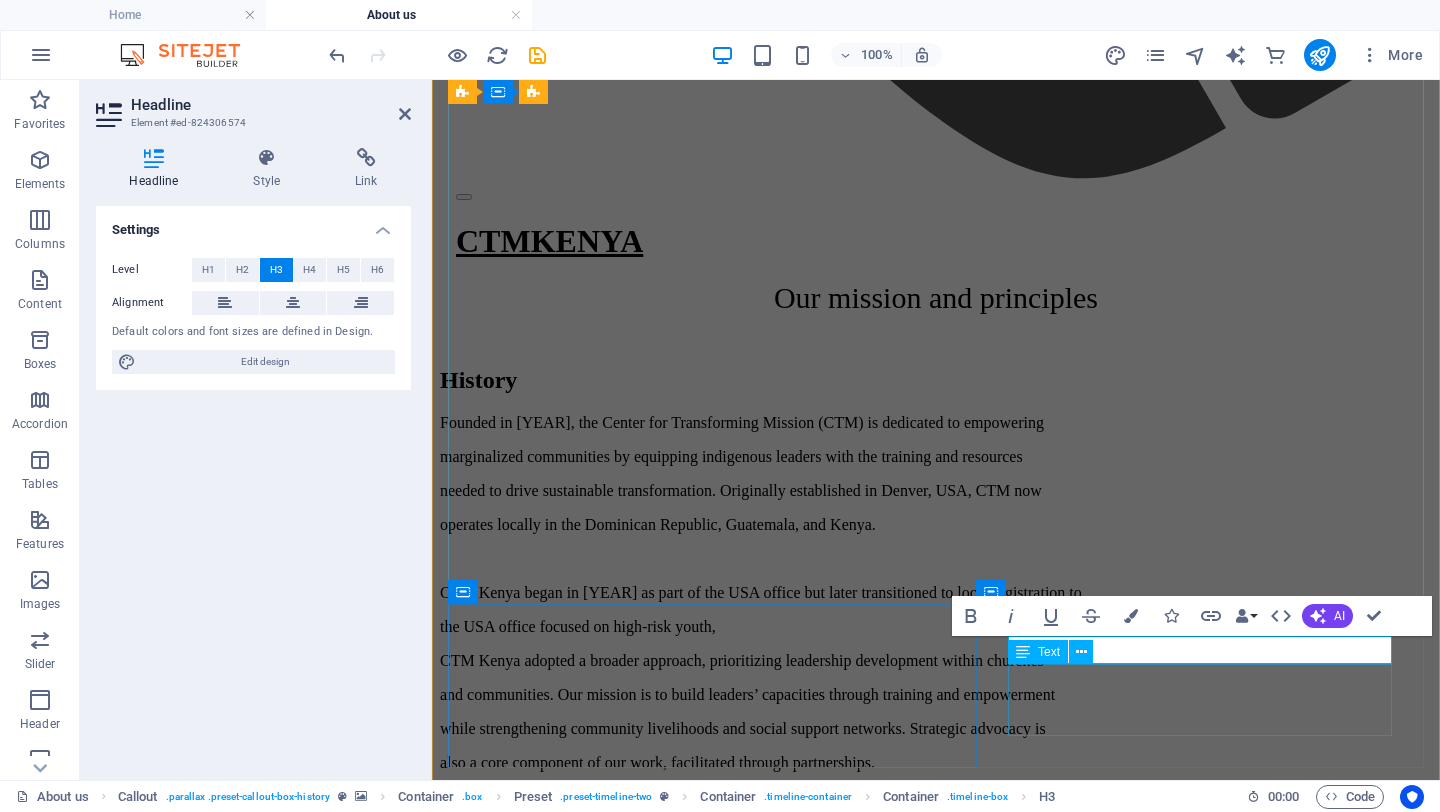 type 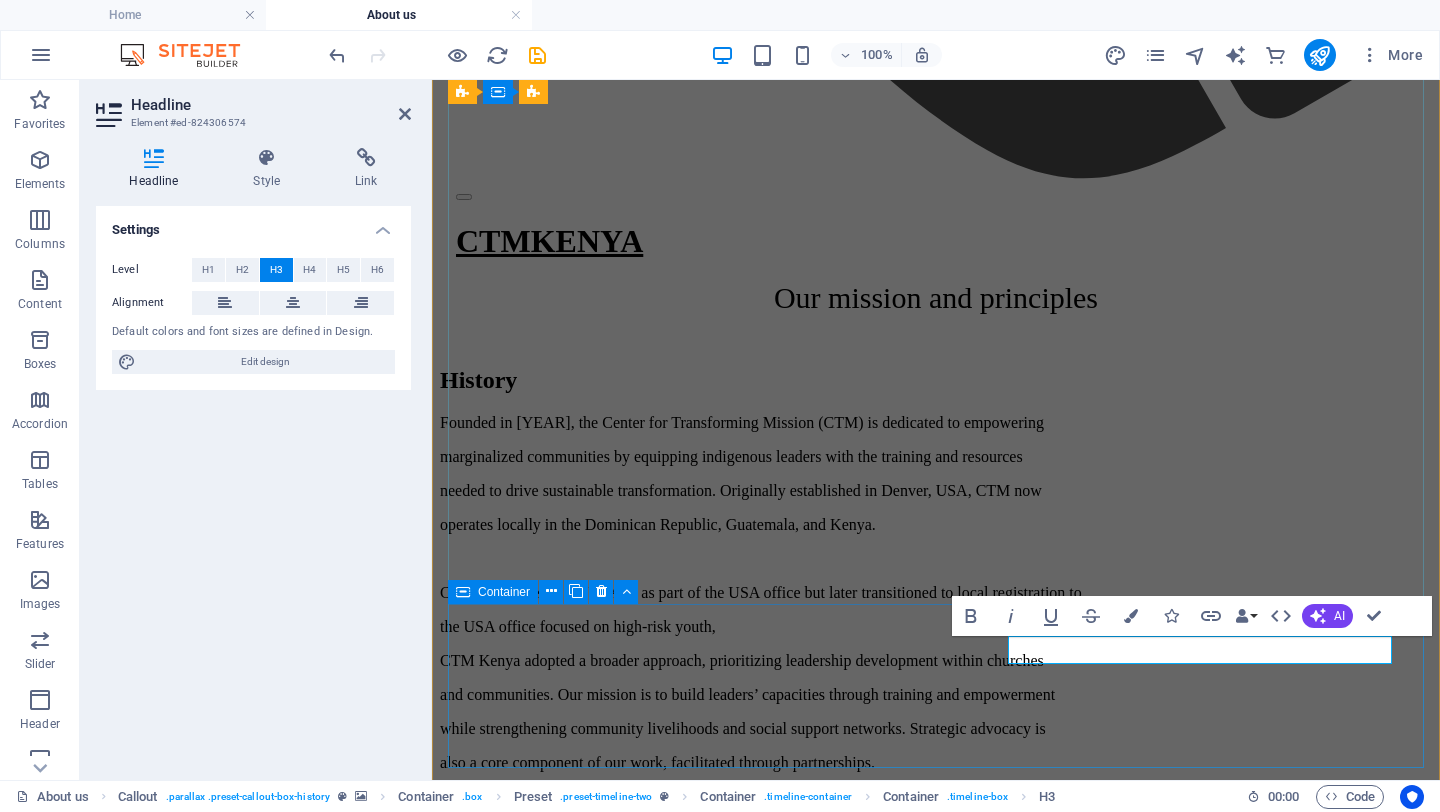 click on "[MONTH] 2001 peace Lorem ipsum dolor sit amet, consetetur sadipscing elitr, sed diam nonumy eirmod tempor invidunt ut labore et dolore magna aliquyam erat, sed diam voluptua." at bounding box center [936, 3034] 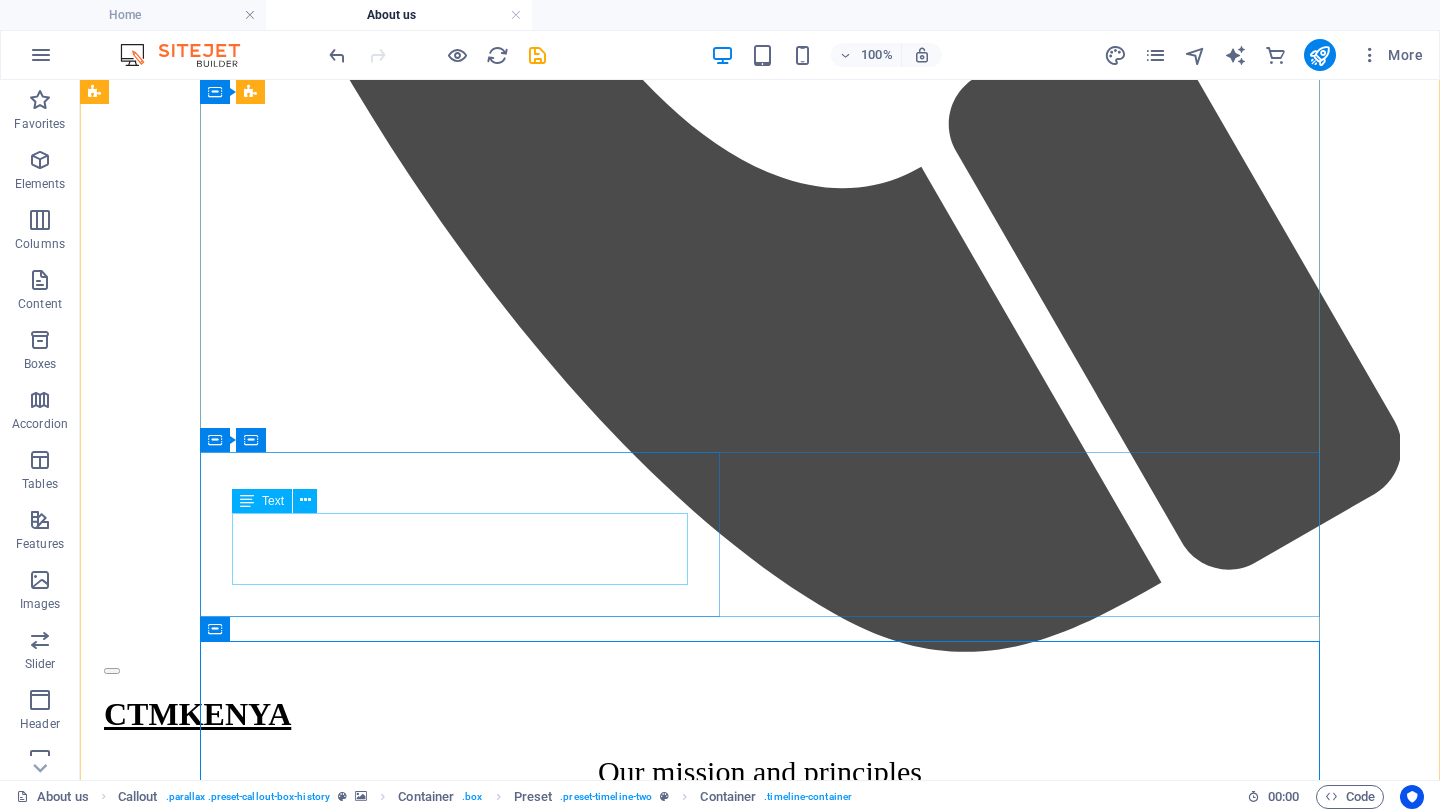 click on "Lorem ipsum dolor sit amet, consetetur sadipscing elitr, sed diam nonumy eirmod tempor invidunt ut labore et dolore magna aliquyam erat, sed diam voluptua." at bounding box center (760, 3322) 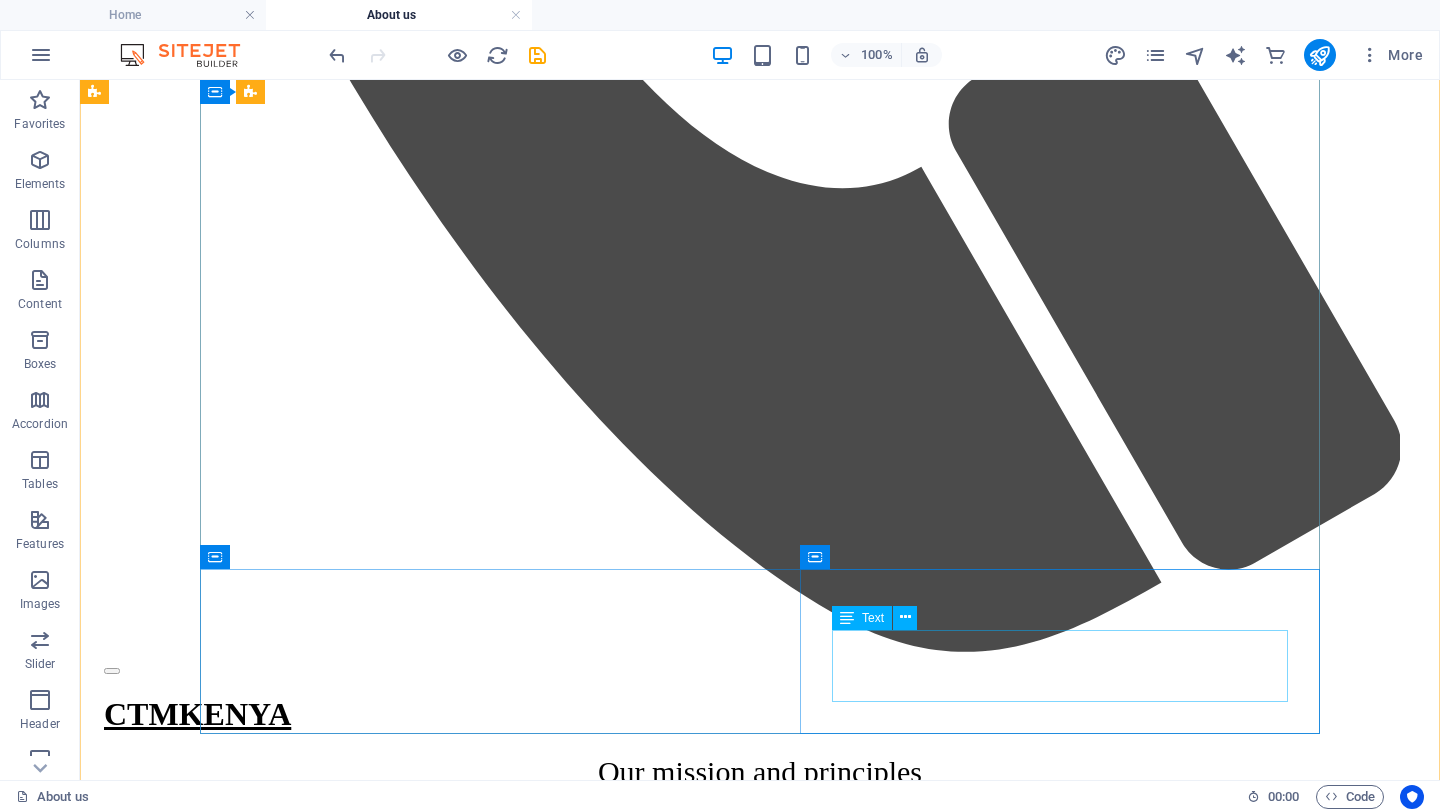 click on "Lorem ipsum dolor sit amet, consetetur sadipscing elitr, sed diam nonumy eirmod tempor invidunt ut labore et dolore magna aliquyam erat, sed diam voluptua." at bounding box center (760, 3377) 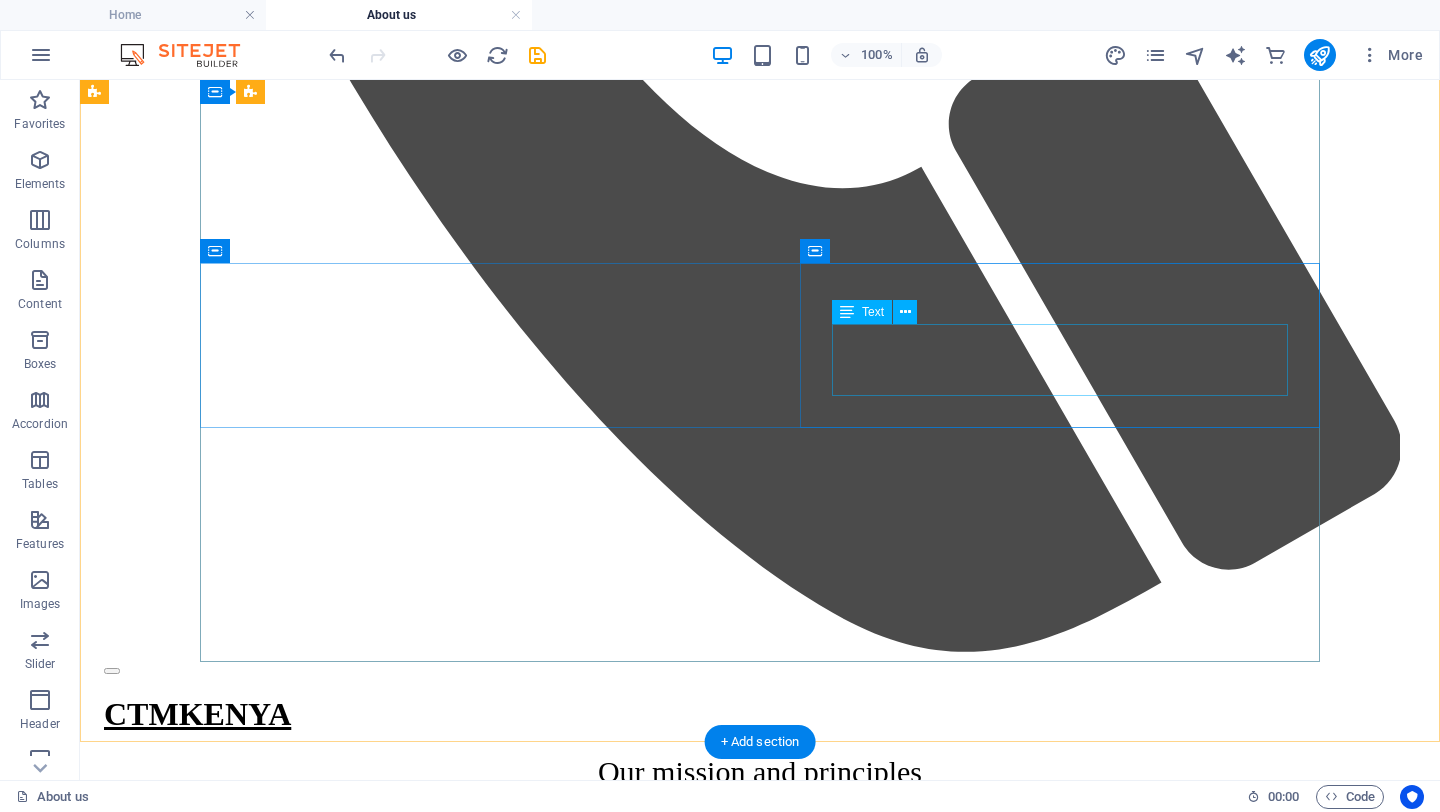click on "Lorem ipsum dolor sit amet, consetetur sadipscing elitr, sed diam nonumy eirmod tempor invidunt ut labore et dolore magna aliquyam erat, sed diam voluptua." at bounding box center [760, 3167] 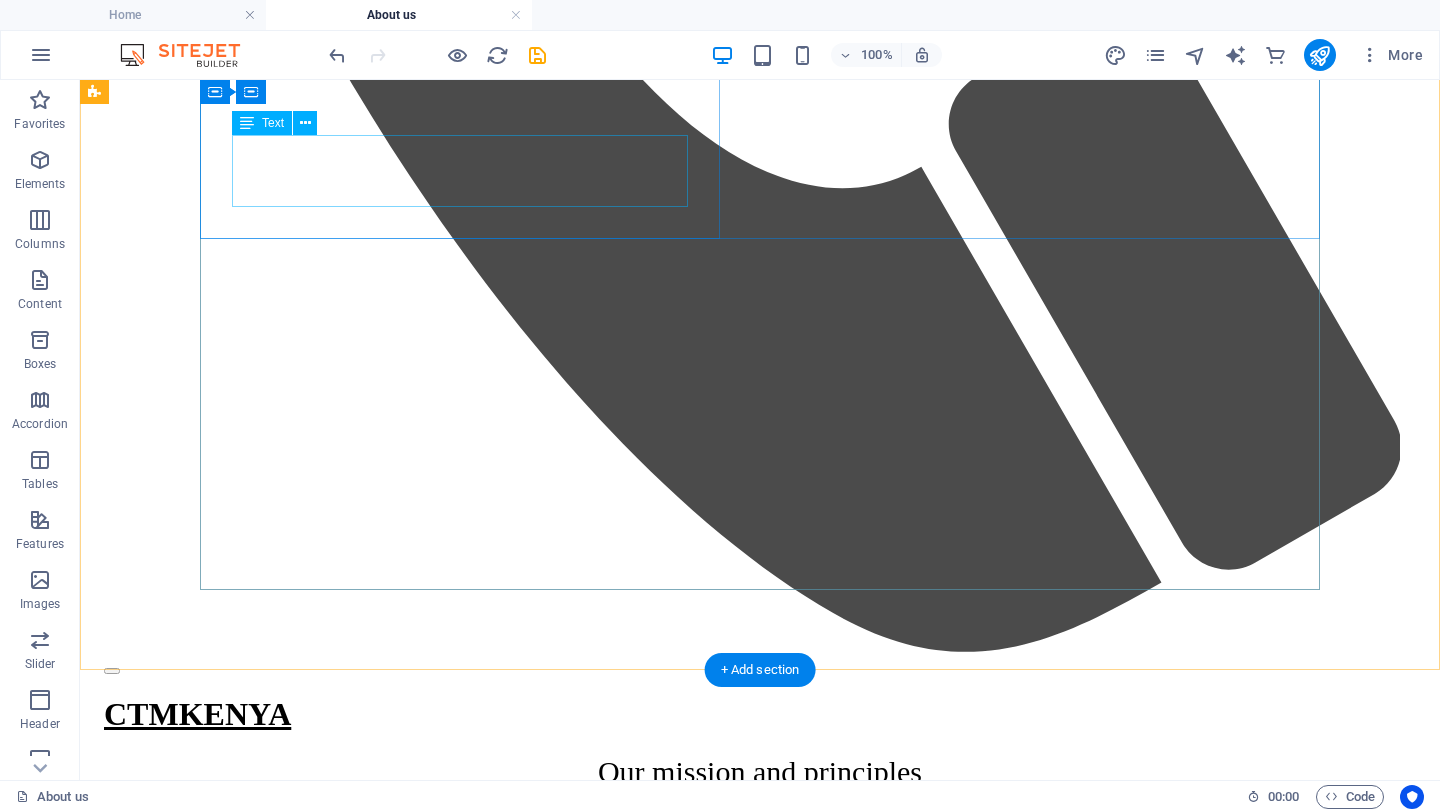 click on "Lorem ipsum dolor sit amet, consetetur sadipscing elitr, sed diam nonumy eirmod tempor invidunt ut labore et dolore magna aliquyam erat, sed diam voluptua." at bounding box center [760, 3034] 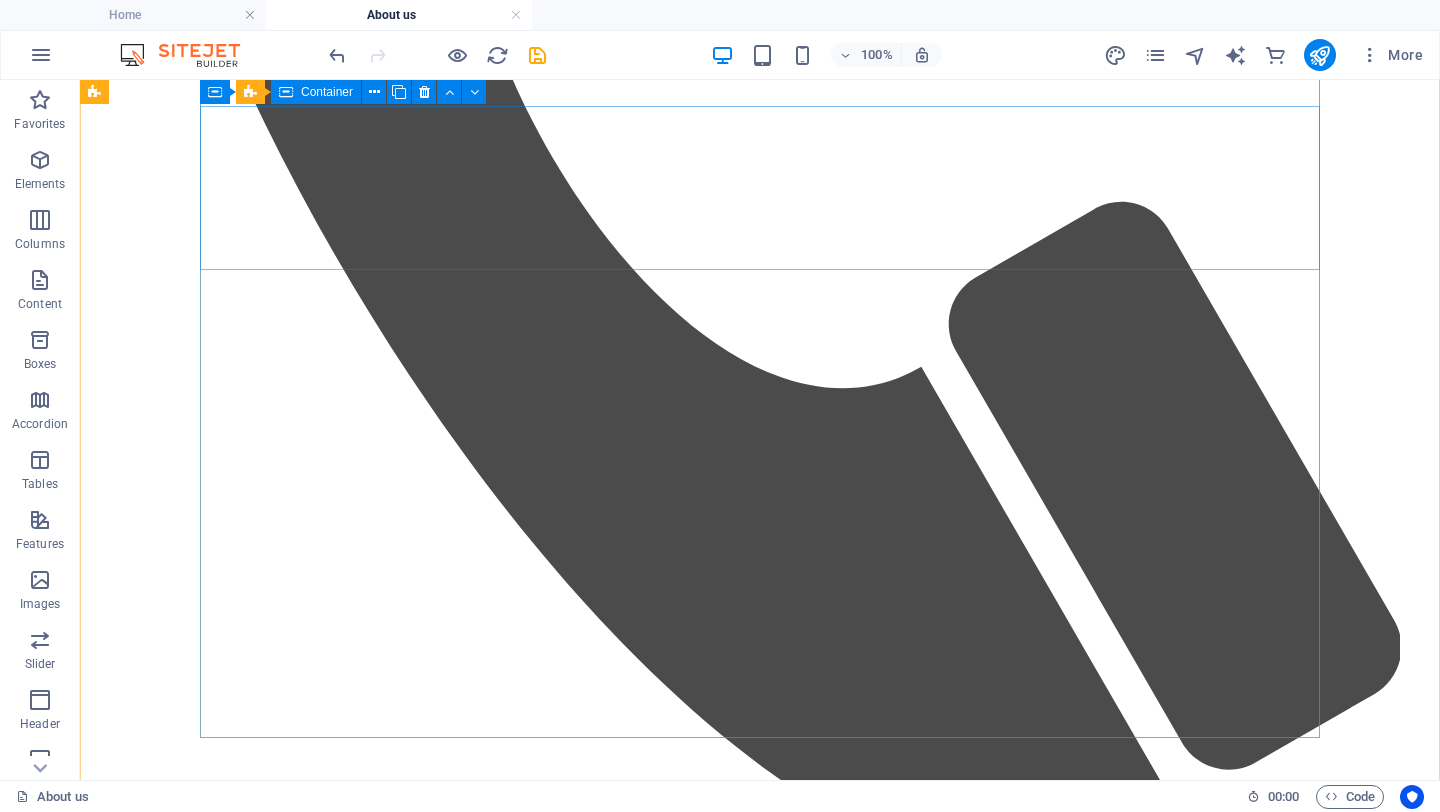 scroll, scrollTop: 1717, scrollLeft: 0, axis: vertical 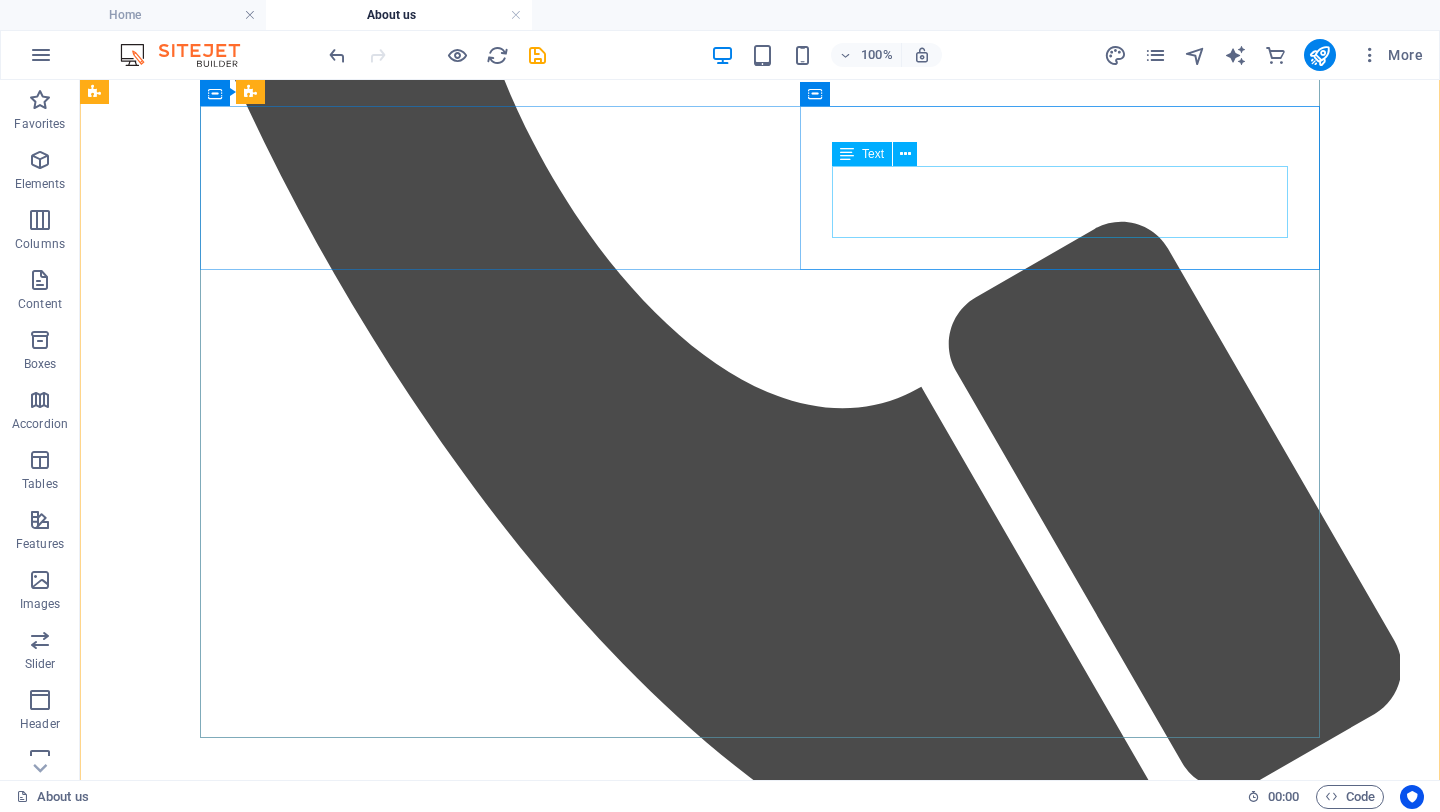 click on "Lorem ipsum dolor sit amet, consetetur sadipscing elitr, sed diam nonumy eirmod tempor invidunt ut labore et dolore magna aliquyam erat, sed diam voluptua." at bounding box center (760, 3122) 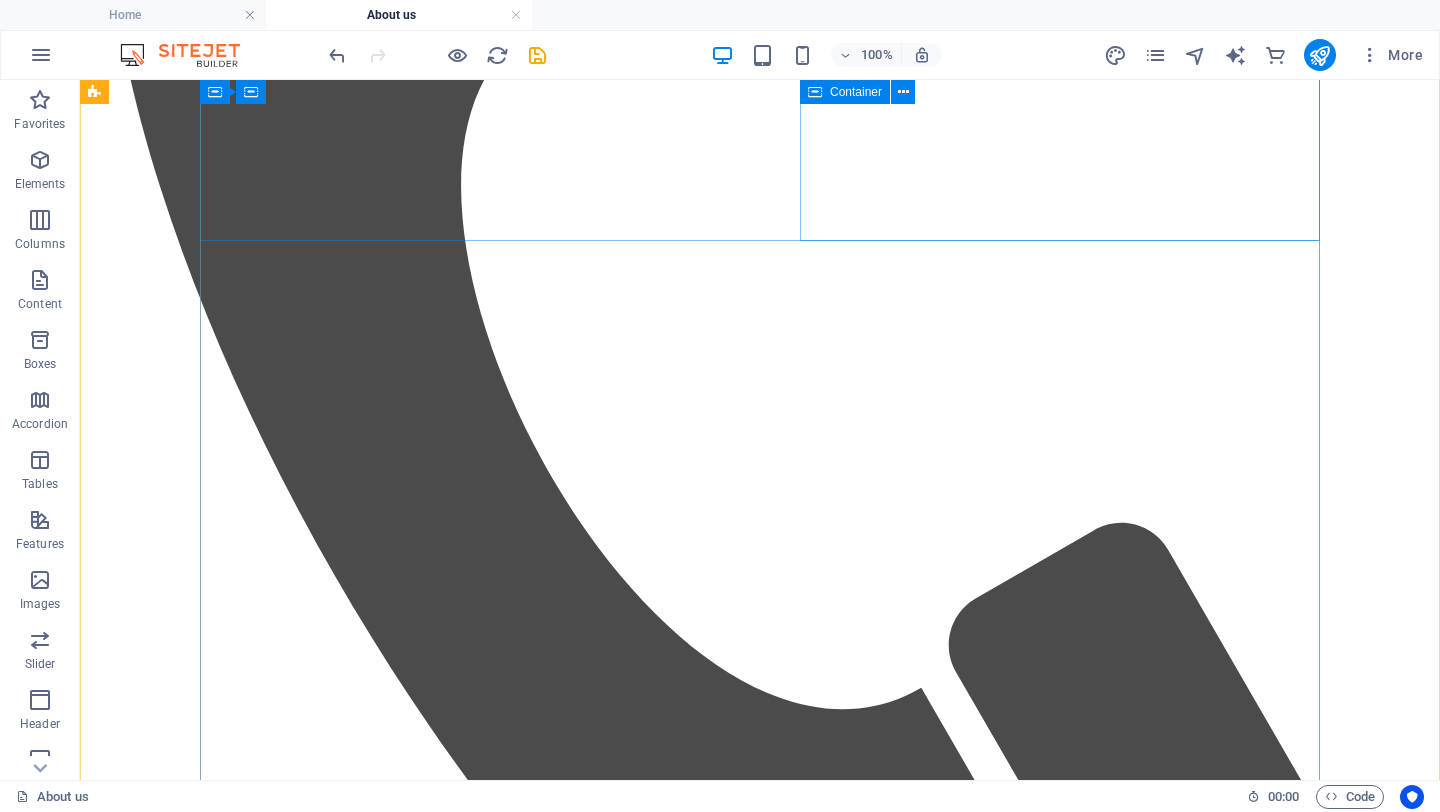 scroll, scrollTop: 1355, scrollLeft: 0, axis: vertical 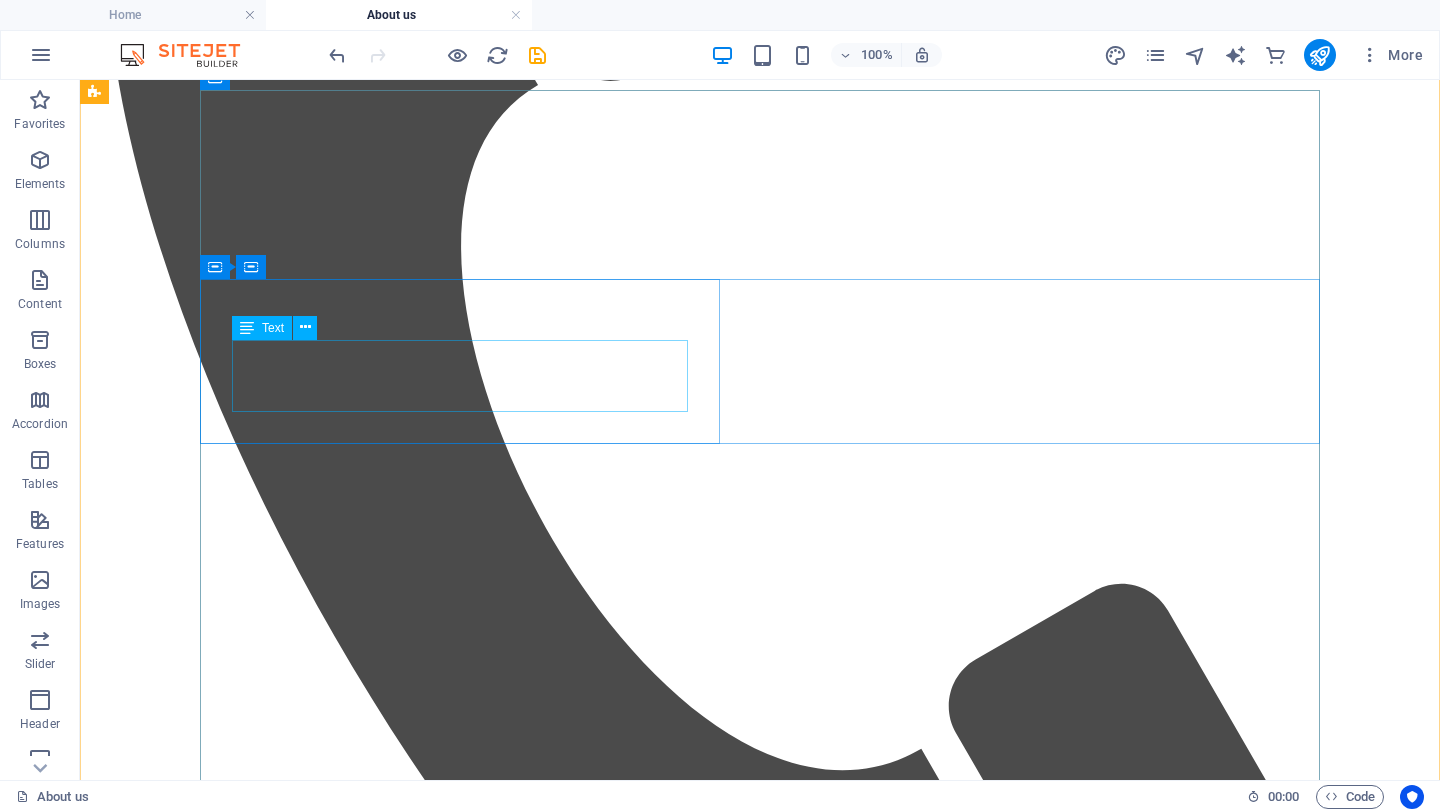 click on "Lorem ipsum dolor sit amet, consetetur sadipscing elitr, sed diam nonumy eirmod tempor invidunt ut labore et dolore magna aliquyam erat, sed diam voluptua." at bounding box center (760, 3350) 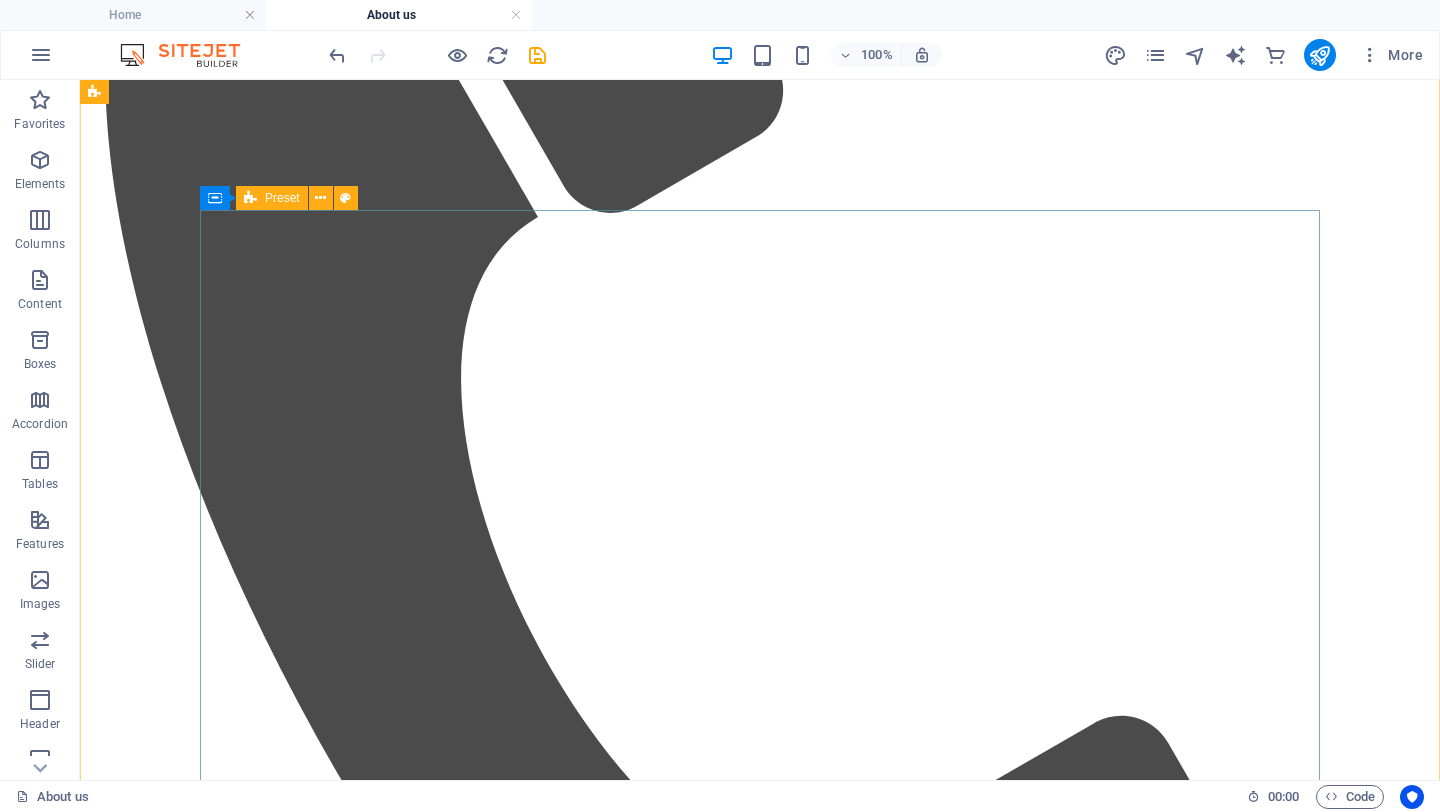 scroll, scrollTop: 1168, scrollLeft: 0, axis: vertical 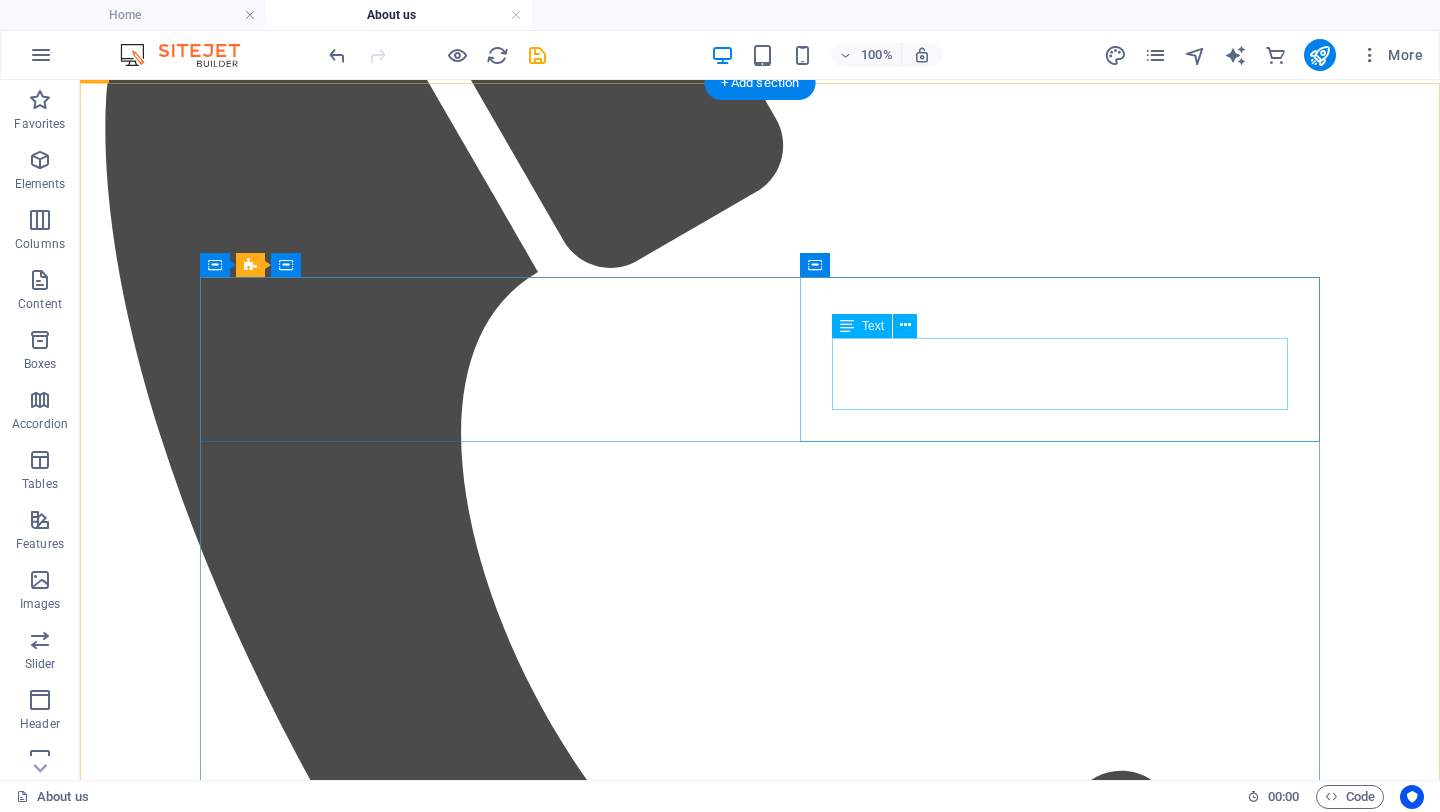 click on "Lorem ipsum dolor sit amet, consetetur sadipscing elitr, sed diam nonumy eirmod tempor invidunt ut labore et dolore magna aliquyam erat, sed diam voluptua." at bounding box center [760, 3404] 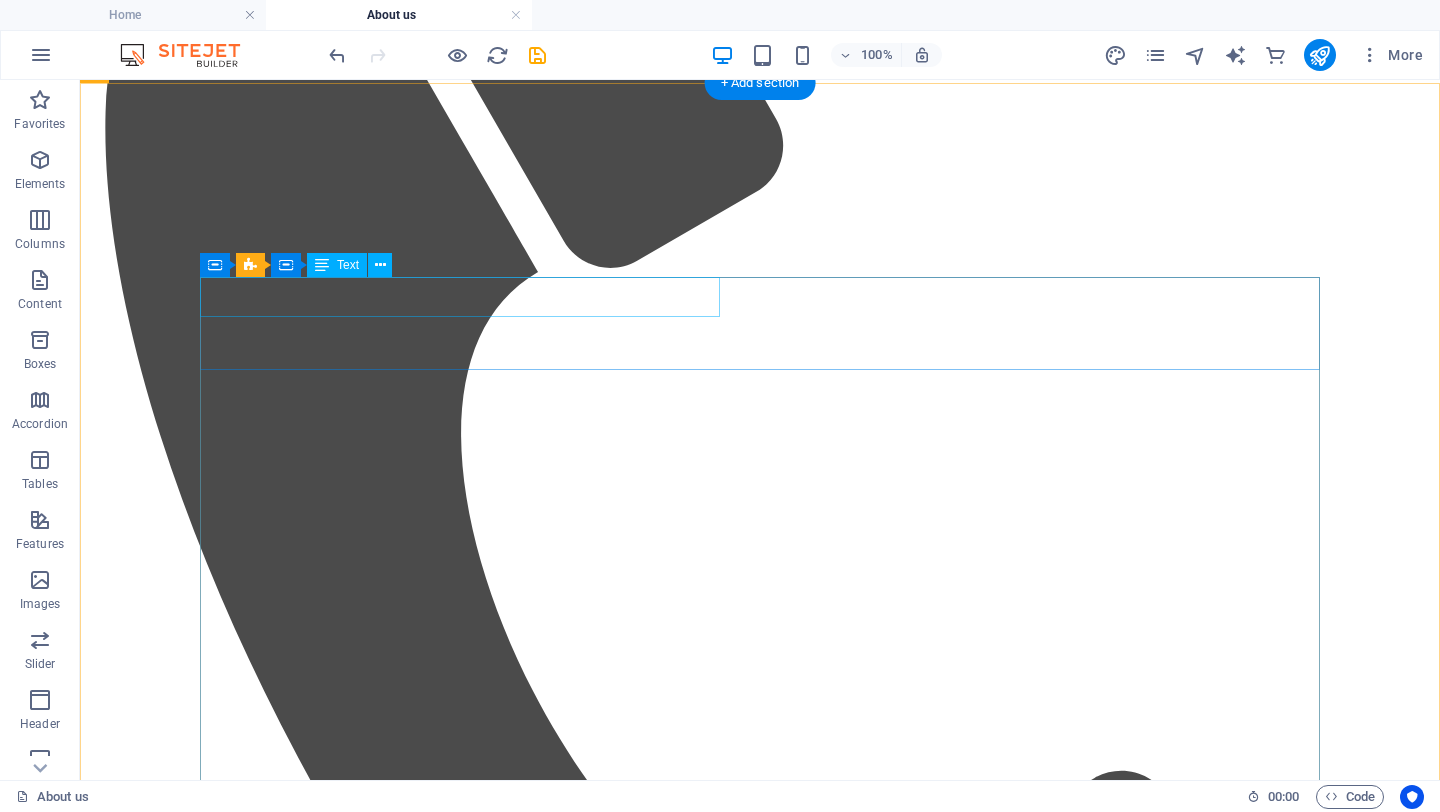 click on "June 2018" at bounding box center (760, 3305) 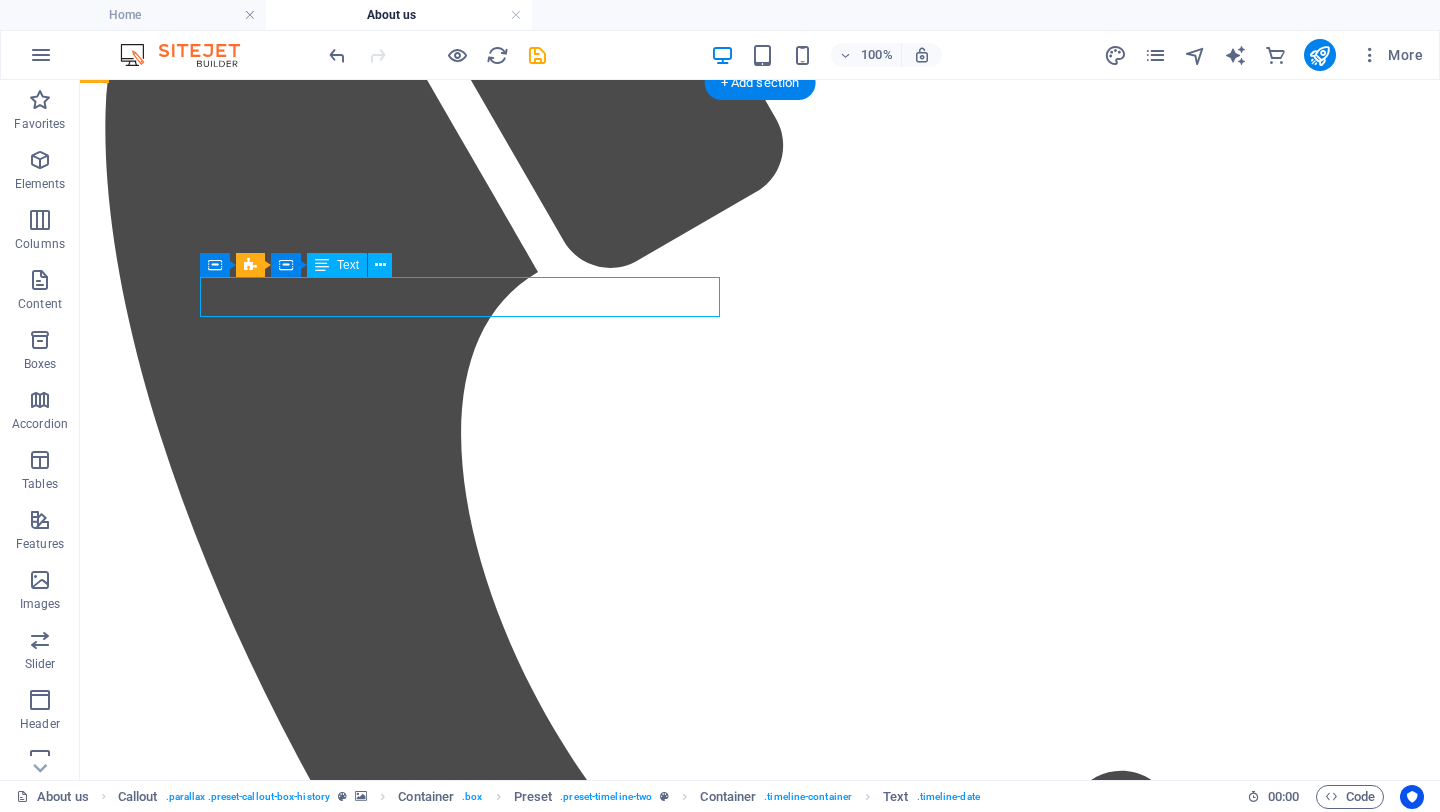 click on "June 2018" at bounding box center [760, 3305] 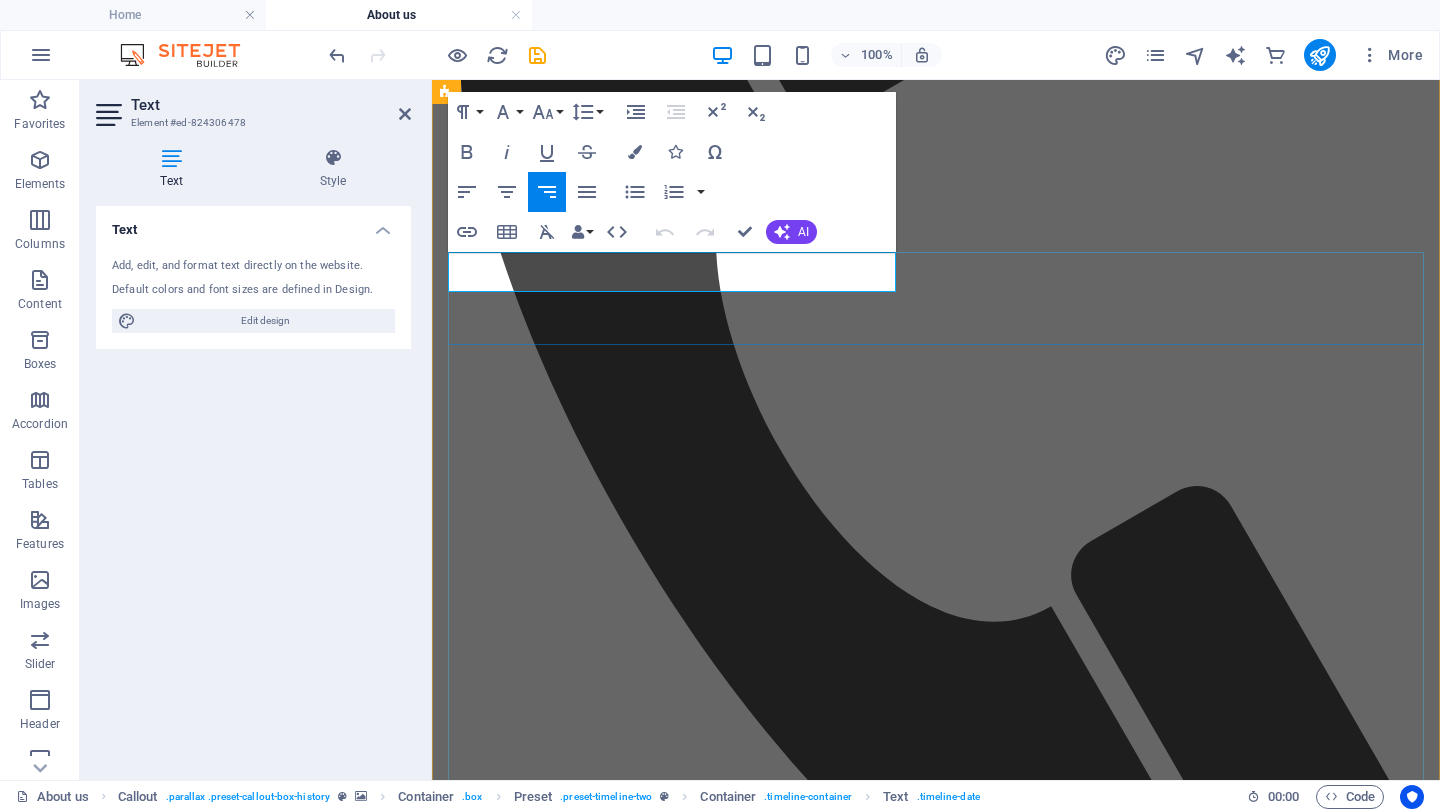 click on "June 2018" at bounding box center [936, 2840] 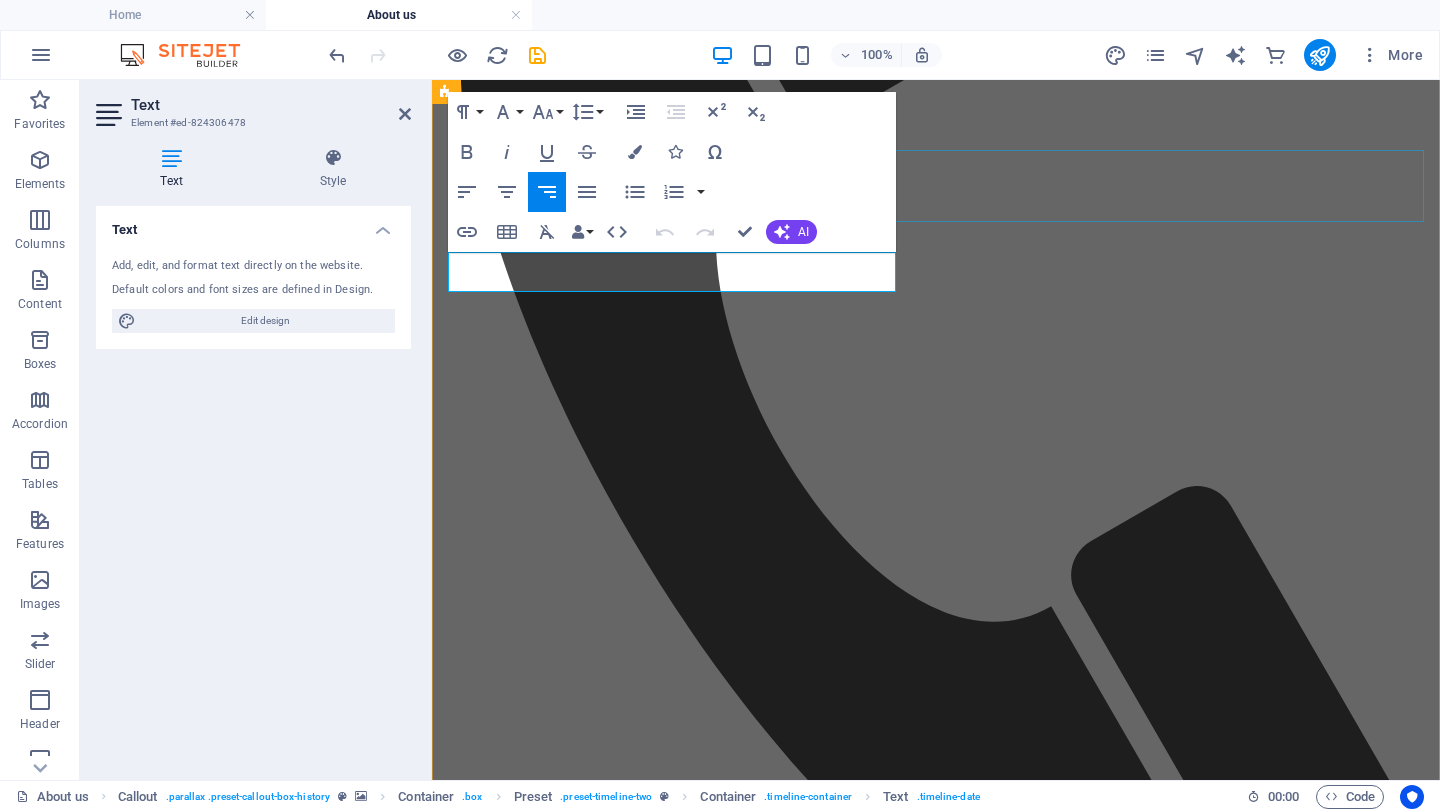 click on "OUR COMMITMENT" at bounding box center [936, 2751] 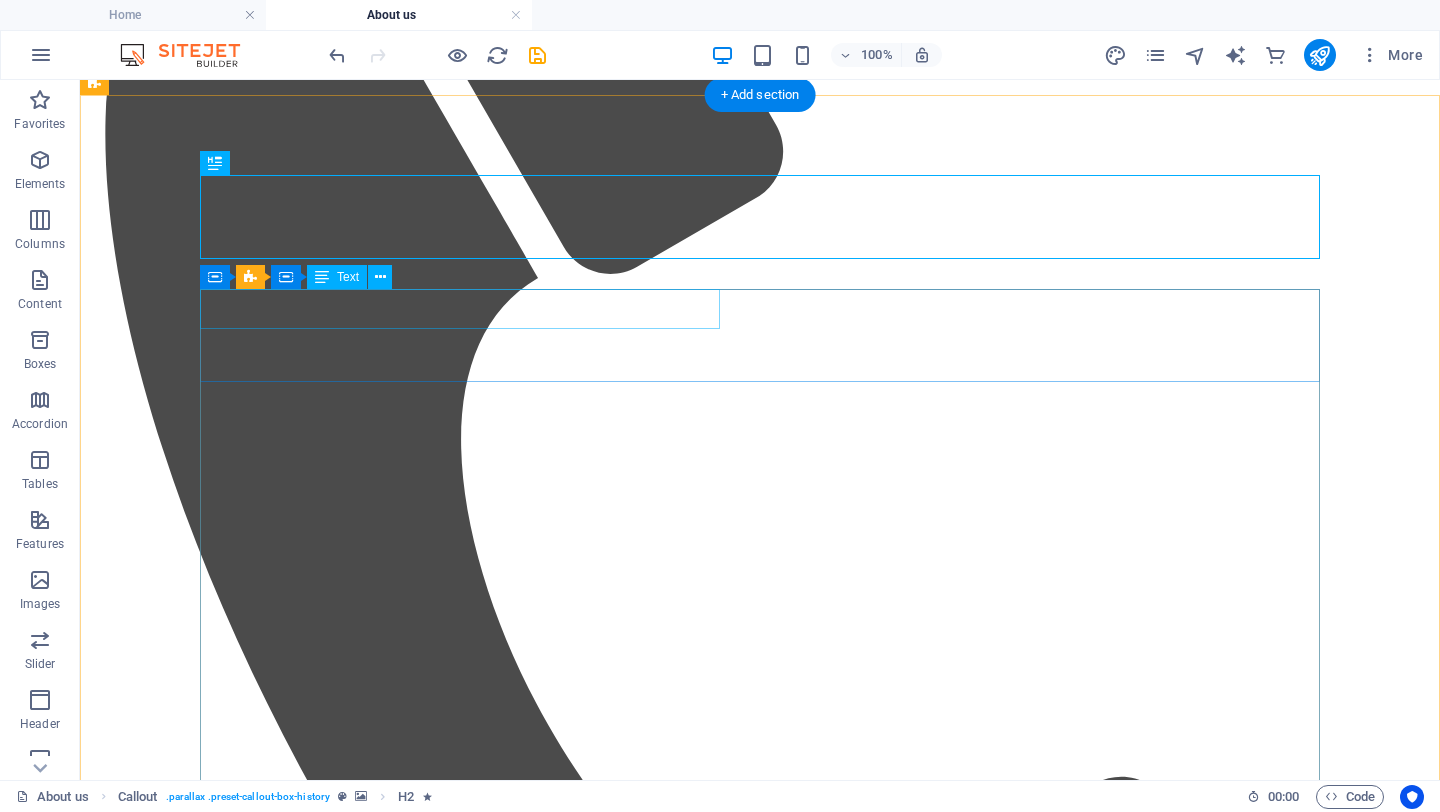 click on "June 2018" at bounding box center (760, 3307) 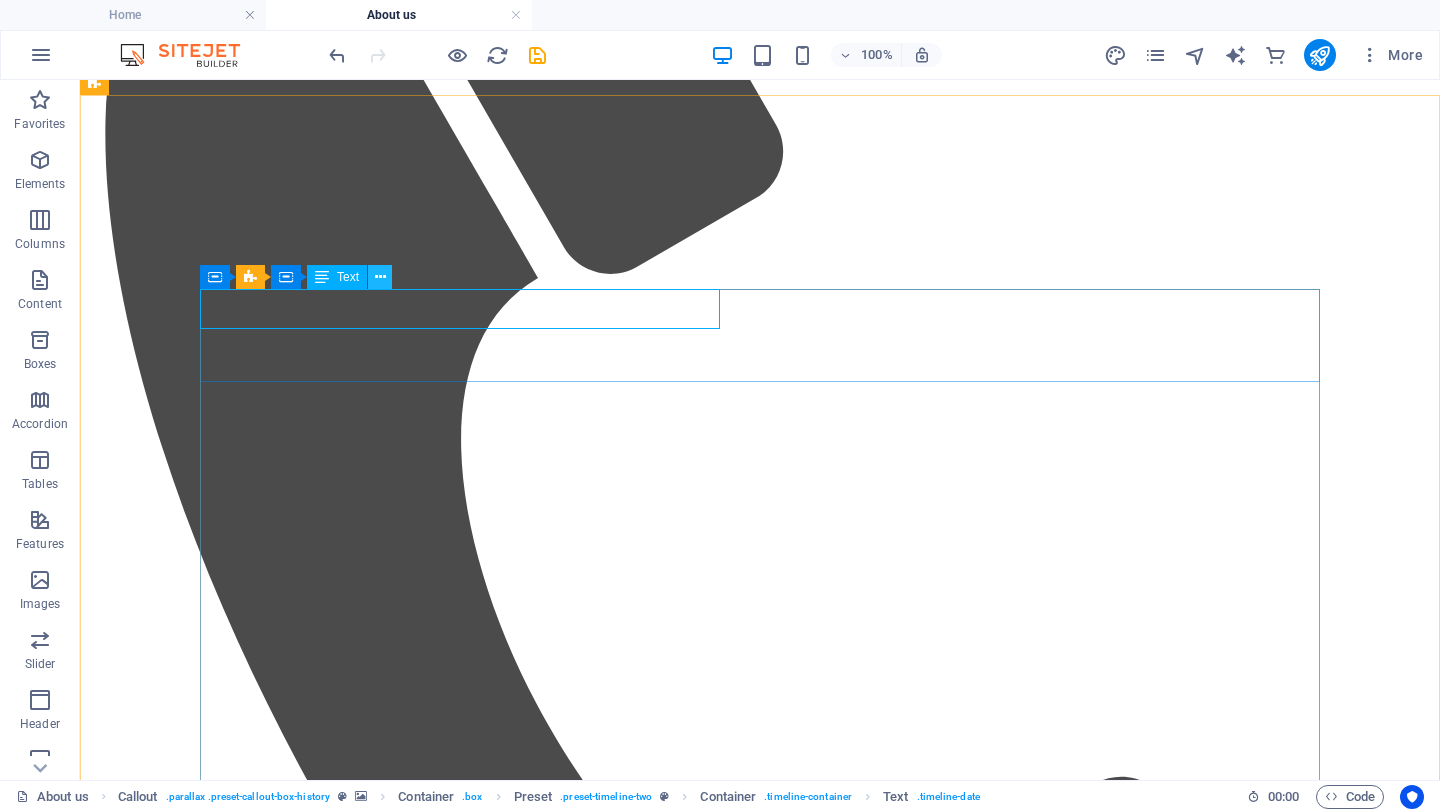 click at bounding box center [380, 277] 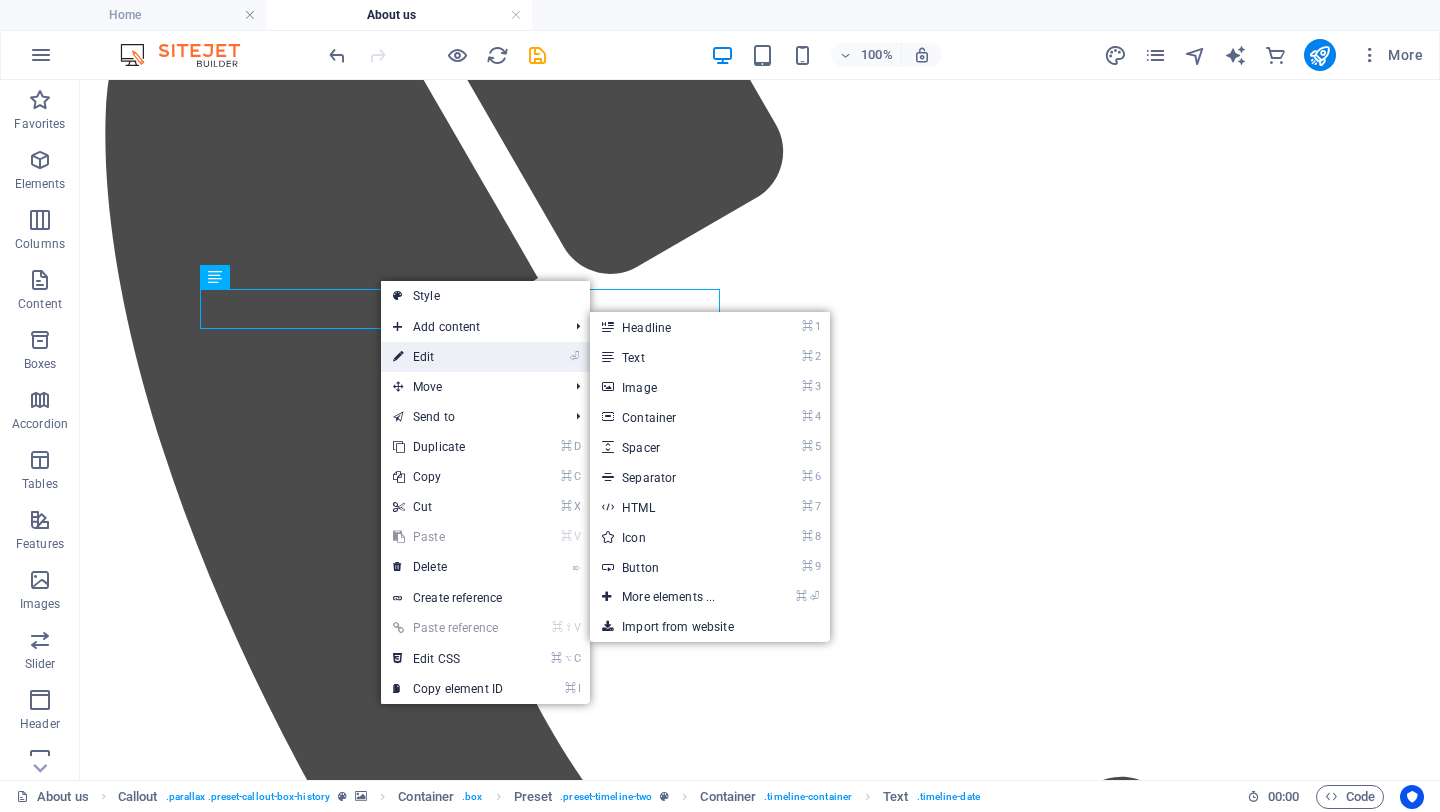 click on "⏎  Edit" at bounding box center (448, 357) 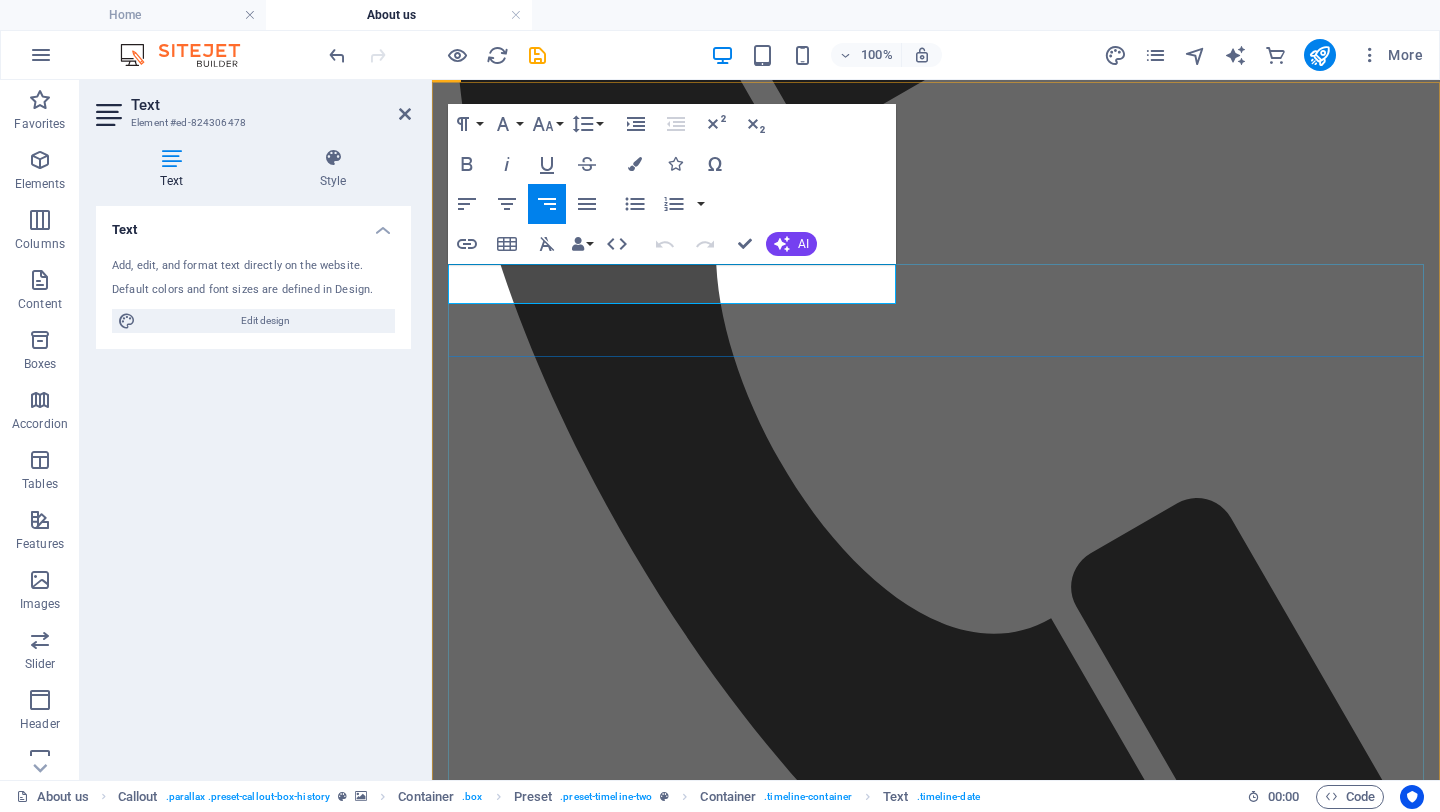 click on "June 2018" at bounding box center (936, 2852) 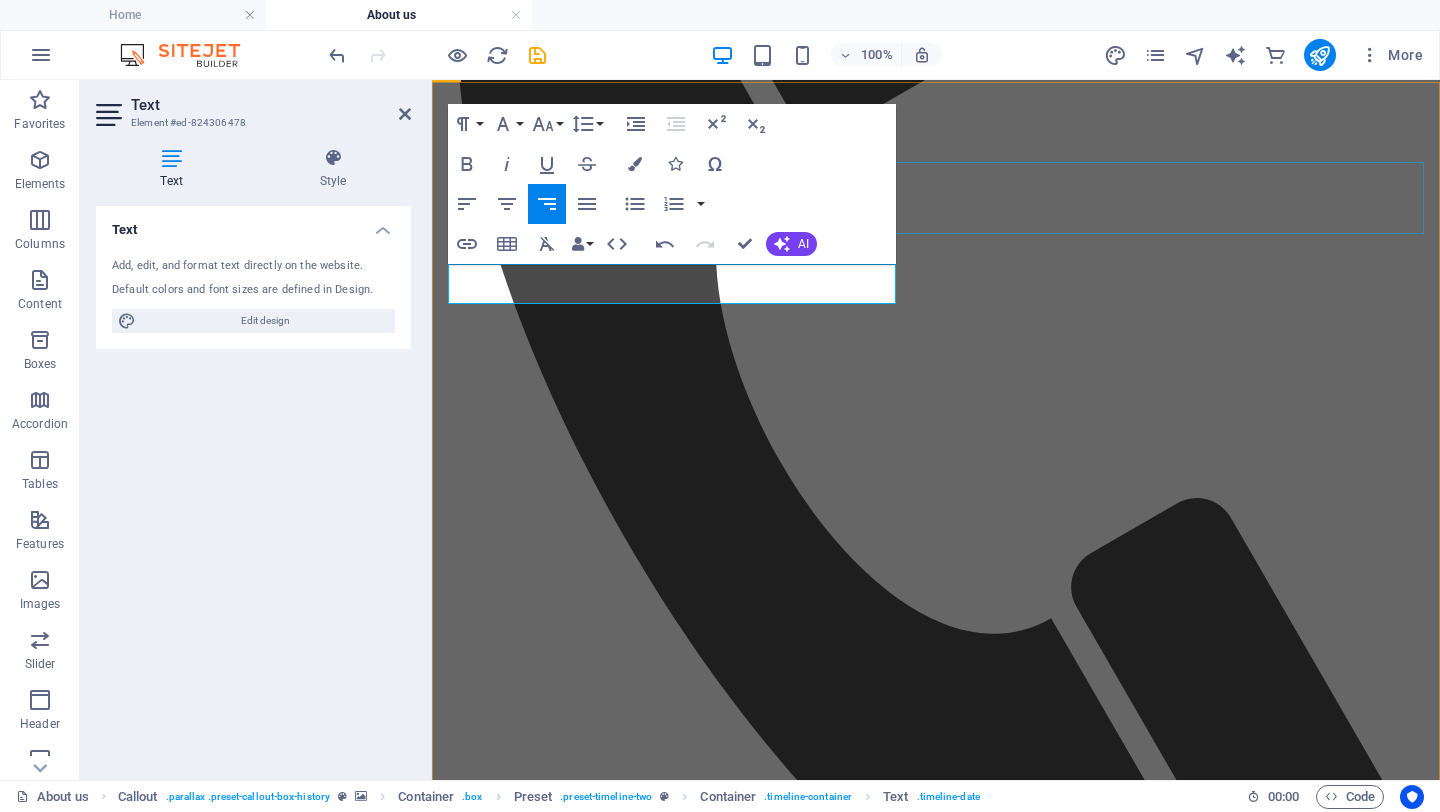 click on "OUR COMMITMENT" at bounding box center (936, 2763) 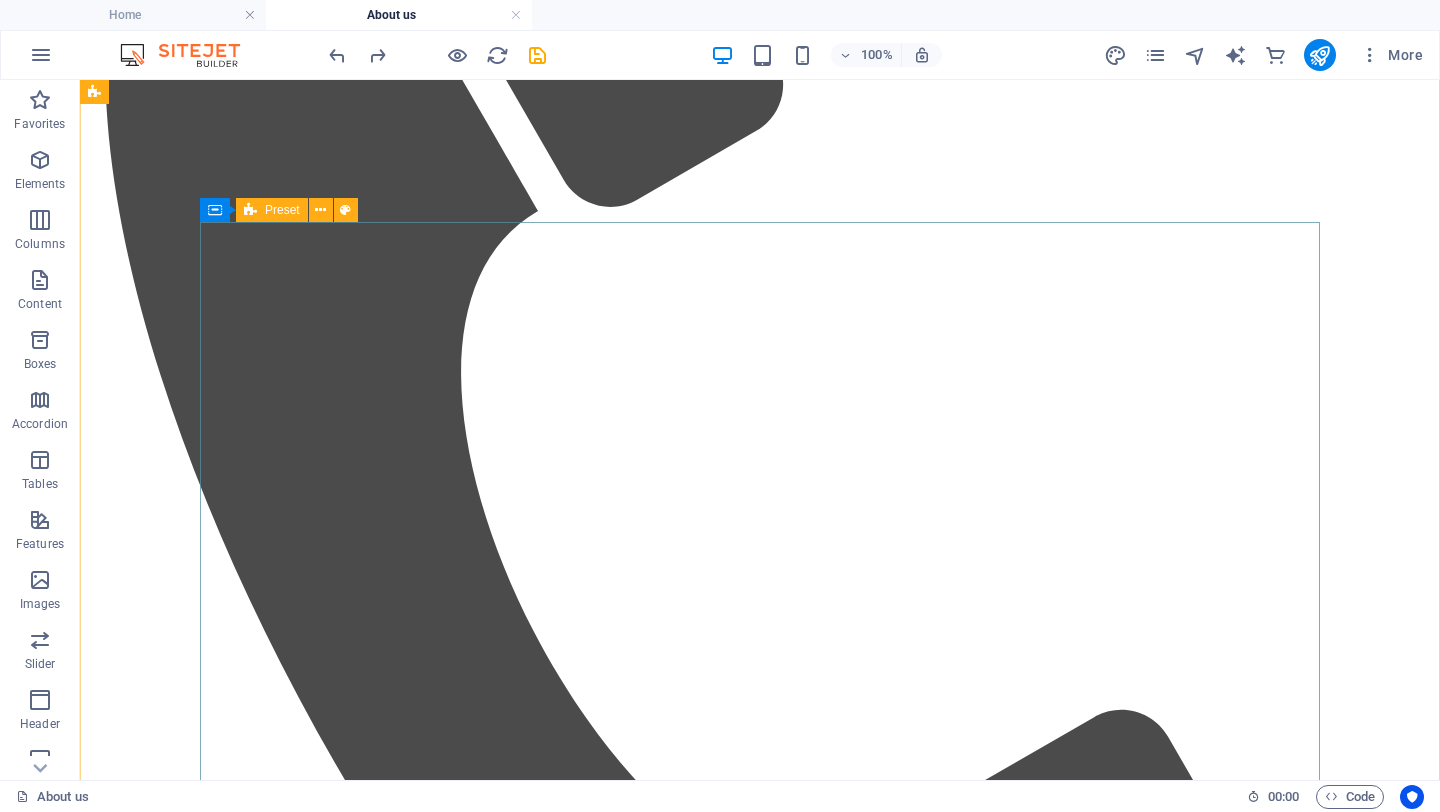 scroll, scrollTop: 1222, scrollLeft: 0, axis: vertical 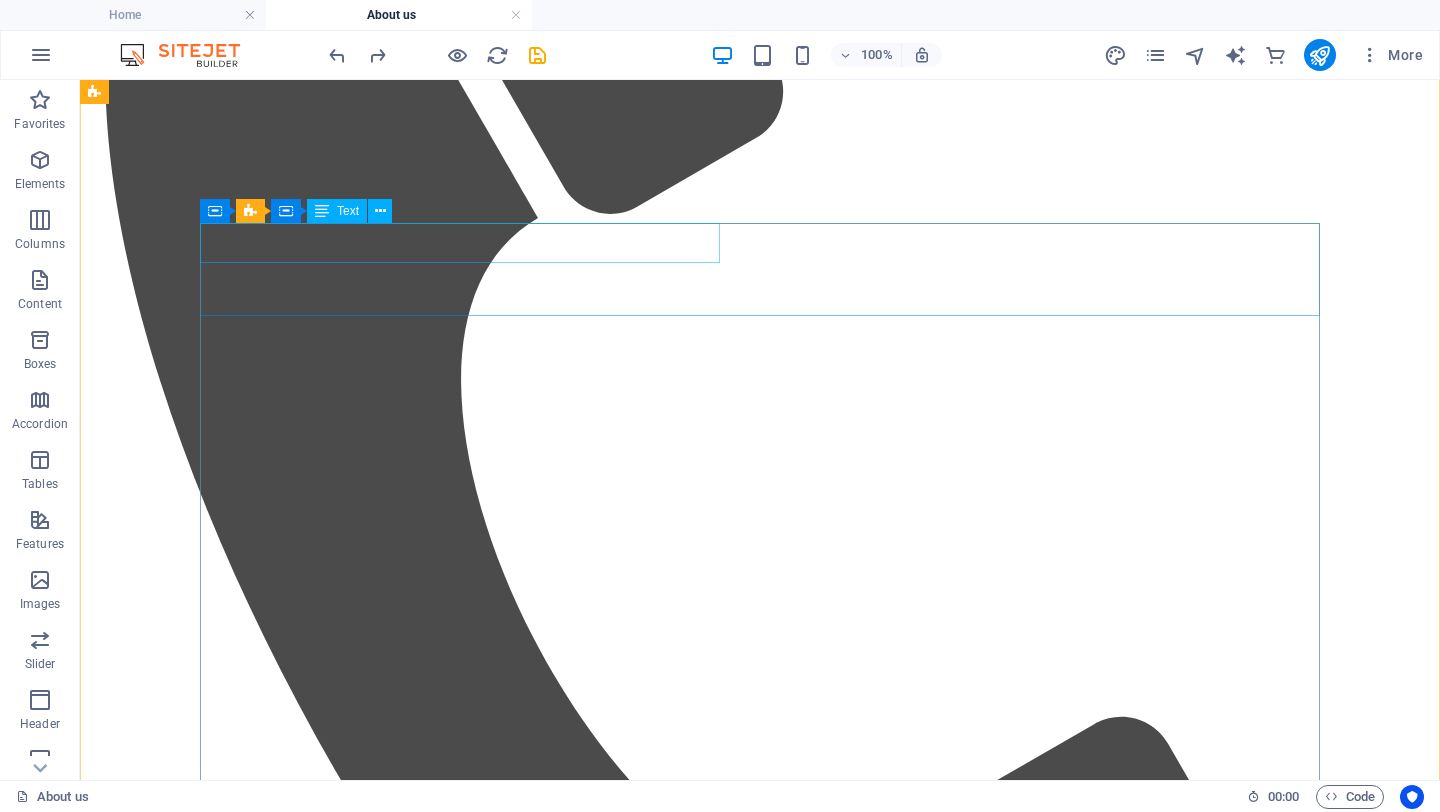 click on "June 2018" at bounding box center (760, 3251) 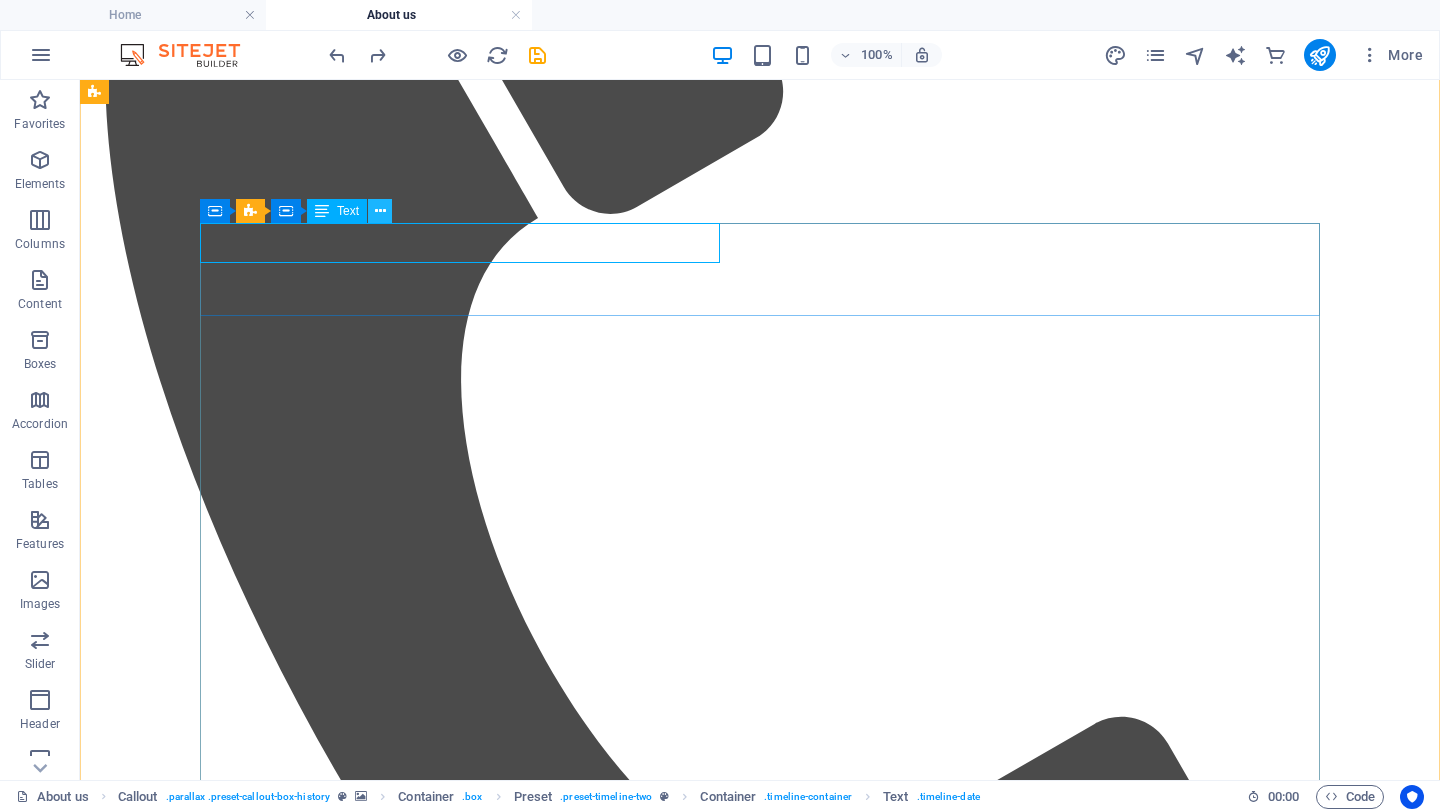 click at bounding box center (380, 211) 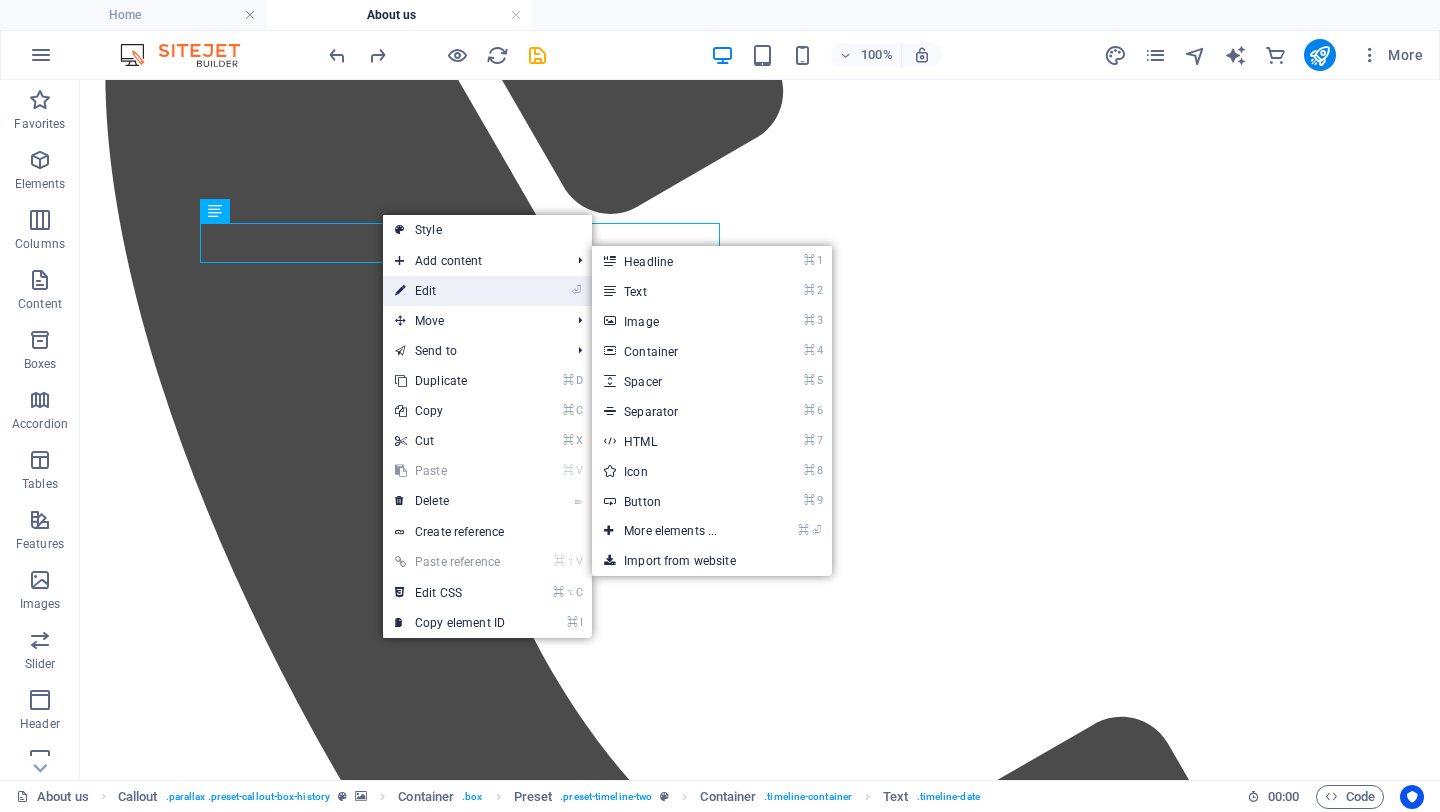 click on "⏎  Edit" at bounding box center [450, 291] 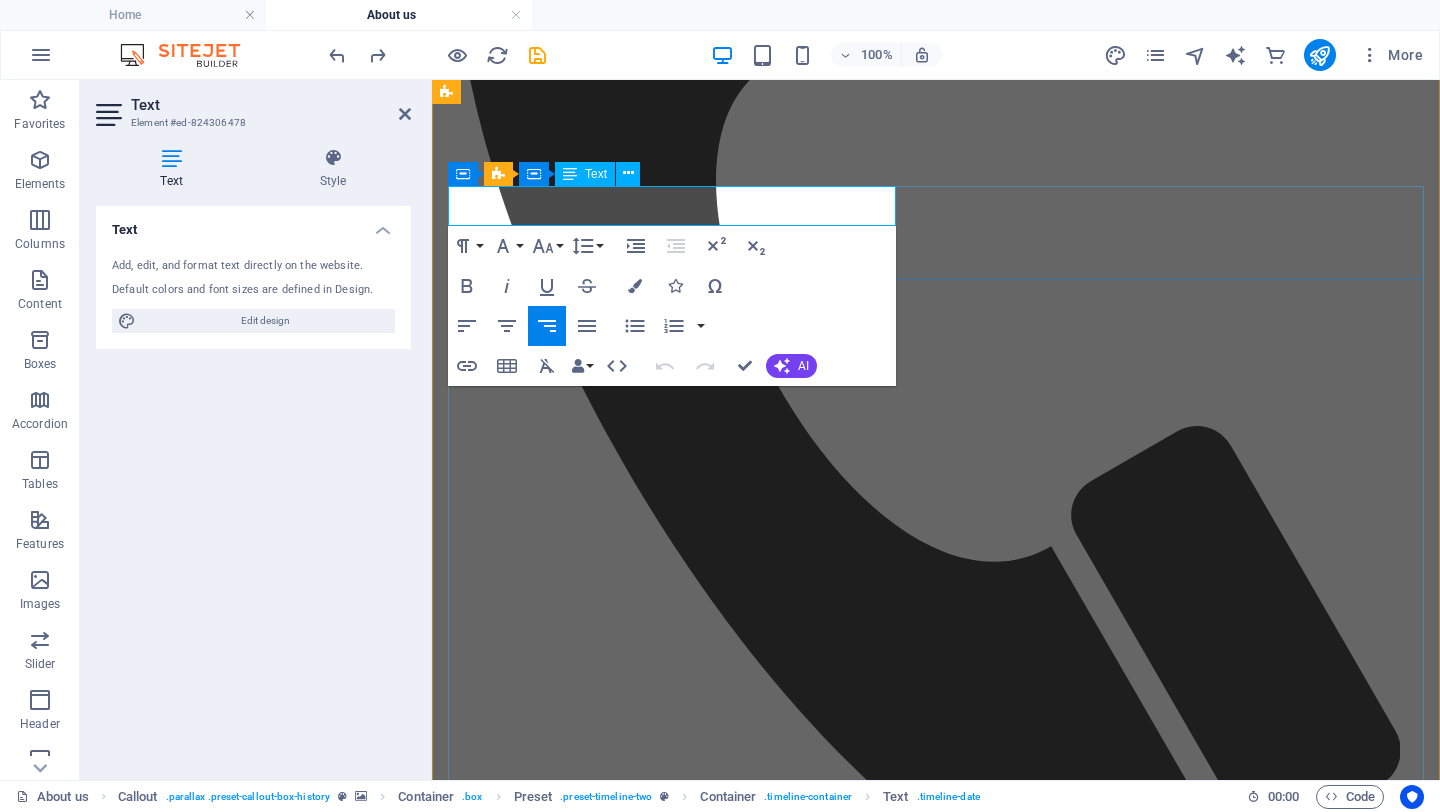 click on "June 2018" at bounding box center (936, 2784) 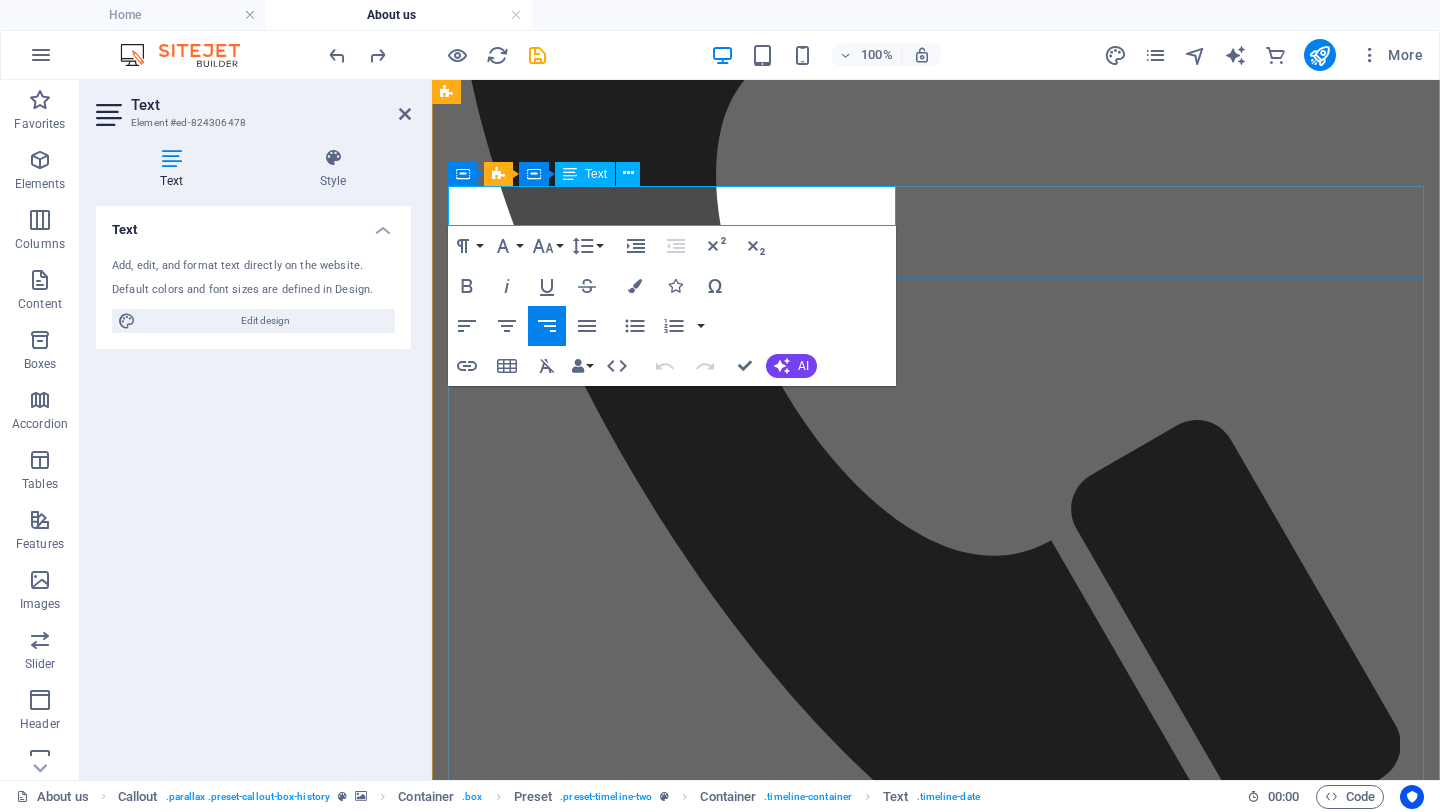 click on "June 2018" at bounding box center [936, 2774] 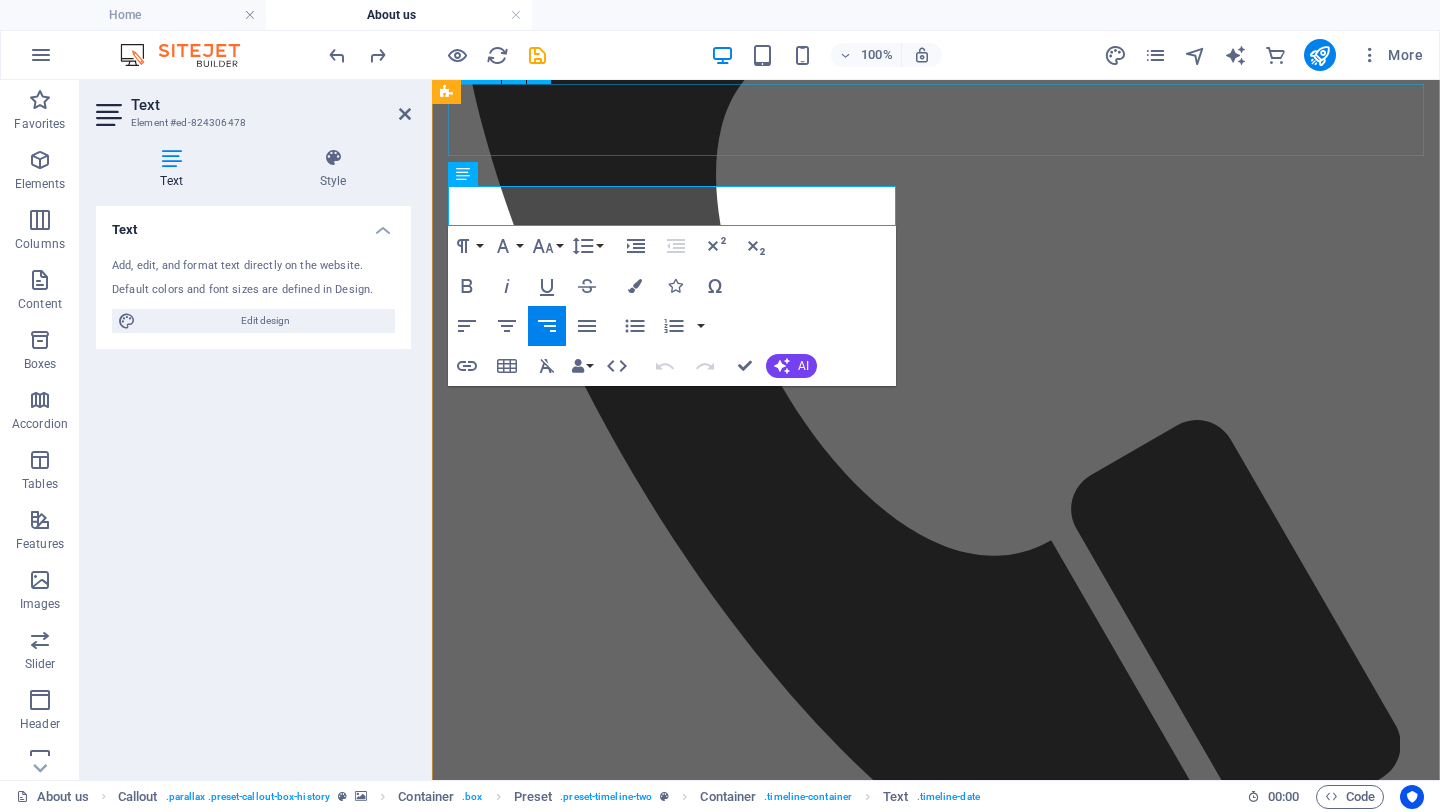 click on "OUR COMMITMENT" at bounding box center [936, 2685] 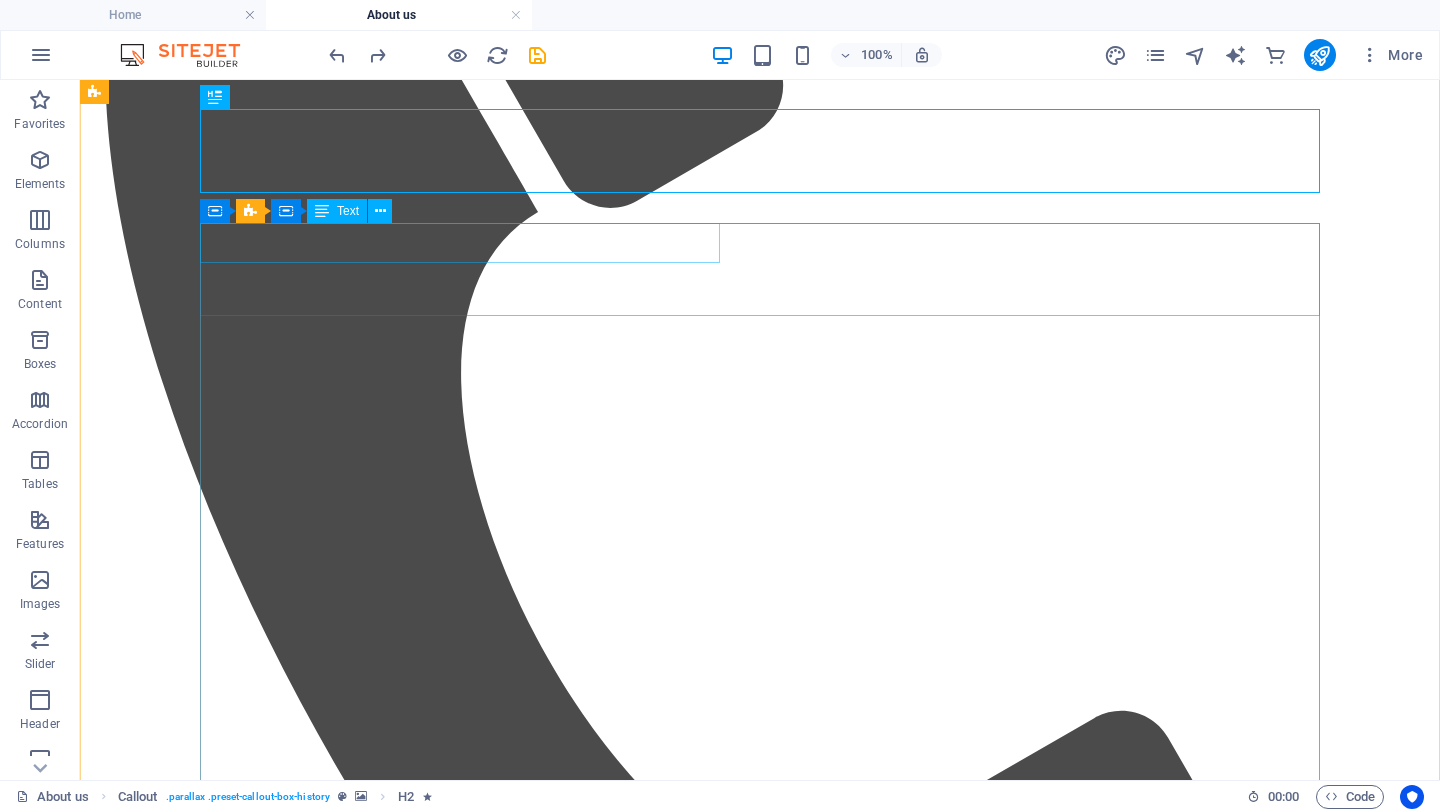 click on "June 2018" at bounding box center (760, 3241) 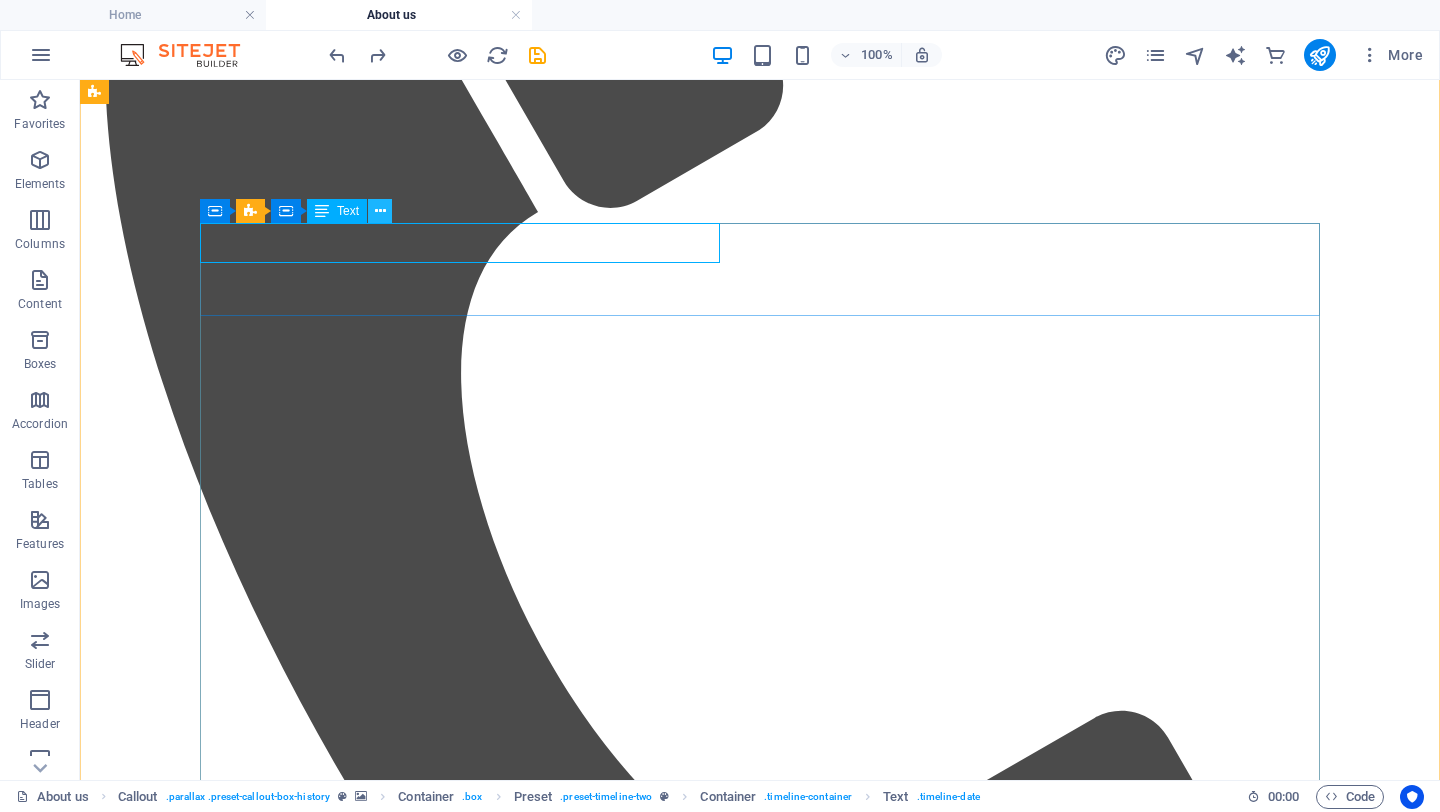 click at bounding box center [380, 211] 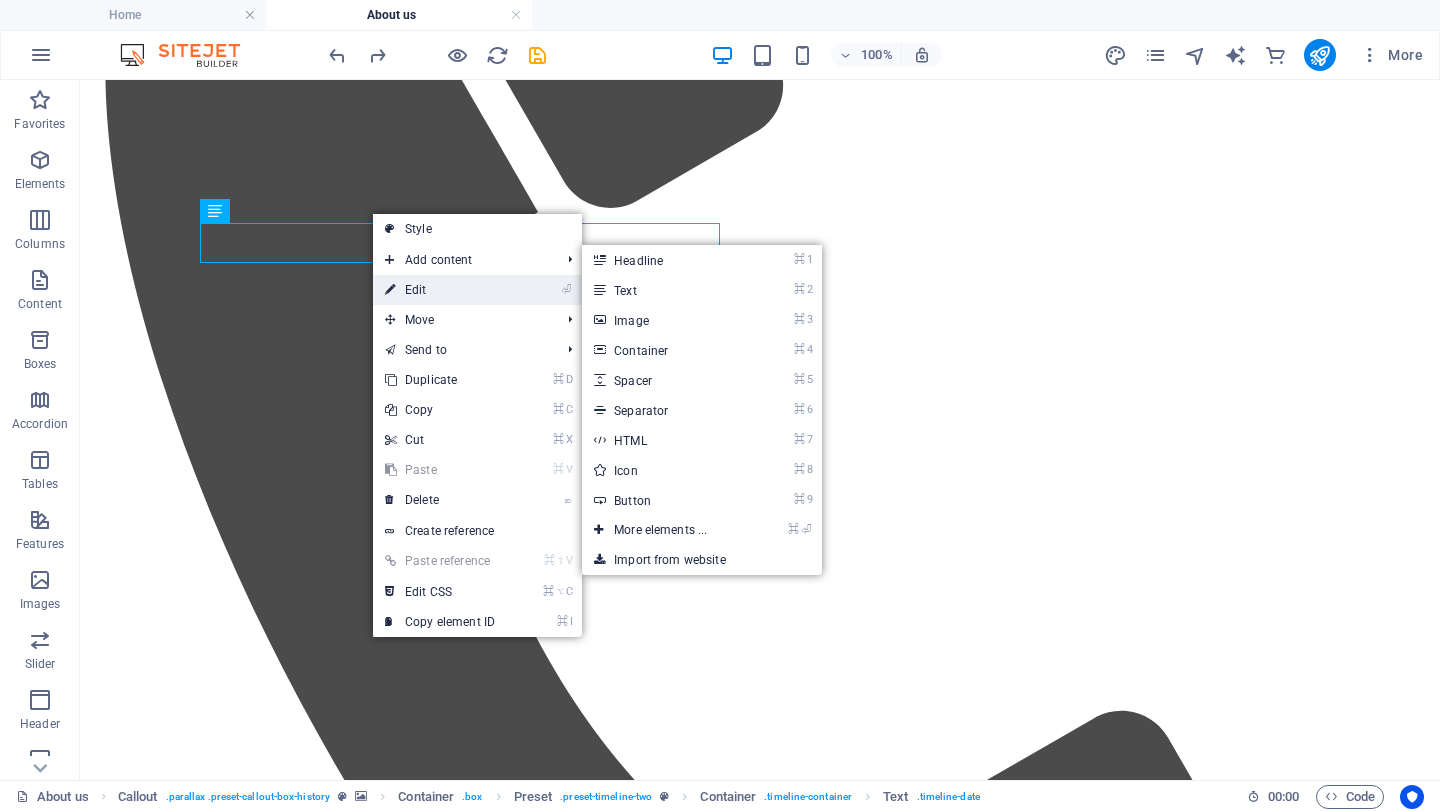 click on "⏎  Edit" at bounding box center (440, 290) 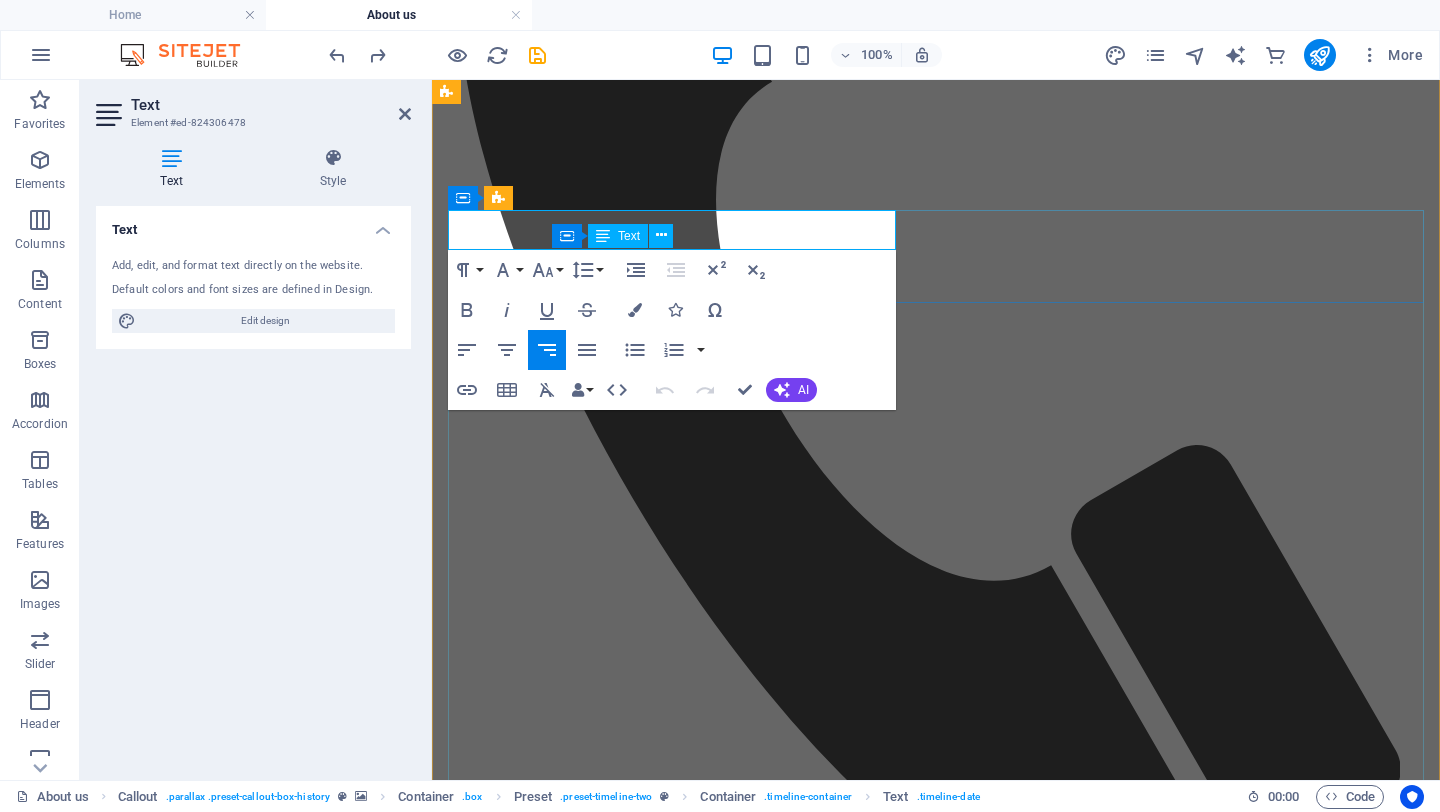 click on "June 2018" at bounding box center [936, 2799] 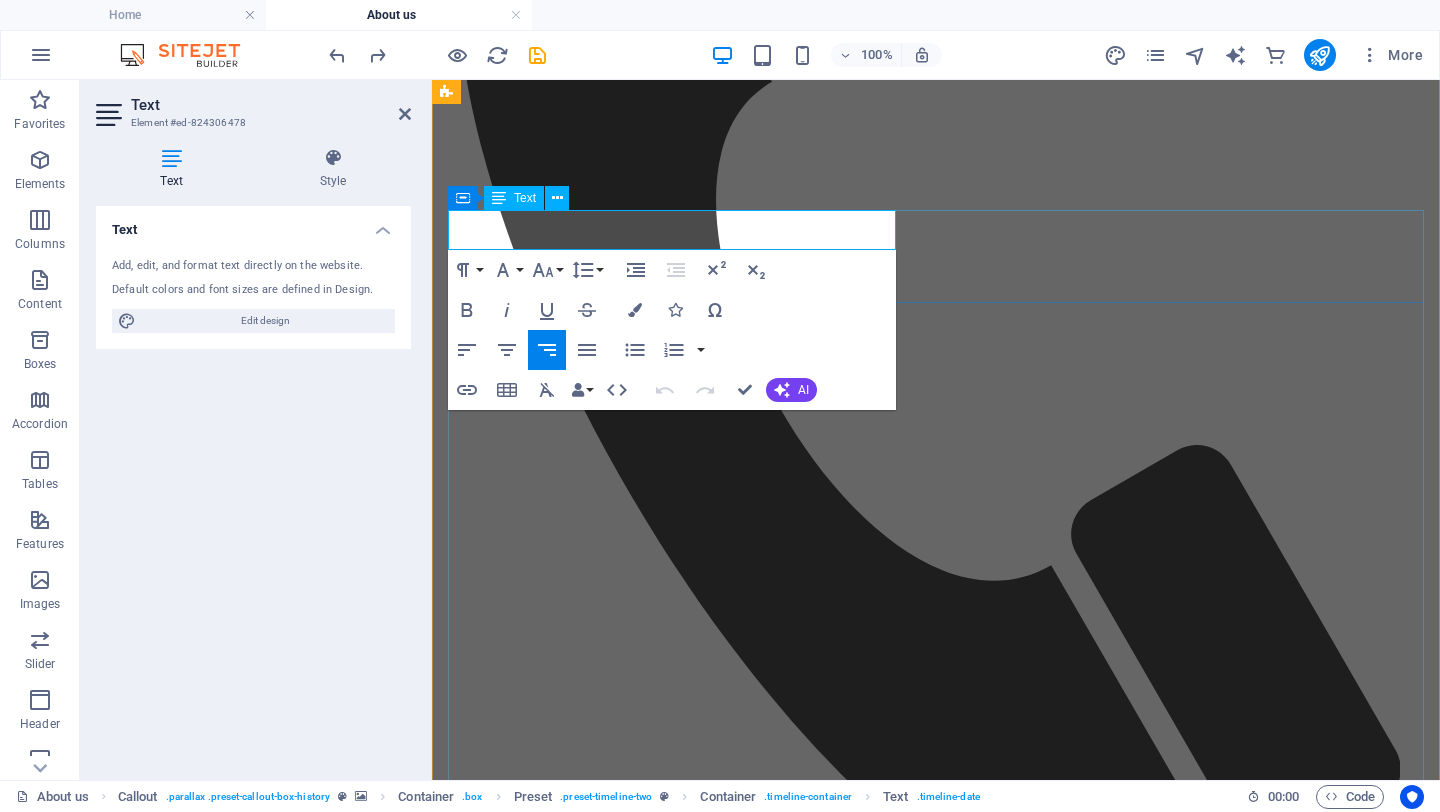type 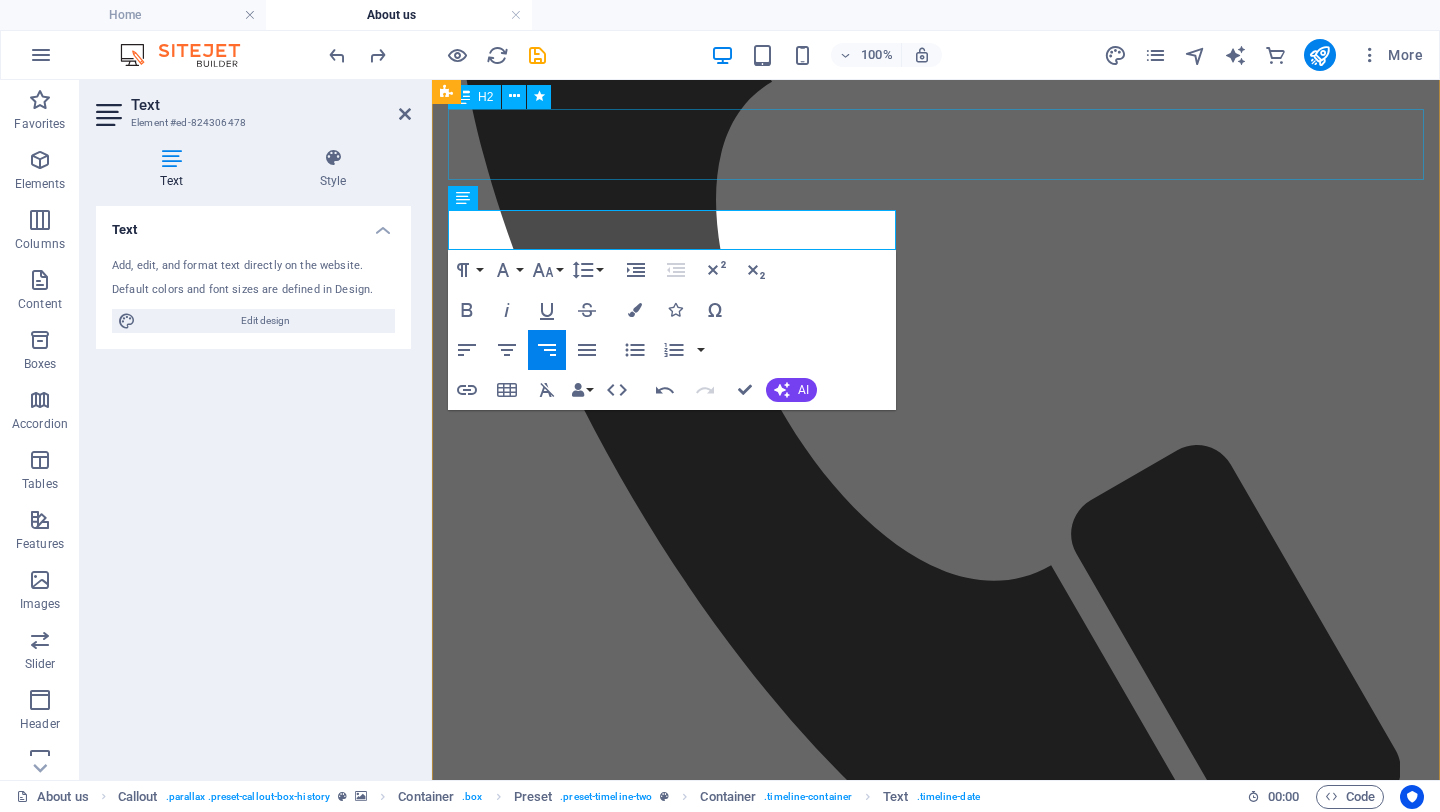 click on "OUR COMMITMENT" at bounding box center [936, 2710] 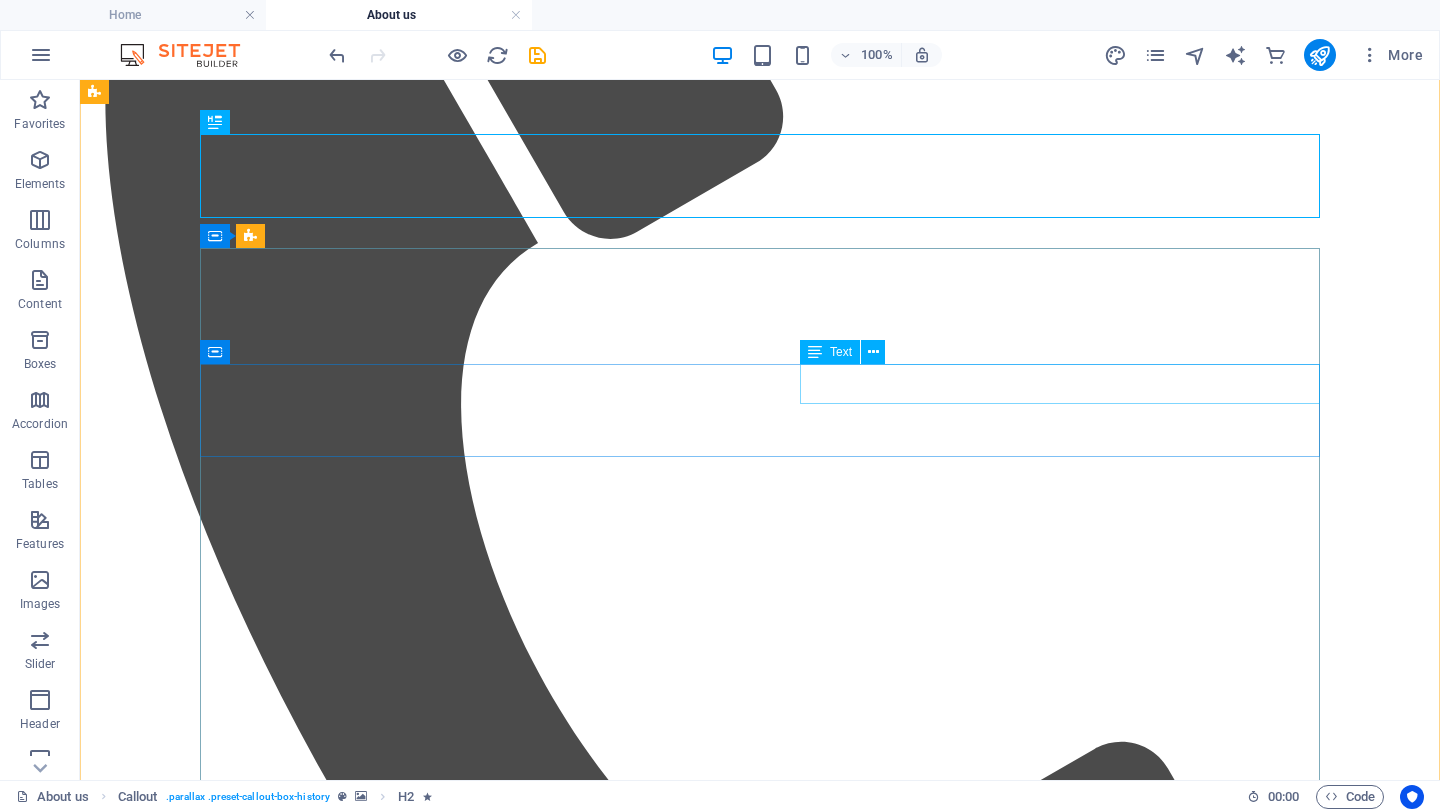 click on "August 2016" at bounding box center [760, 3354] 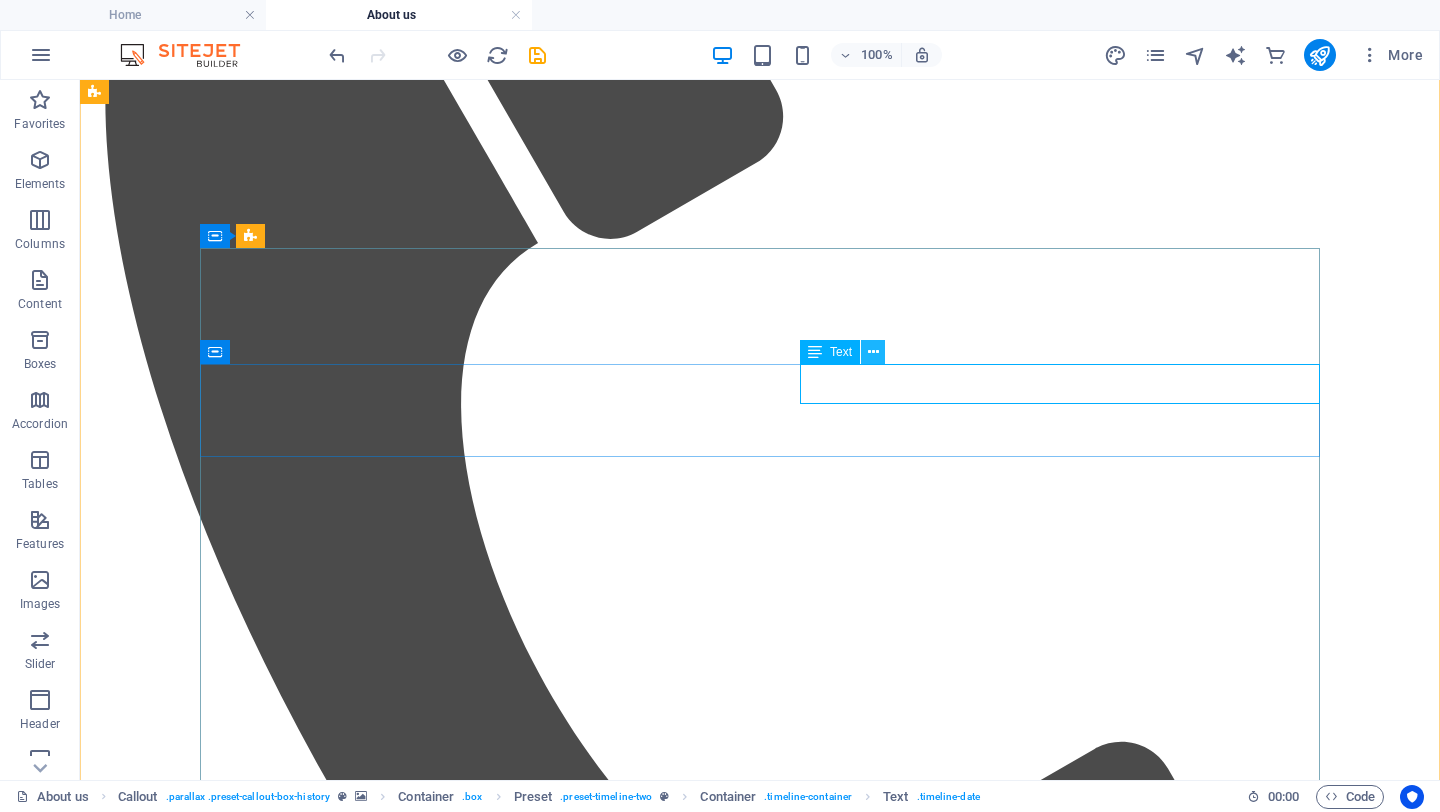 click at bounding box center (873, 352) 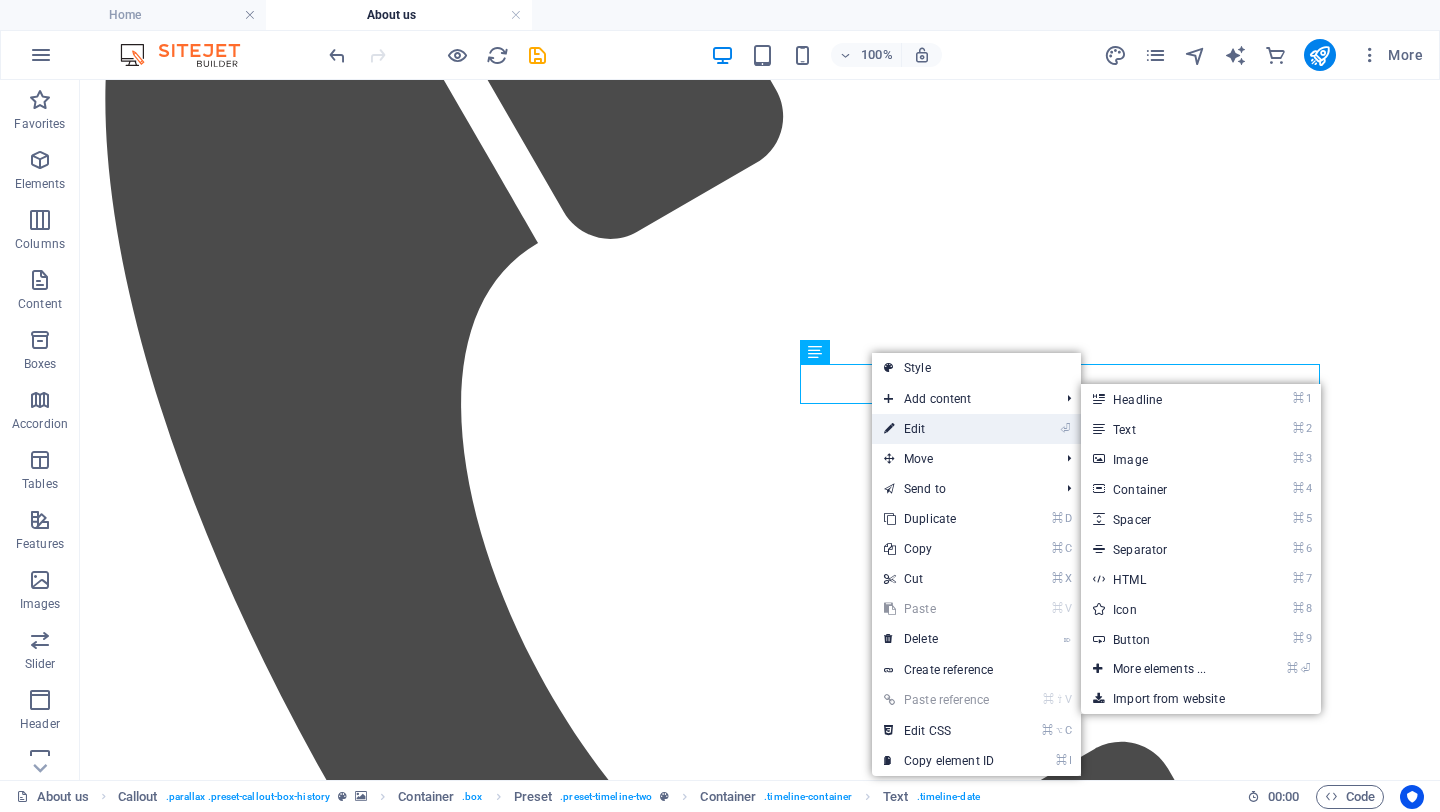 click on "⏎  Edit" at bounding box center (939, 429) 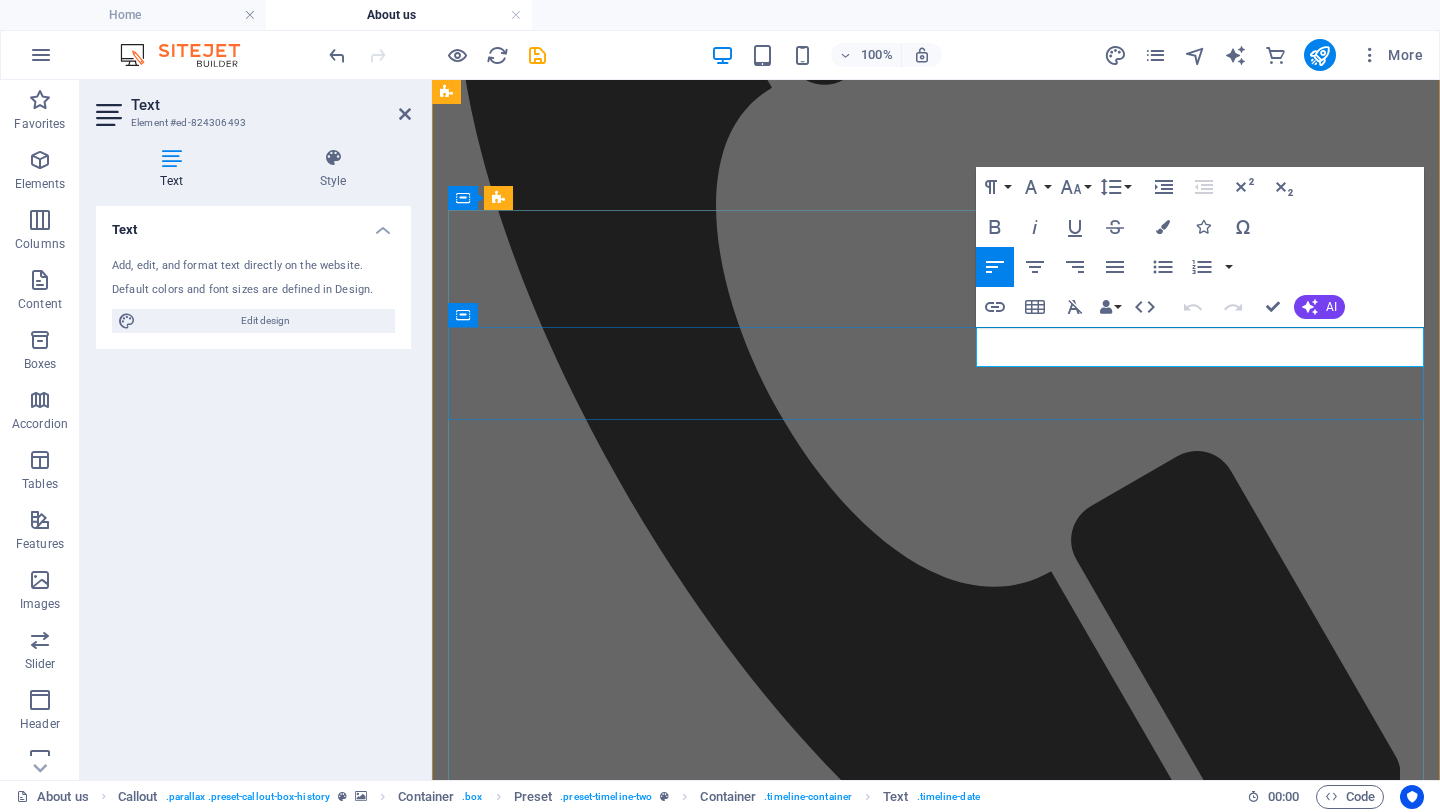 type 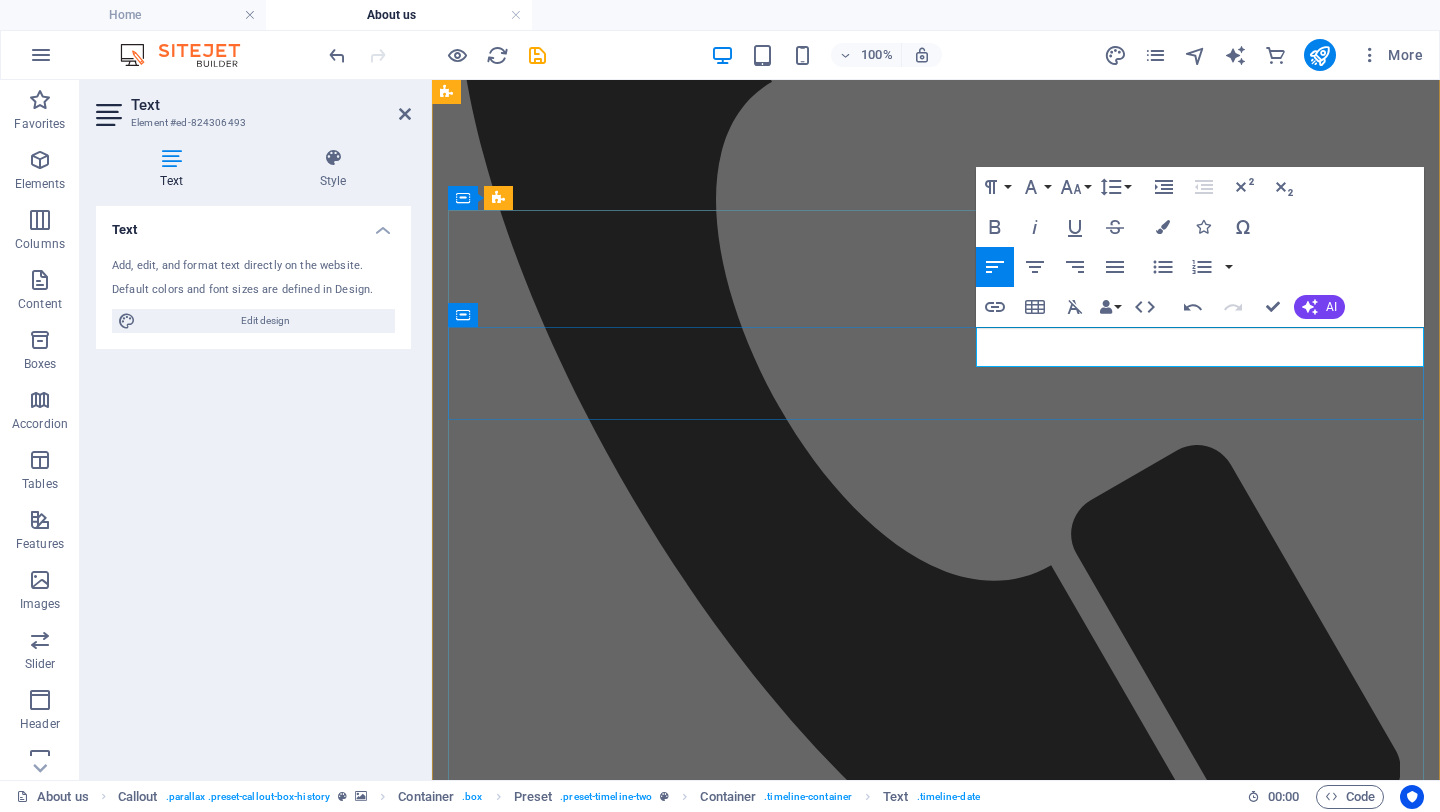 click on "2[MONTH] 2016" at bounding box center [936, 2876] 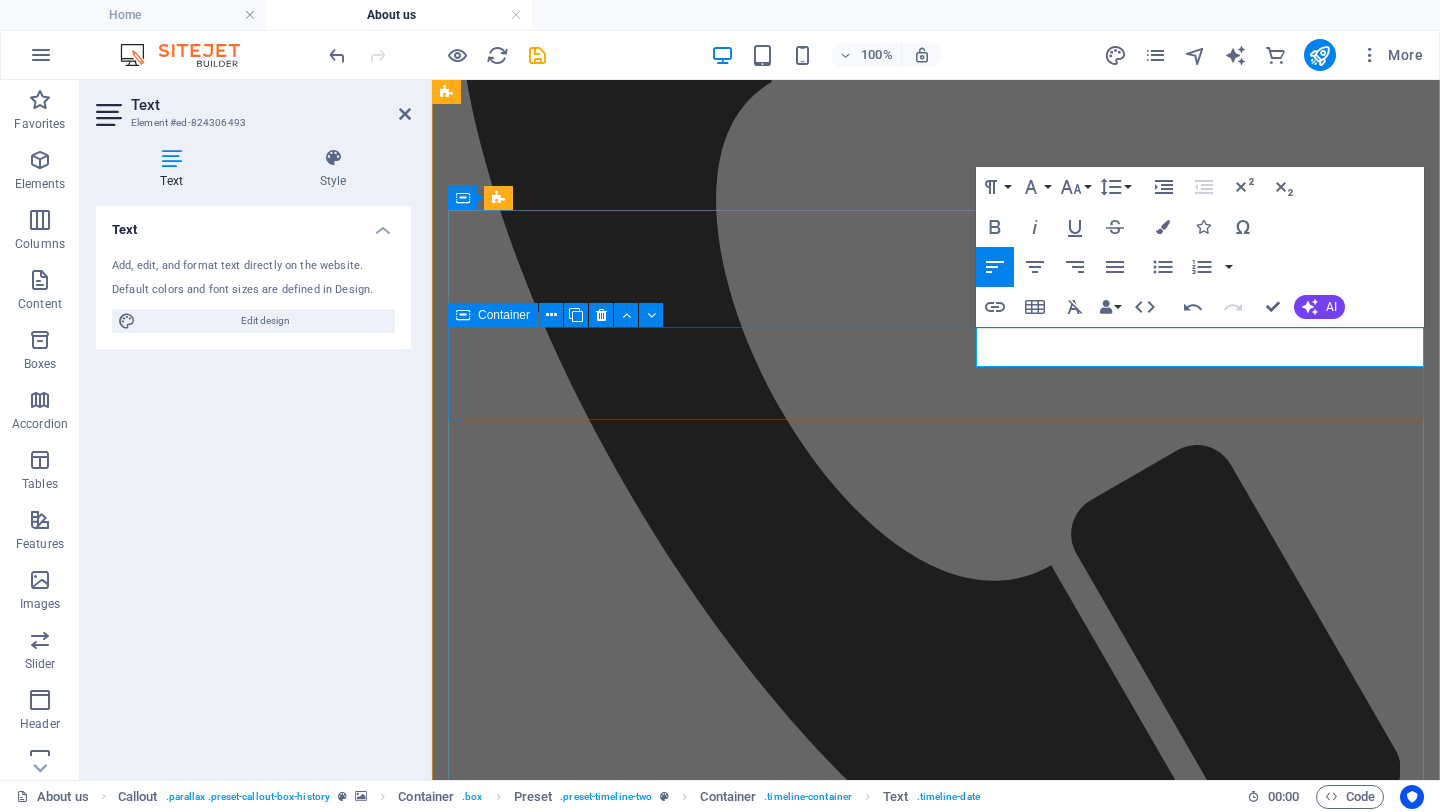 click on "2 local Faith communities" at bounding box center [936, 2896] 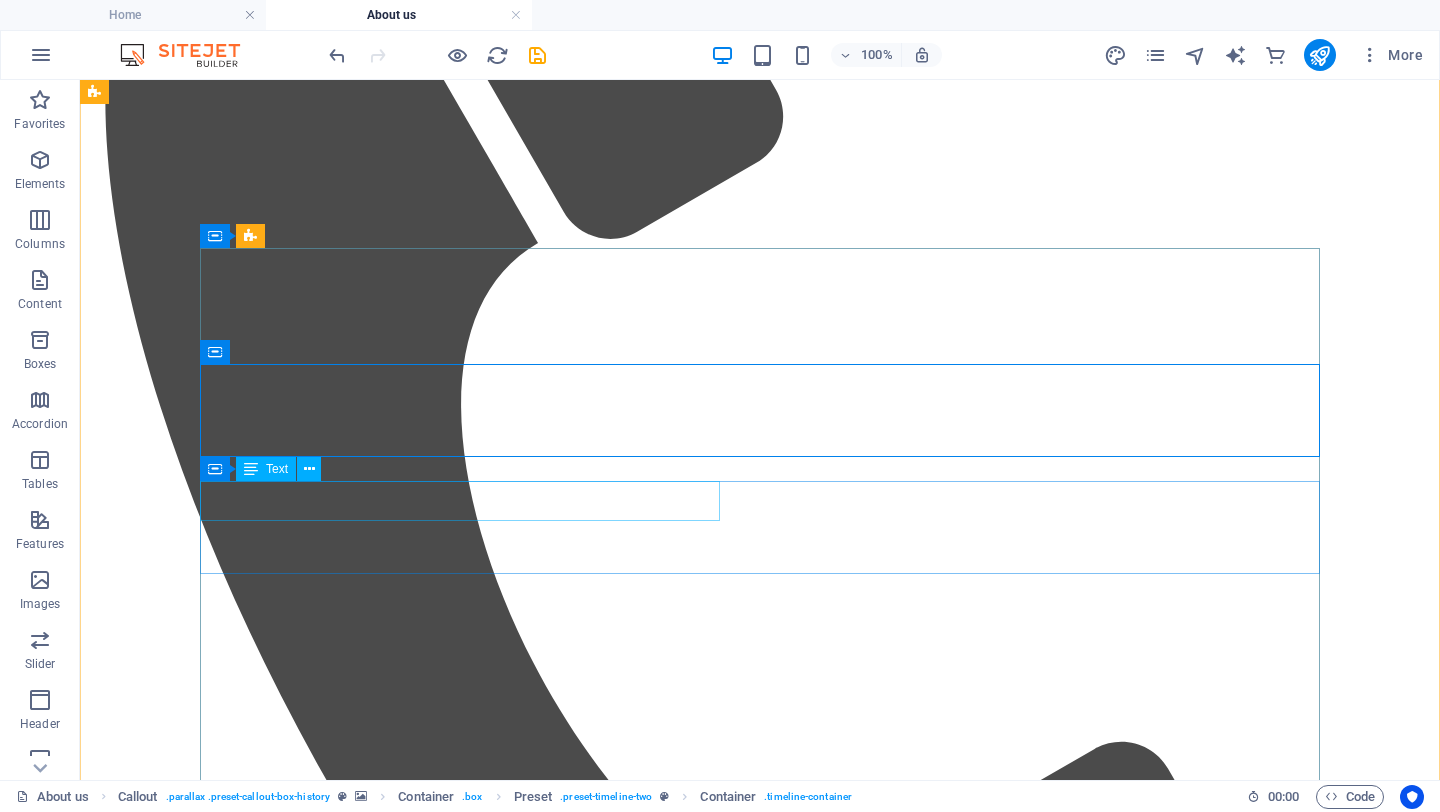 click on "[MONTH] 2012" at bounding box center [760, 3431] 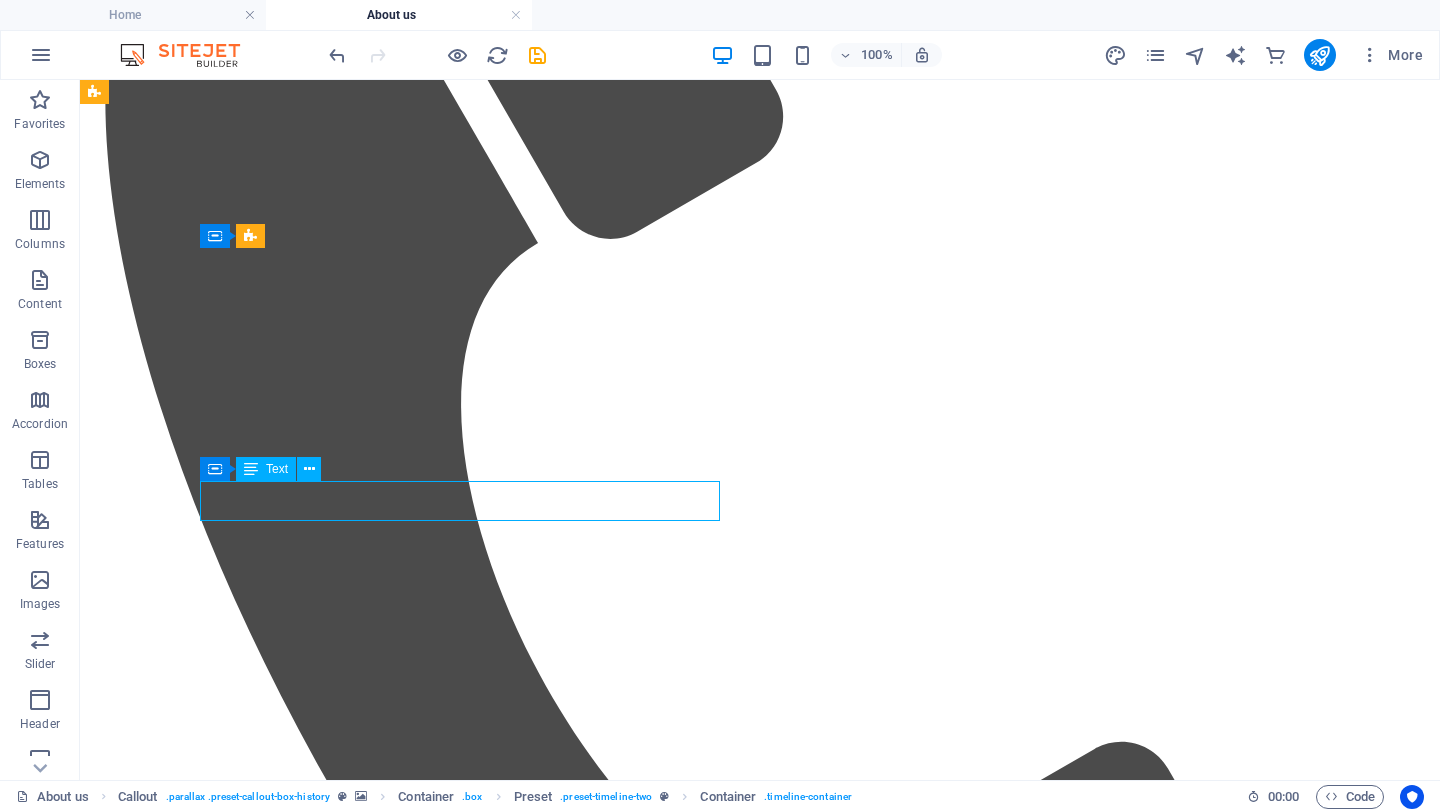 click on "[MONTH] 2012" at bounding box center (760, 3431) 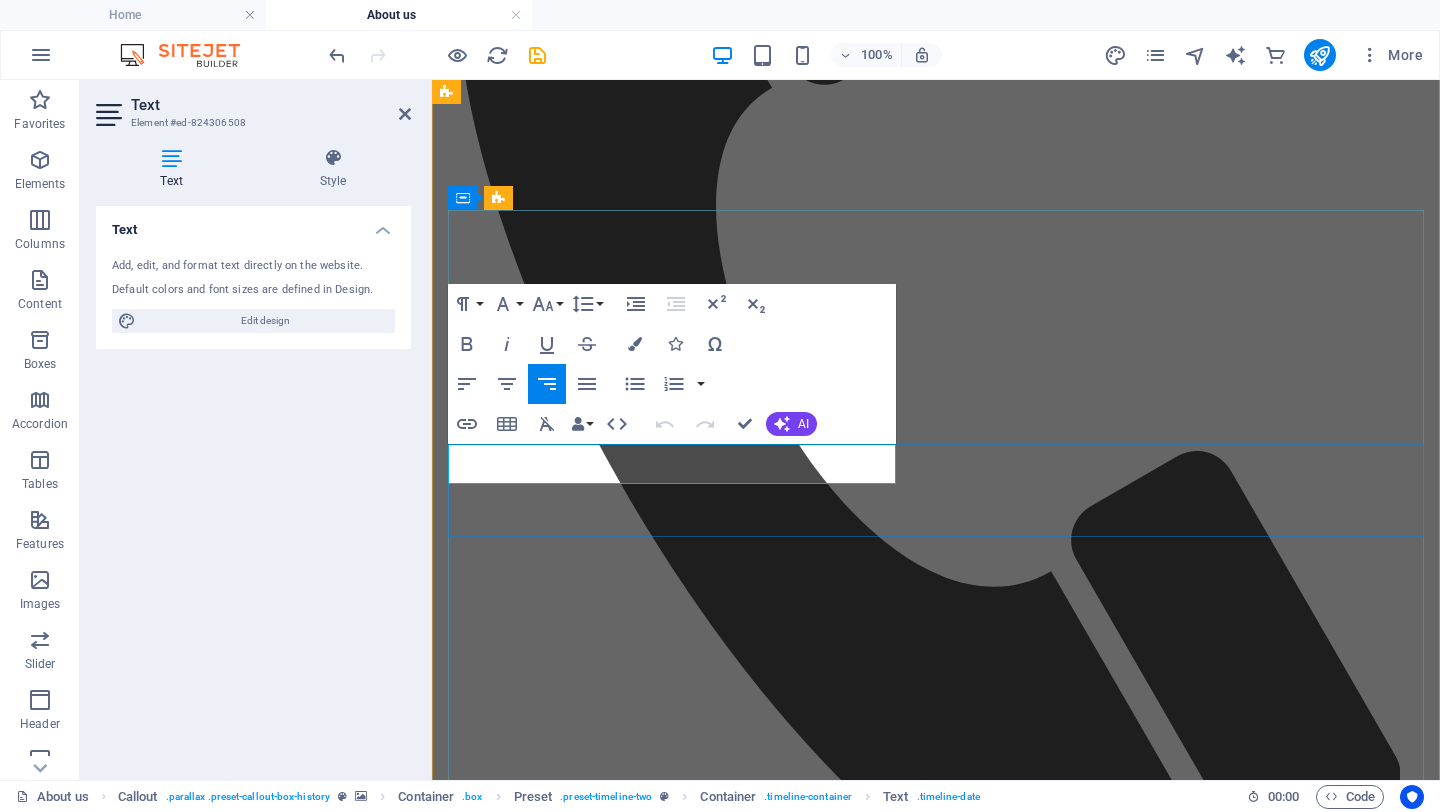 click on "[MONTH] 2012" at bounding box center (936, 2964) 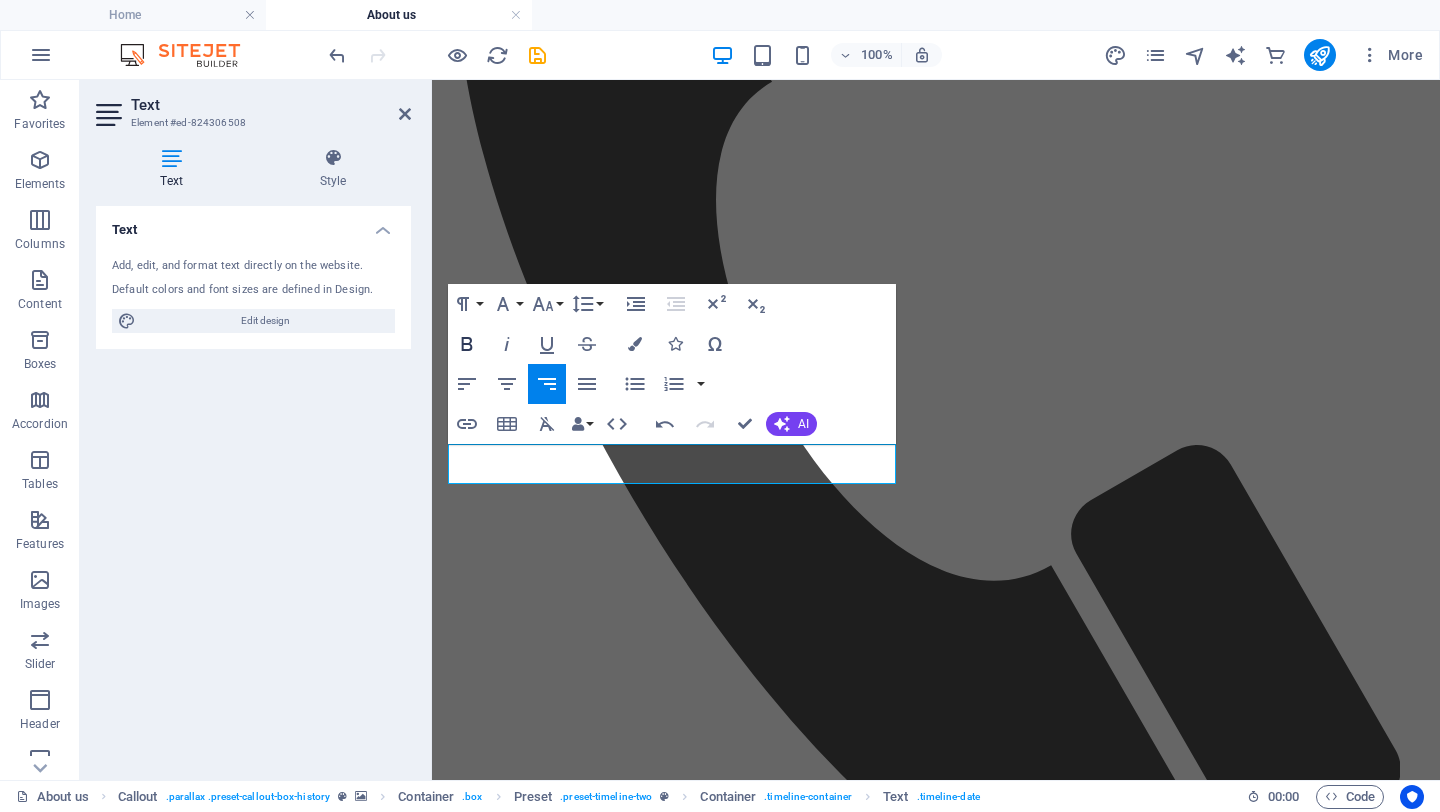 click 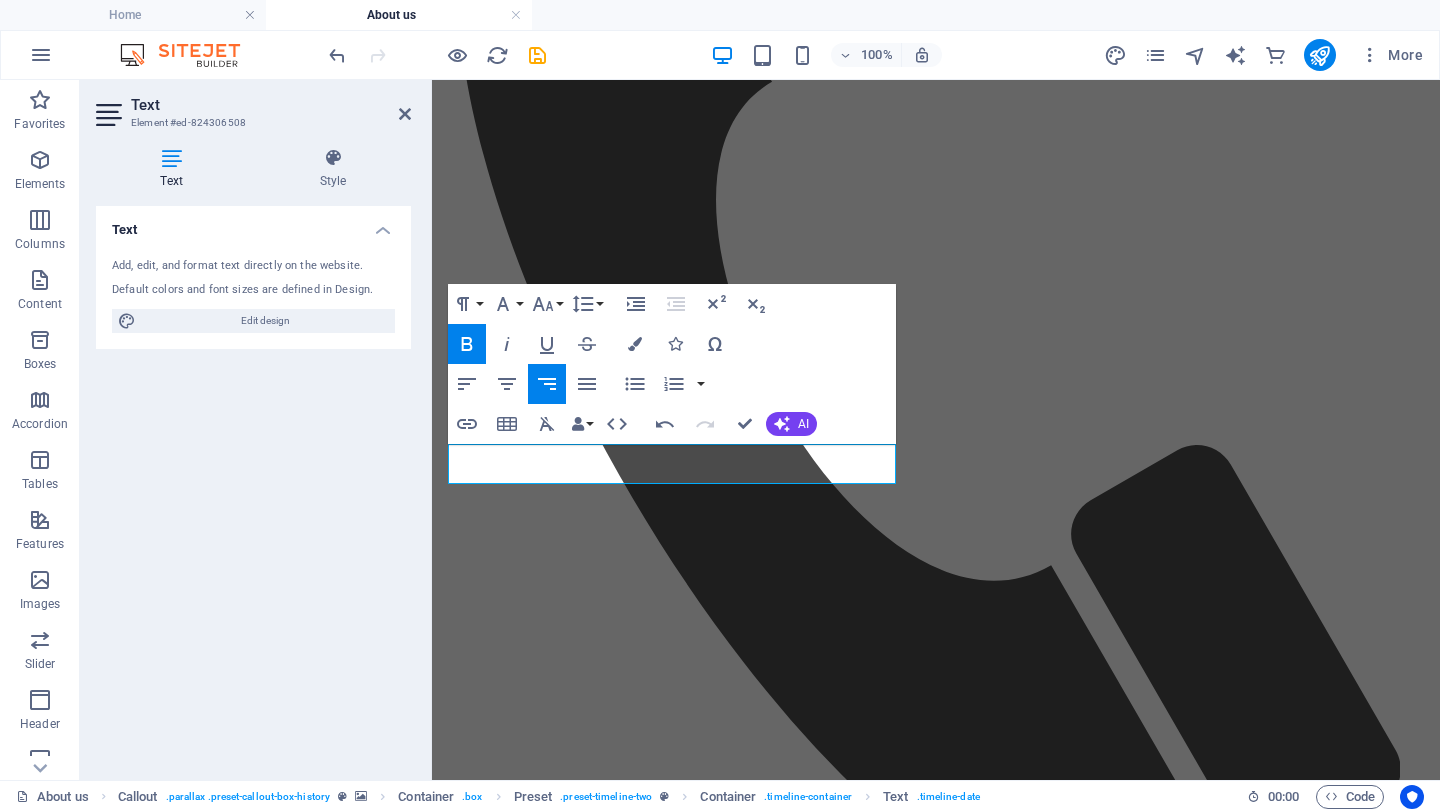 click 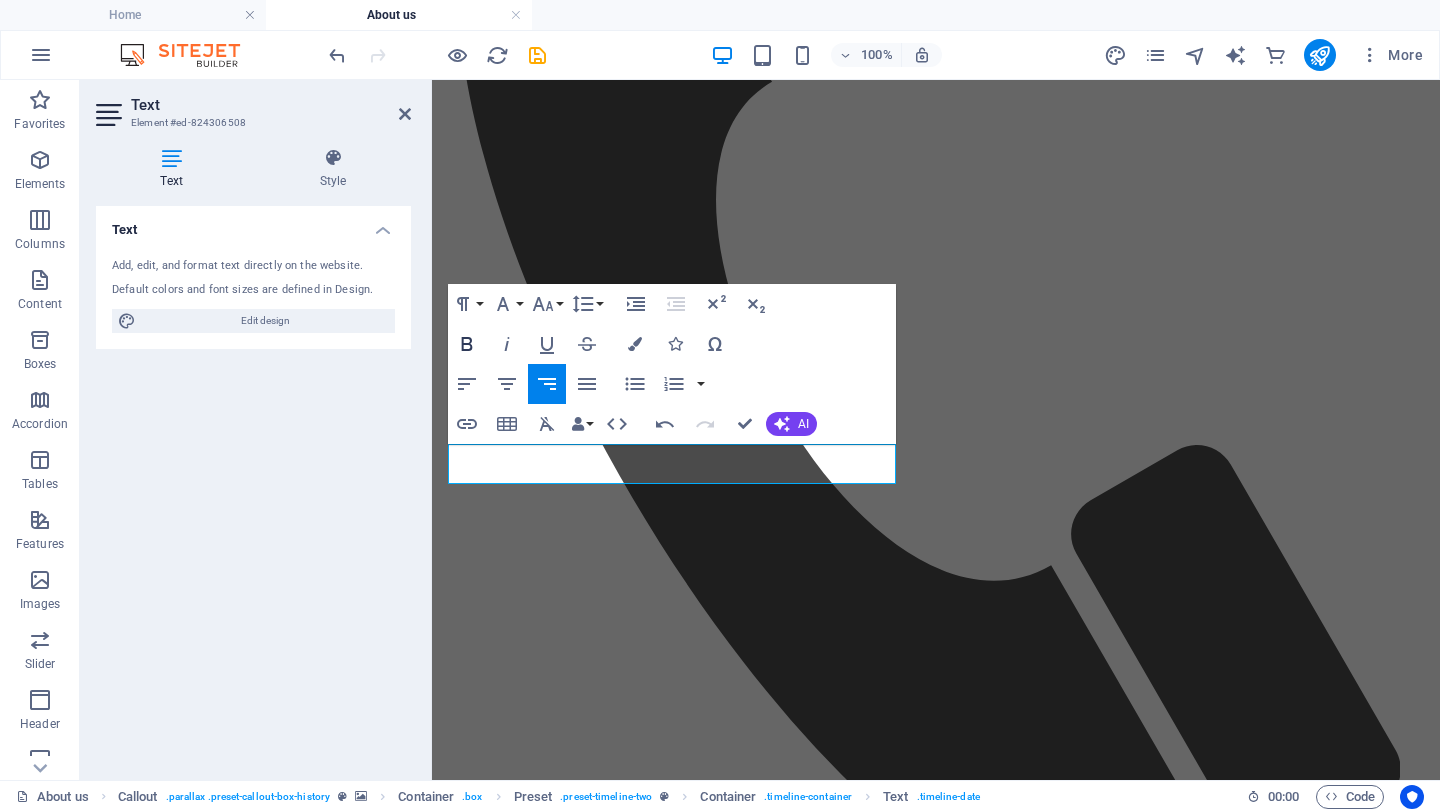 click 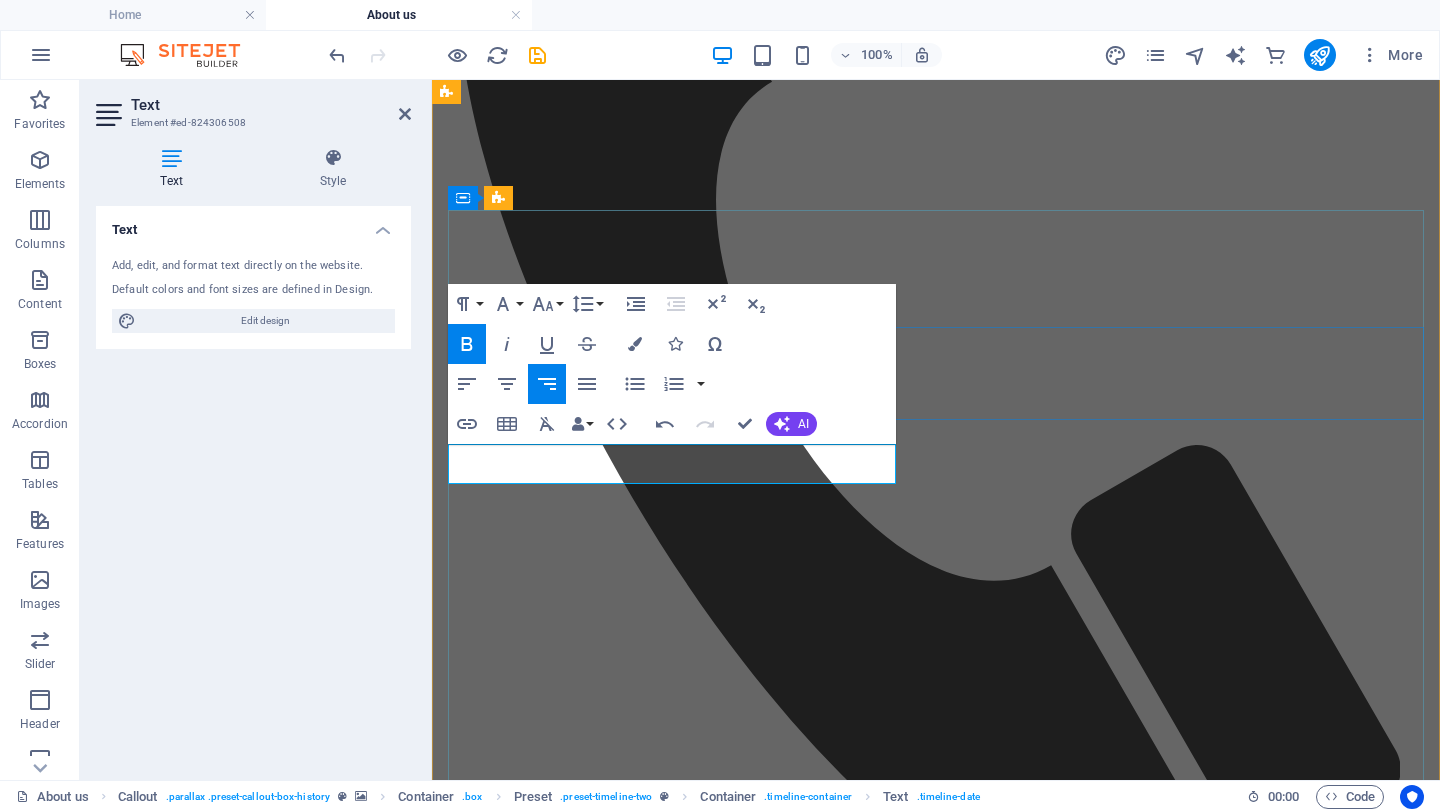 click on "2 local Faith communities" at bounding box center [936, 2896] 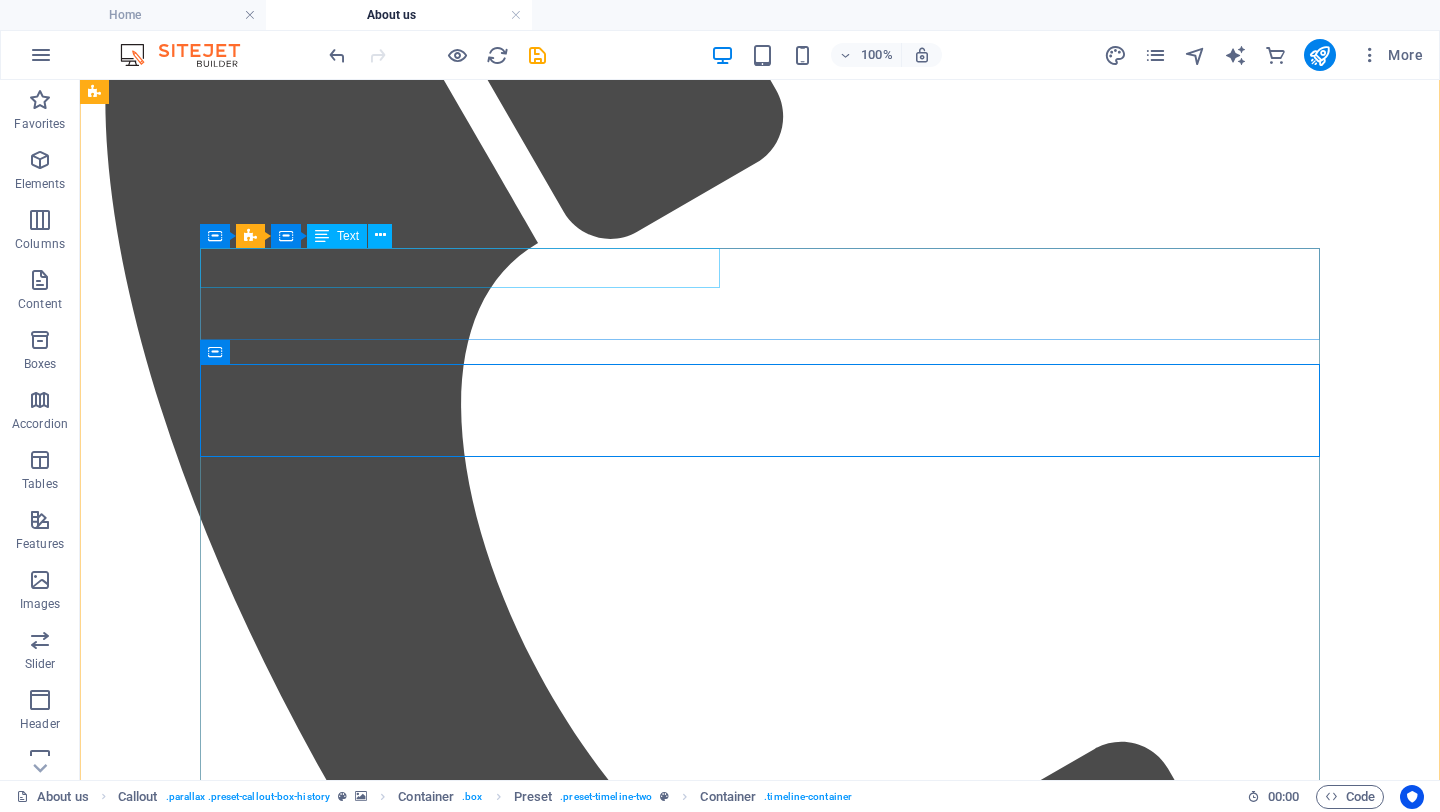 click on "1" at bounding box center (760, 3276) 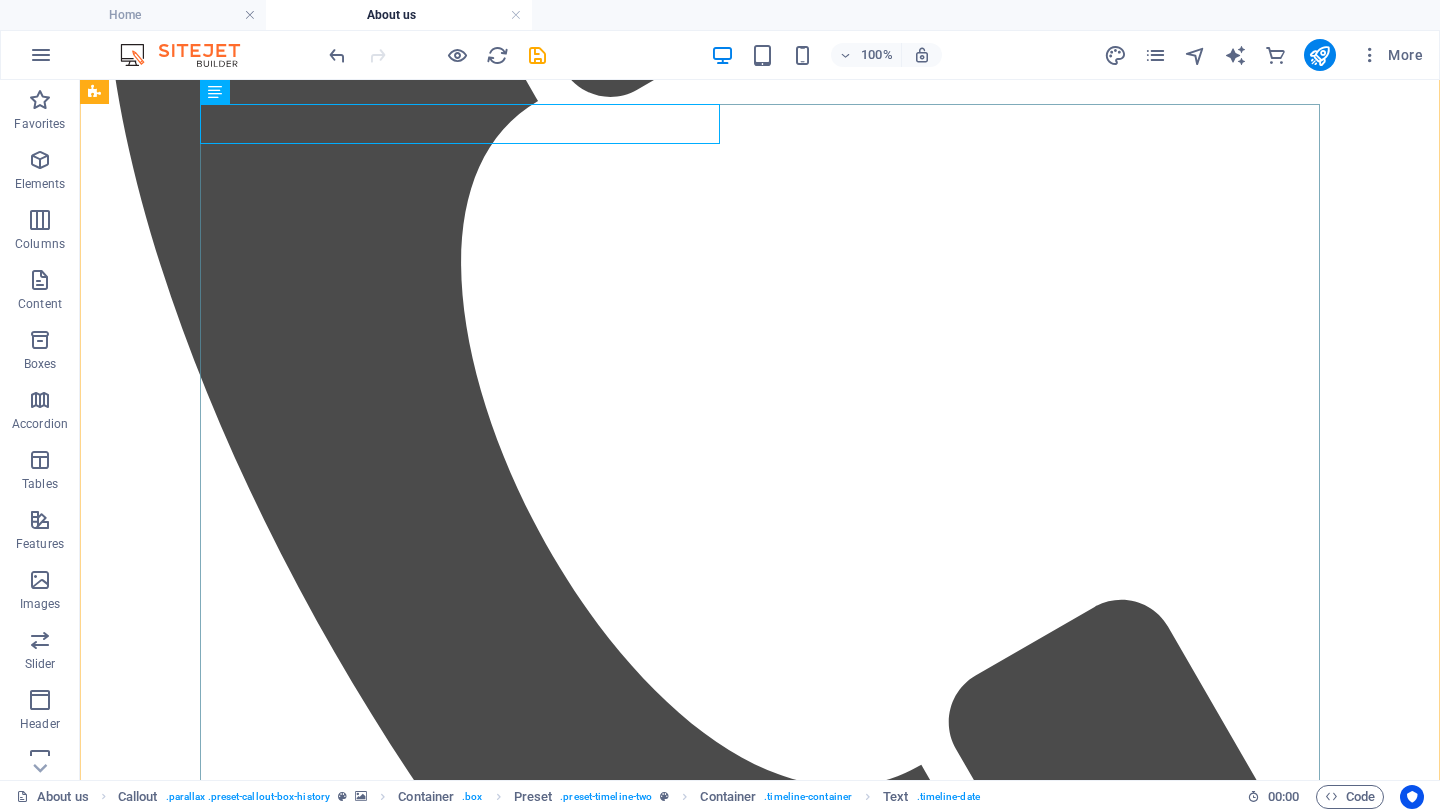 scroll, scrollTop: 1341, scrollLeft: 0, axis: vertical 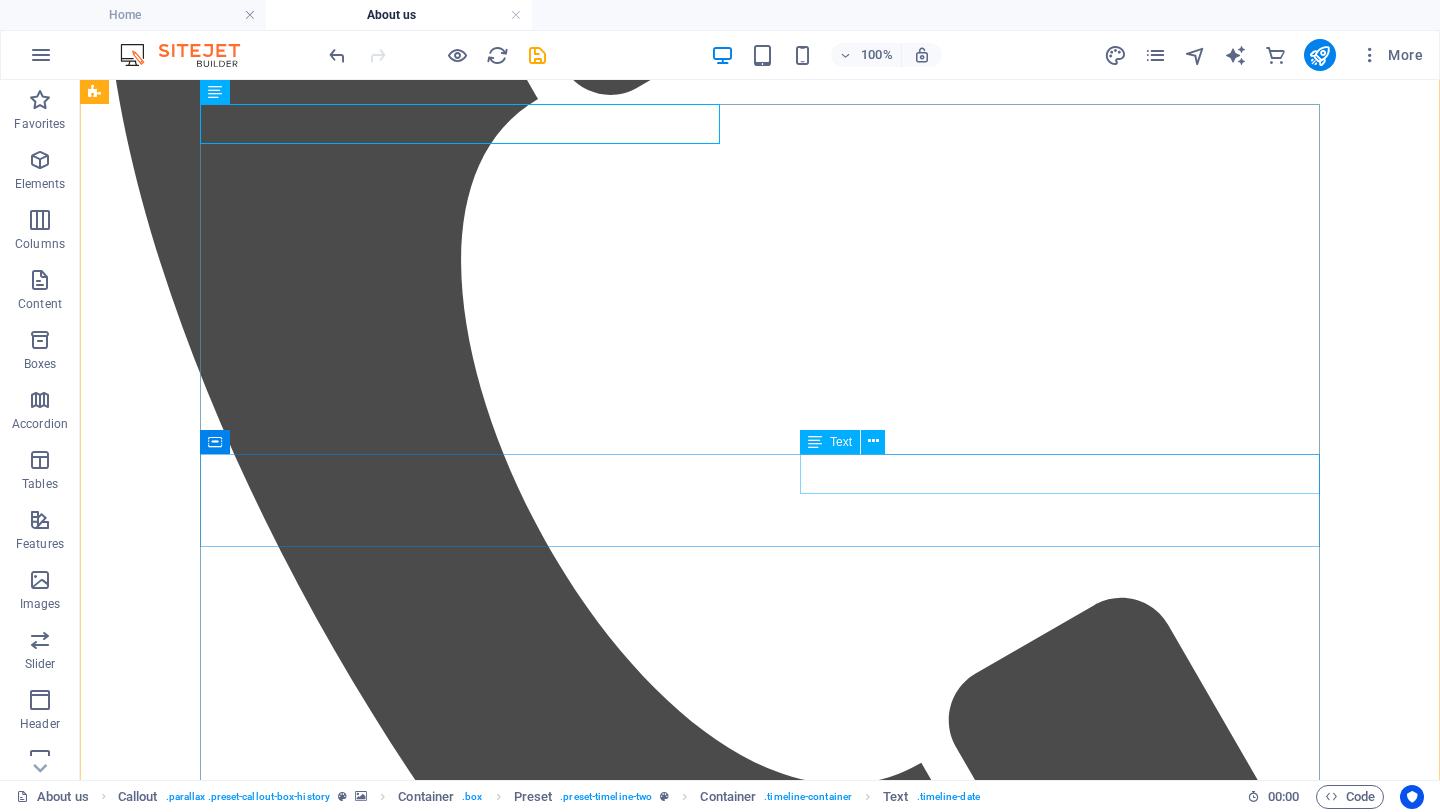 click on "July 2007" at bounding box center [760, 3365] 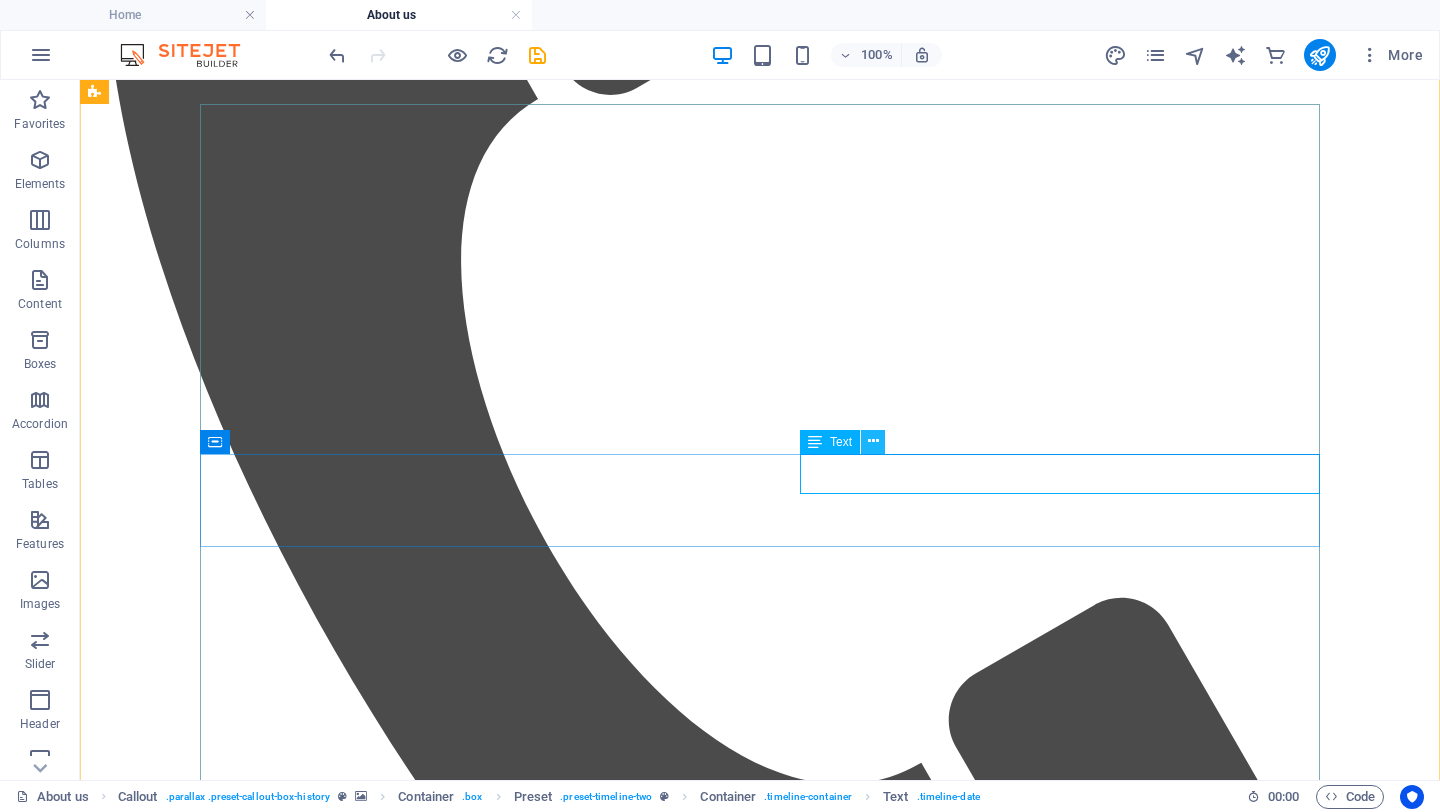 click at bounding box center [873, 442] 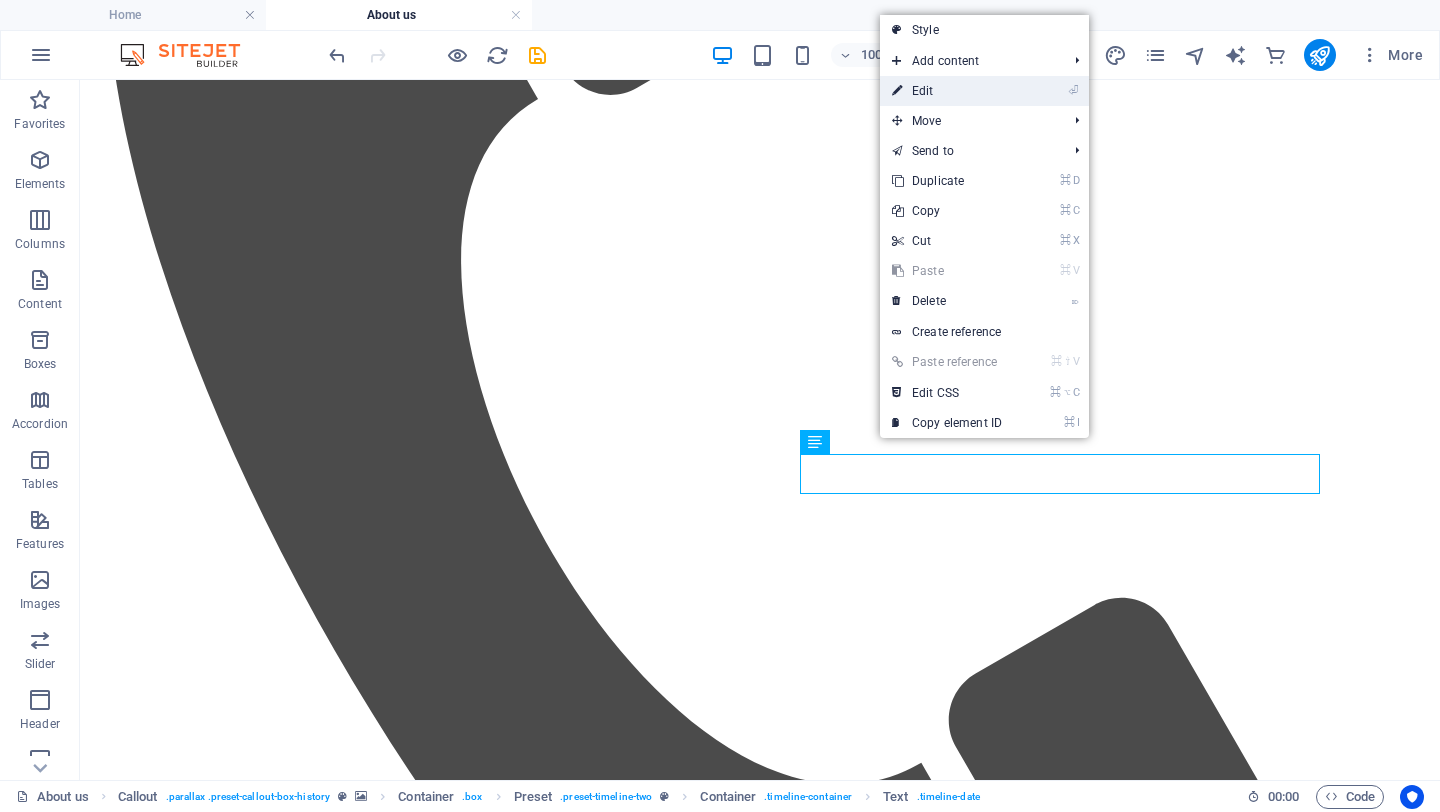 drag, startPoint x: 940, startPoint y: 90, endPoint x: 402, endPoint y: 82, distance: 538.05945 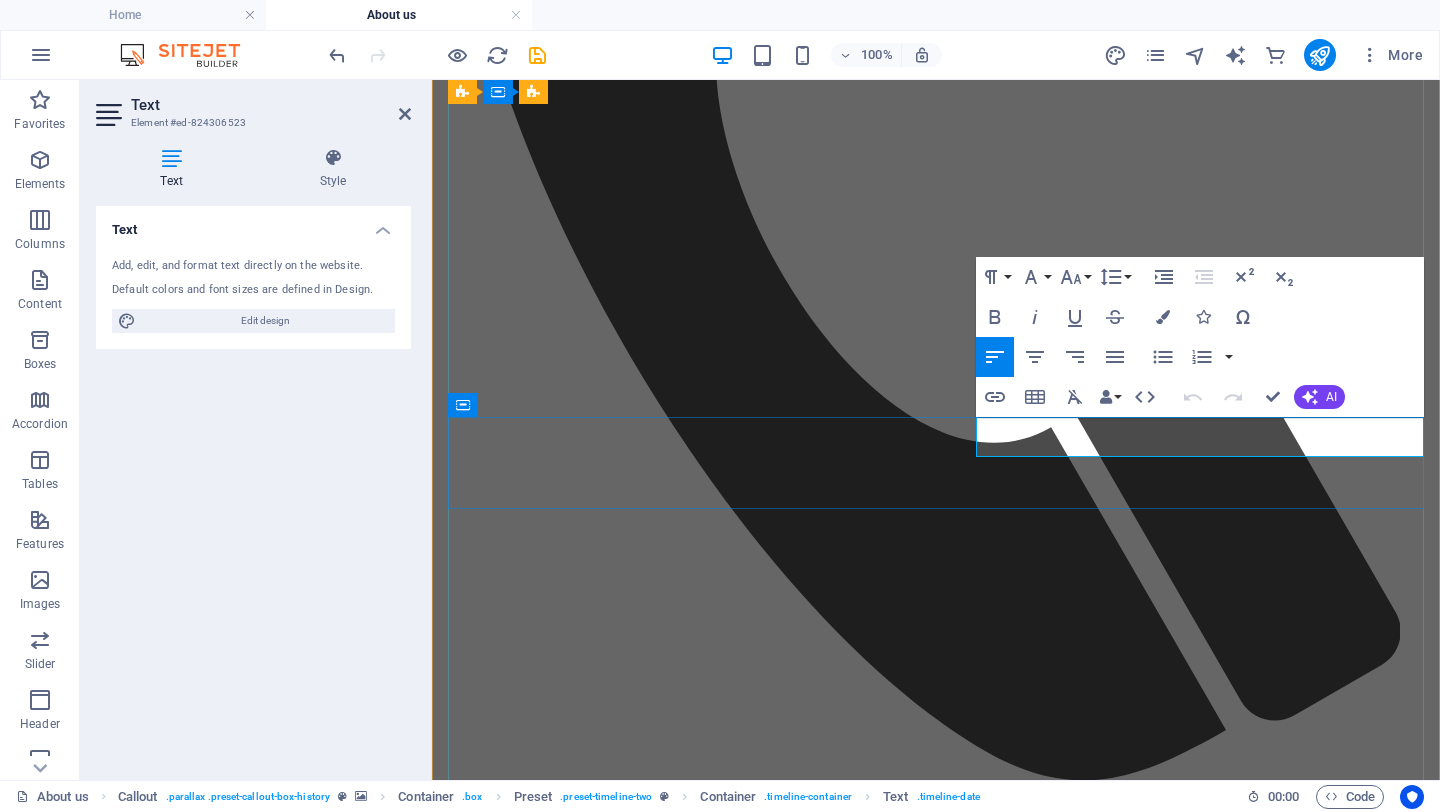 type 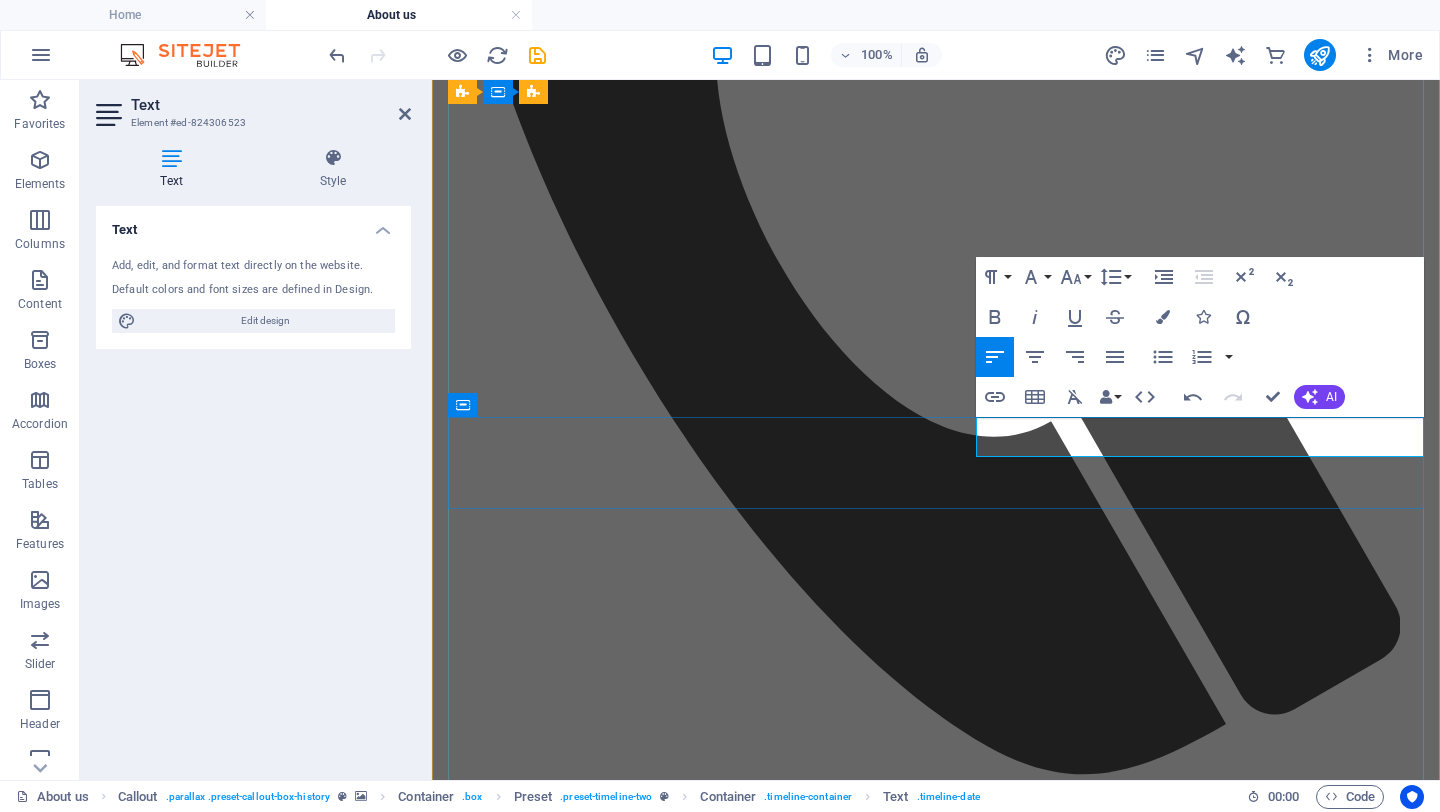 click on "[MONTH] [YEAR]" at bounding box center (936, 2887) 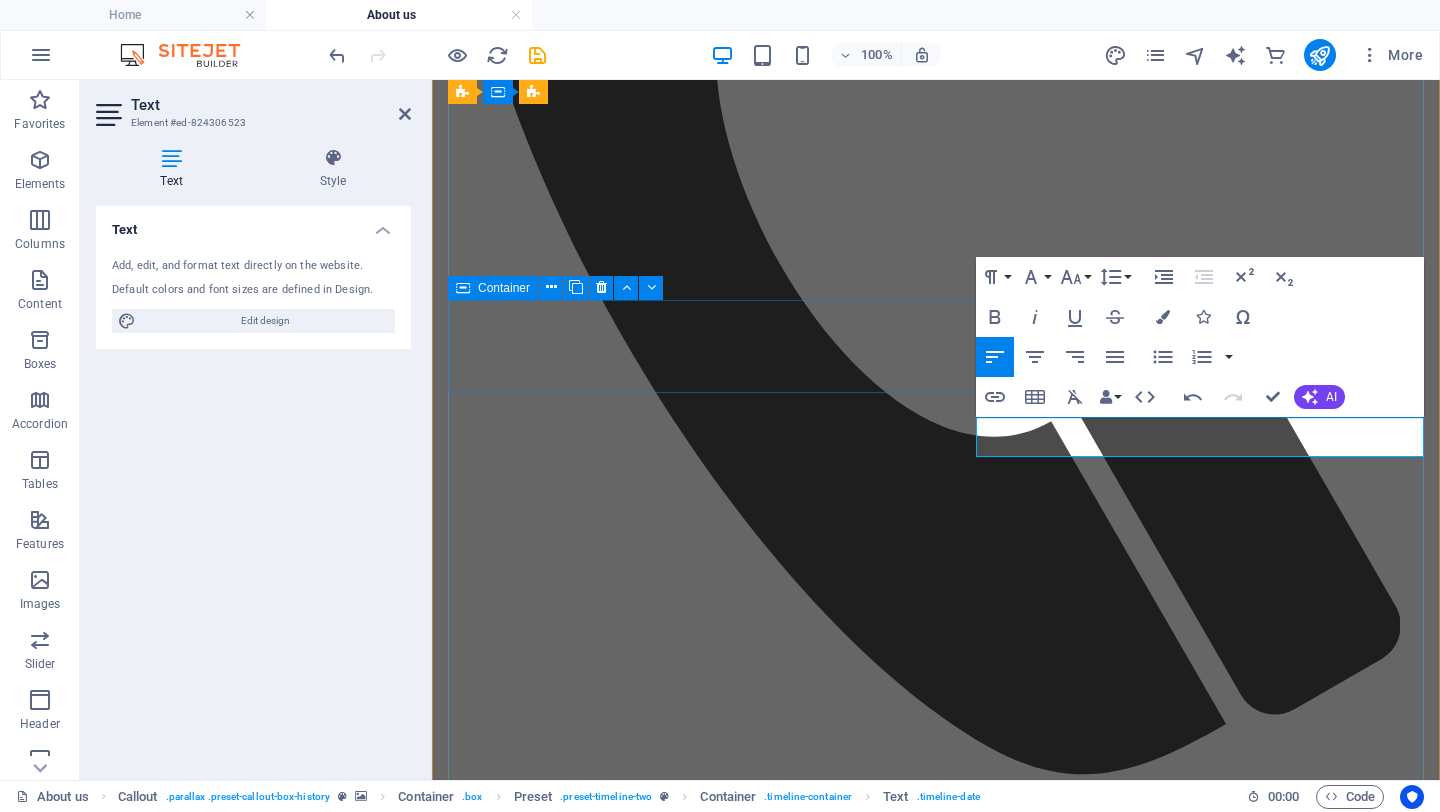 click on "[YEAR] The city" at bounding box center [936, 2830] 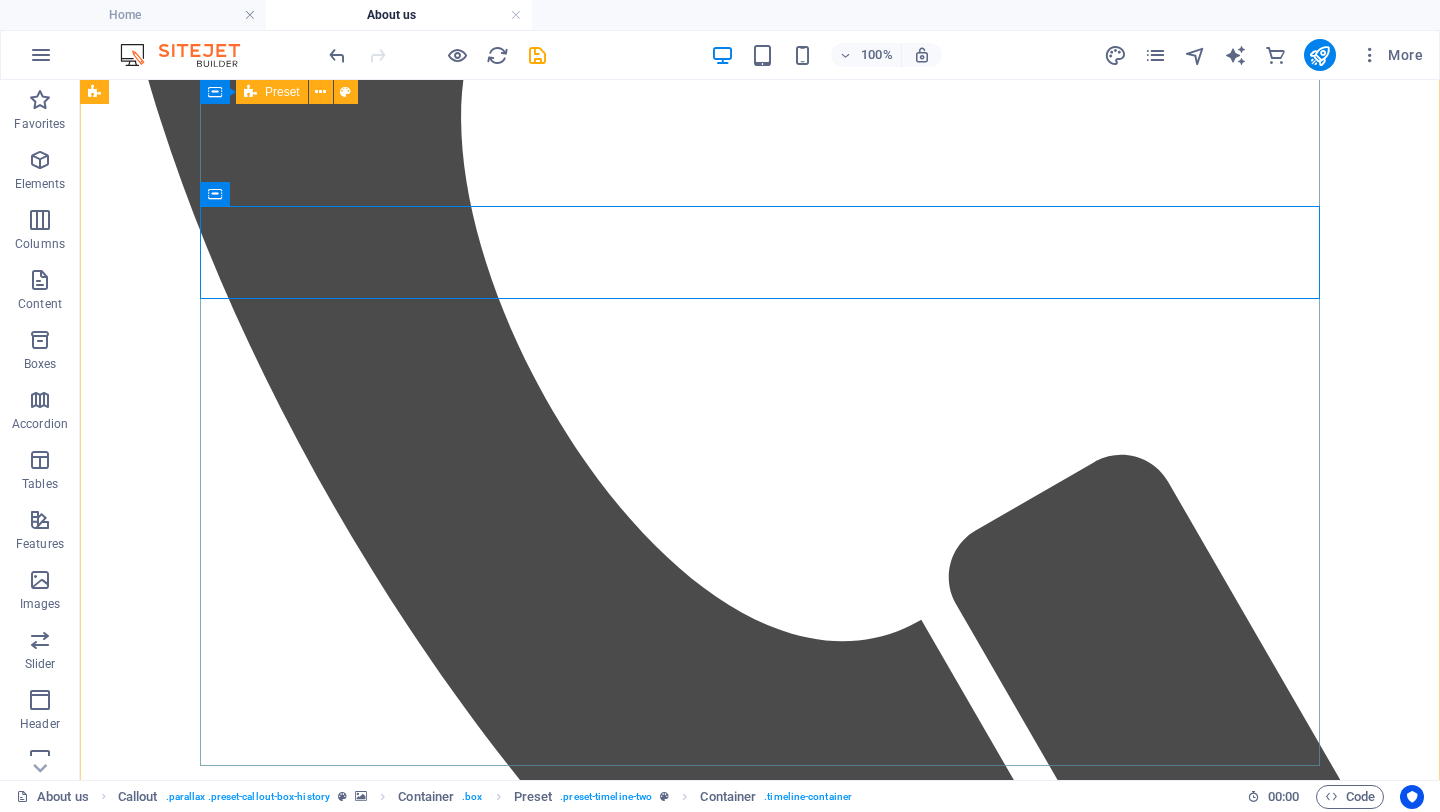 scroll, scrollTop: 1519, scrollLeft: 0, axis: vertical 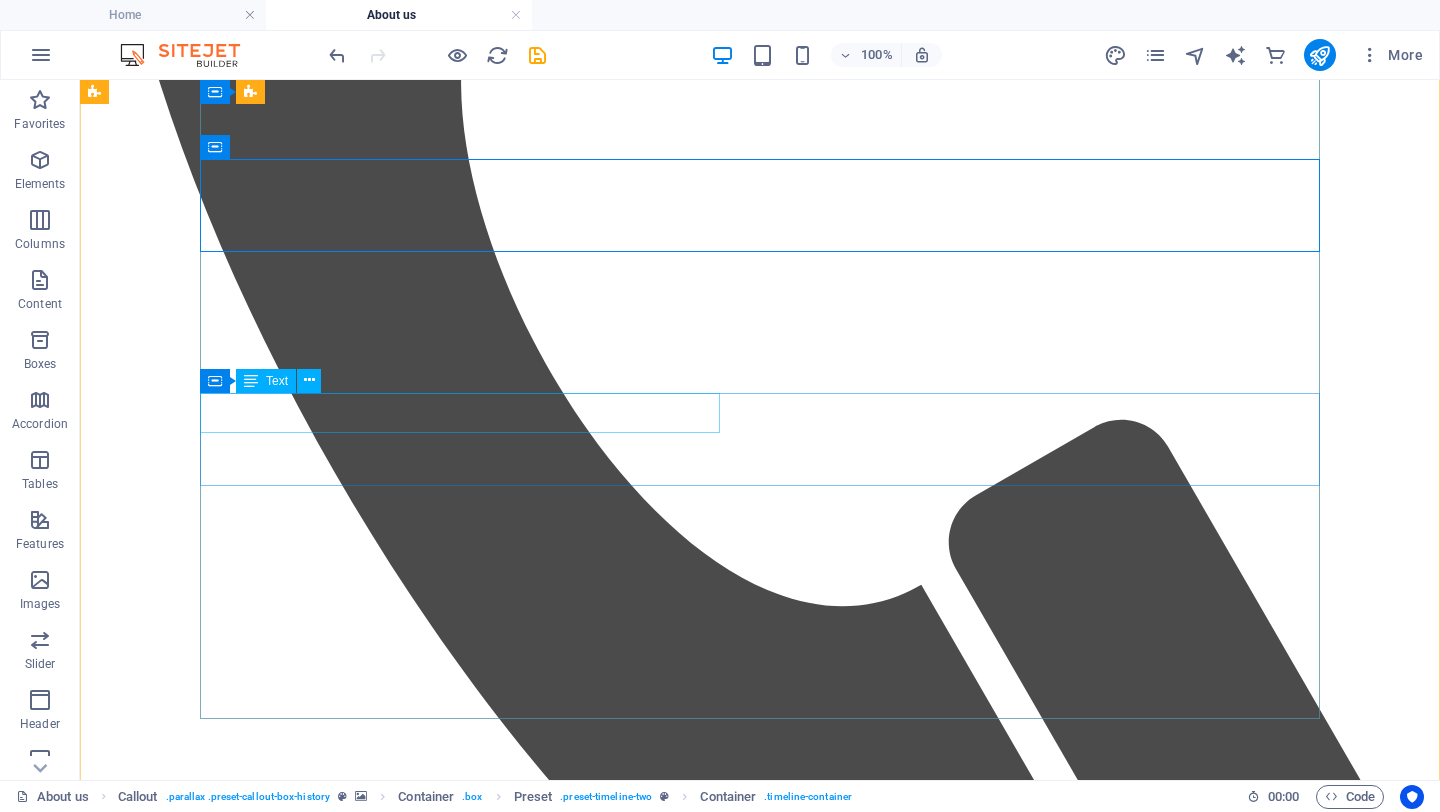click on "[MONTH] [YEAR]" at bounding box center [760, 3264] 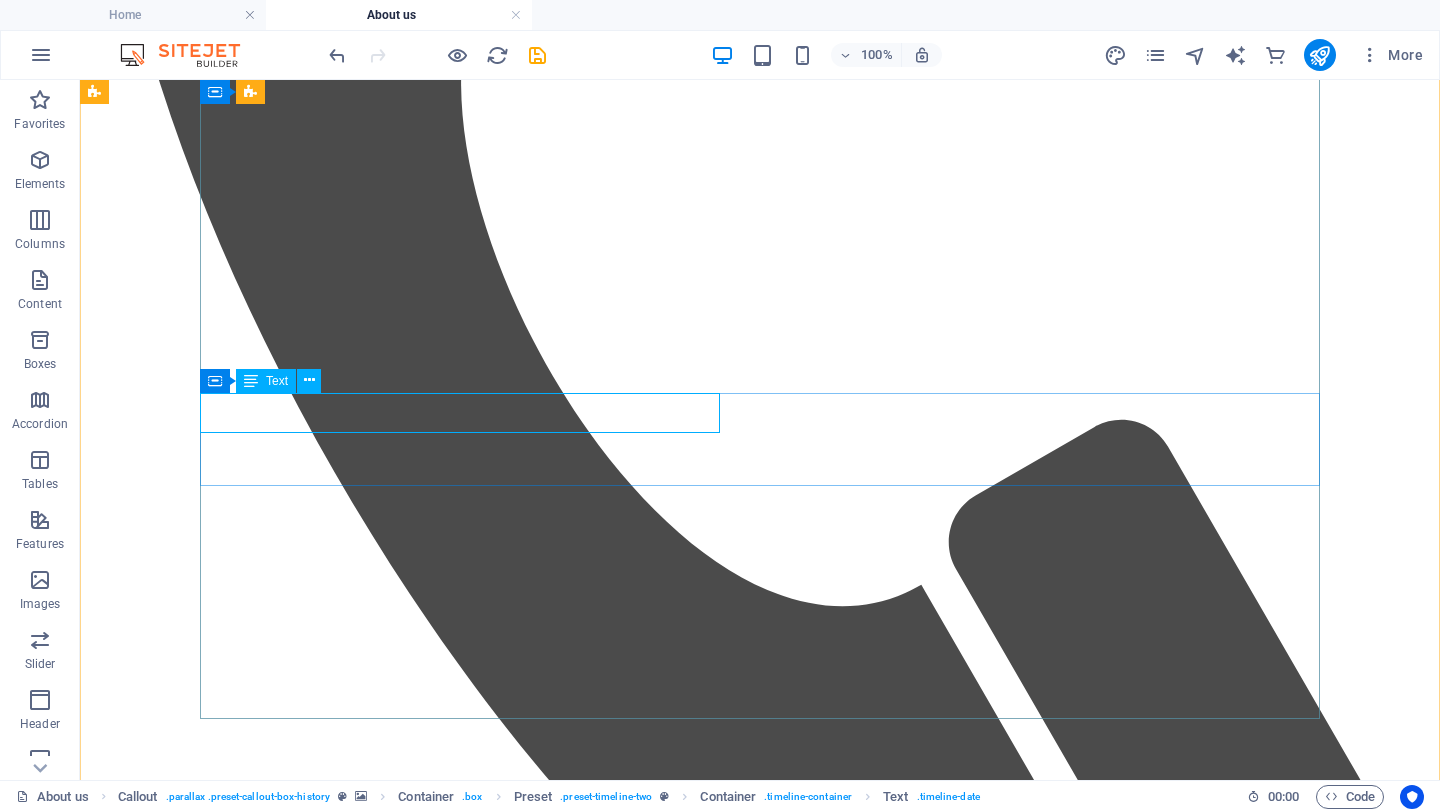 click on "[MONTH] [YEAR]" at bounding box center (760, 3264) 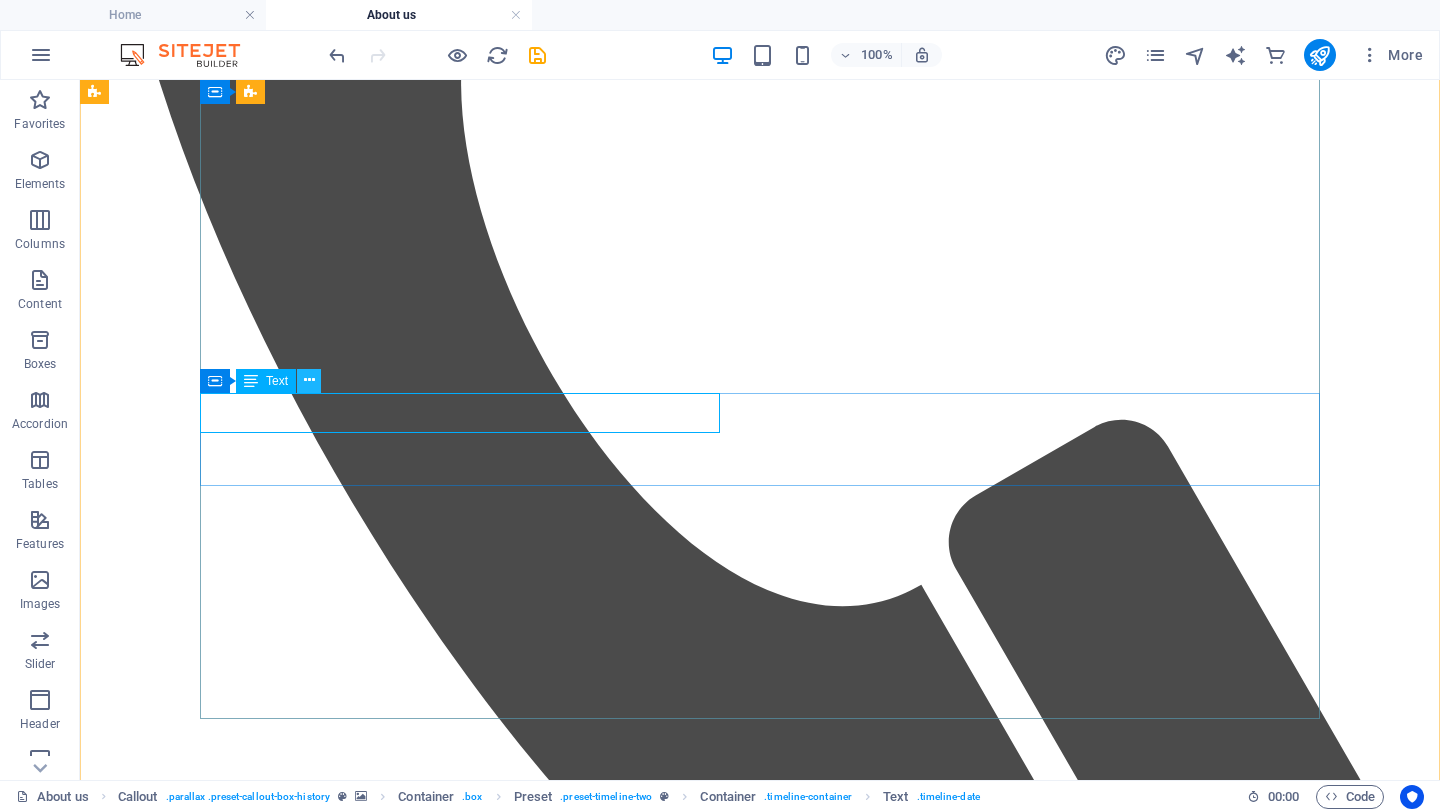 click at bounding box center [309, 380] 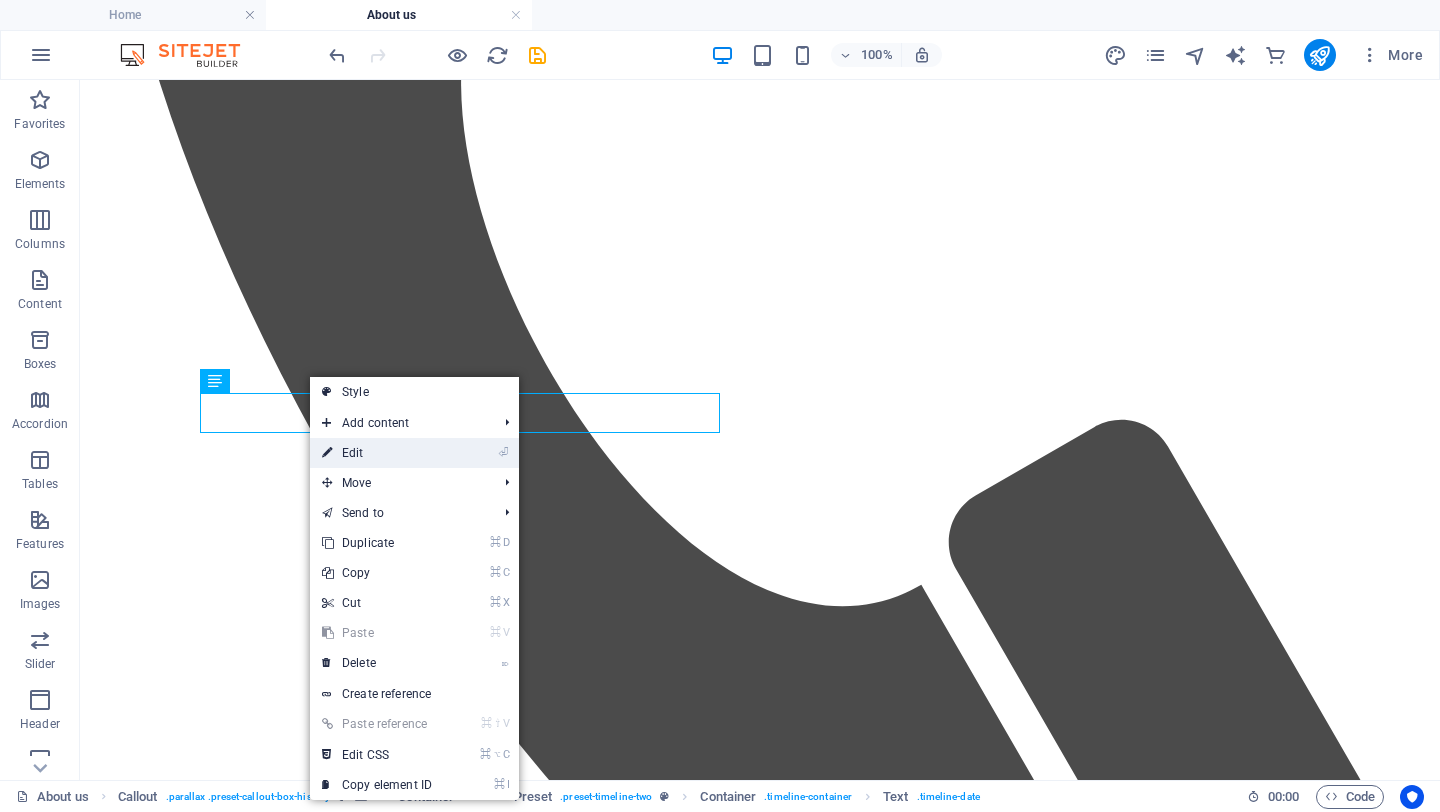 click on "⏎  Edit" at bounding box center (377, 453) 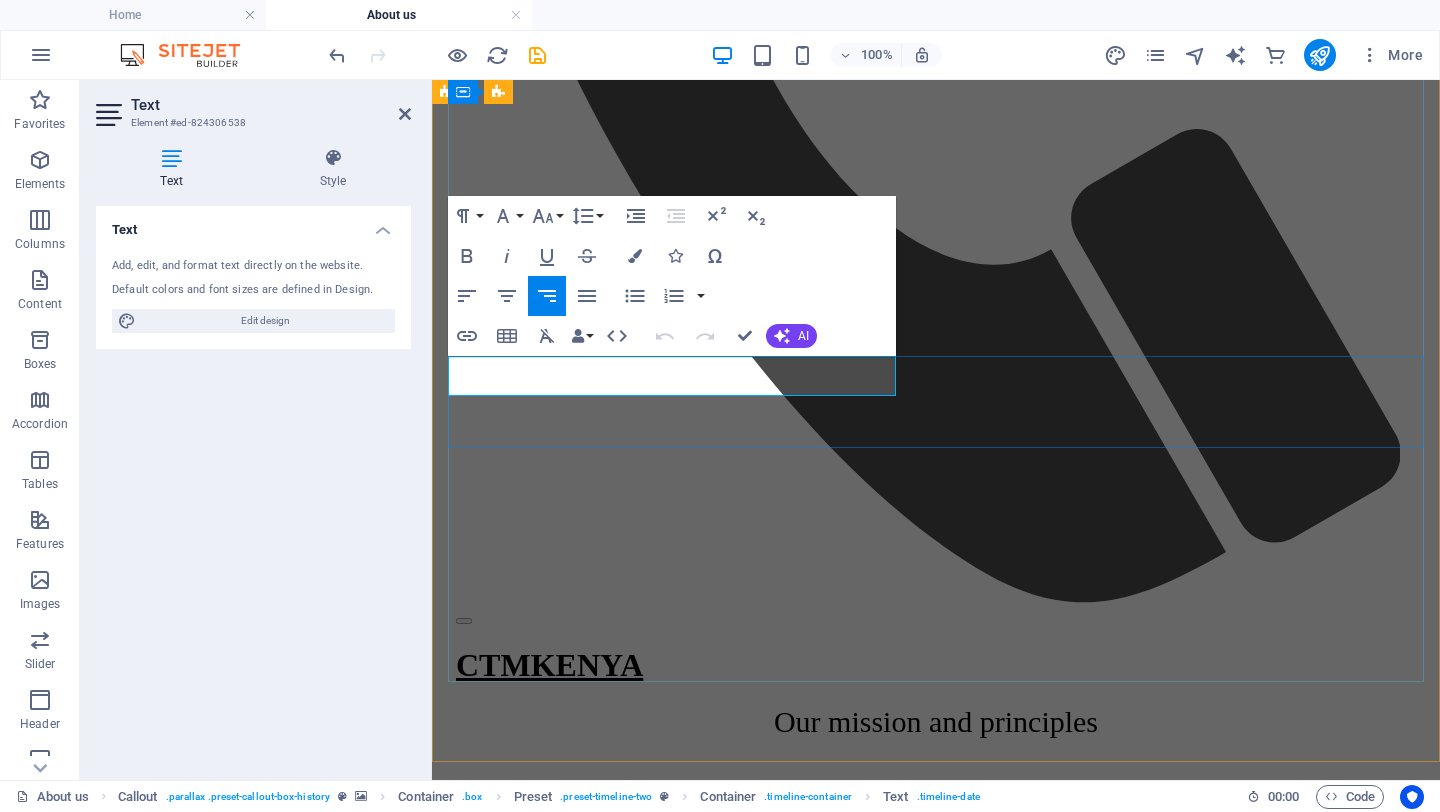 click on "[MONTH] [YEAR]" at bounding box center (936, 2797) 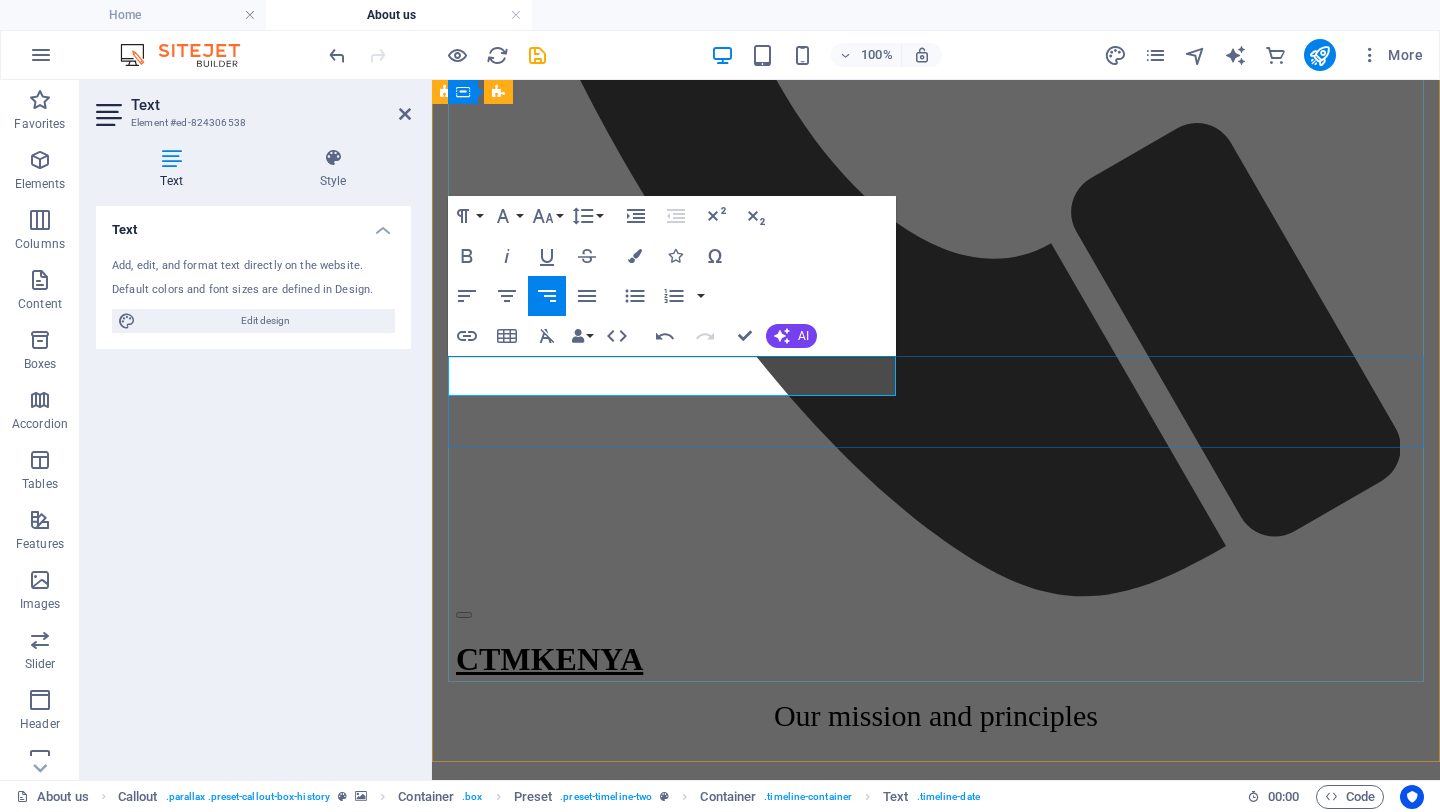 type 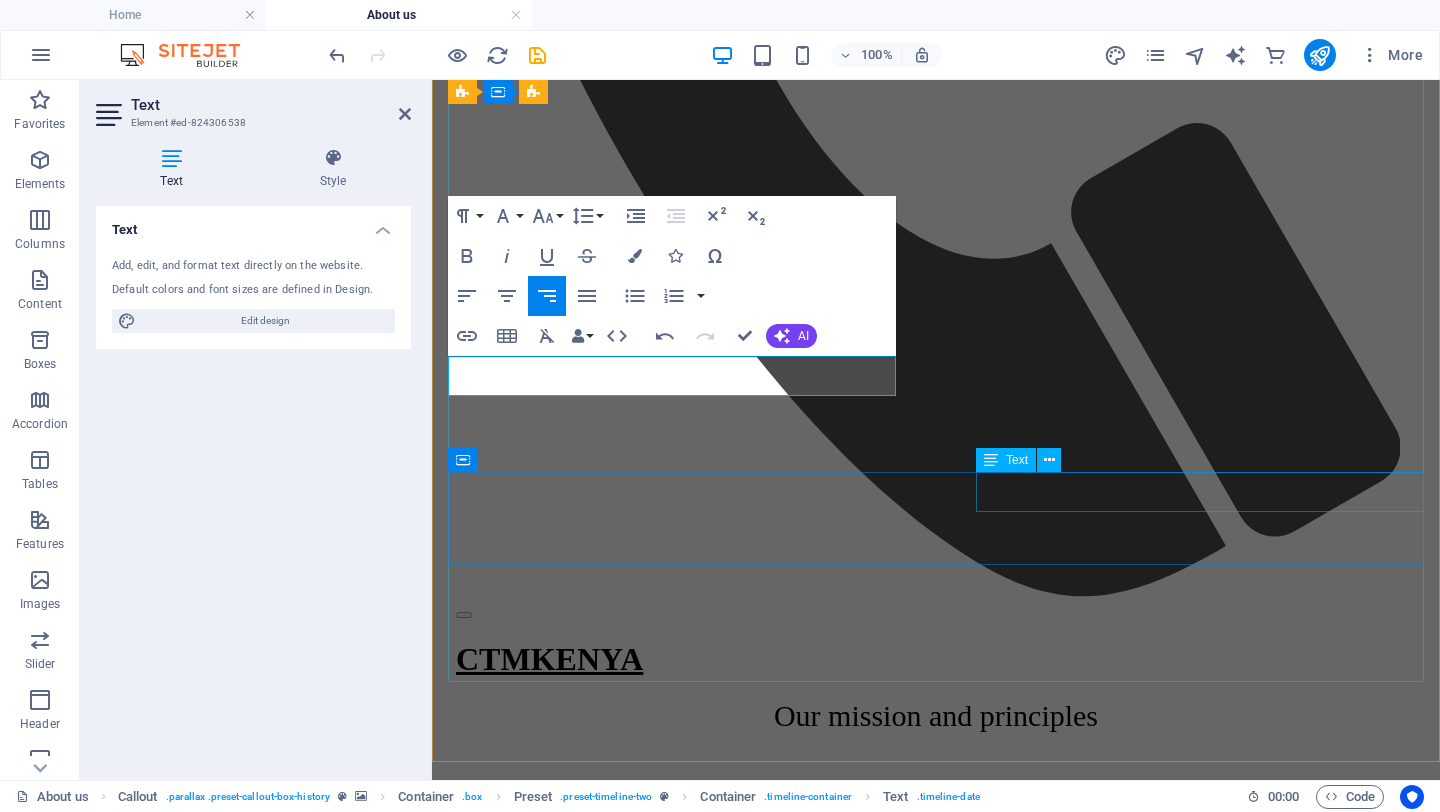 click on "November 2001" at bounding box center (936, 2864) 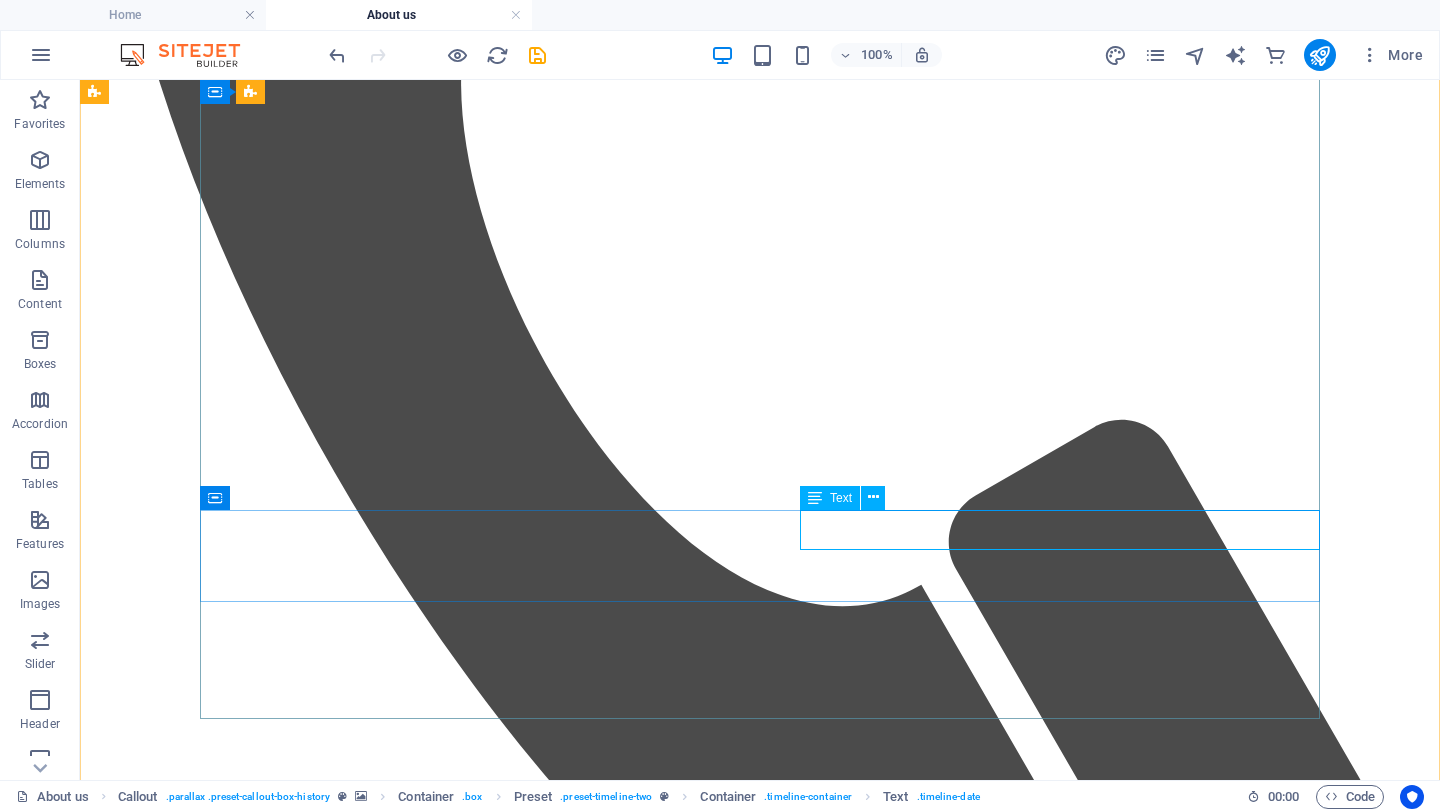 click on "November 2001" at bounding box center [760, 3341] 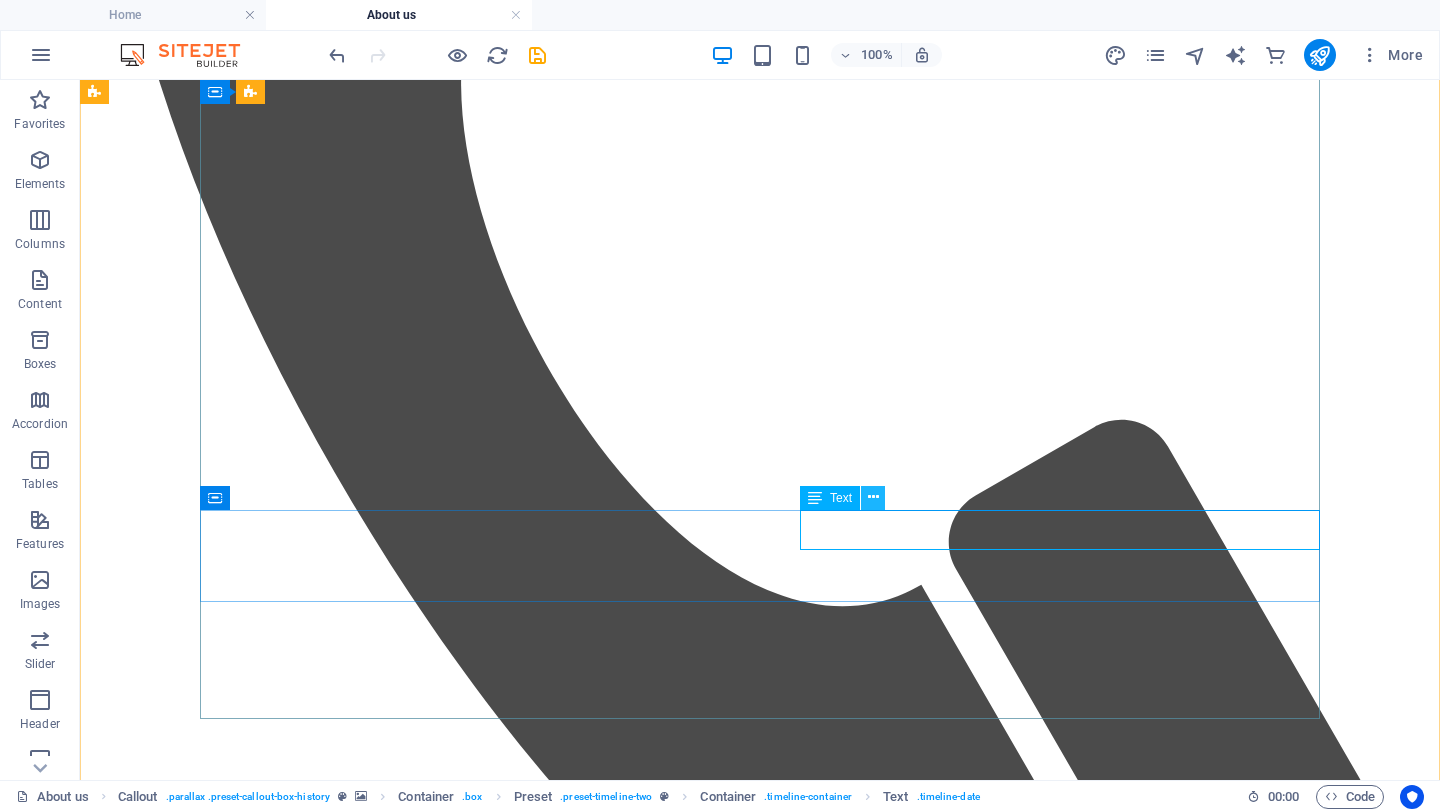 click at bounding box center [873, 497] 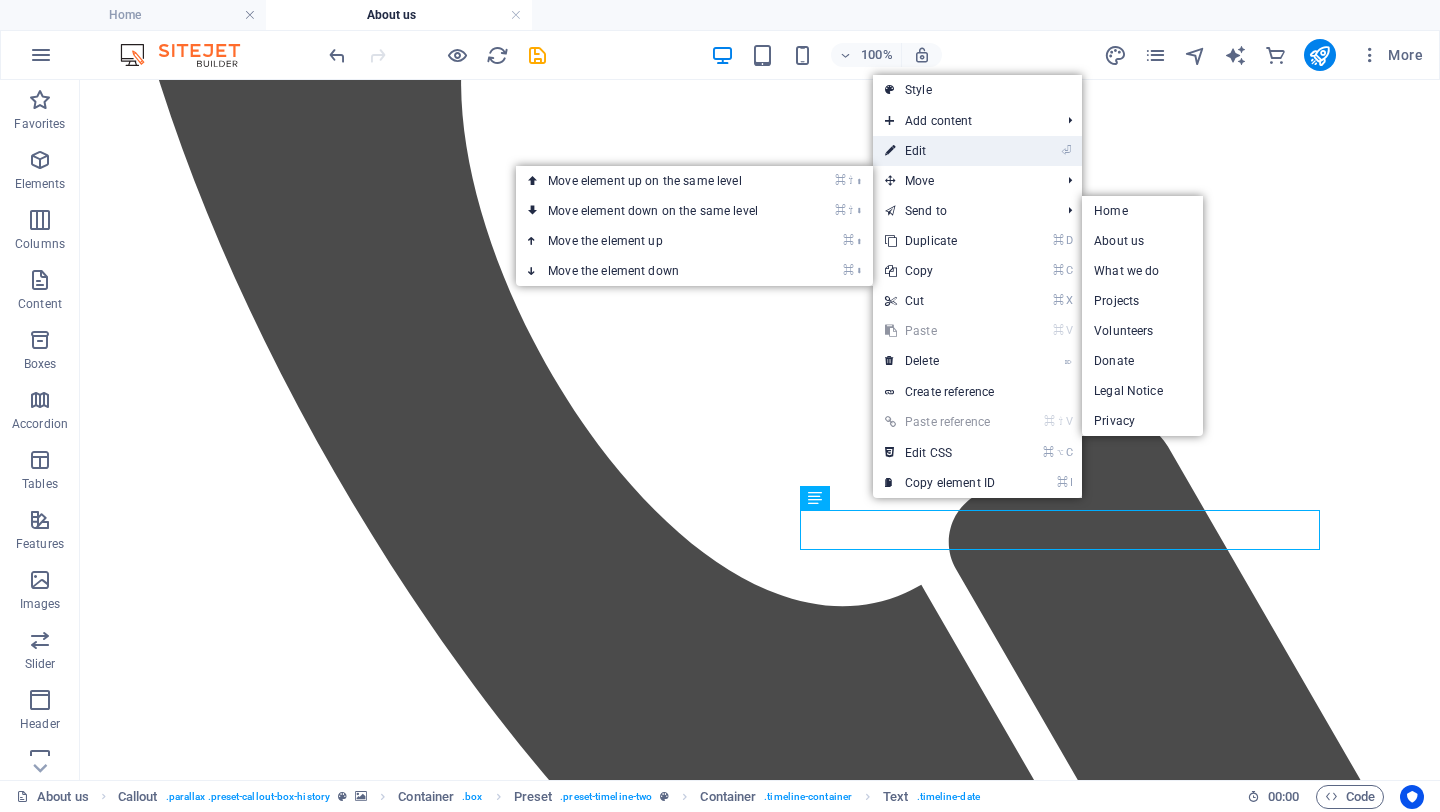 drag, startPoint x: 922, startPoint y: 148, endPoint x: 490, endPoint y: 124, distance: 432.66617 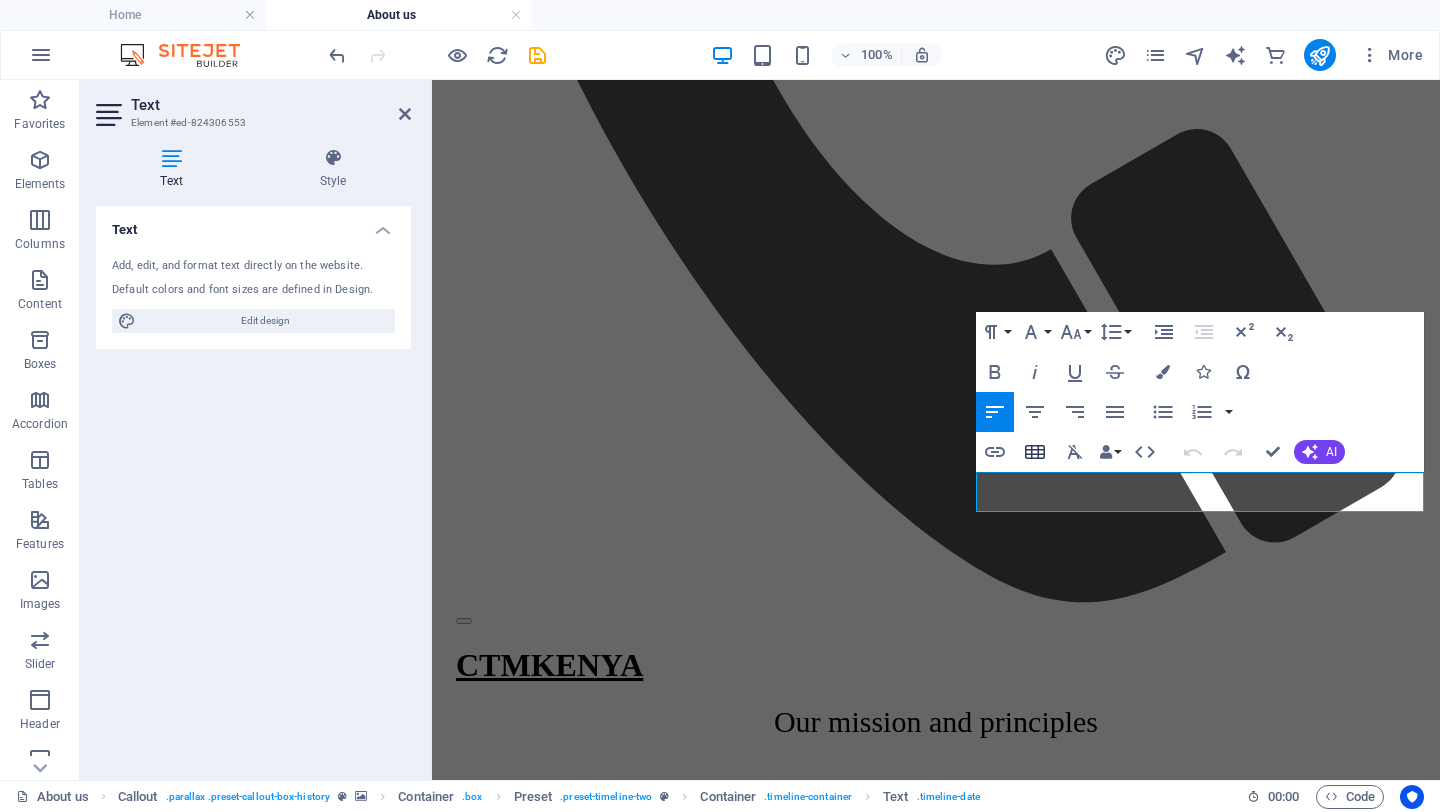 type 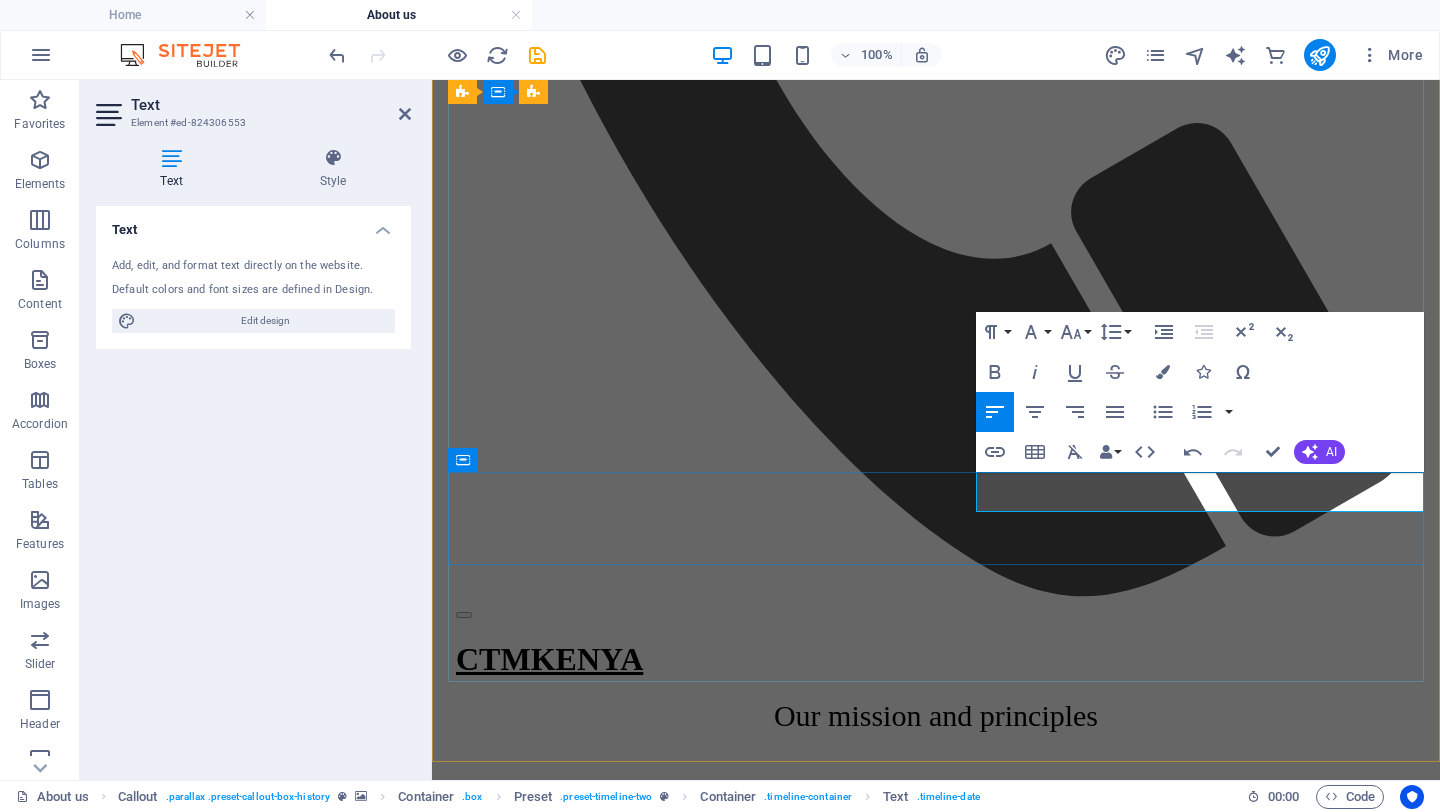click on "[MONTH] [YEAR]" at bounding box center [936, 2864] 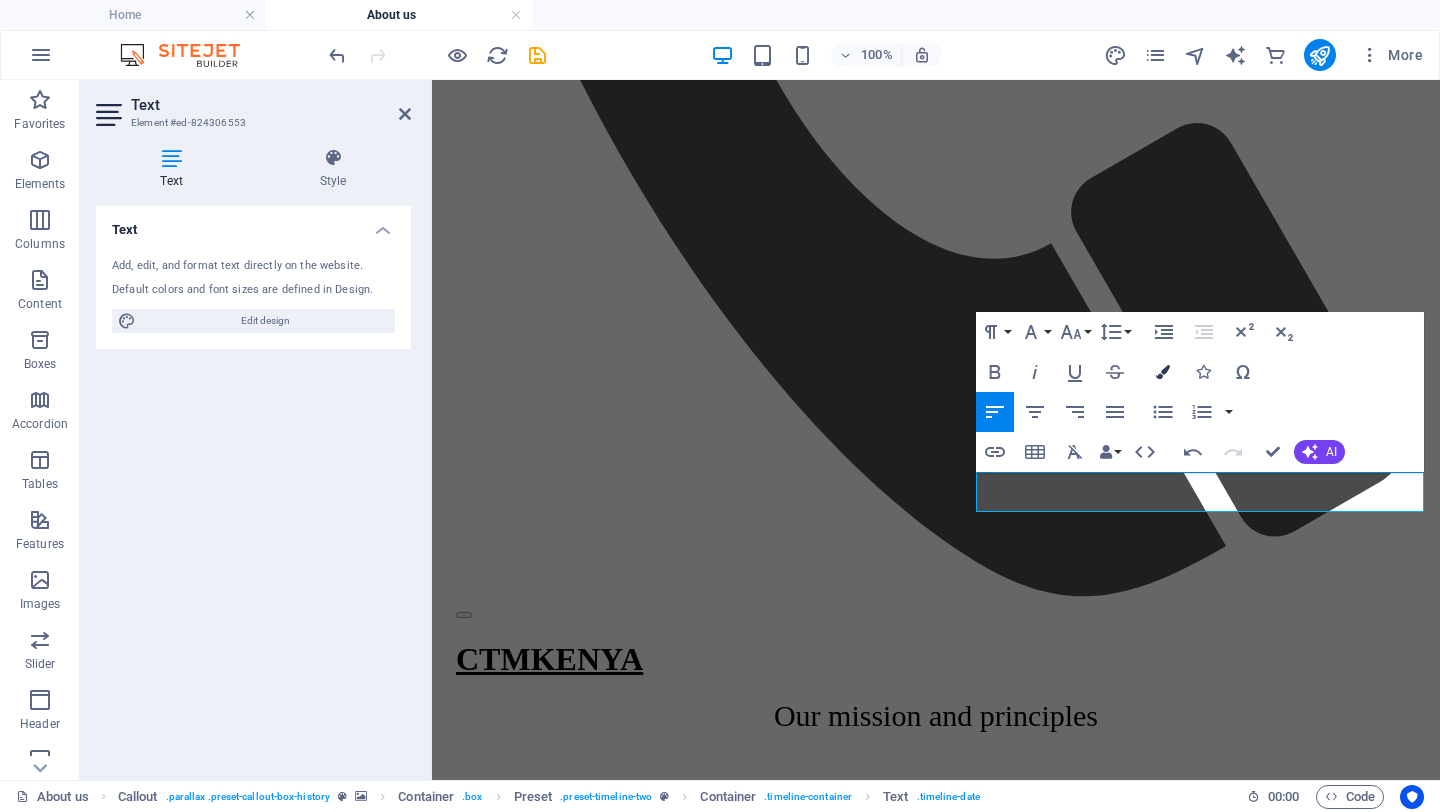 click at bounding box center [1163, 372] 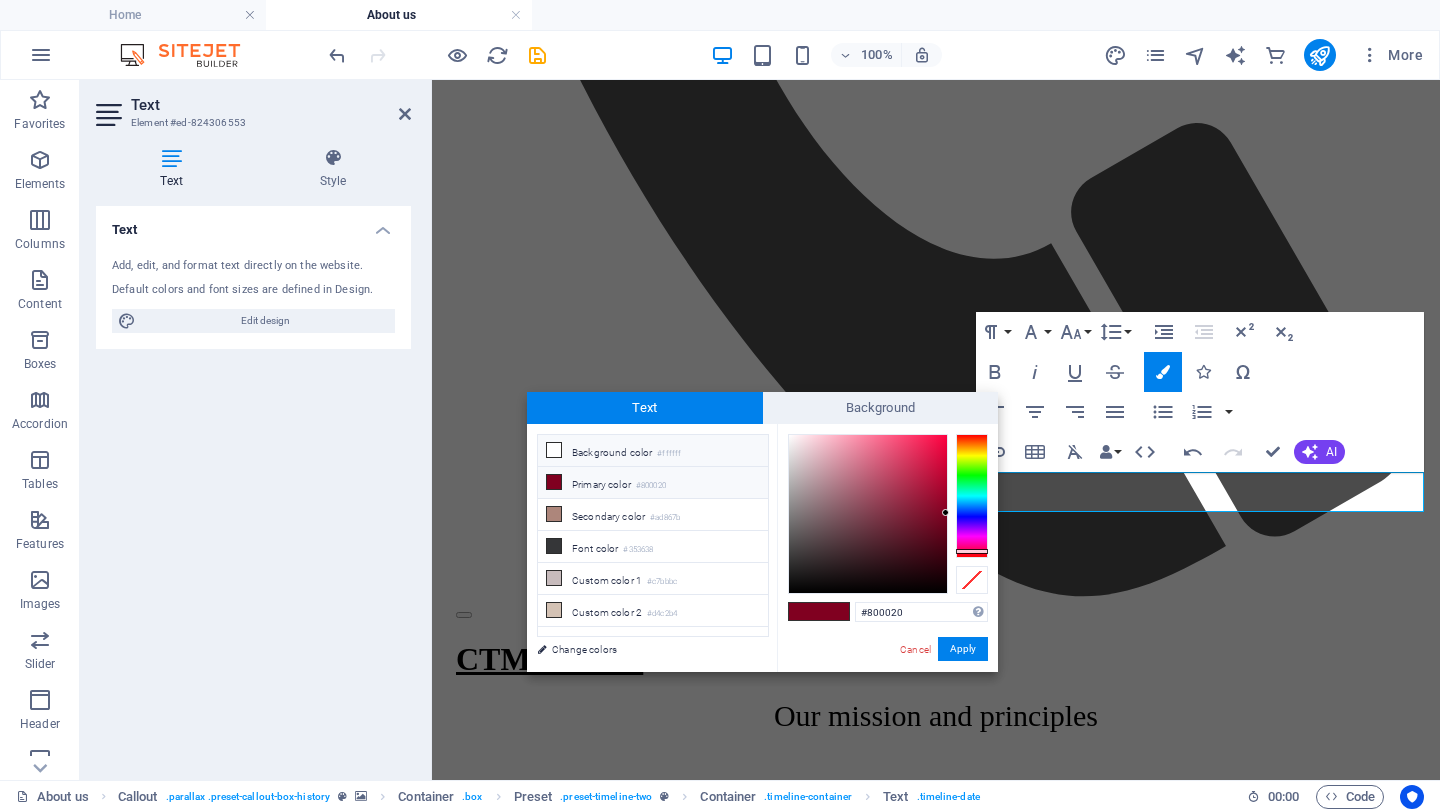 click at bounding box center (554, 450) 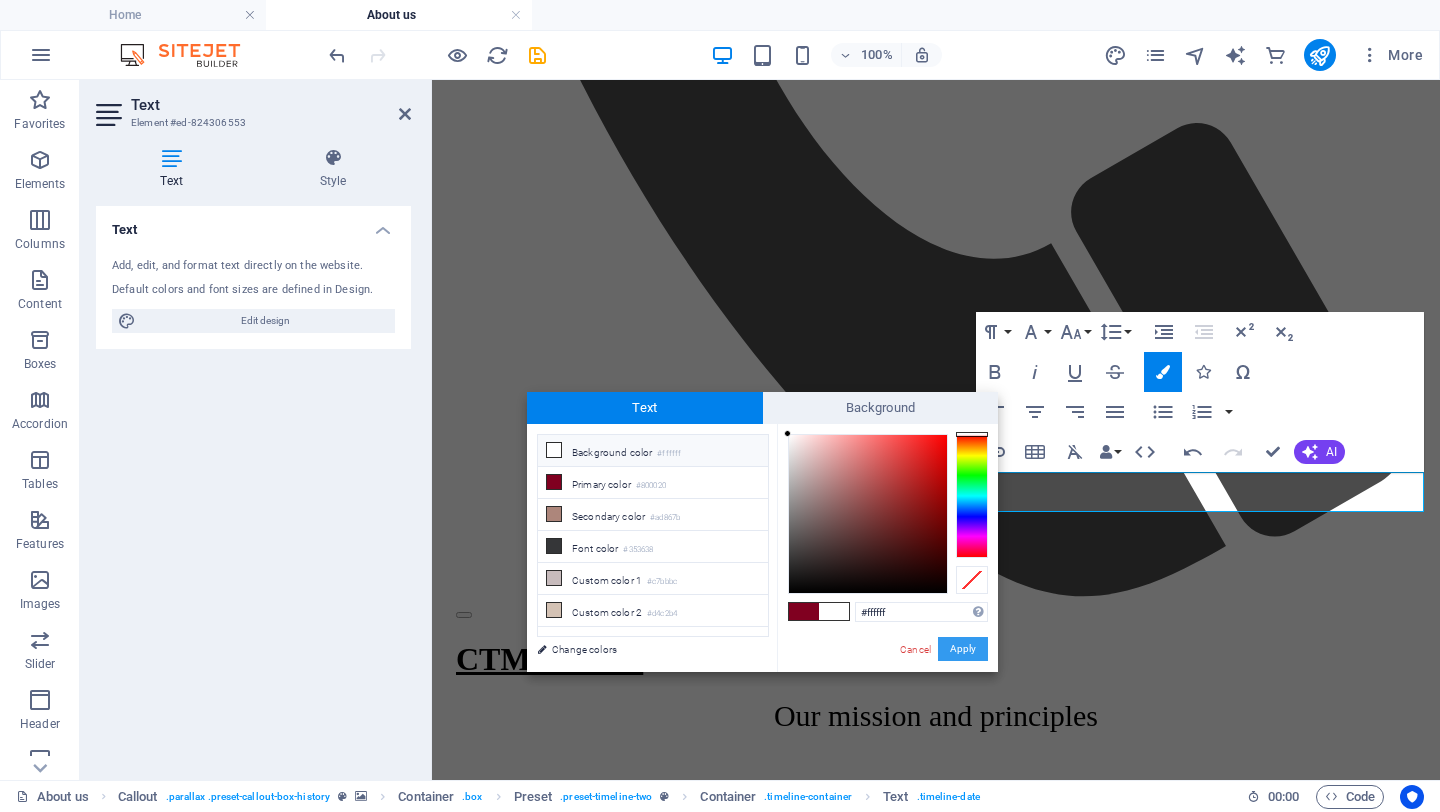 click on "Apply" at bounding box center (963, 649) 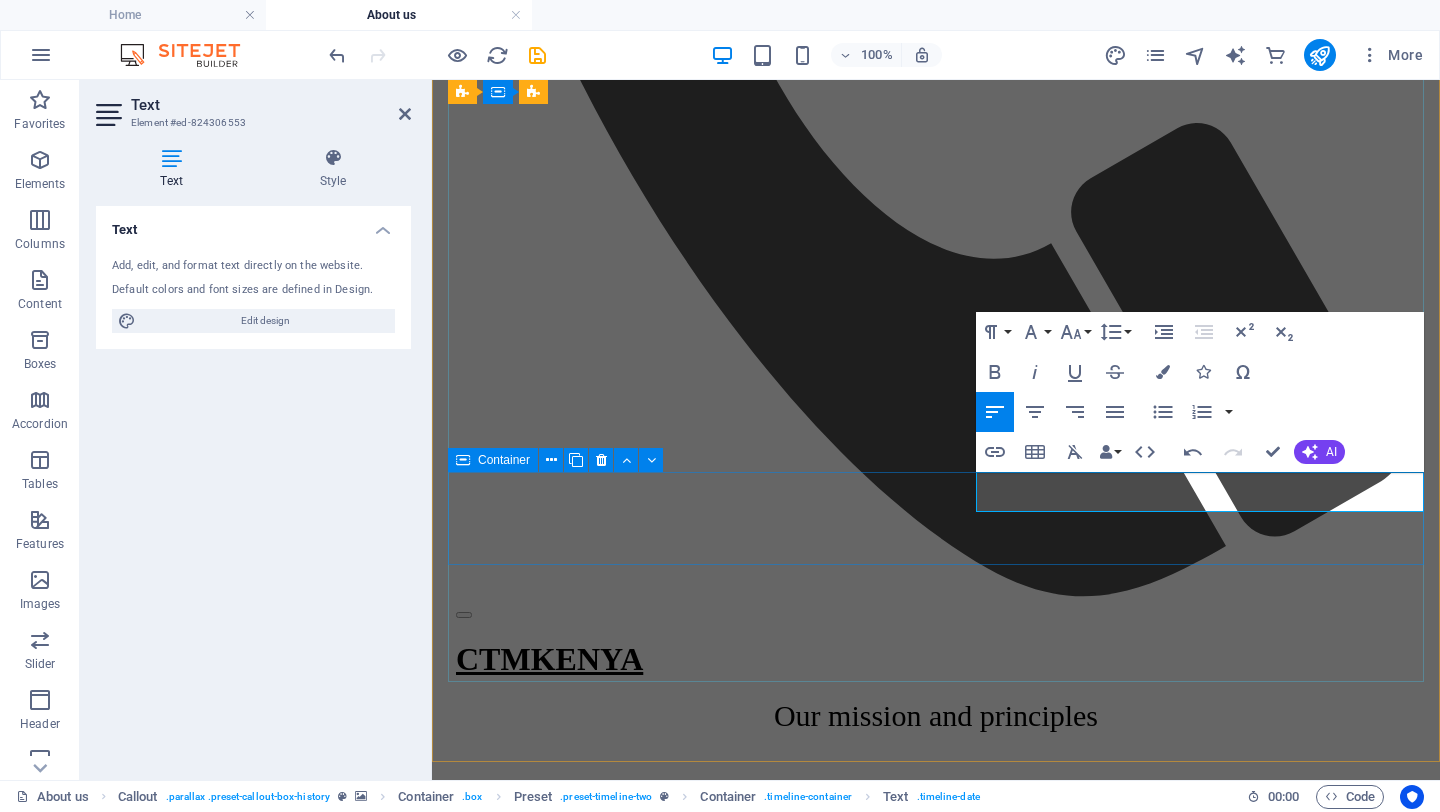 click on "​6​ ​ Unity" at bounding box center (936, 2884) 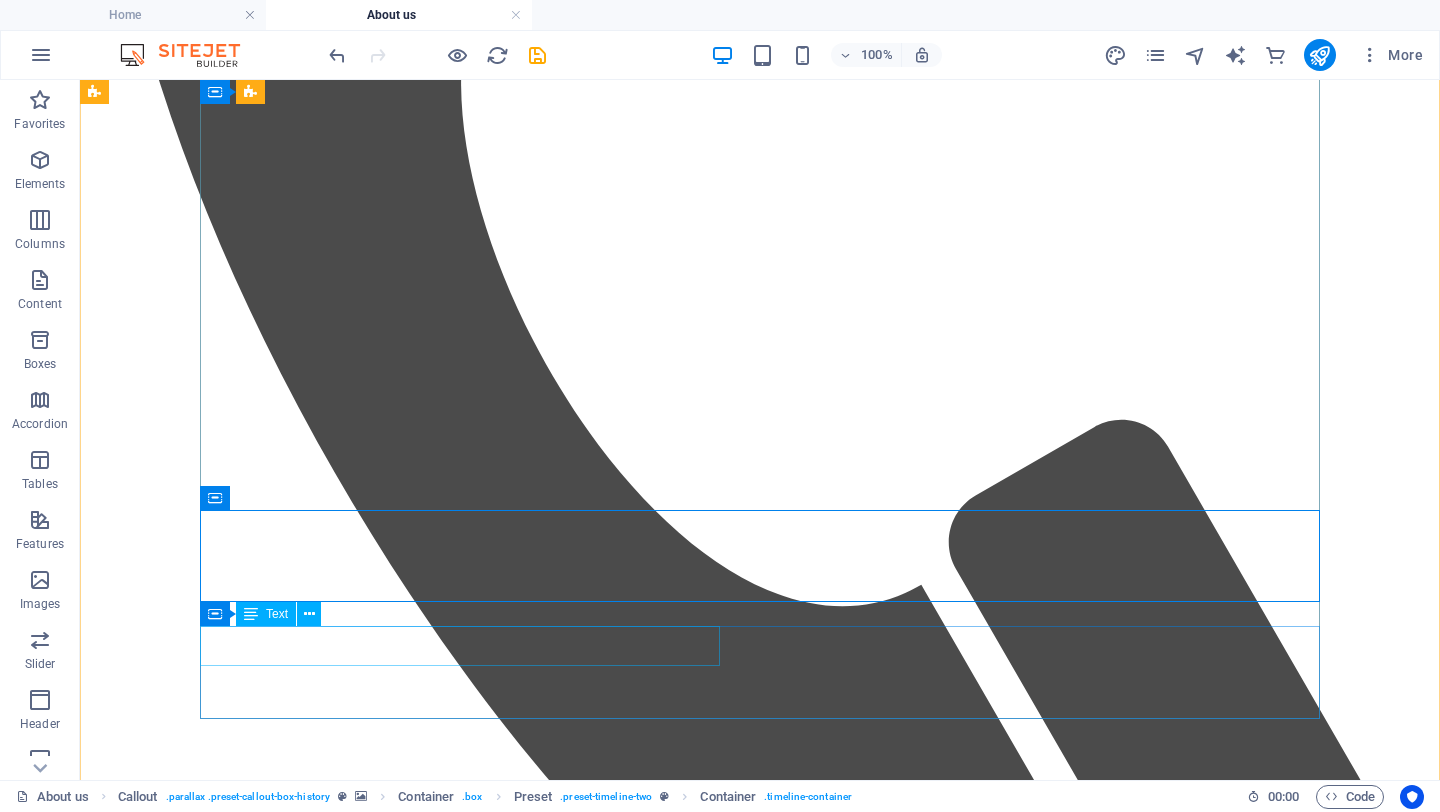click on "March 2001" at bounding box center [760, 3419] 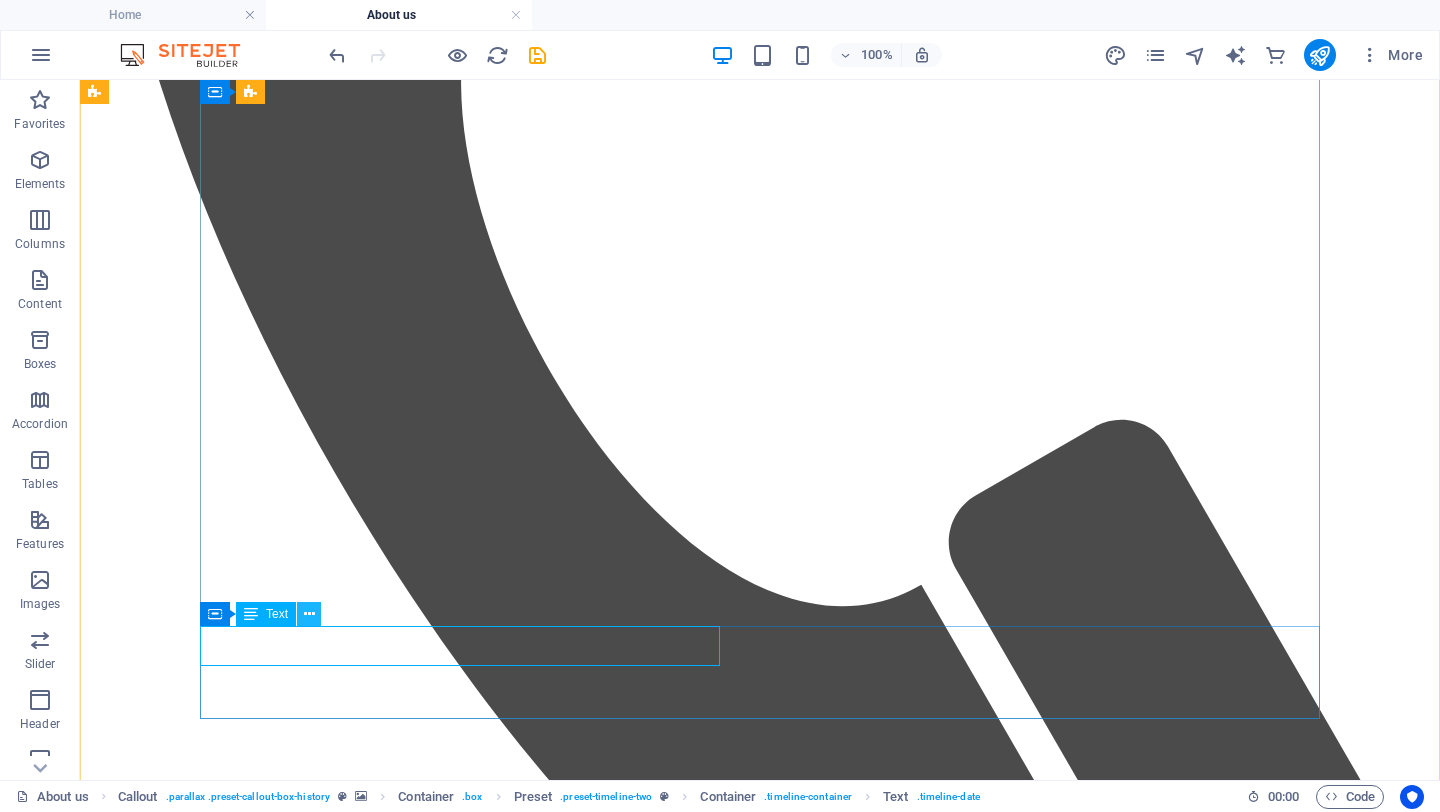 click at bounding box center (309, 614) 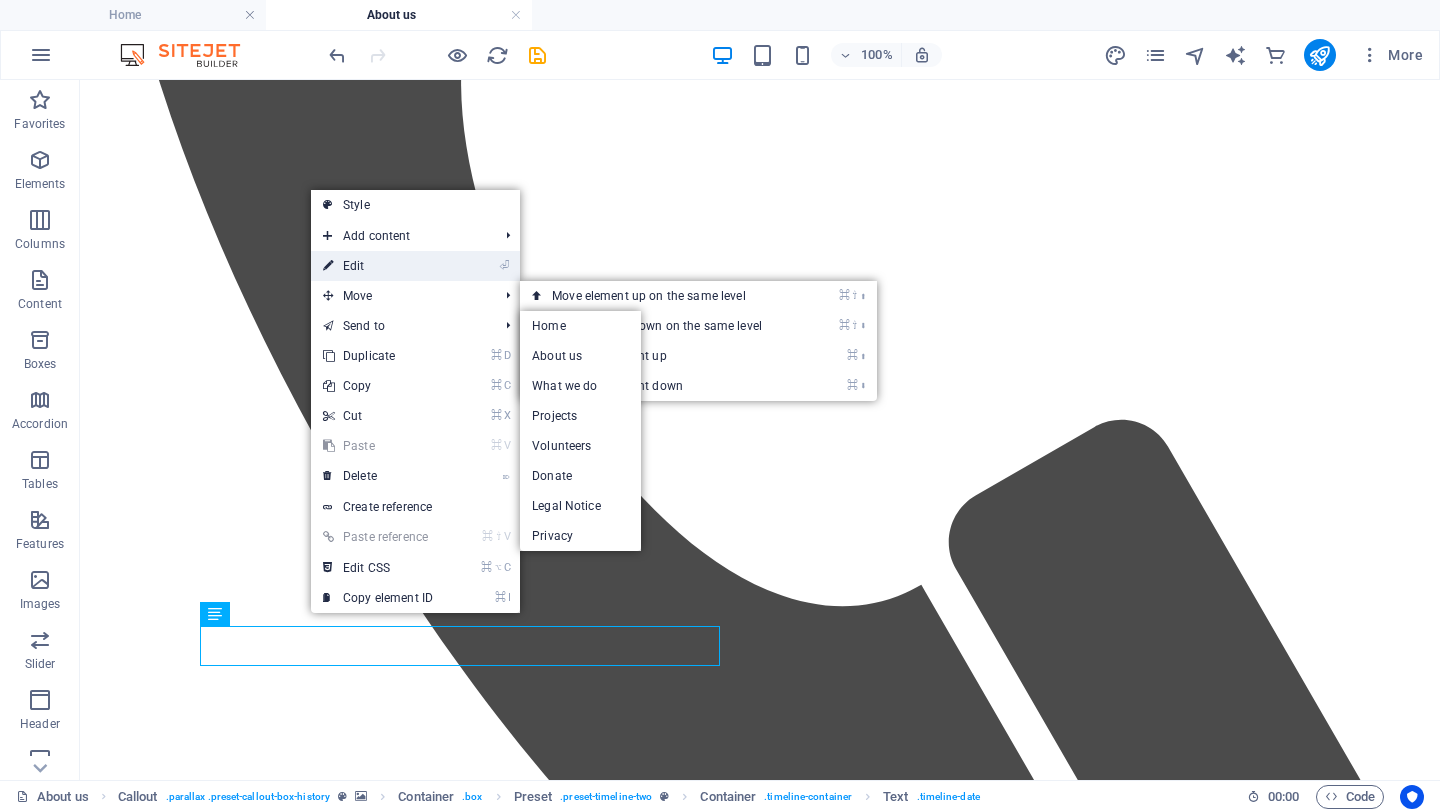 click on "⏎  Edit" at bounding box center (378, 266) 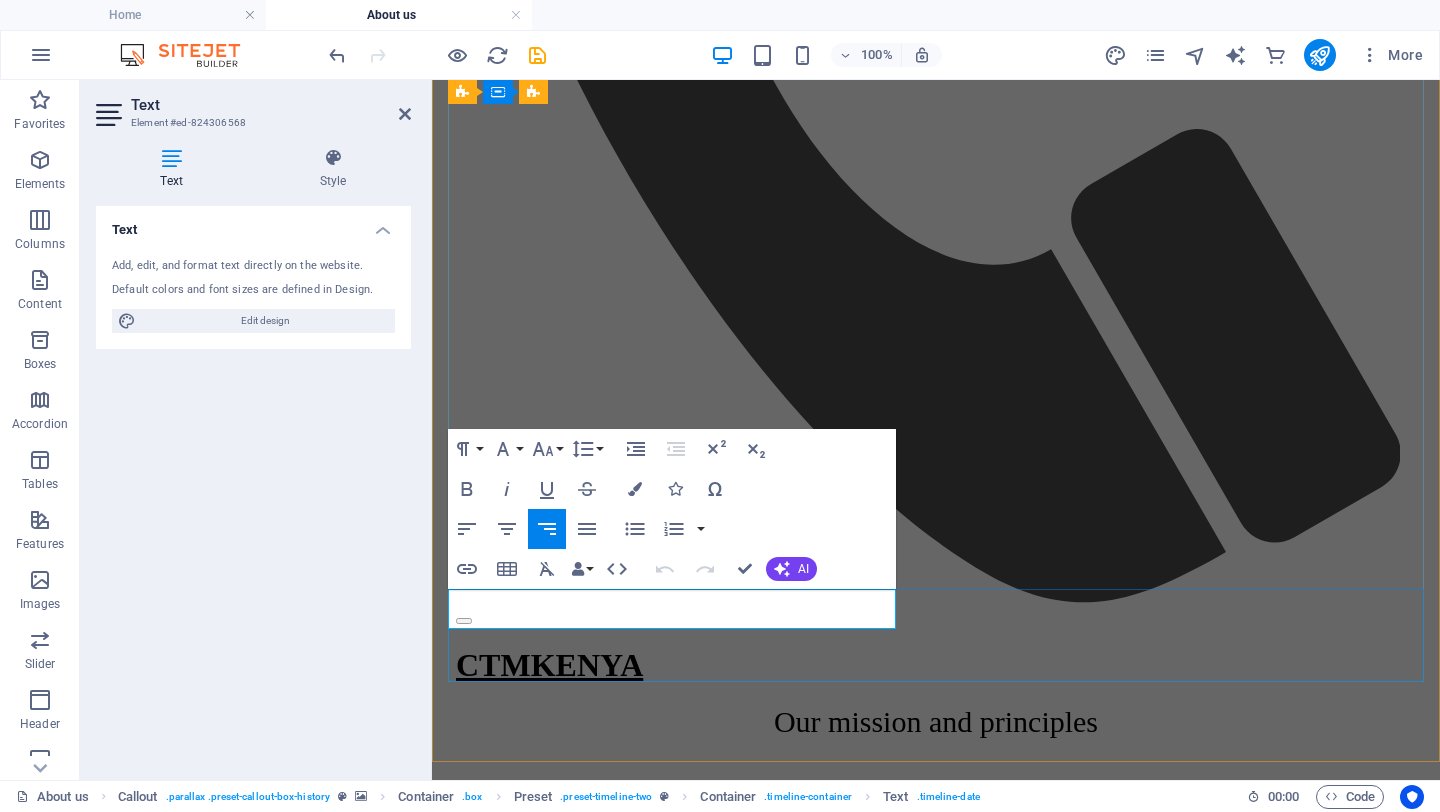 click on "March 2001" at bounding box center (936, 2952) 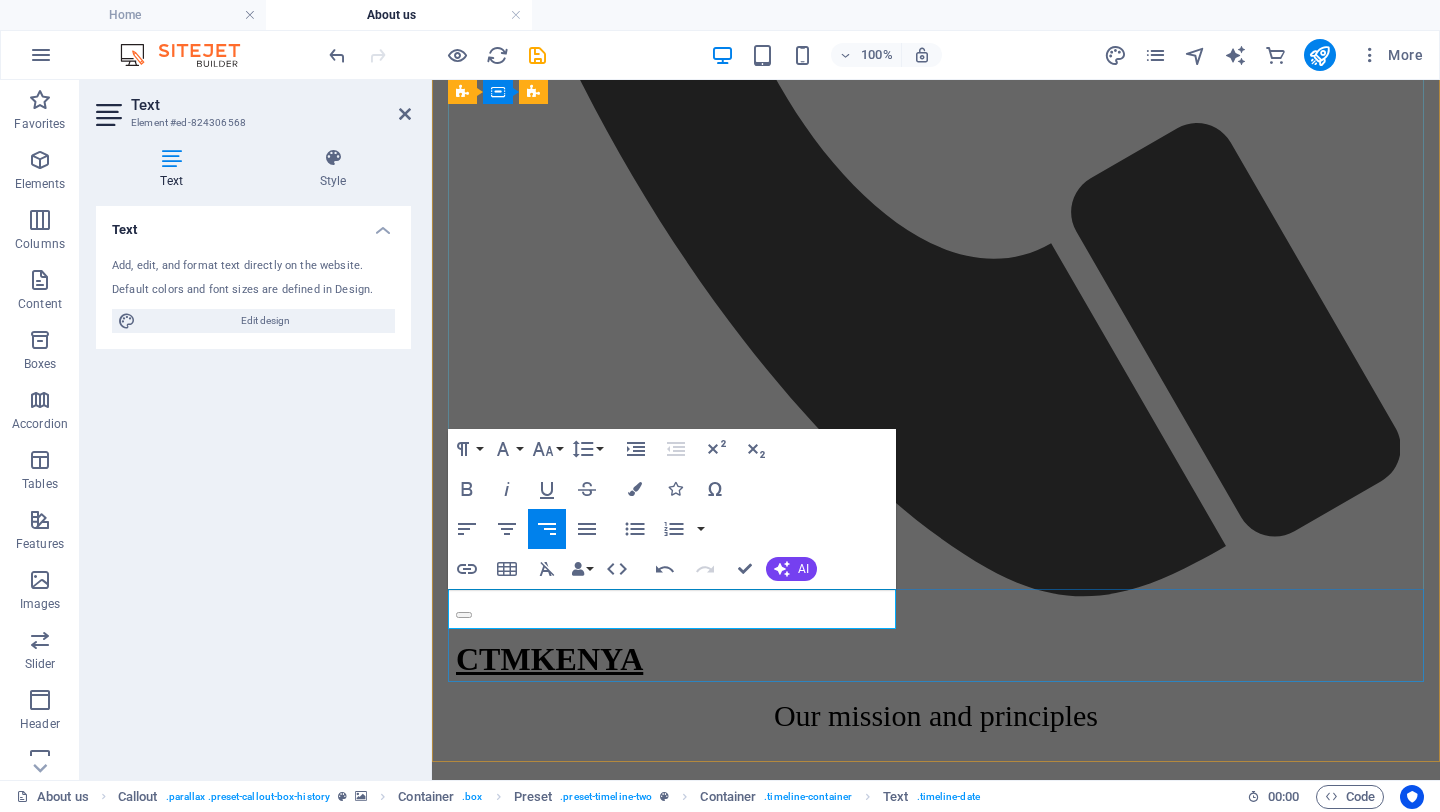 type 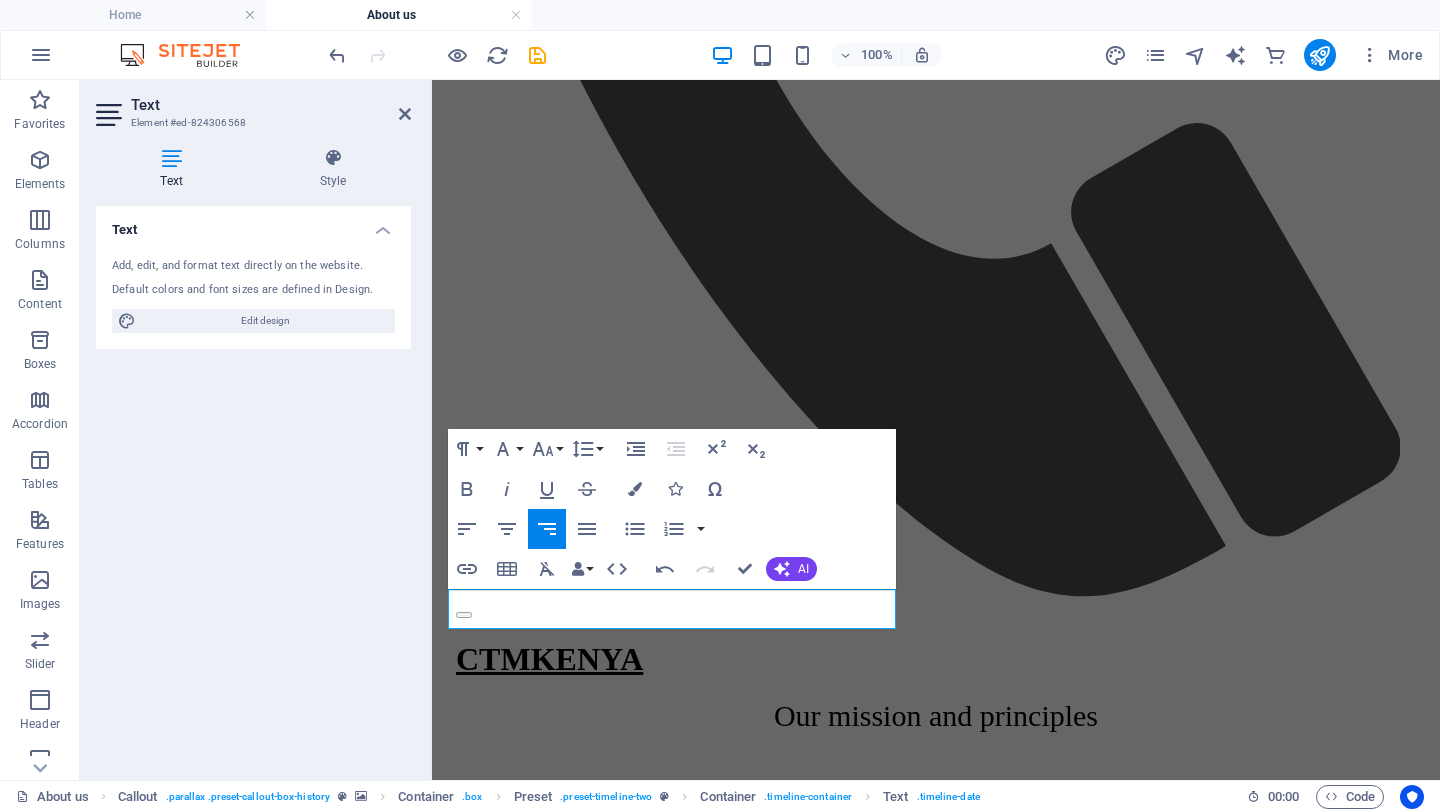 click on "Text Add, edit, and format text directly on the website. Default colors and font sizes are defined in Design. Edit design Alignment Left aligned Centered Right aligned" at bounding box center (253, 485) 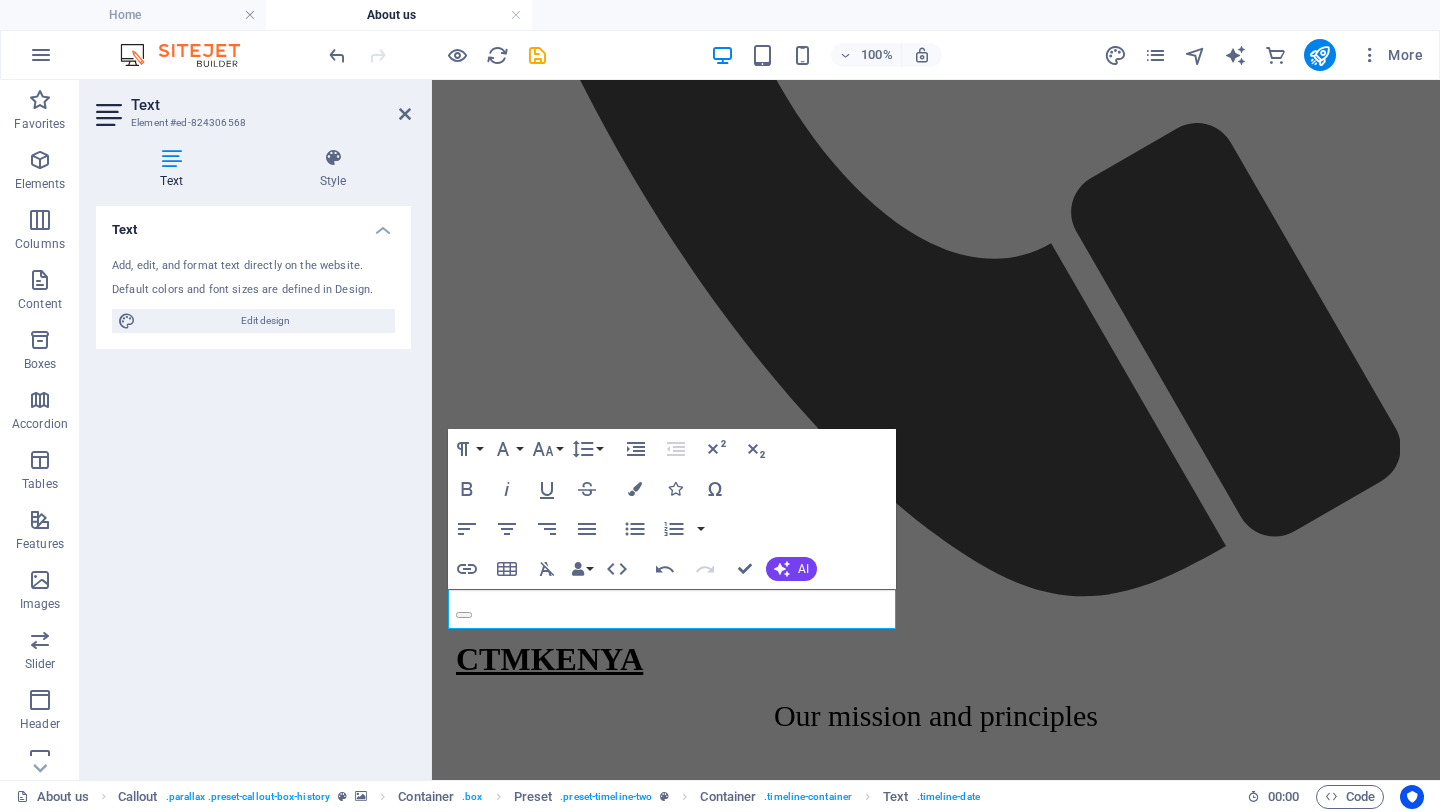 click at bounding box center [936, 1809] 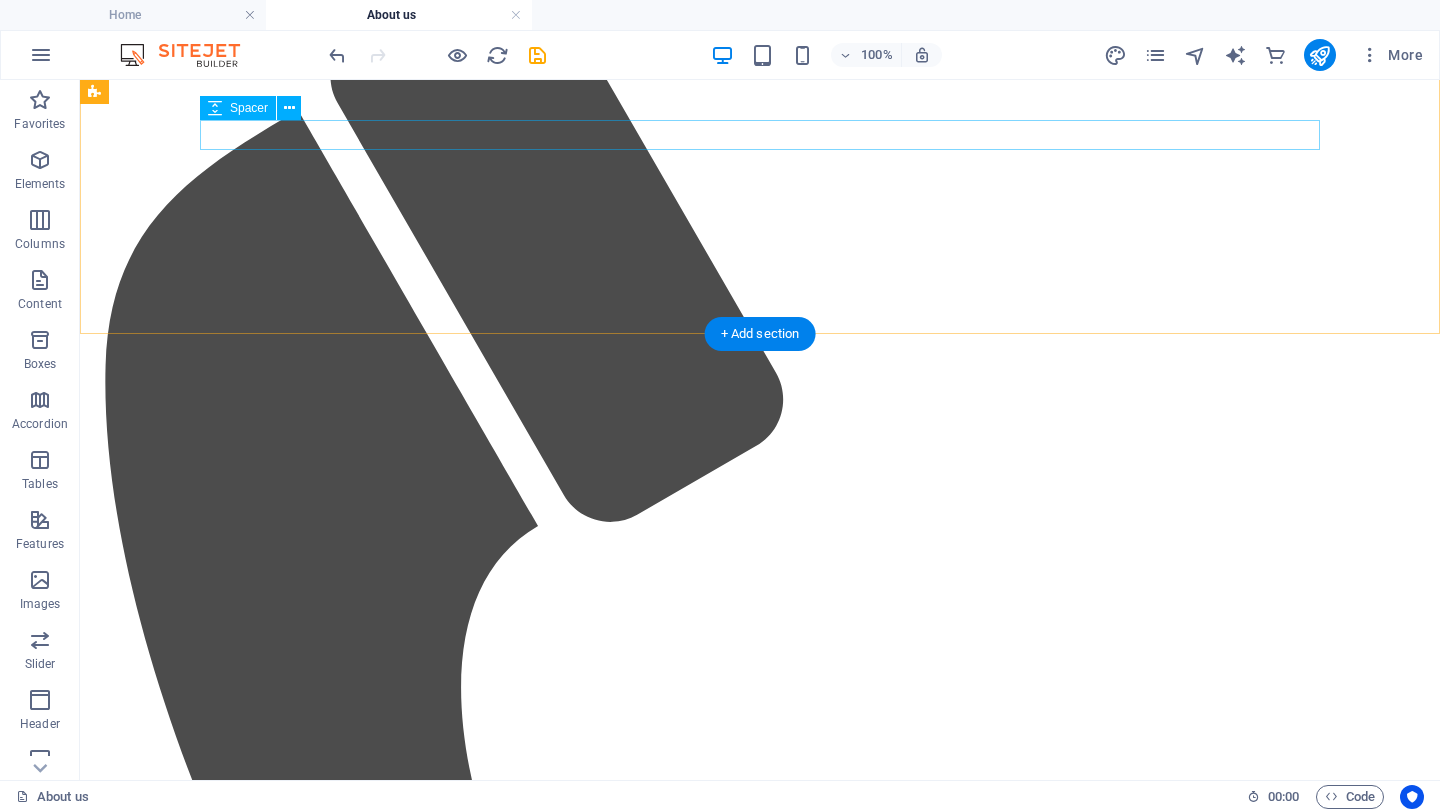 scroll, scrollTop: 925, scrollLeft: 0, axis: vertical 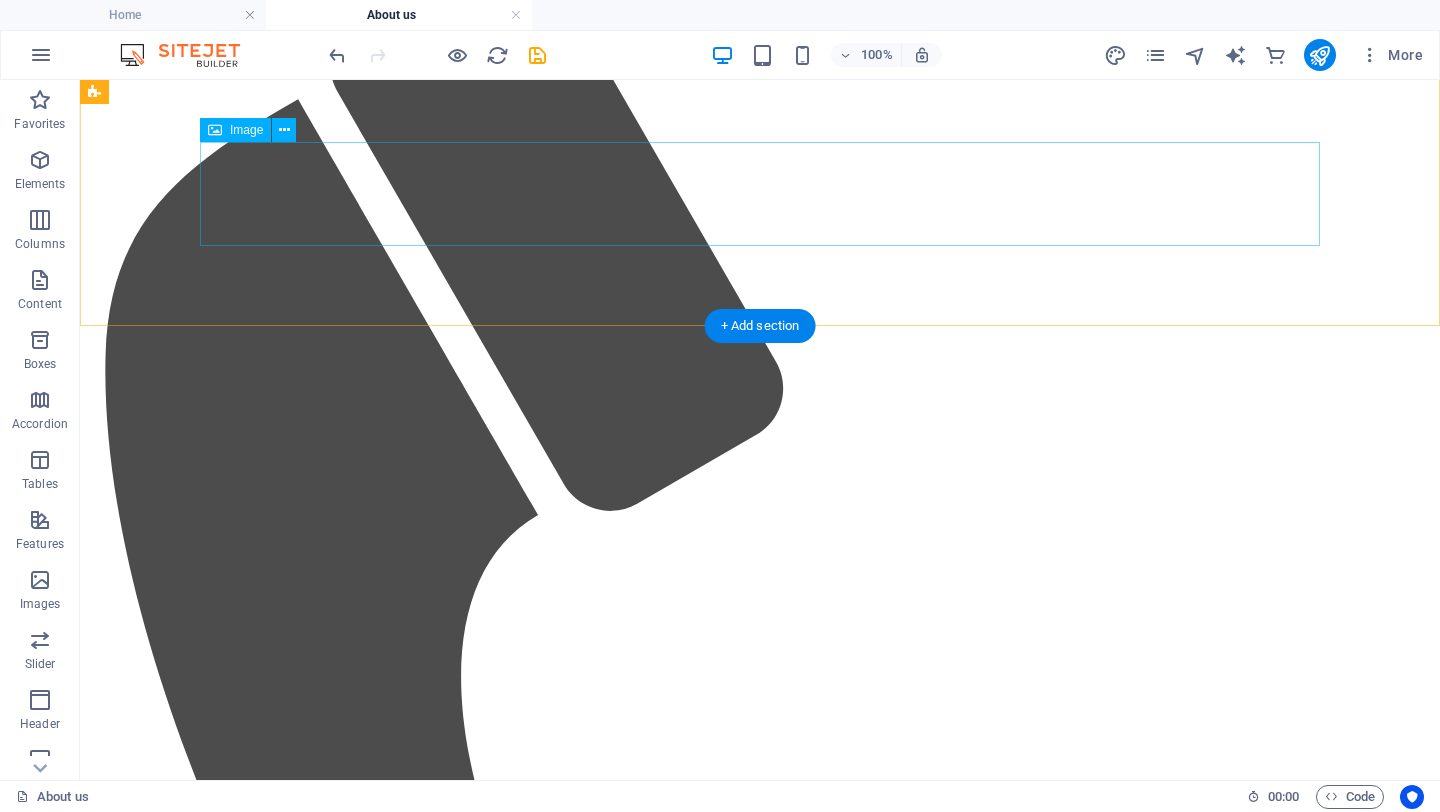 click at bounding box center (760, 2561) 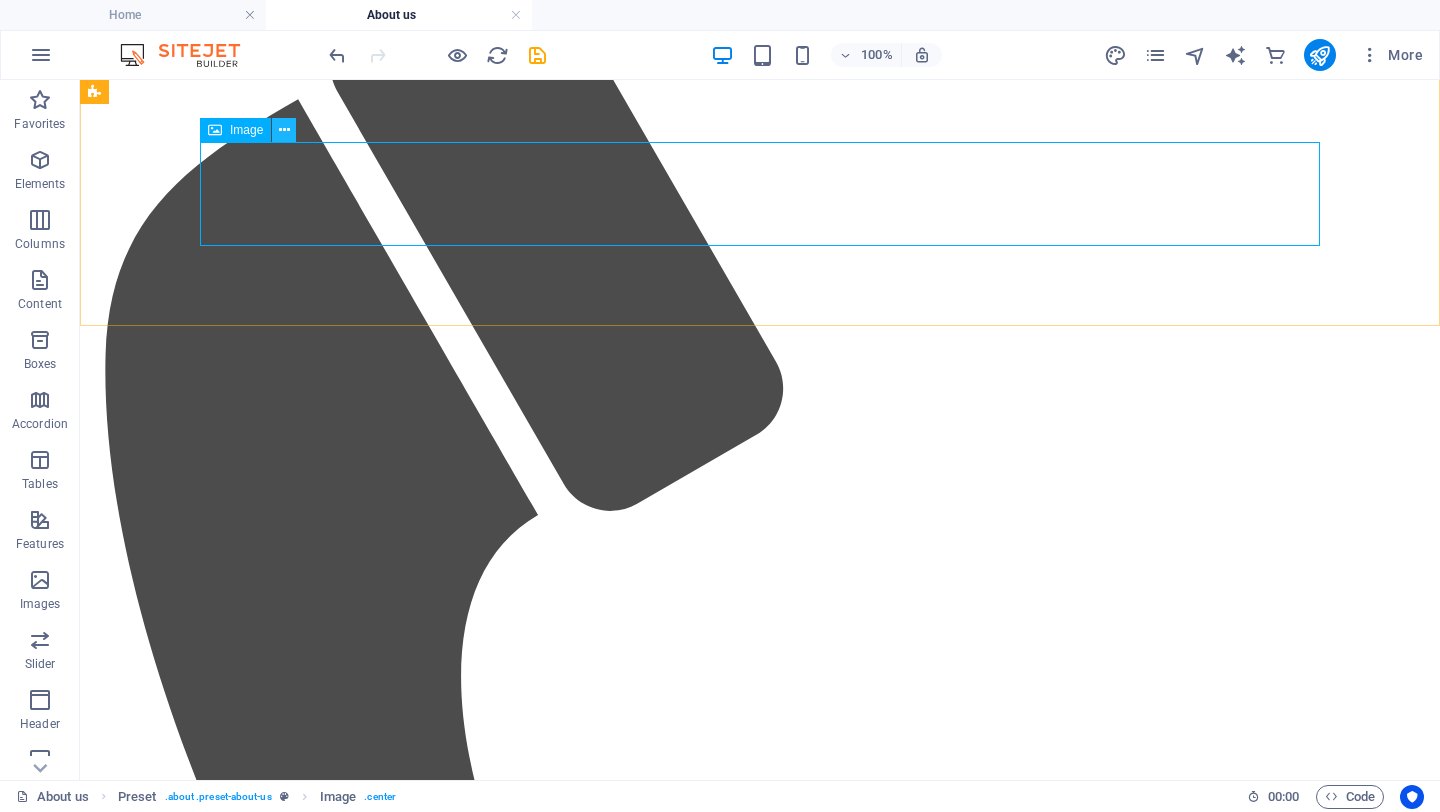 click at bounding box center [284, 130] 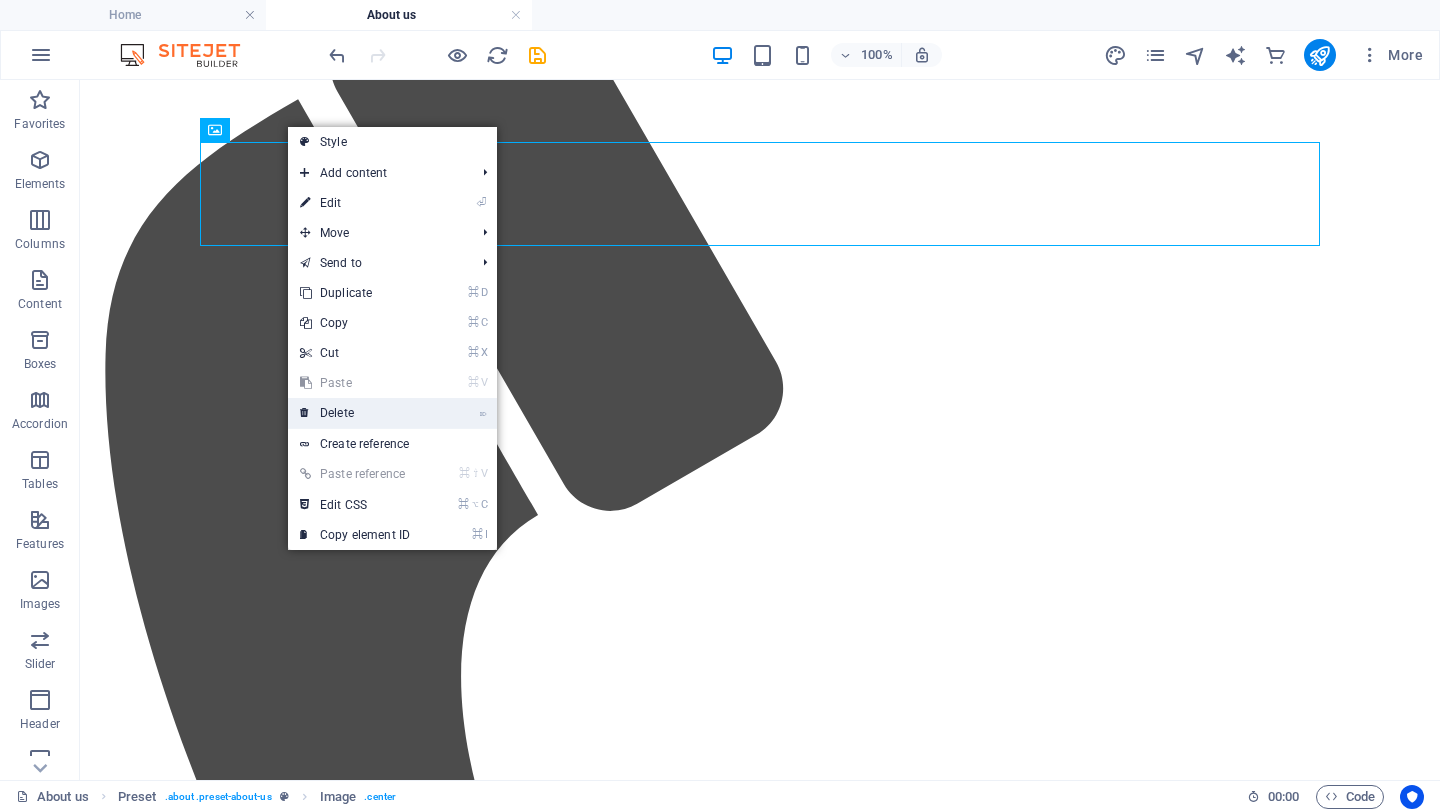click on "⌦  Delete" at bounding box center (355, 413) 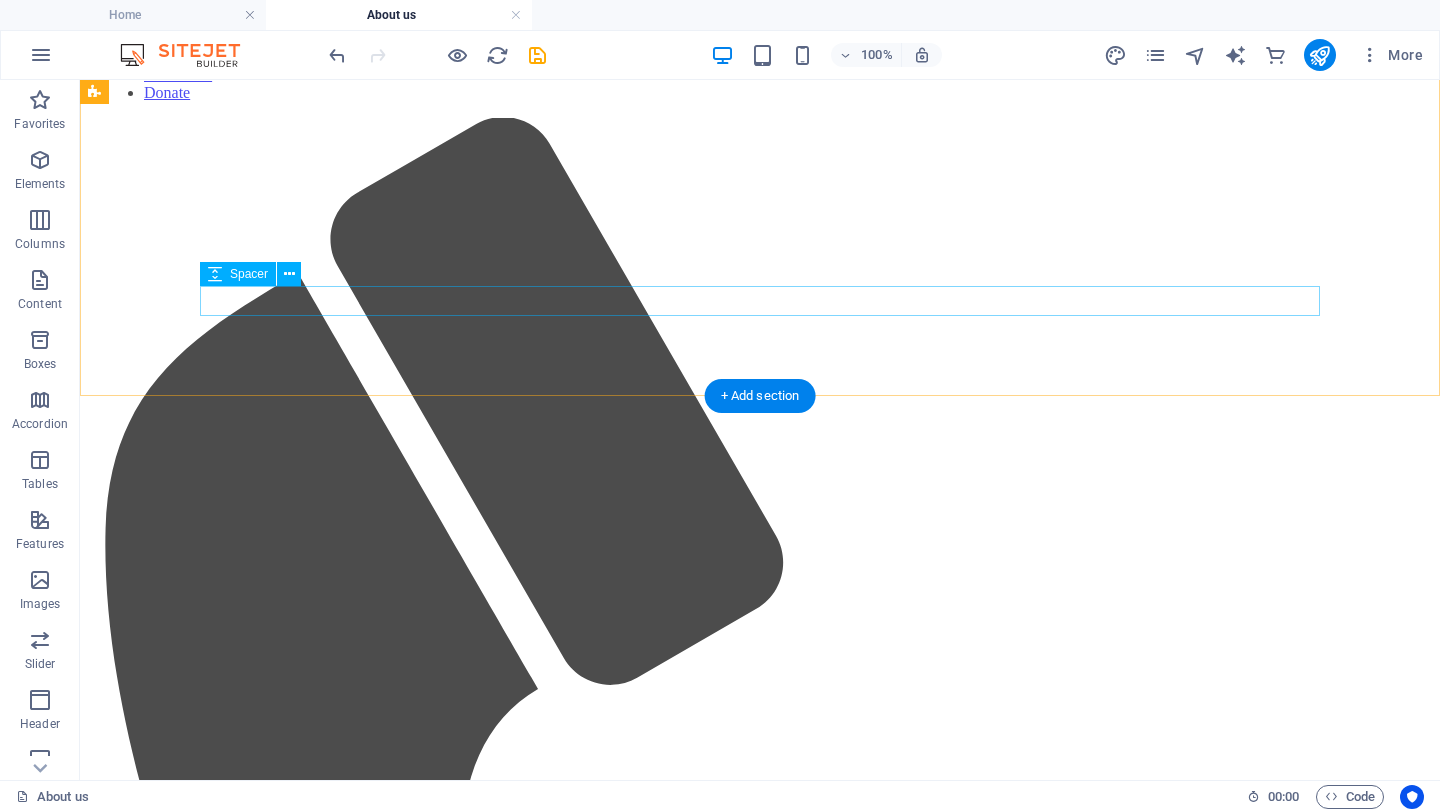 scroll, scrollTop: 761, scrollLeft: 0, axis: vertical 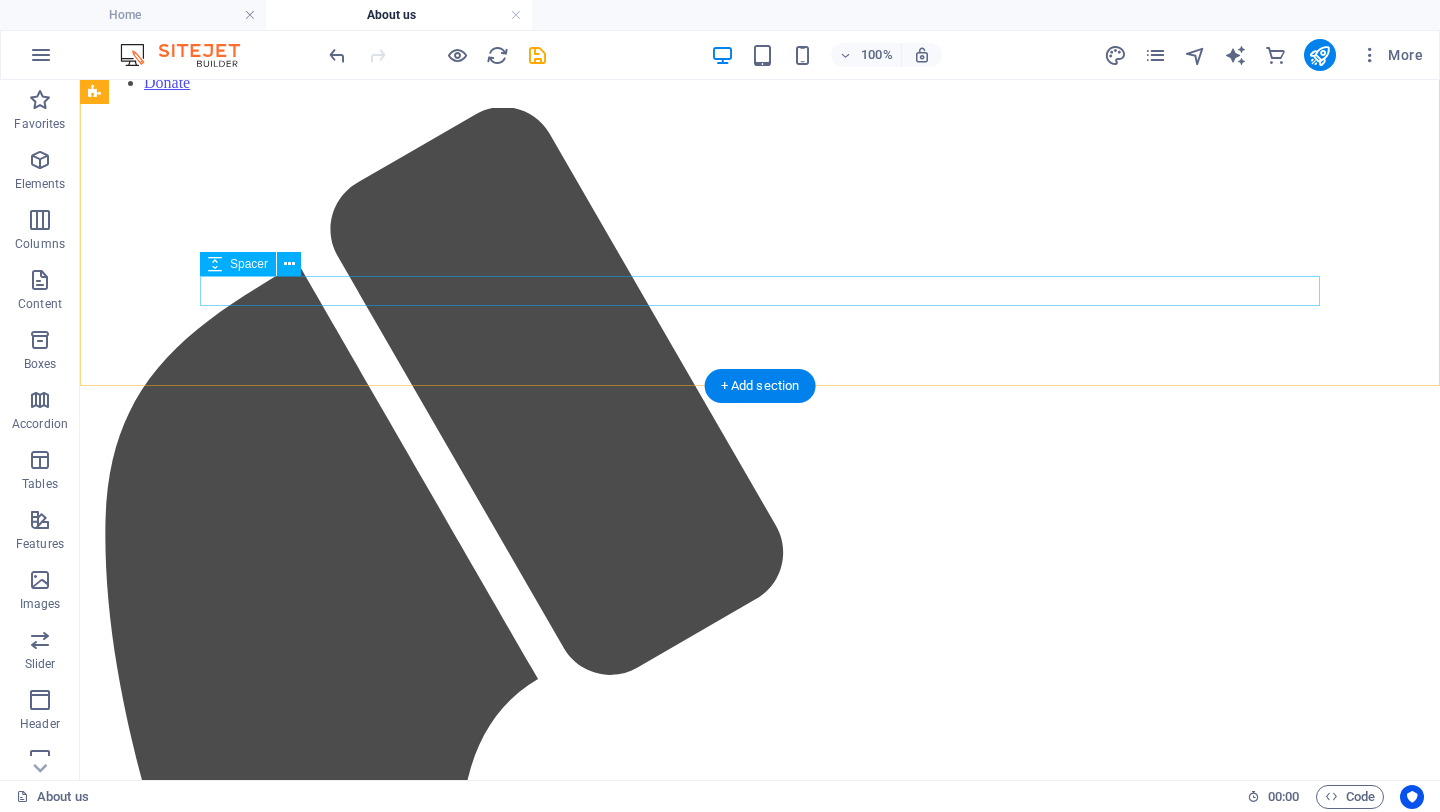 click at bounding box center (760, 2656) 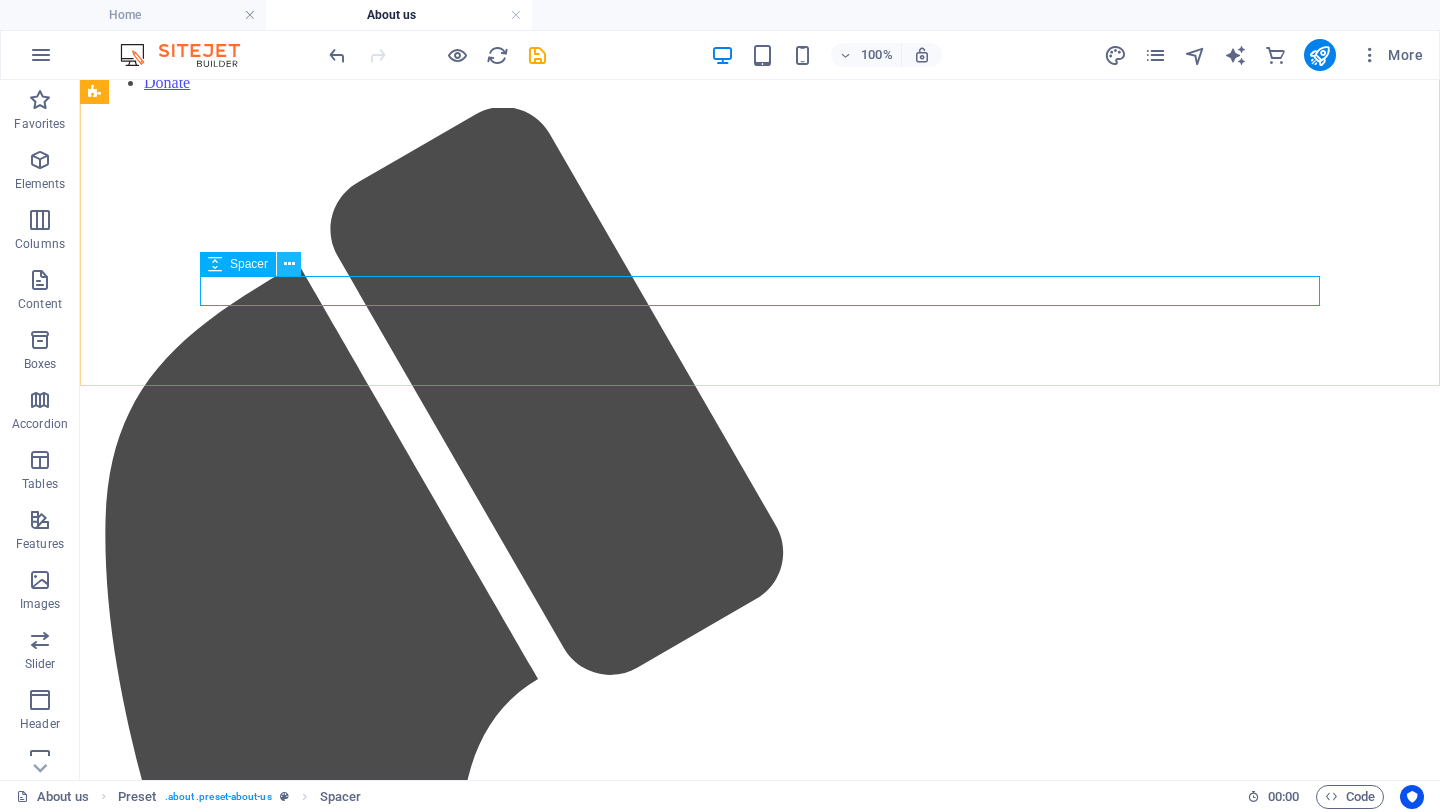 click at bounding box center (289, 264) 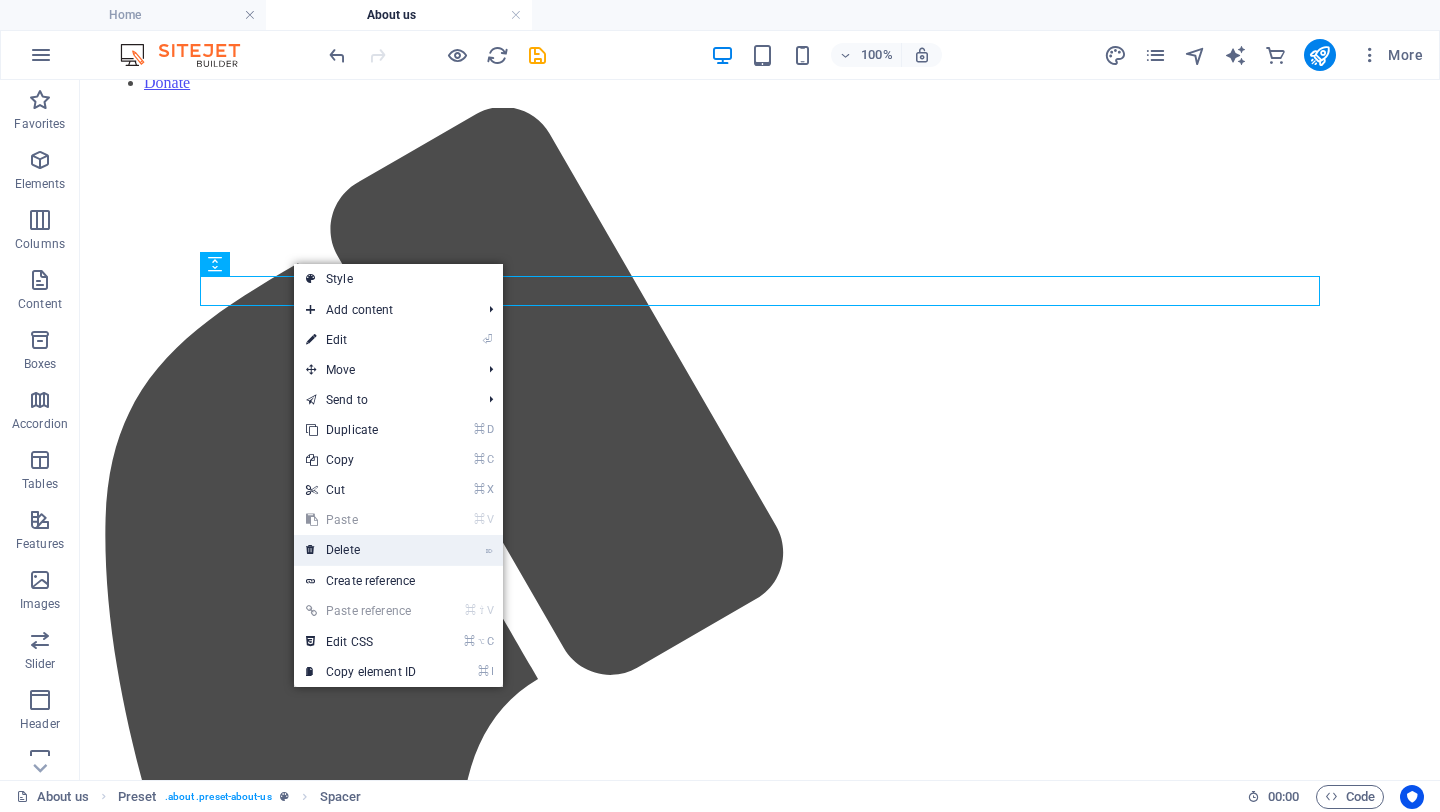 click on "⌦  Delete" at bounding box center (361, 550) 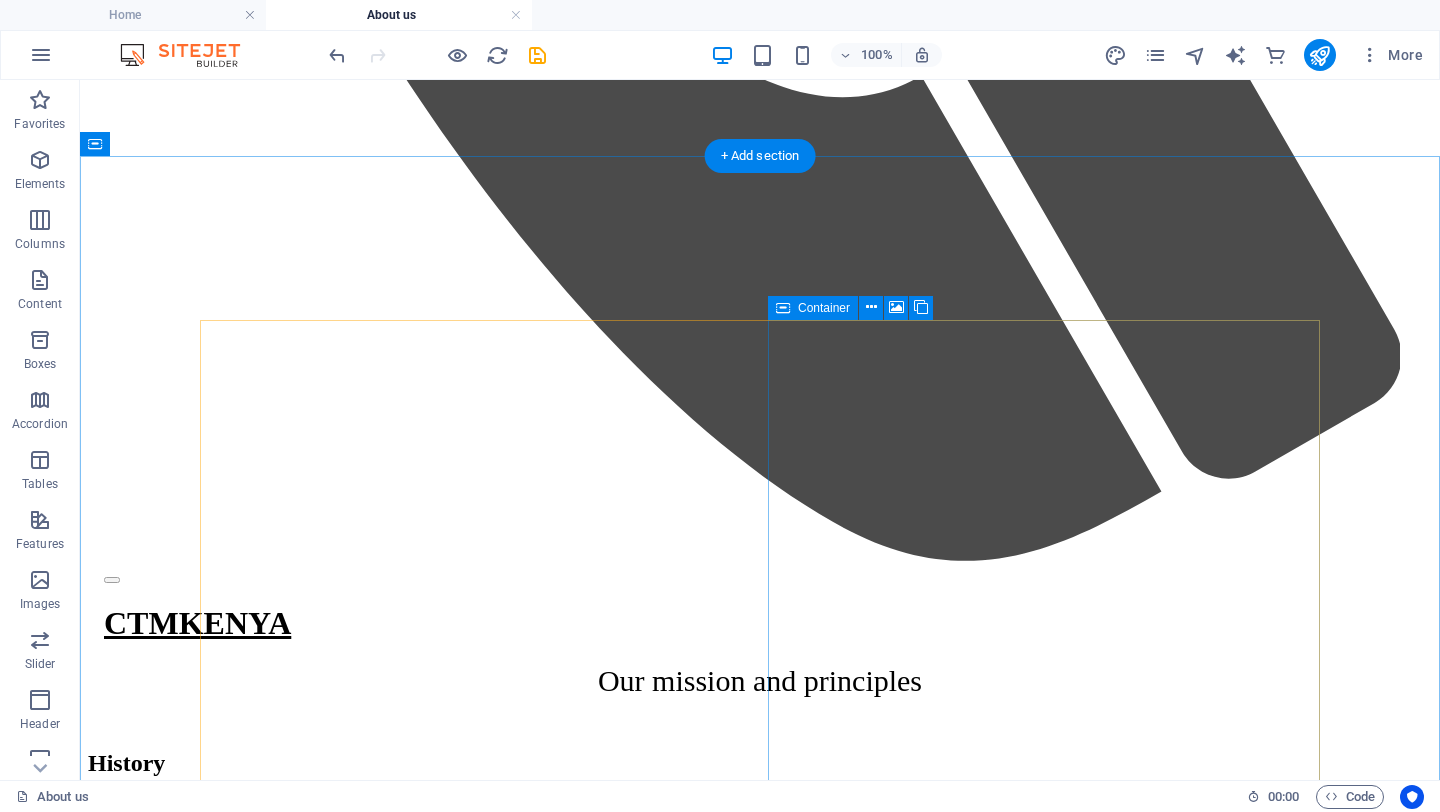 scroll, scrollTop: 2031, scrollLeft: 0, axis: vertical 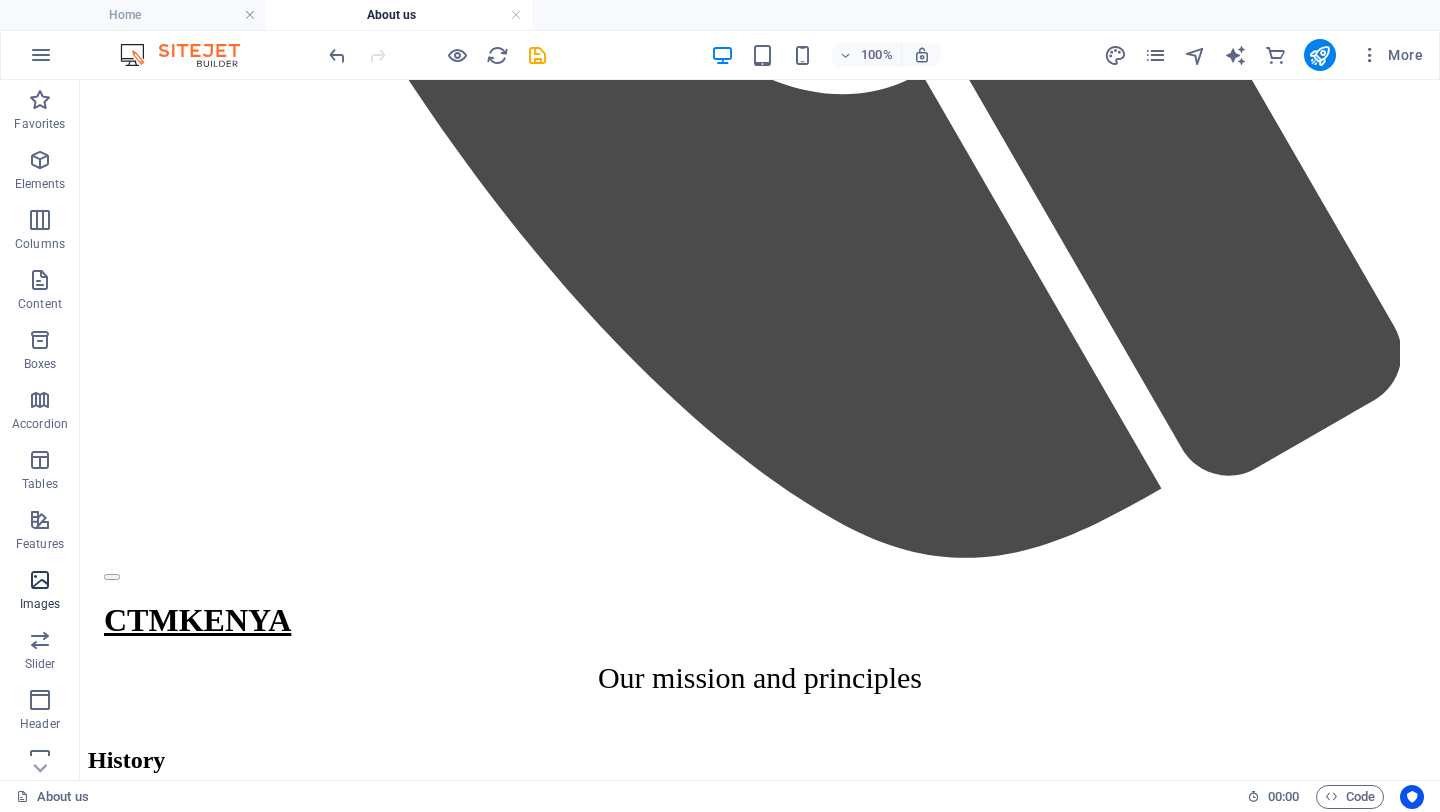 click at bounding box center (40, 580) 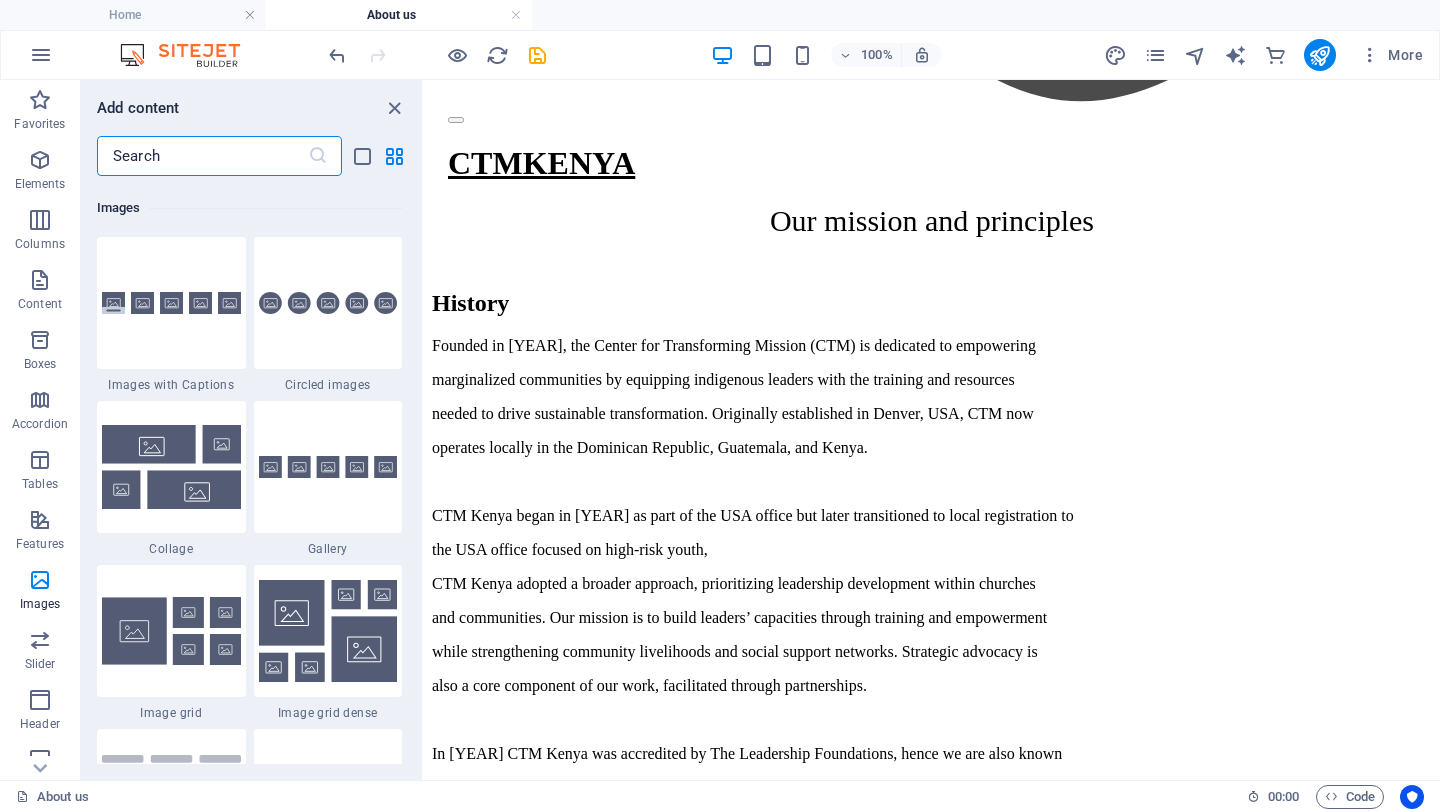 scroll, scrollTop: 10132, scrollLeft: 0, axis: vertical 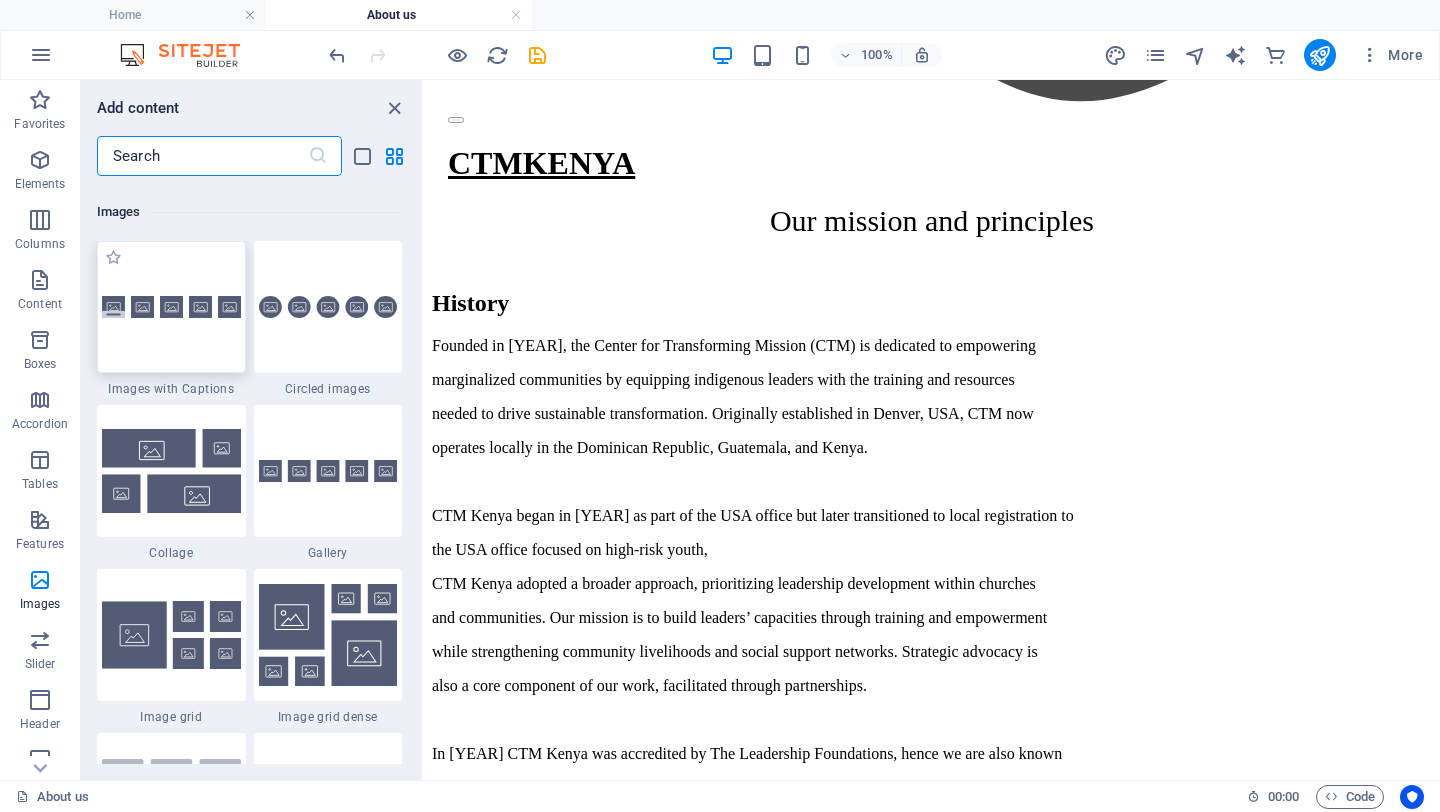 click at bounding box center (171, 307) 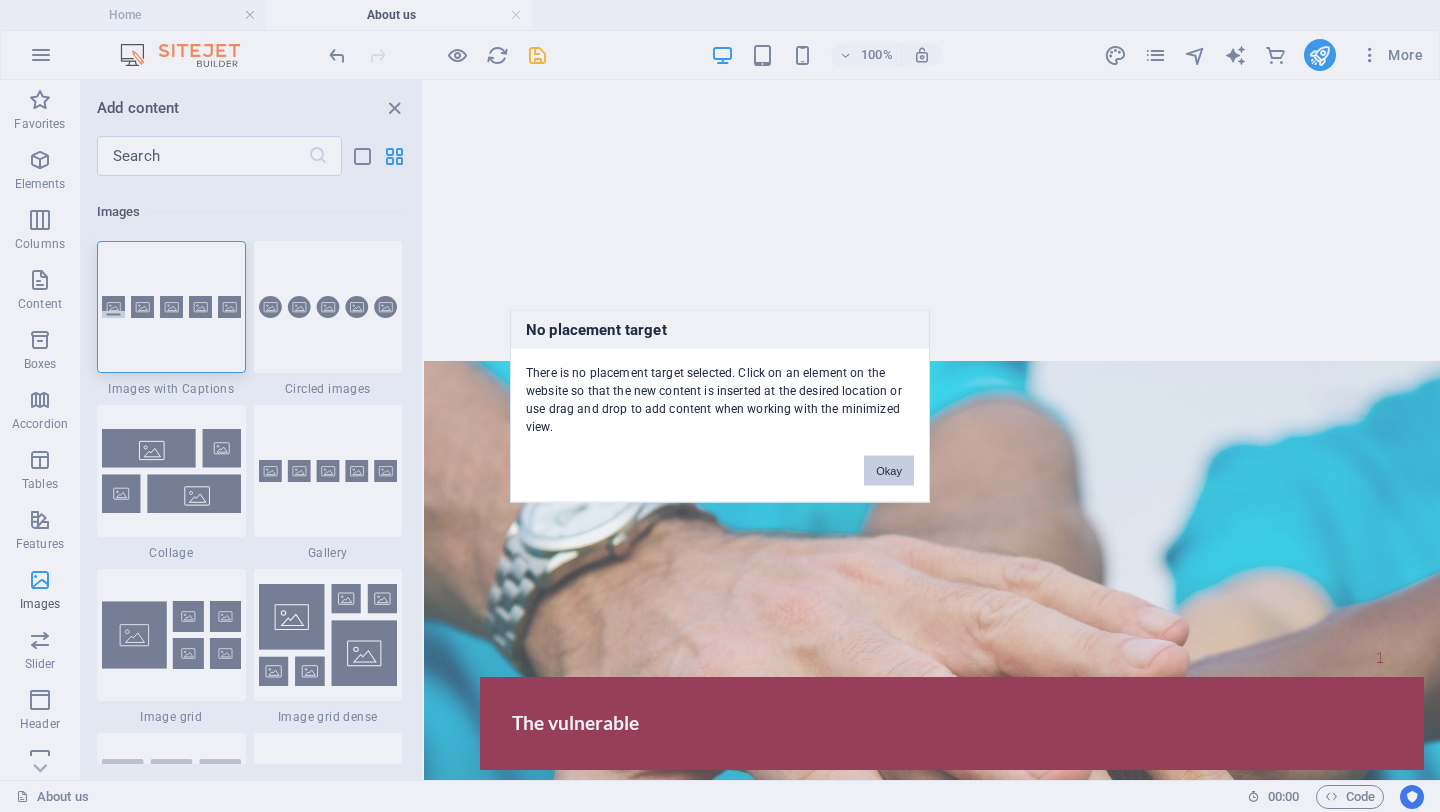 click on "Okay" at bounding box center [889, 471] 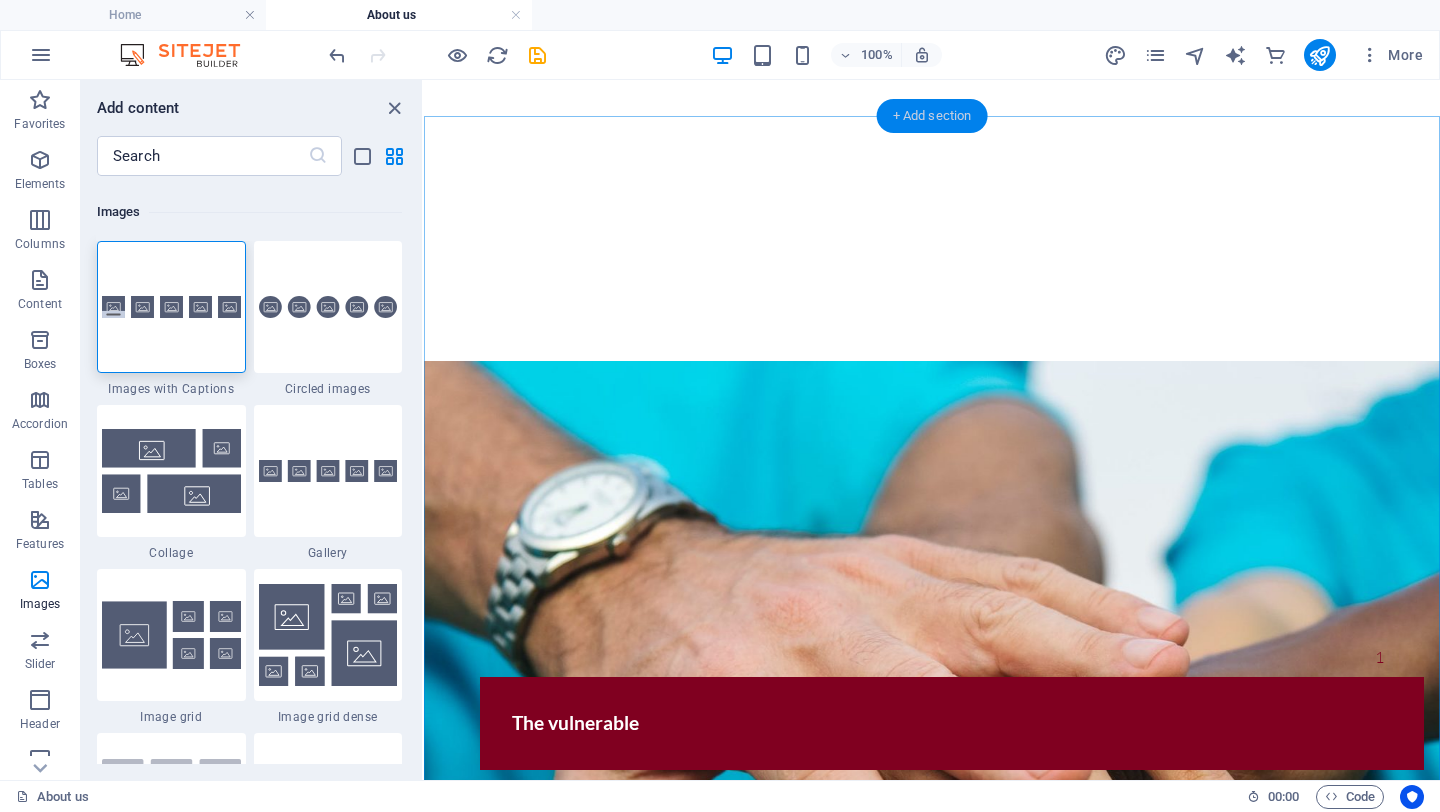 click on "+ Add section" at bounding box center [932, 116] 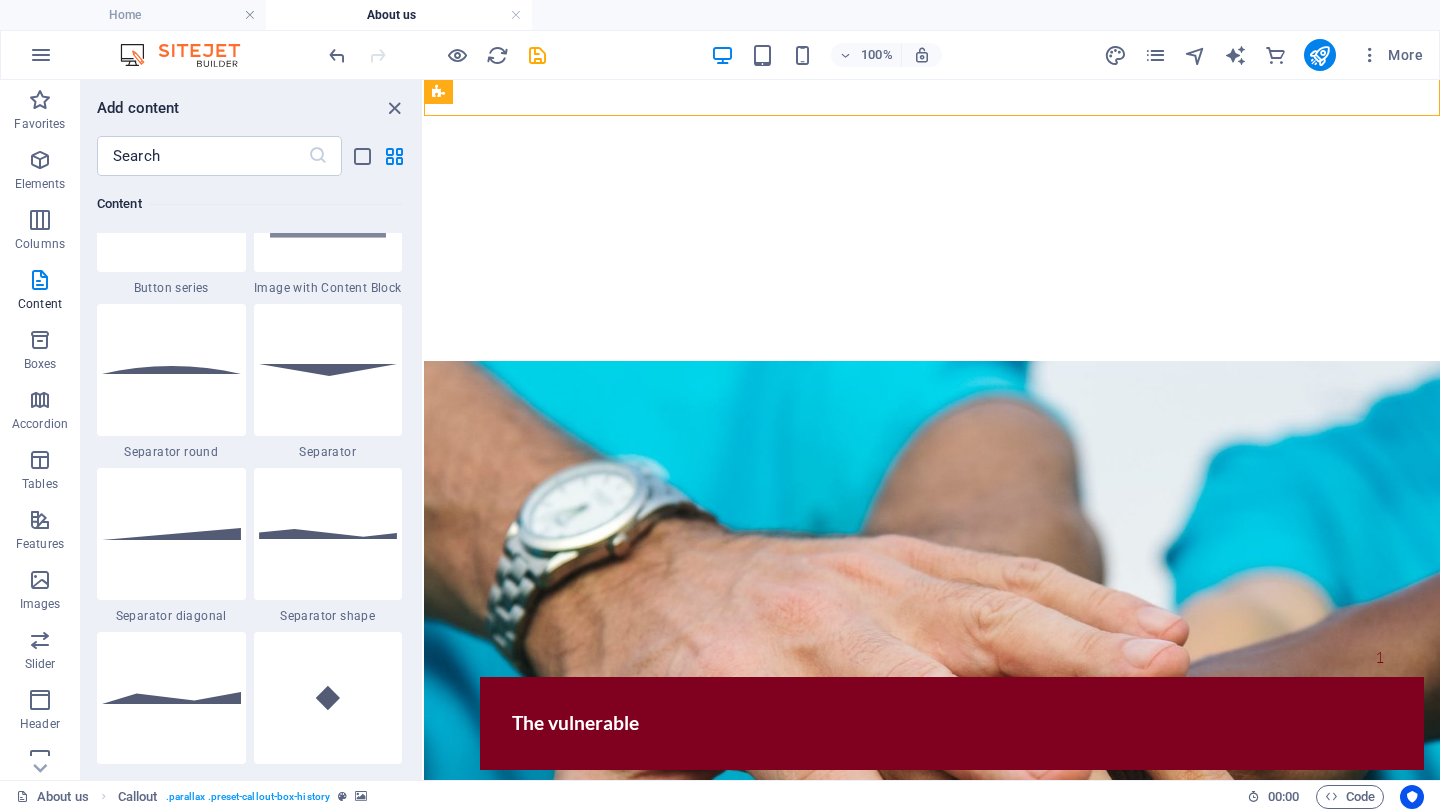 scroll, scrollTop: 4744, scrollLeft: 0, axis: vertical 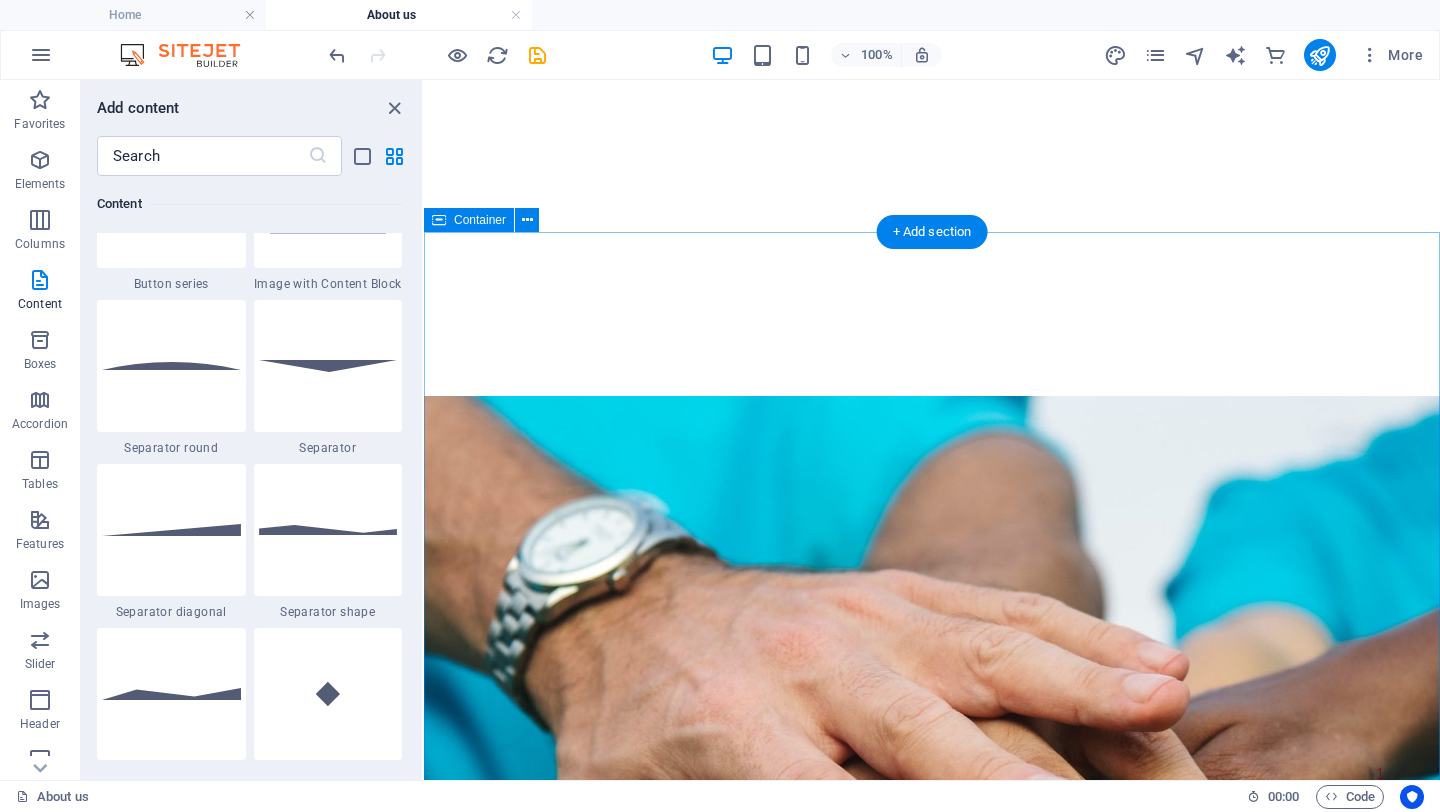 click on "FAQ How much can I Donate? Lorem ipsum dolor sit amet, consectetur adipisicing elit. Maiores ipsum repellat minus nihil. Labore, delectus, nam dignissimos ea repudiandae minima voluptatum magni pariatur possimus quia accusamus harum facilis corporis animi nisi. Enim, pariatur, impedit quia repellat harum ipsam laboriosam voluptas dicta illum nisi obcaecati reprehenderit quis placeat recusandae tenetur aperiam. How Can I Donate? Lorem ipsum dolor sit amet, consectetur adipisicing elit. Maiores ipsum repellat minus nihil. Labore, delectus, nam dignissimos ea repudiandae minima voluptatum magni pariatur possimus quia accusamus harum facilis corporis animi nisi. Enim, pariatur, impedit quia repellat harum ipsam laboriosam voluptas dicta illum nisi obcaecati reprehenderit quis placeat recusandae tenetur aperiam. Where Are you From? Is it an US Registered NGO? CAn I visit Your Shelters? Drop content here or  Add elements  Paste clipboard" at bounding box center (932, 3004) 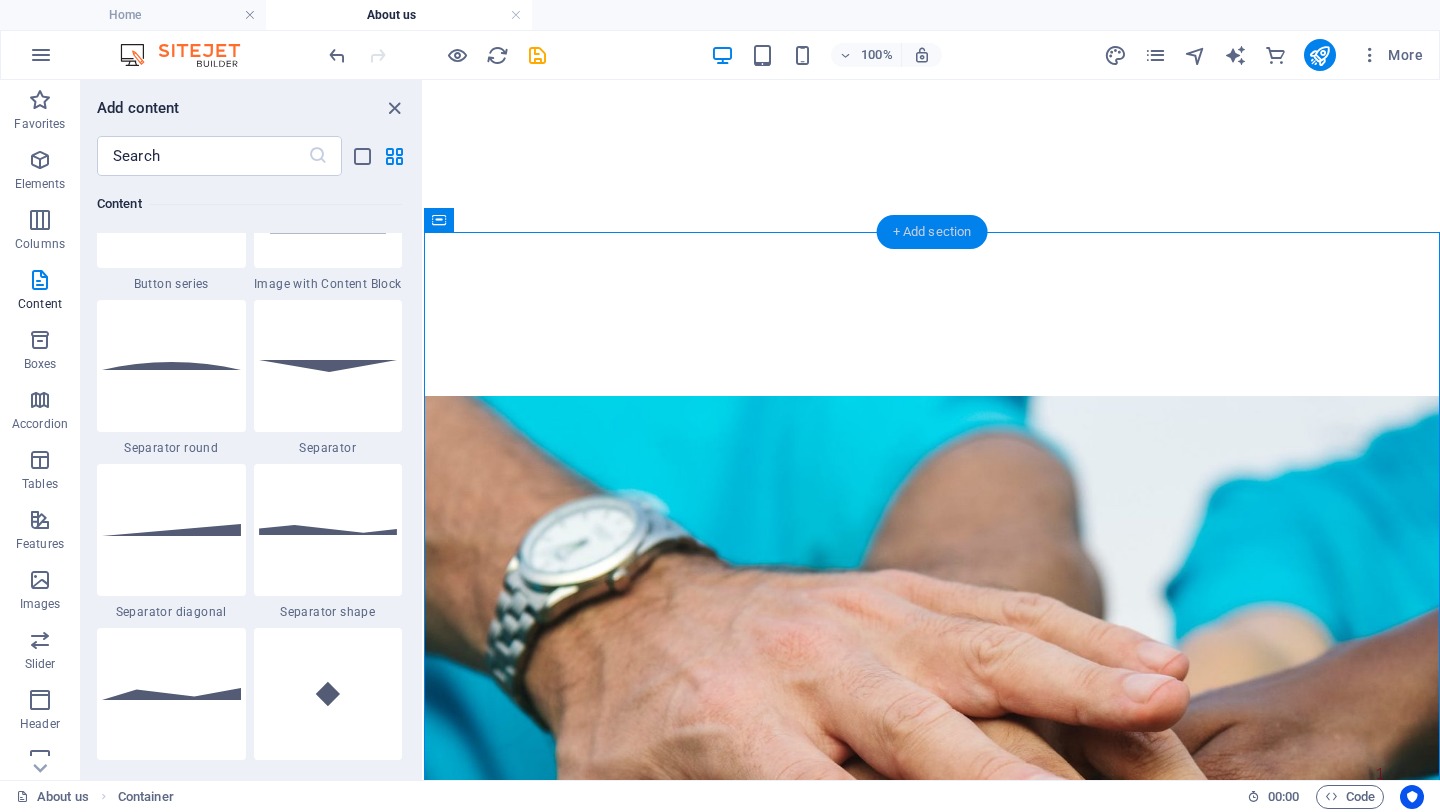 click on "+ Add section" at bounding box center [932, 232] 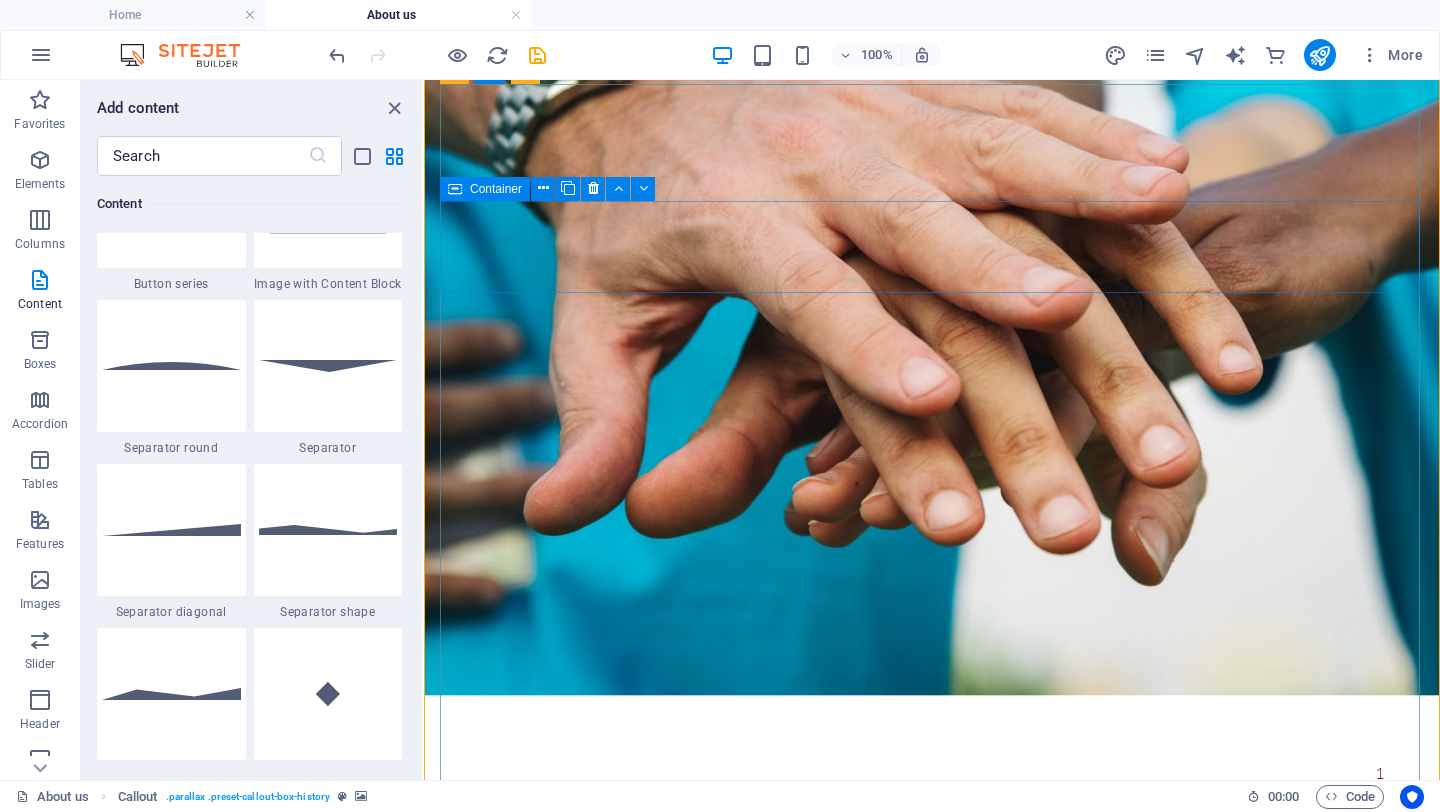 scroll, scrollTop: 1190, scrollLeft: 0, axis: vertical 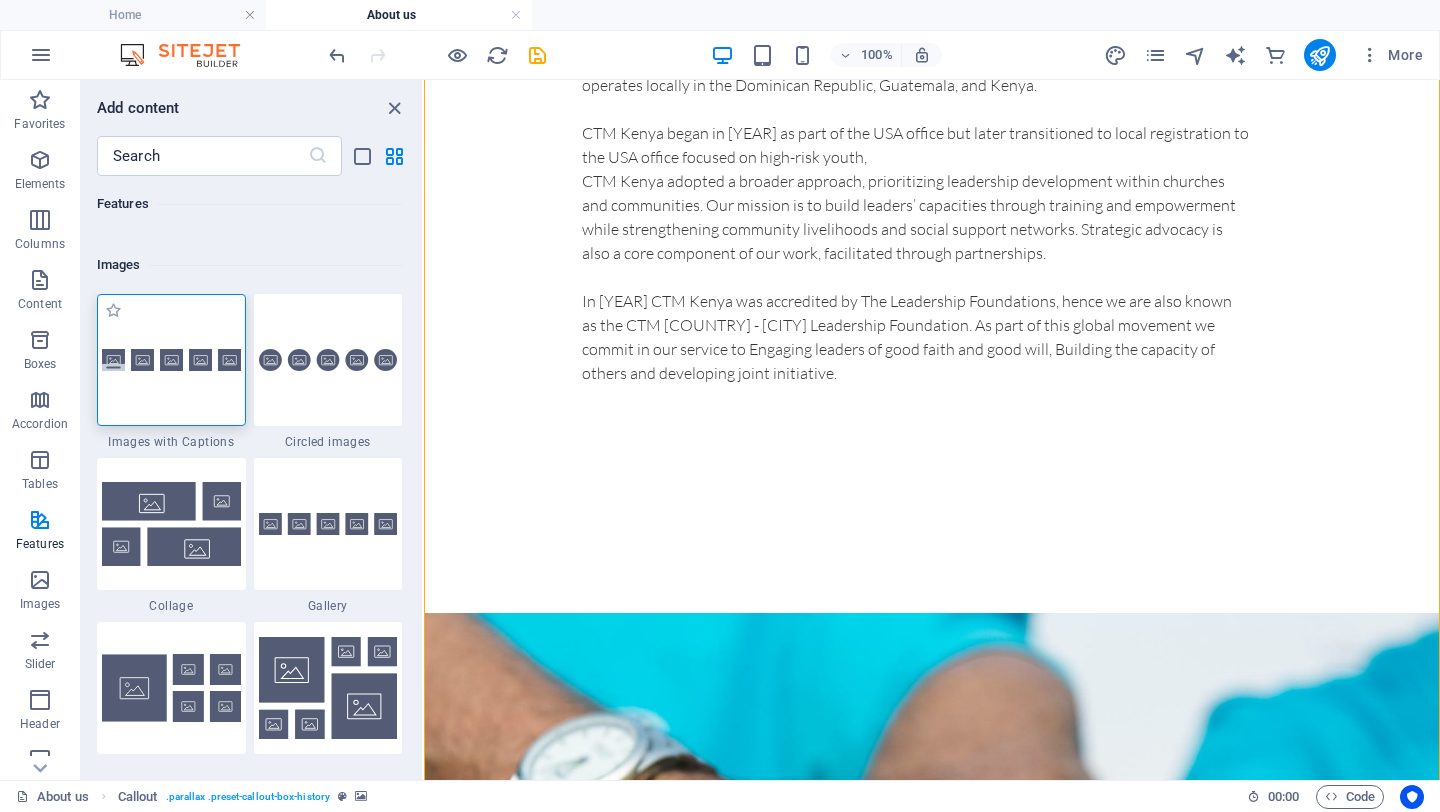 click at bounding box center [171, 360] 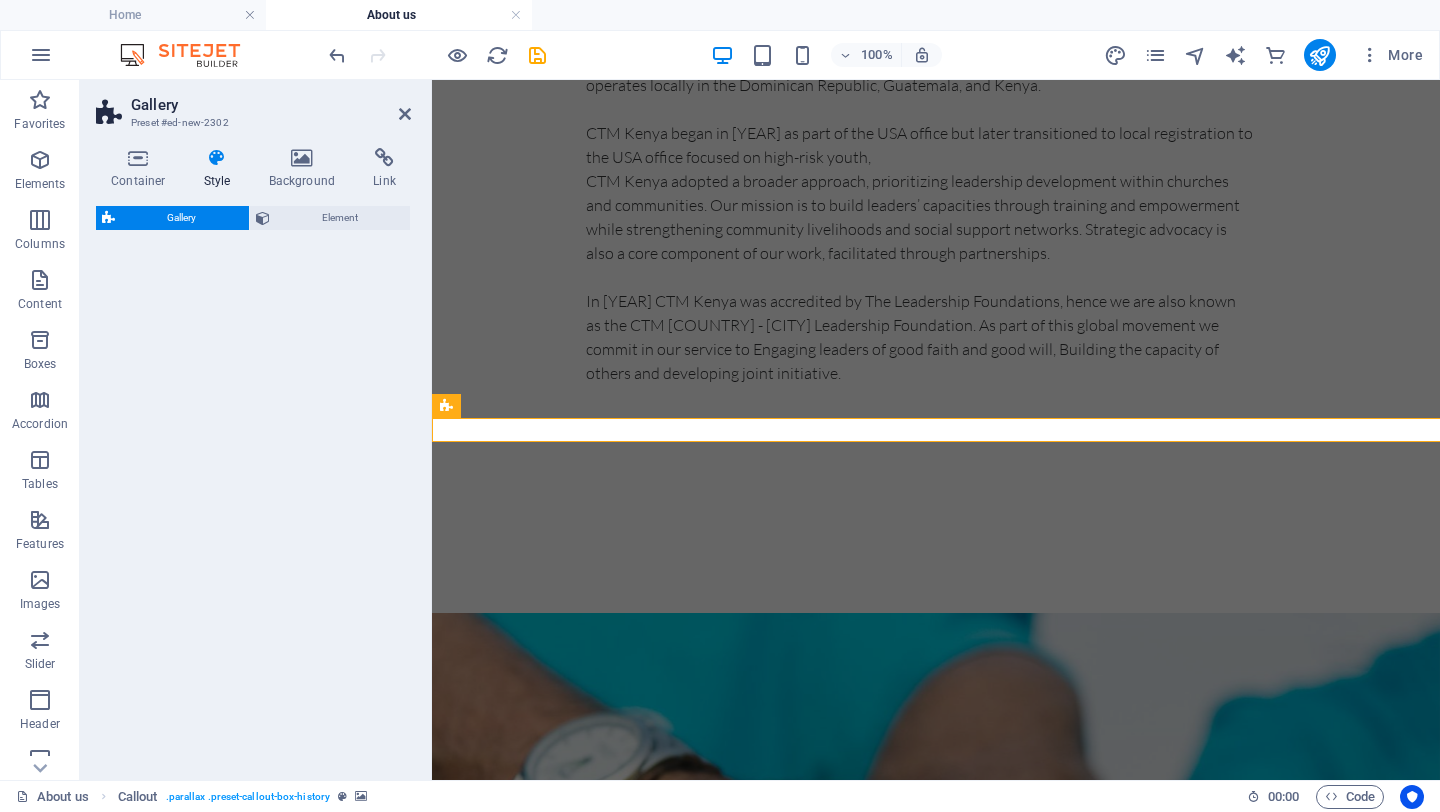 scroll, scrollTop: 1729, scrollLeft: 0, axis: vertical 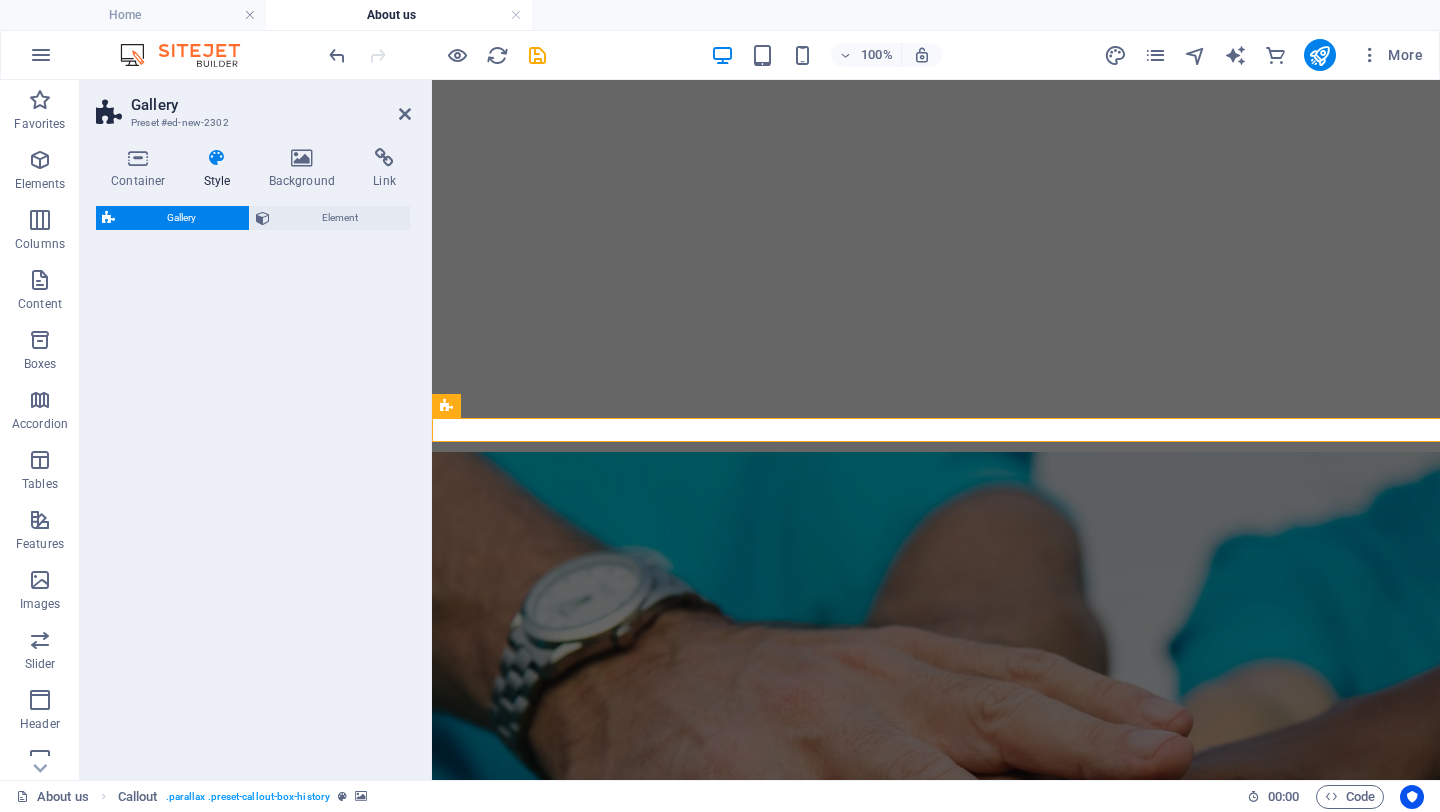 select on "rem" 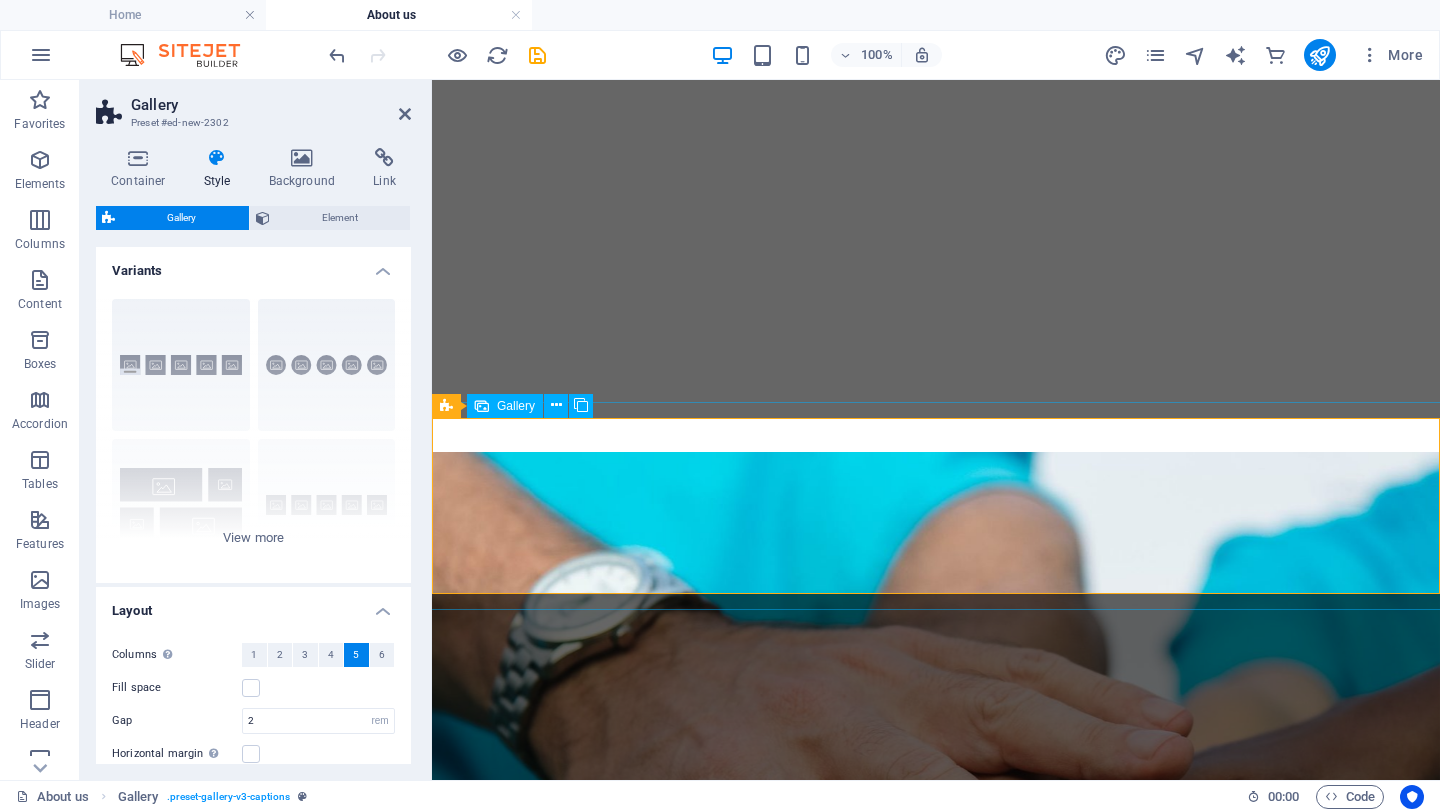 click on "Gallery" at bounding box center (516, 406) 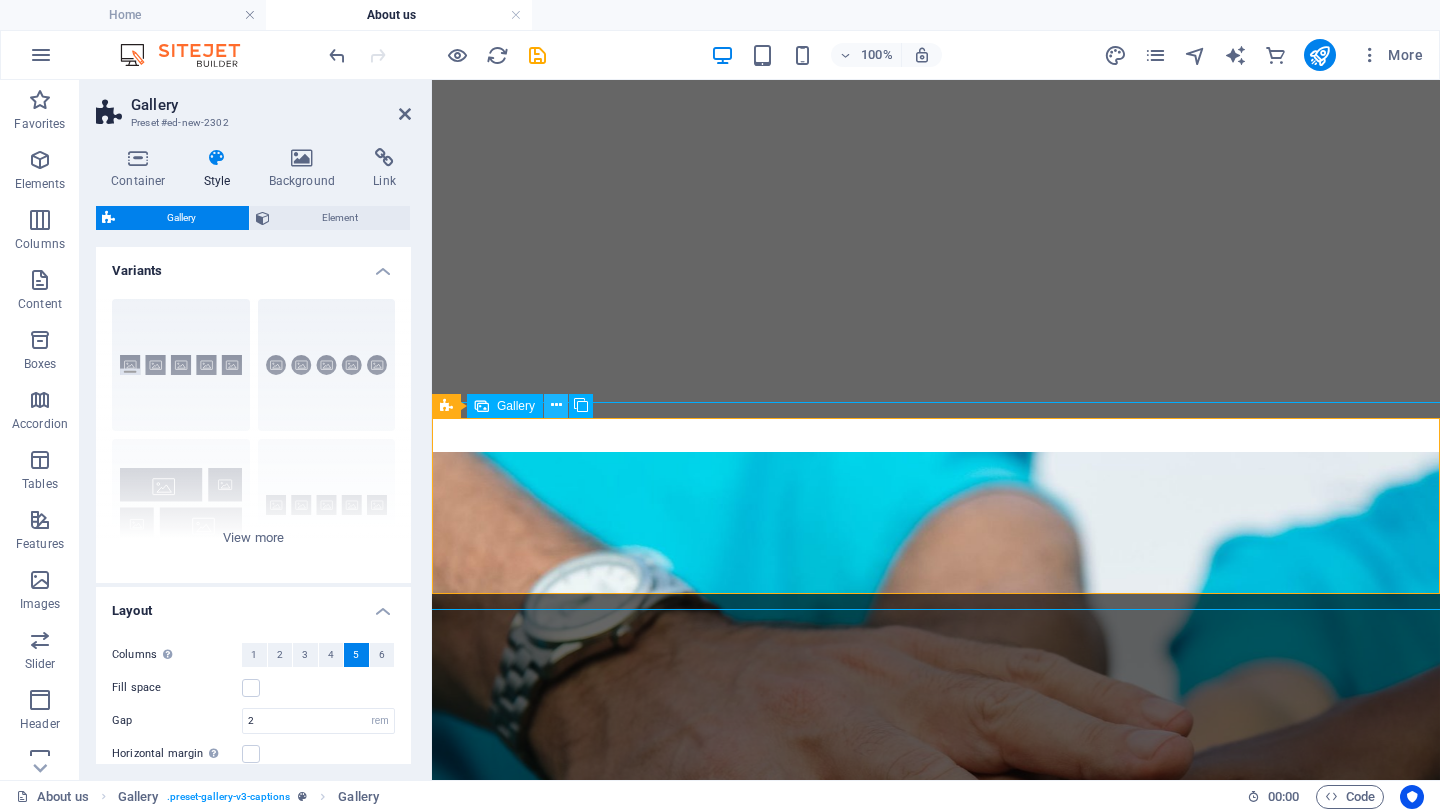 click at bounding box center (556, 405) 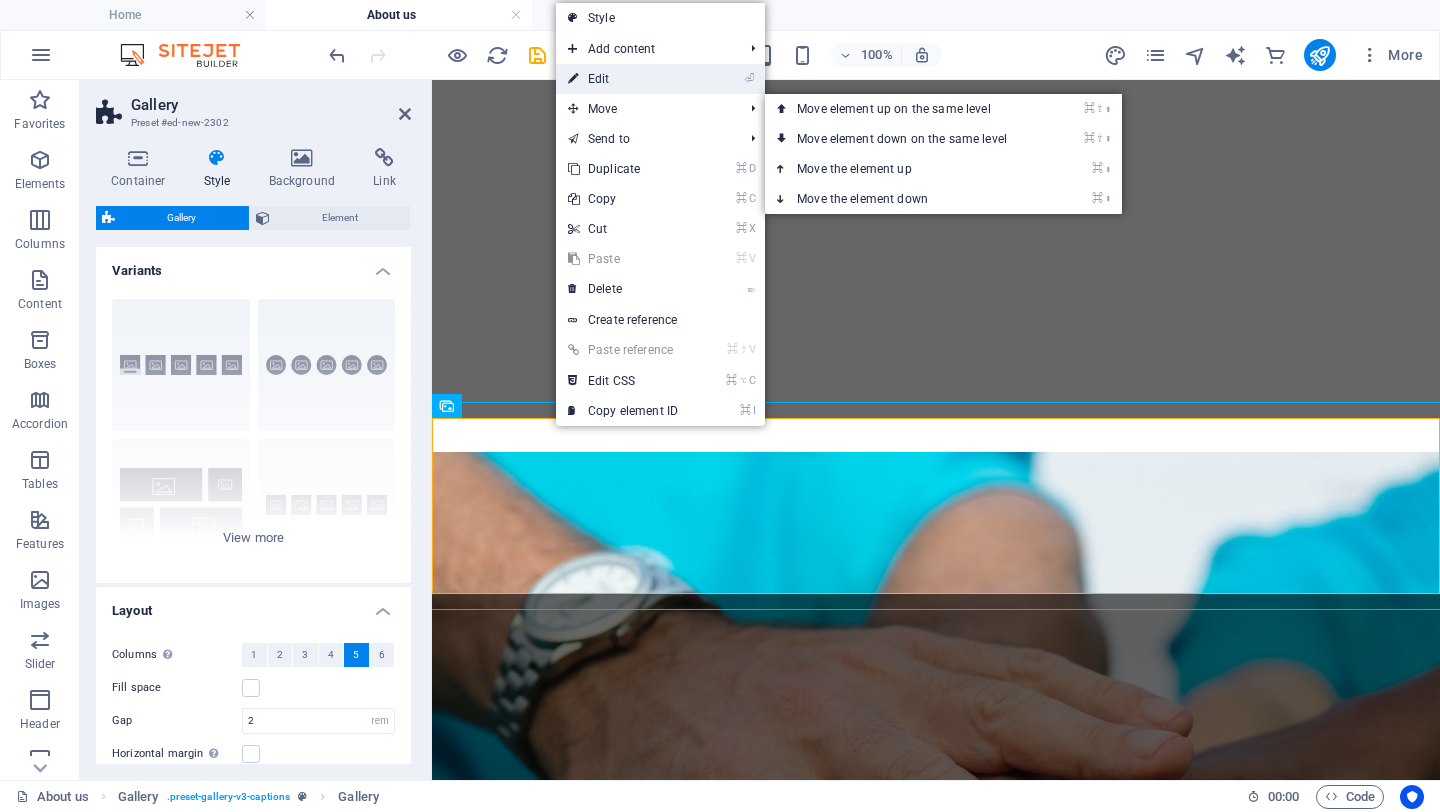 click on "⏎  Edit" at bounding box center [623, 79] 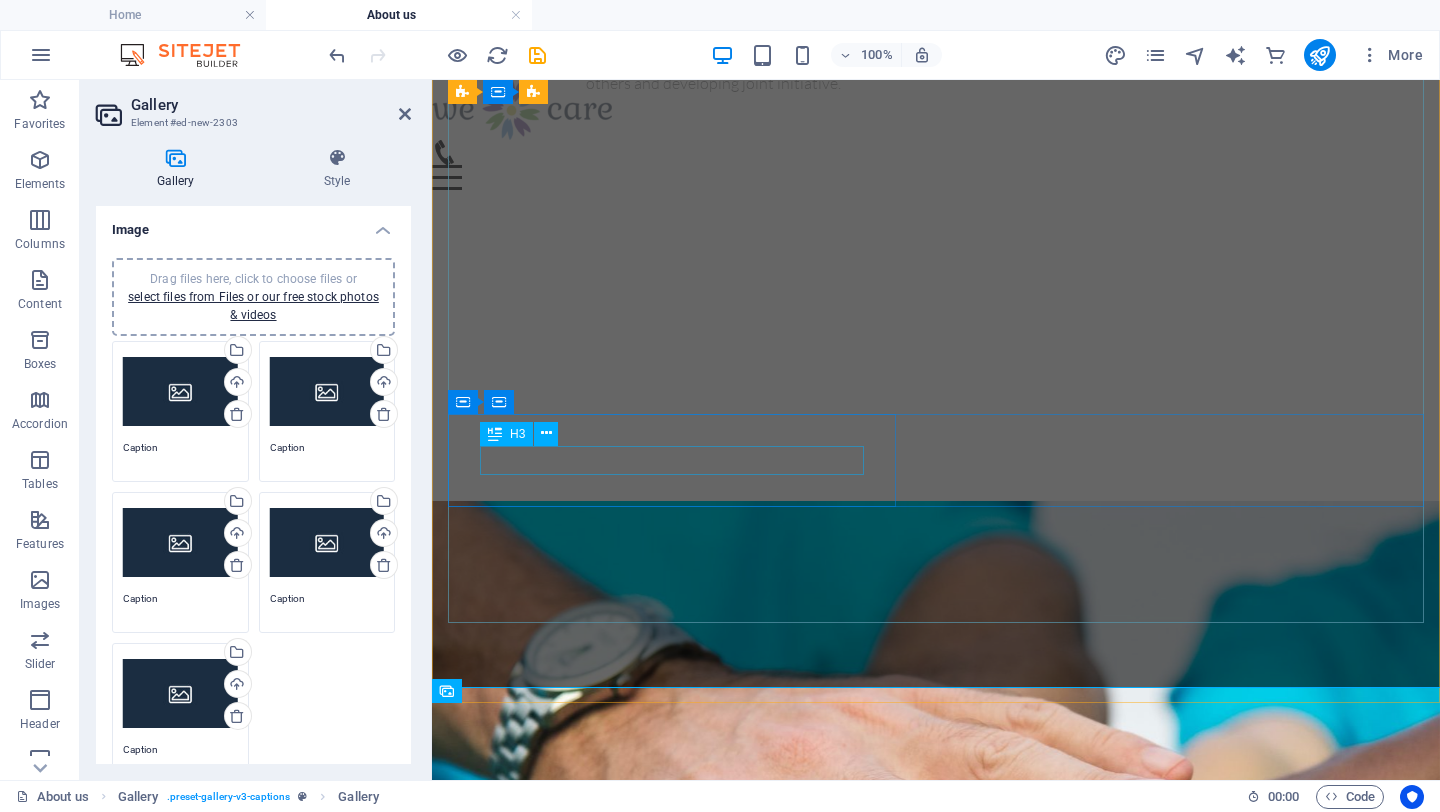 scroll, scrollTop: 1391, scrollLeft: 0, axis: vertical 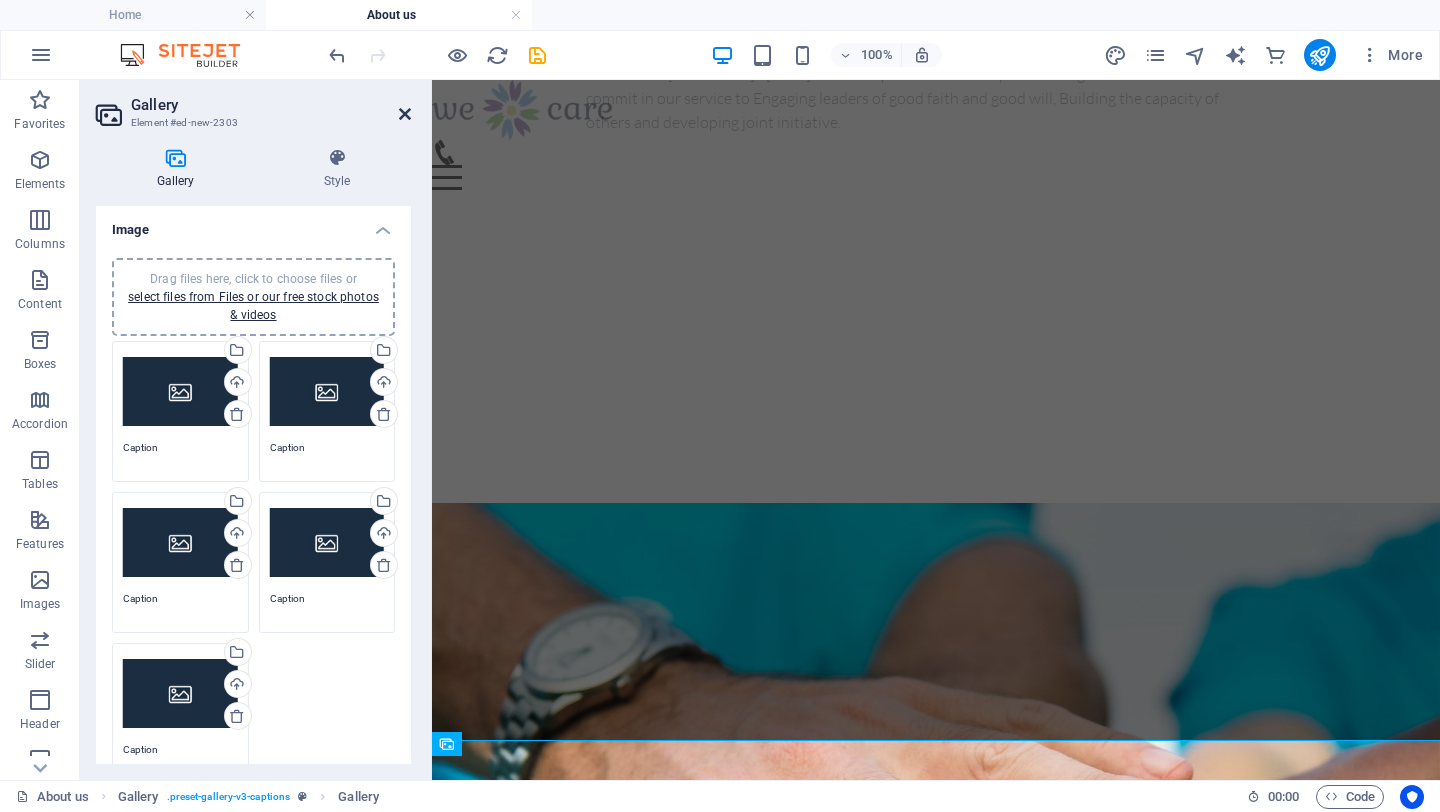 click at bounding box center (405, 114) 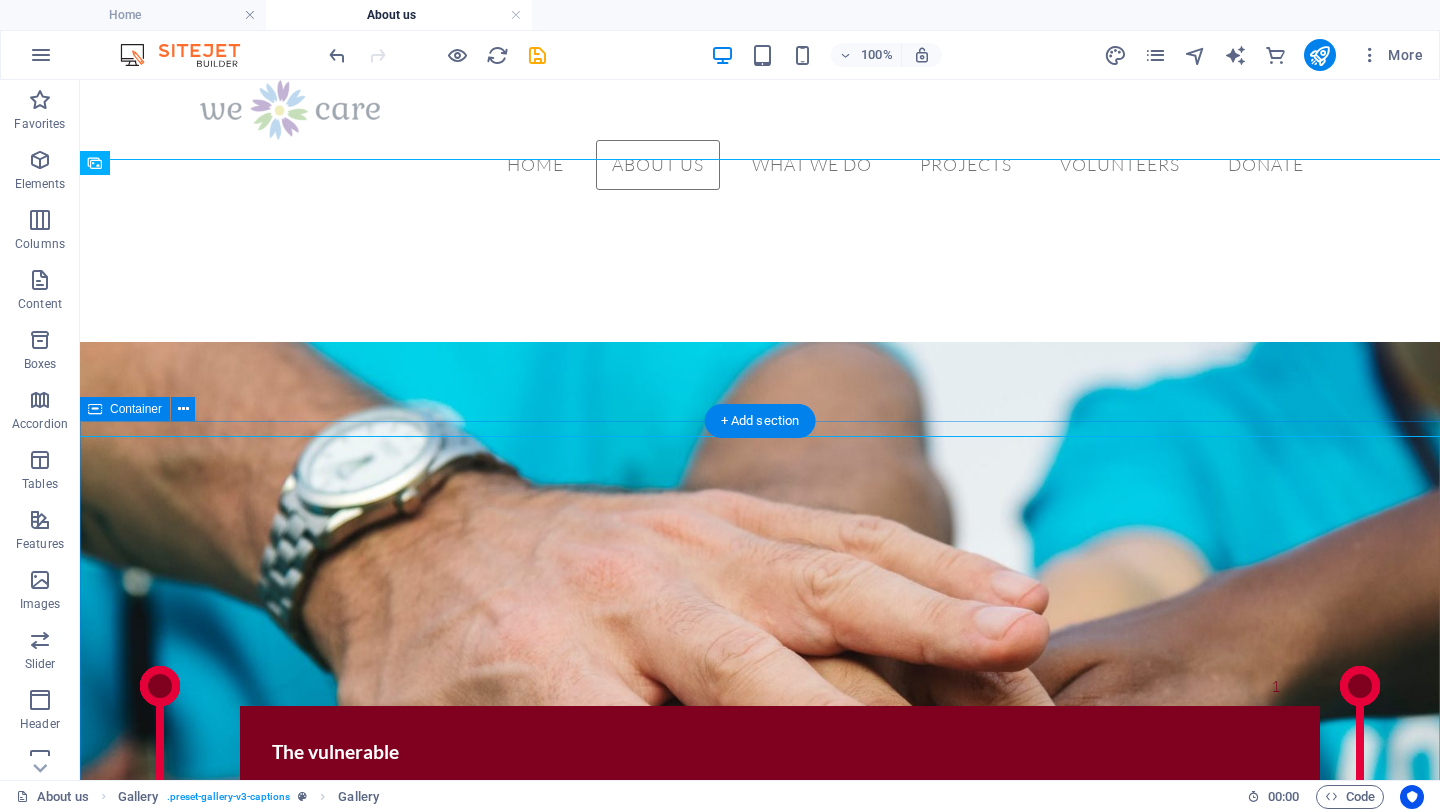 scroll, scrollTop: 1993, scrollLeft: 0, axis: vertical 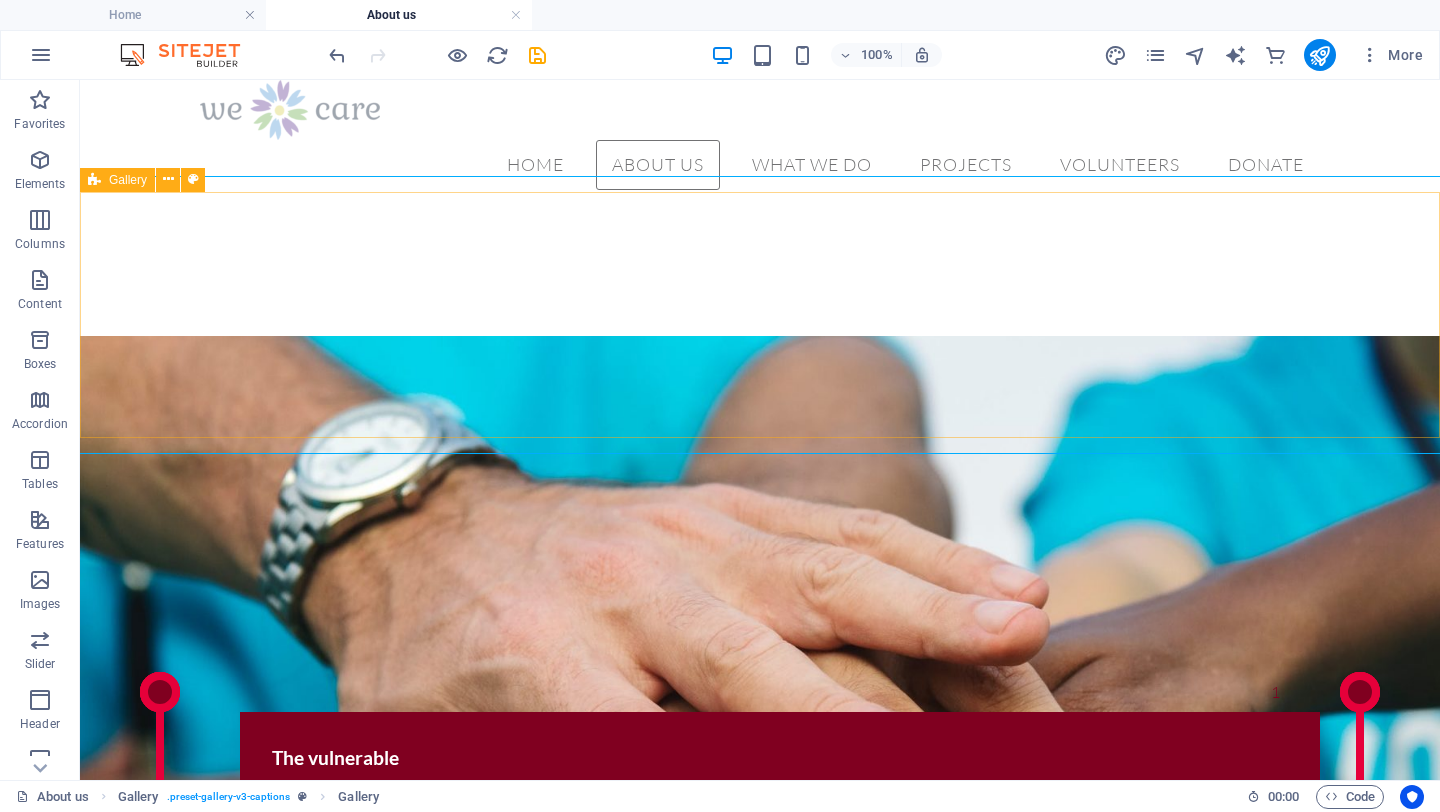 click on "Gallery" at bounding box center [128, 180] 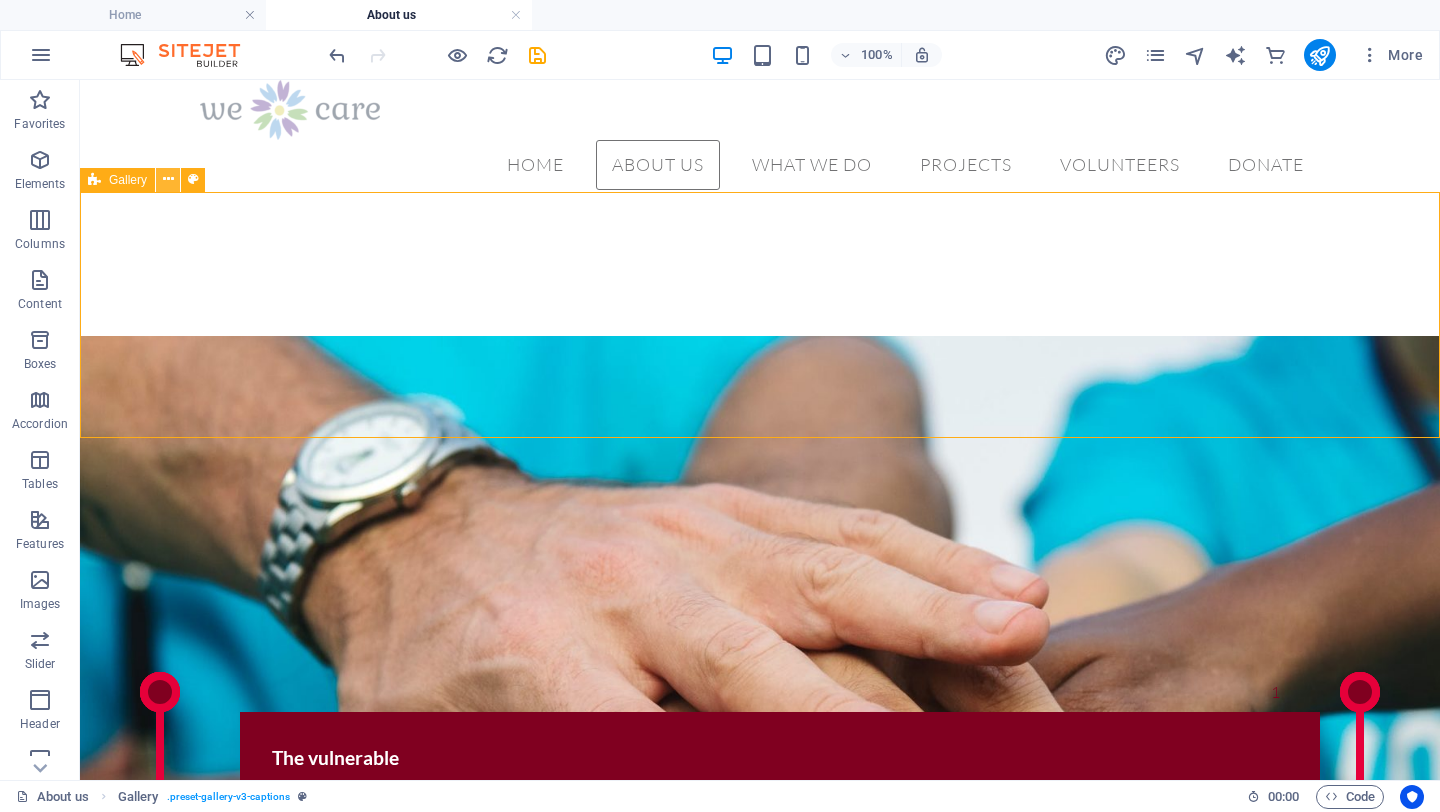 click at bounding box center (168, 179) 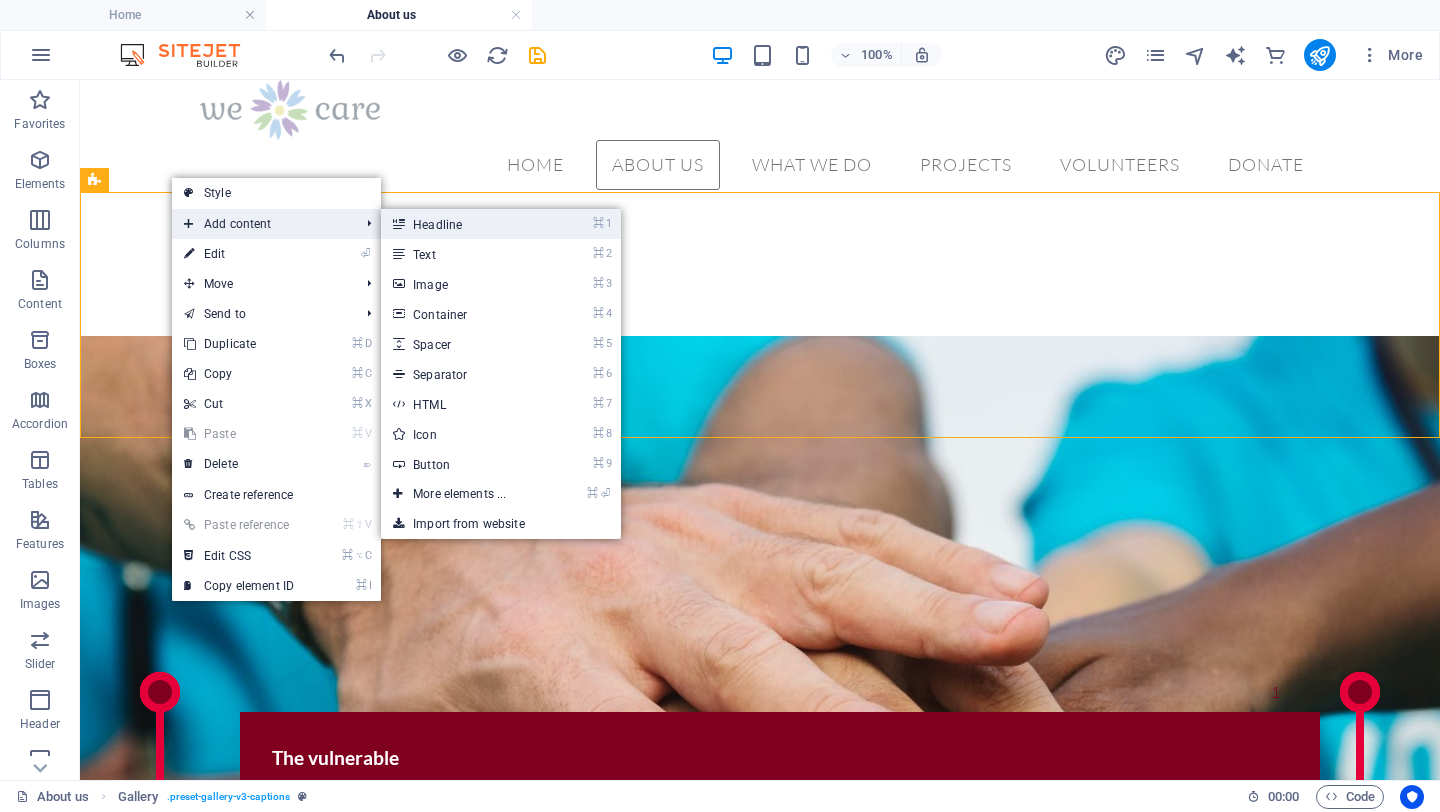 click on "⌘ 1  Headline" at bounding box center (463, 224) 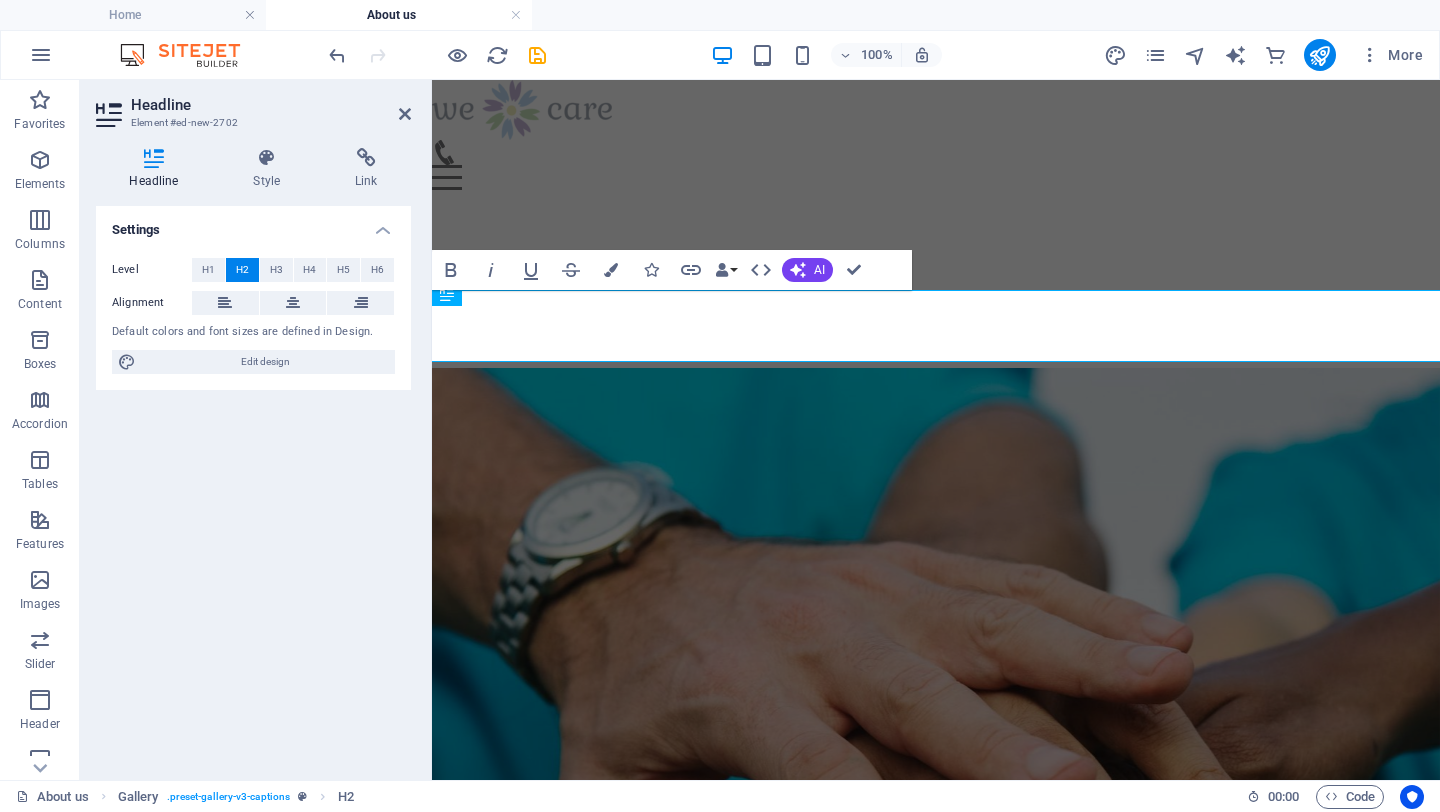 scroll, scrollTop: 1822, scrollLeft: 0, axis: vertical 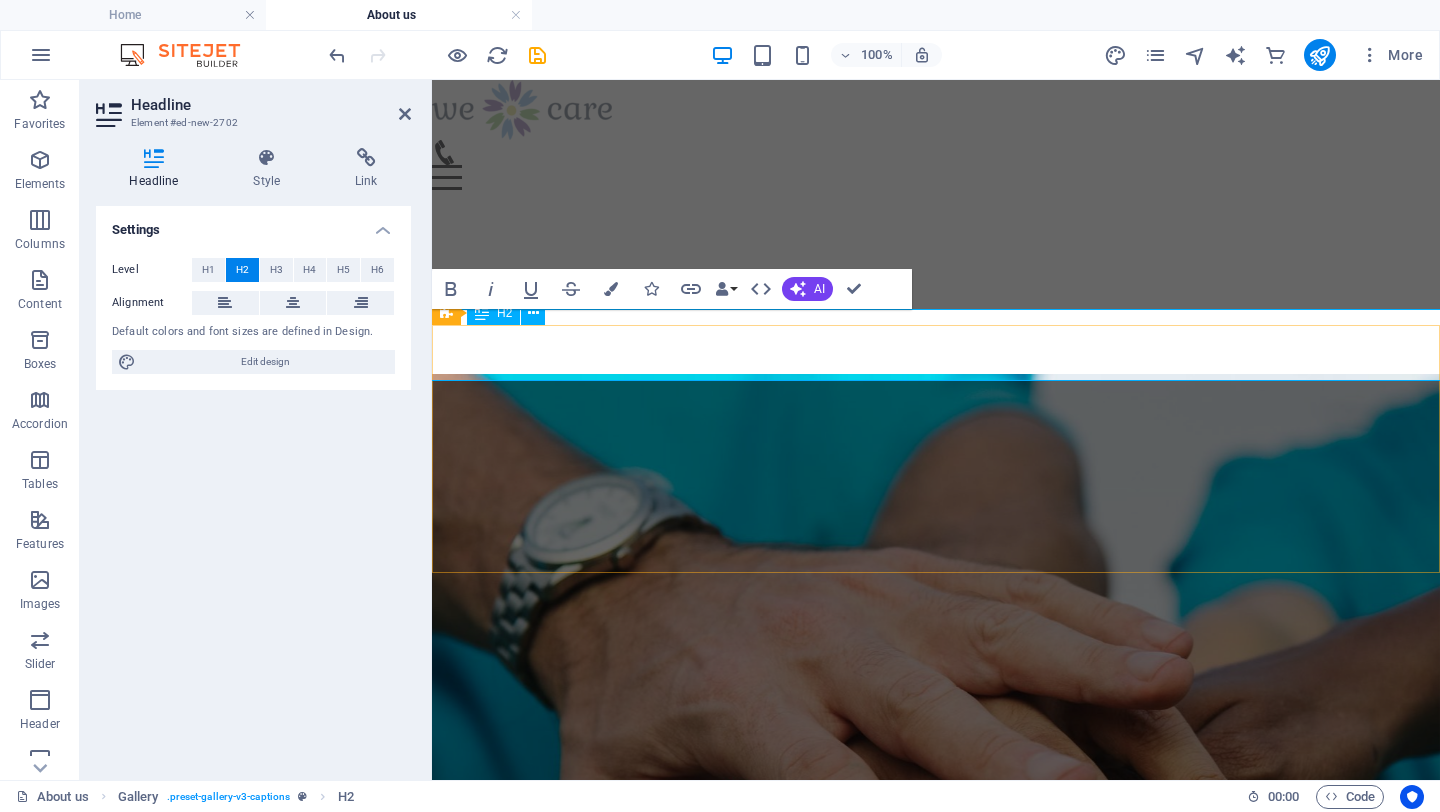 click on "New headline" at bounding box center (936, 1968) 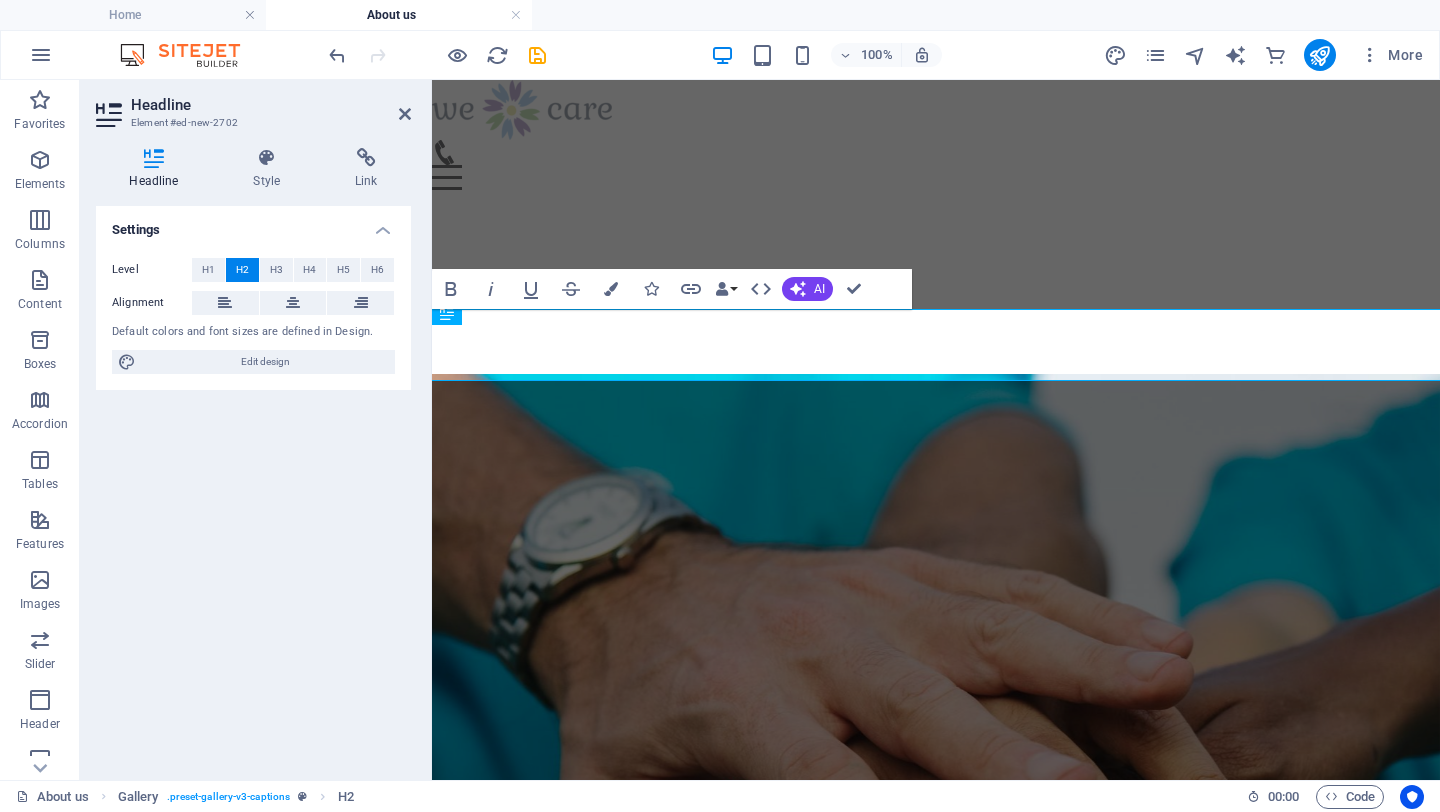 click on "Settings Level H1 H2 H3 H4 H5 H6 Alignment Default colors and font sizes are defined in Design. Edit design" at bounding box center [253, 485] 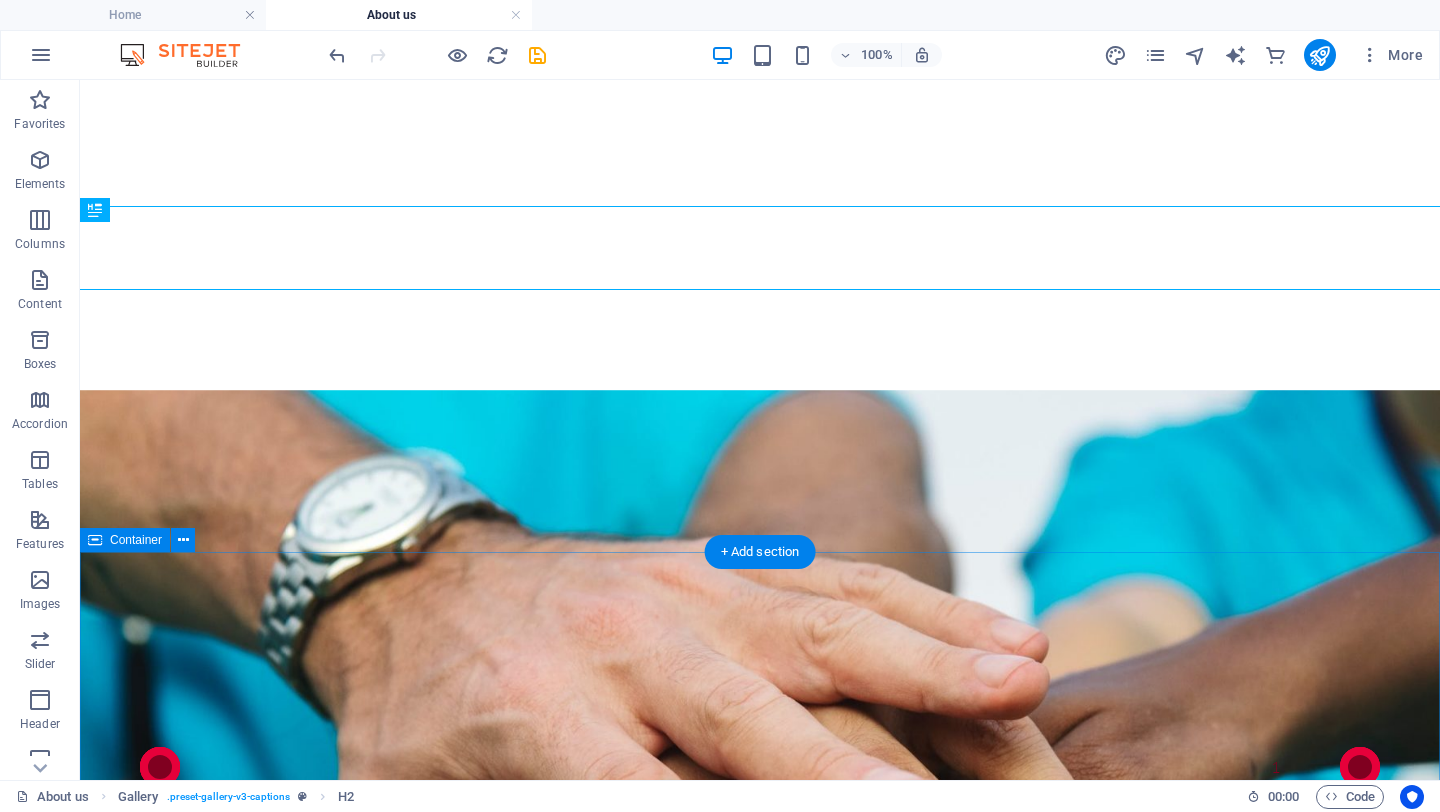 scroll, scrollTop: 1973, scrollLeft: 0, axis: vertical 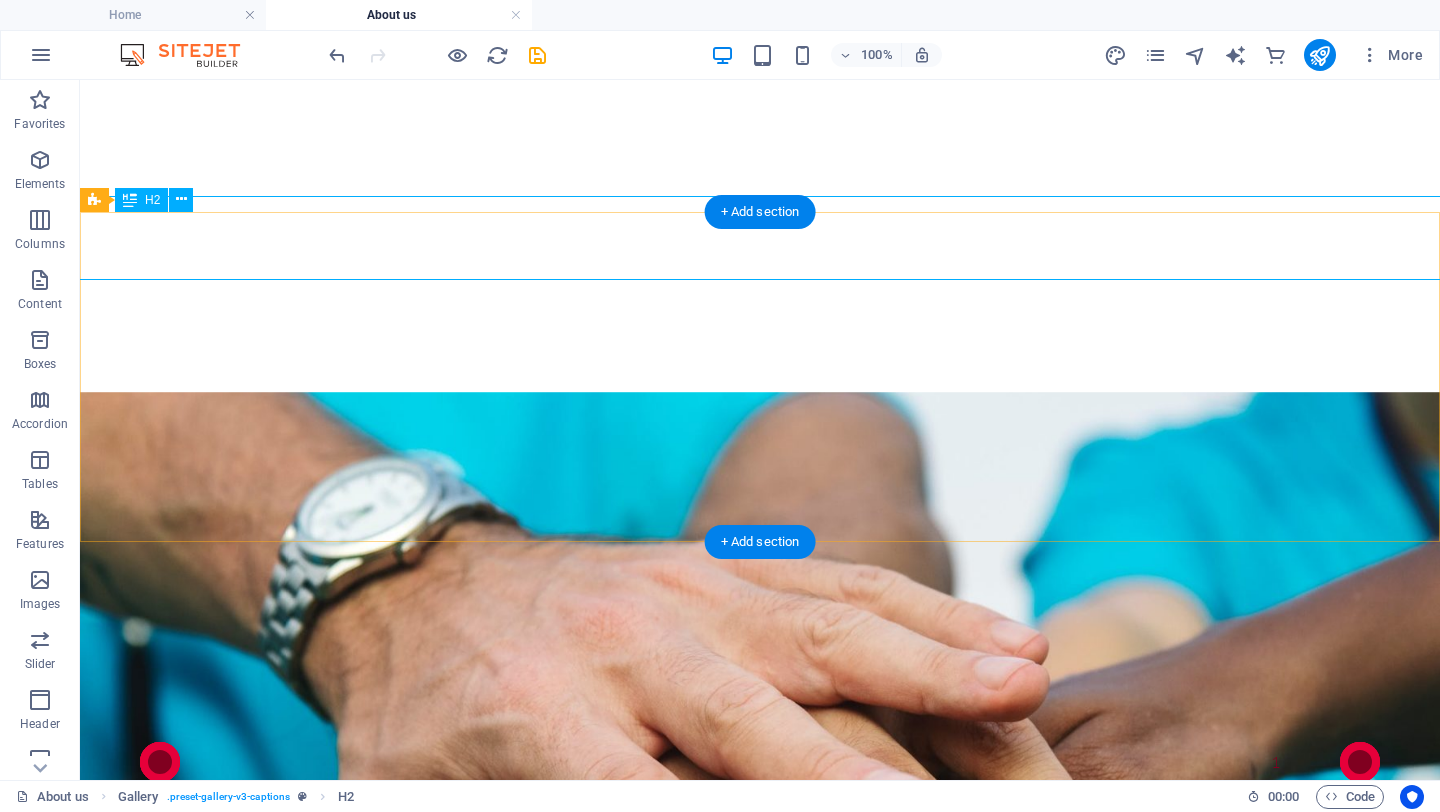 click on "MEET OUR TEAM" at bounding box center [760, 1921] 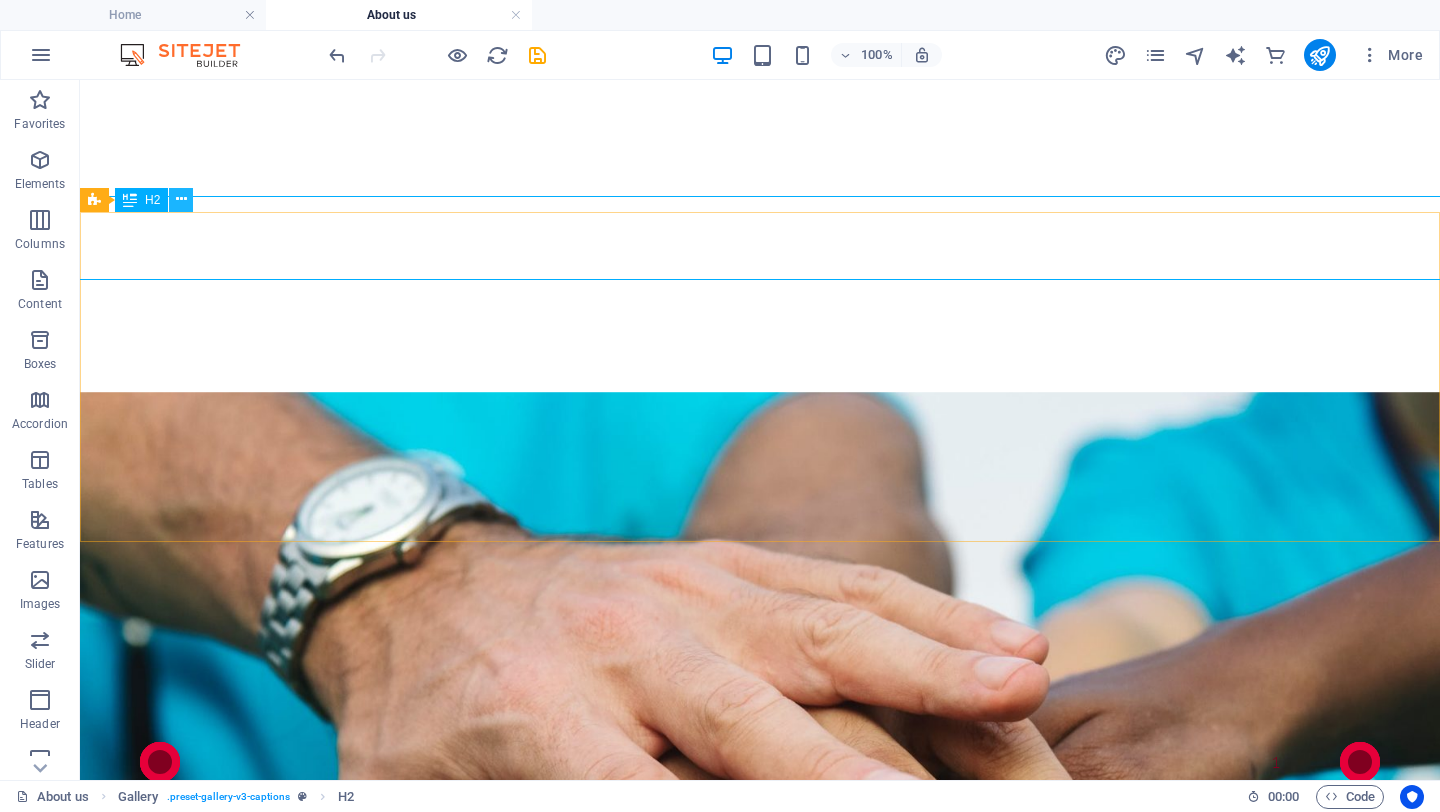 click at bounding box center (181, 199) 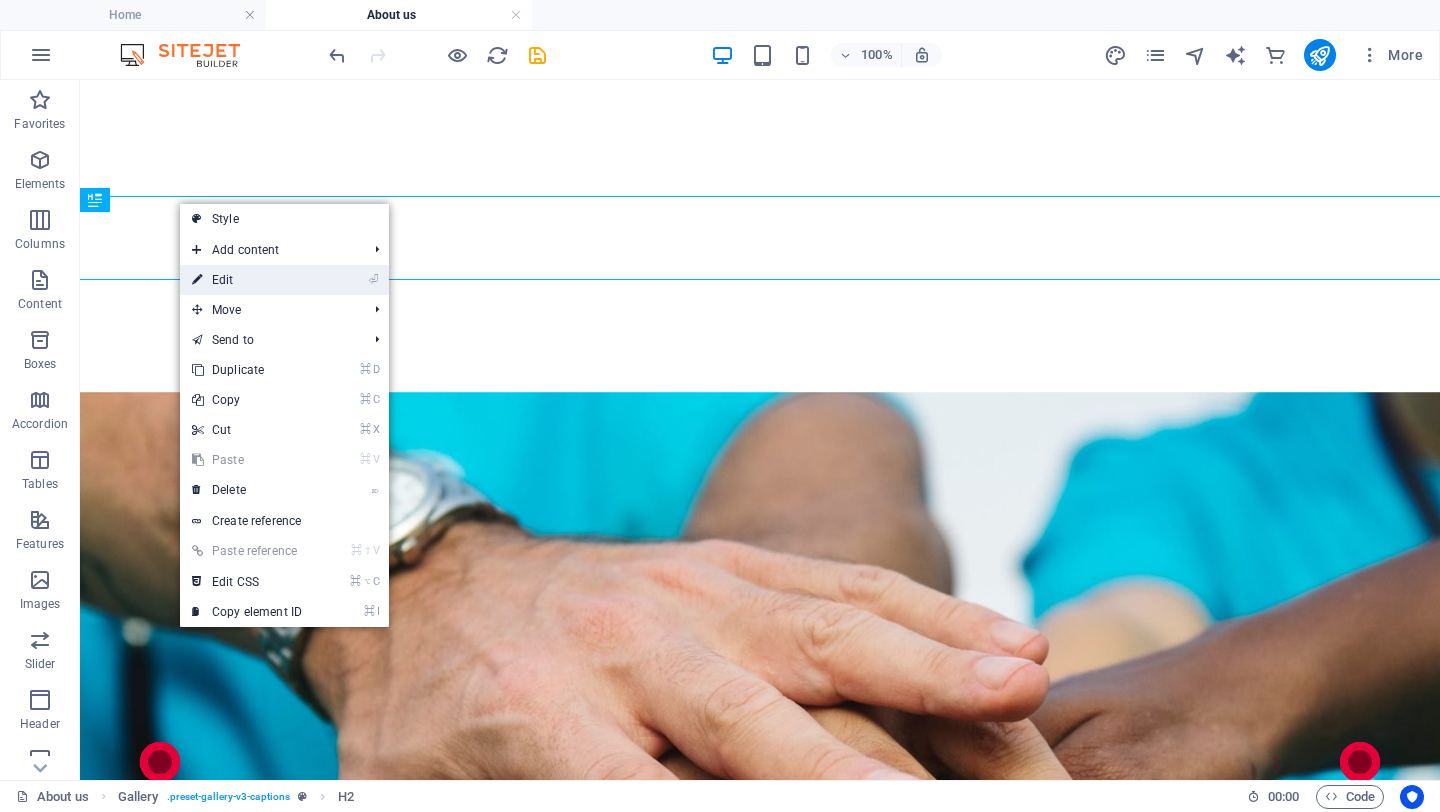click on "⏎  Edit" at bounding box center (247, 280) 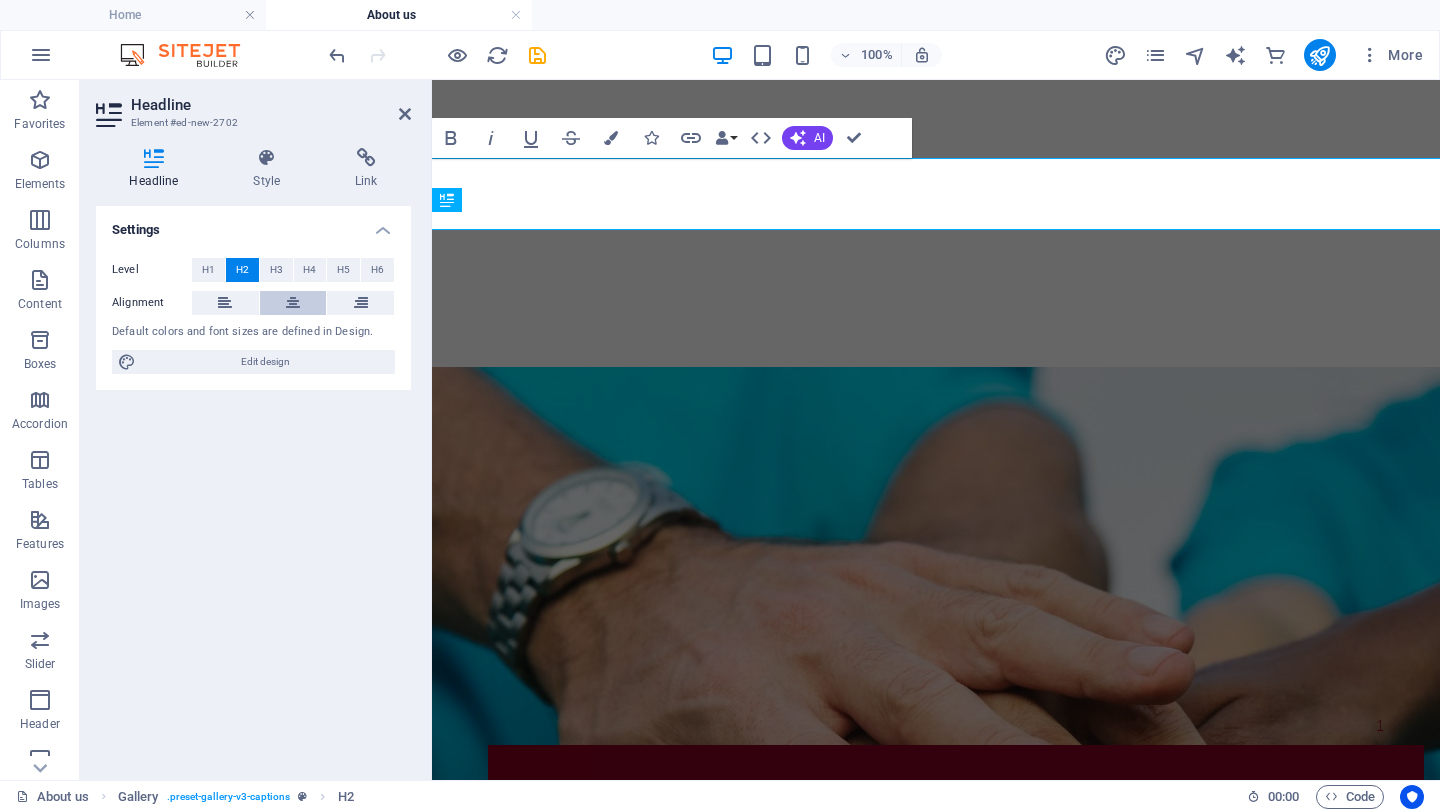 click at bounding box center (293, 303) 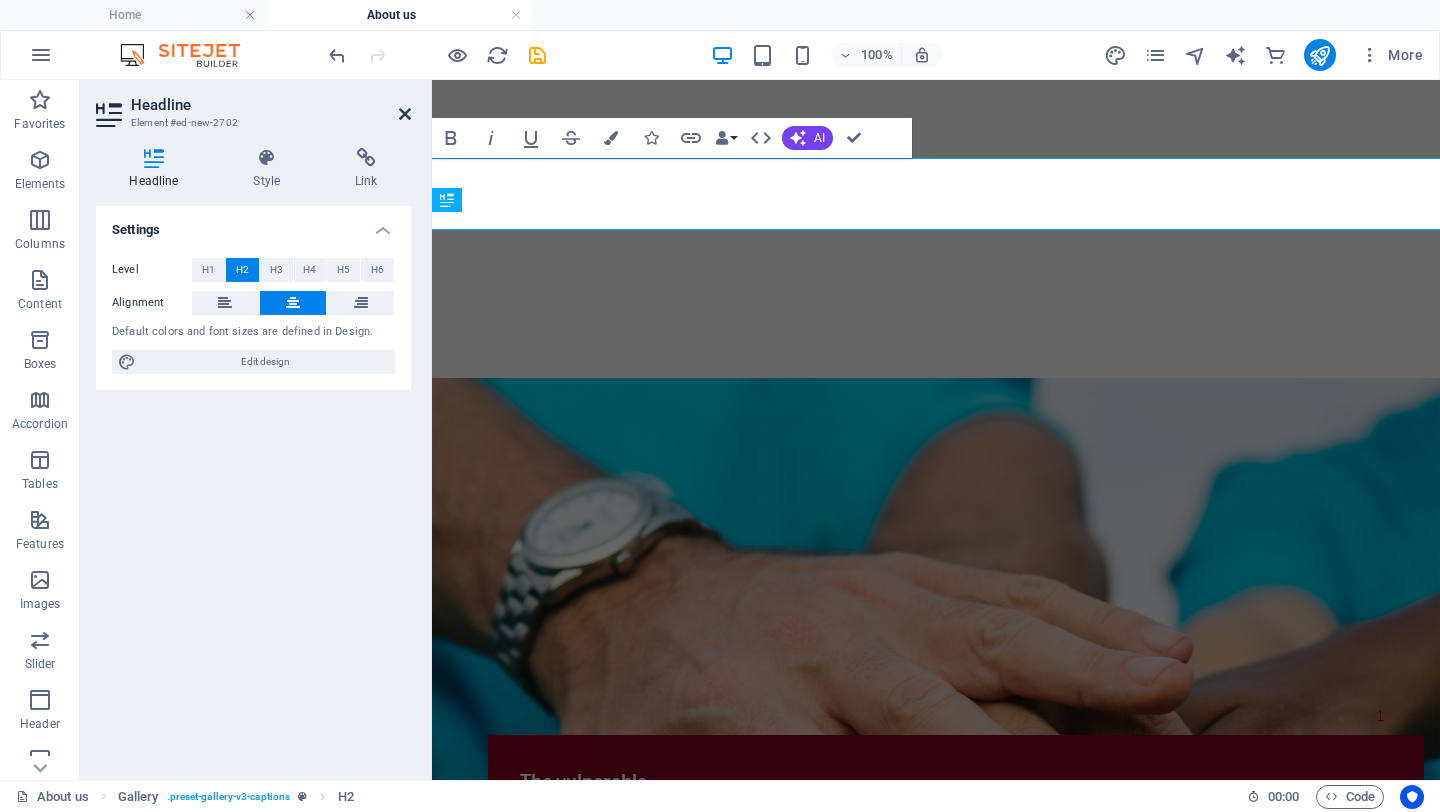 click at bounding box center [405, 114] 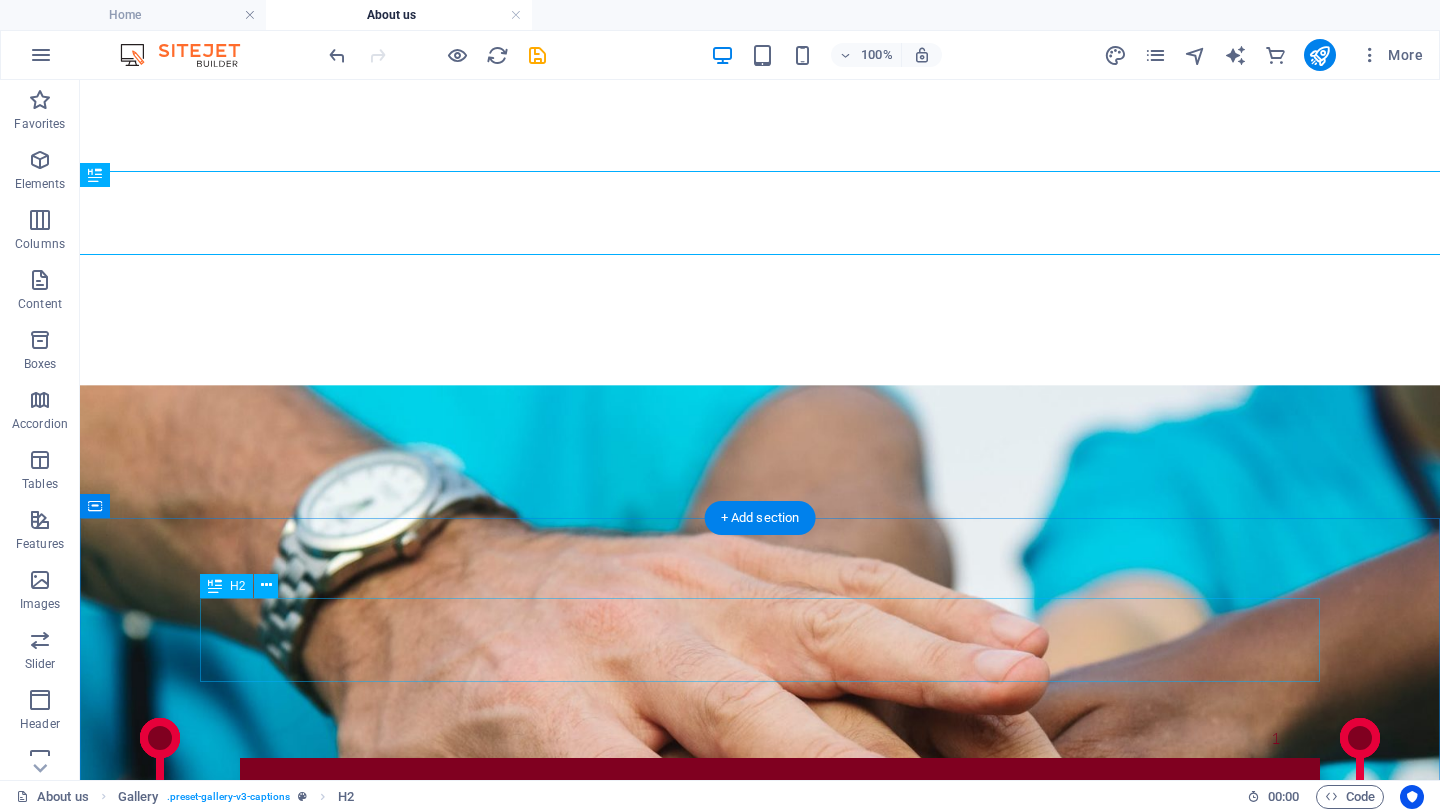 click on "FAQ" at bounding box center [760, 2324] 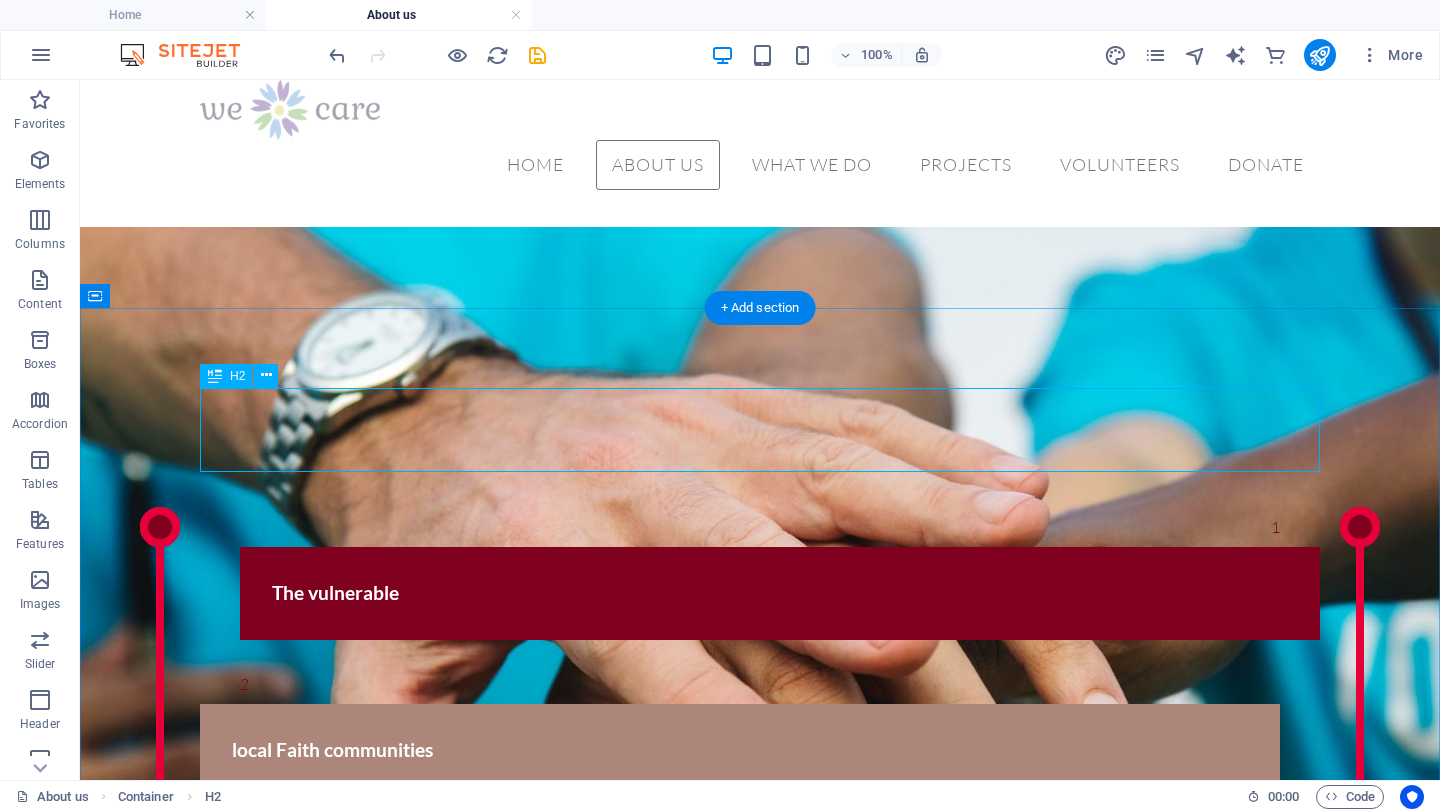 scroll, scrollTop: 2131, scrollLeft: 0, axis: vertical 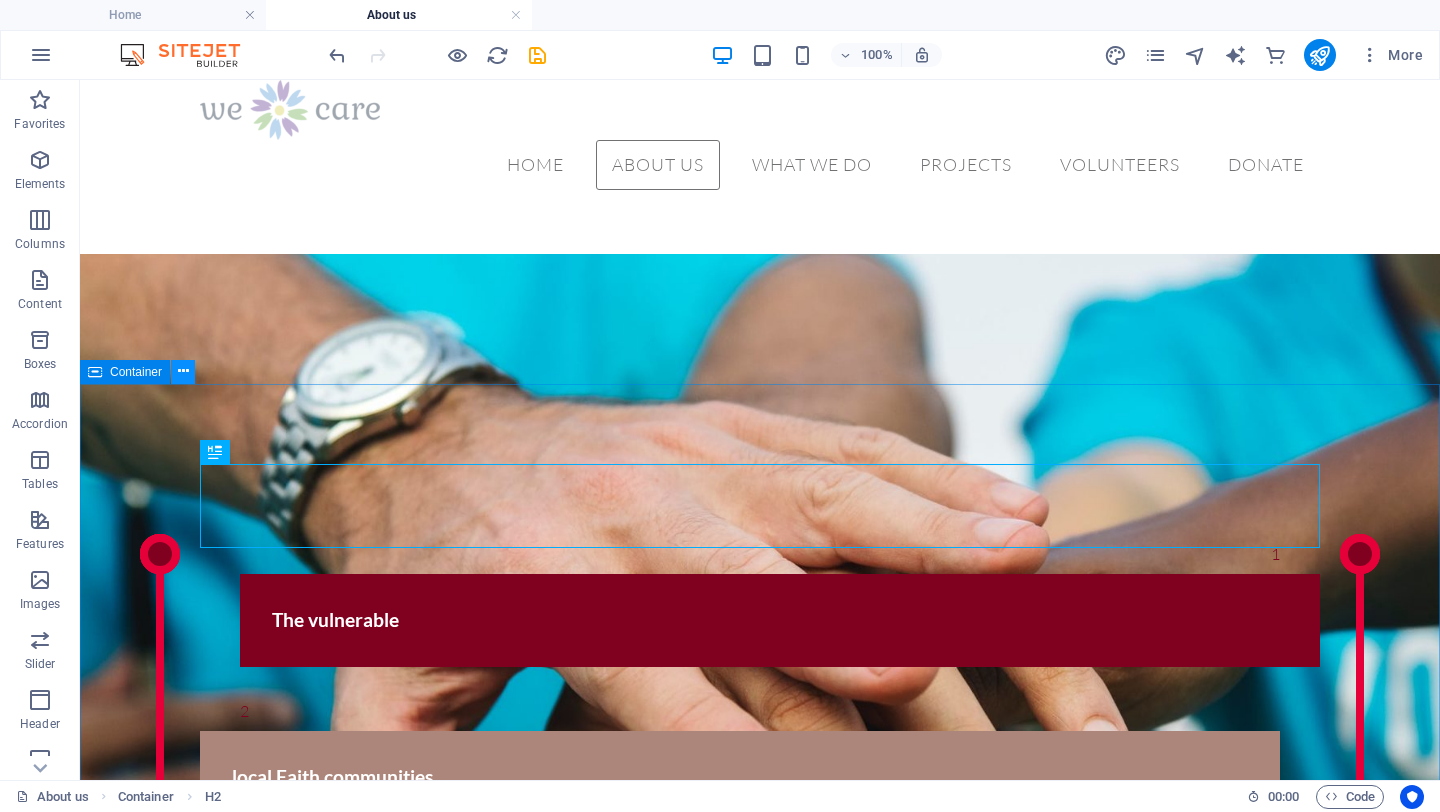 click at bounding box center [183, 371] 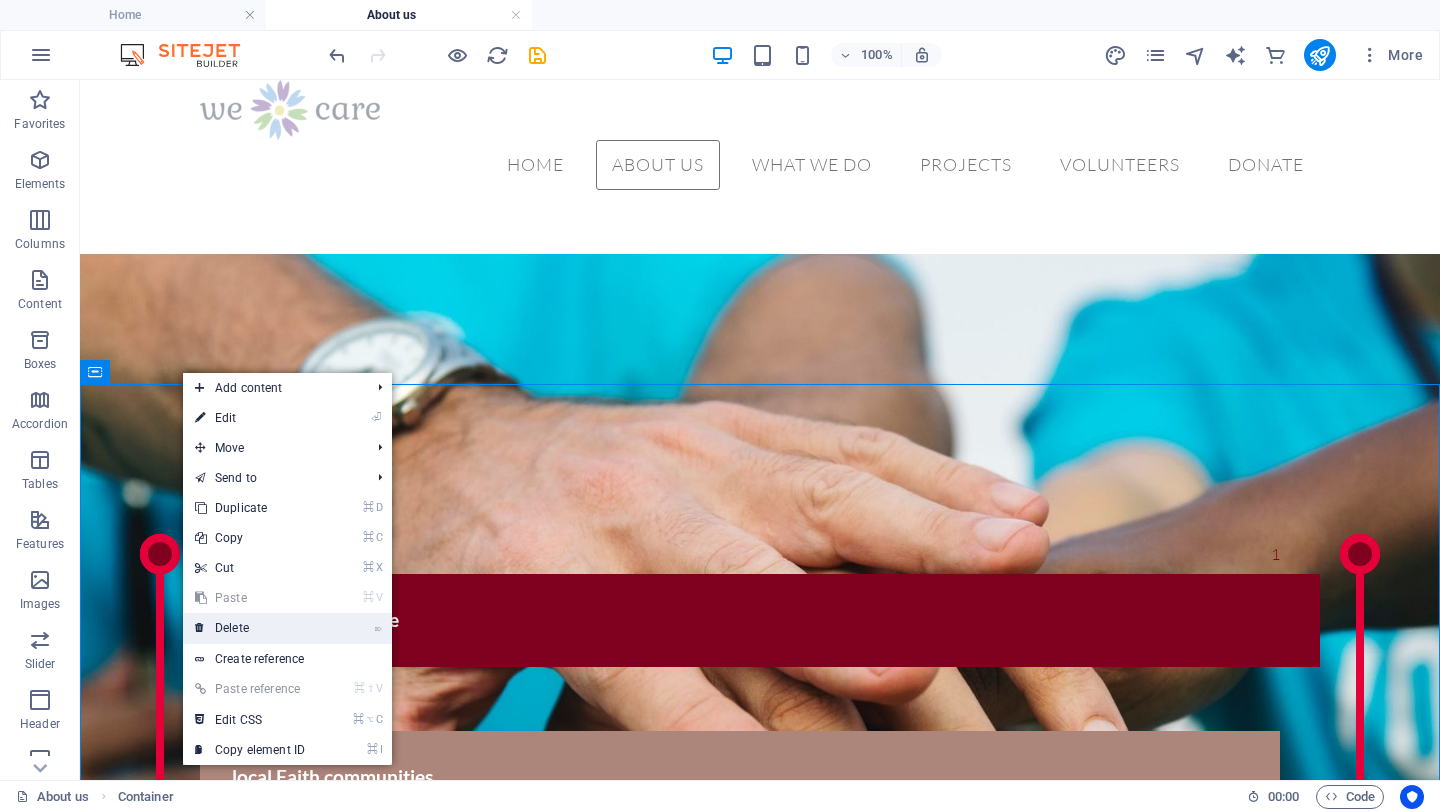 click on "⌦  Delete" at bounding box center (250, 628) 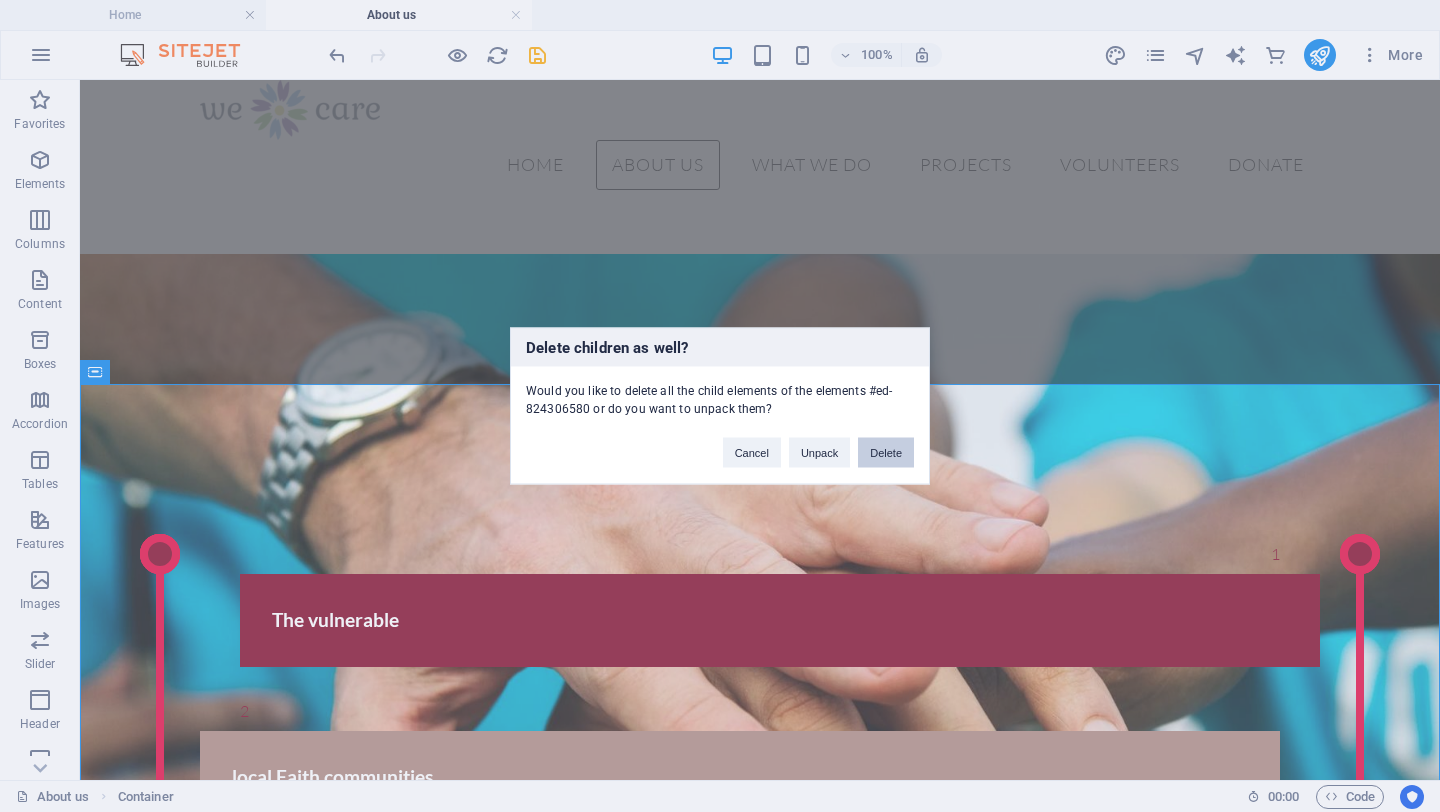 click on "Delete" at bounding box center (886, 453) 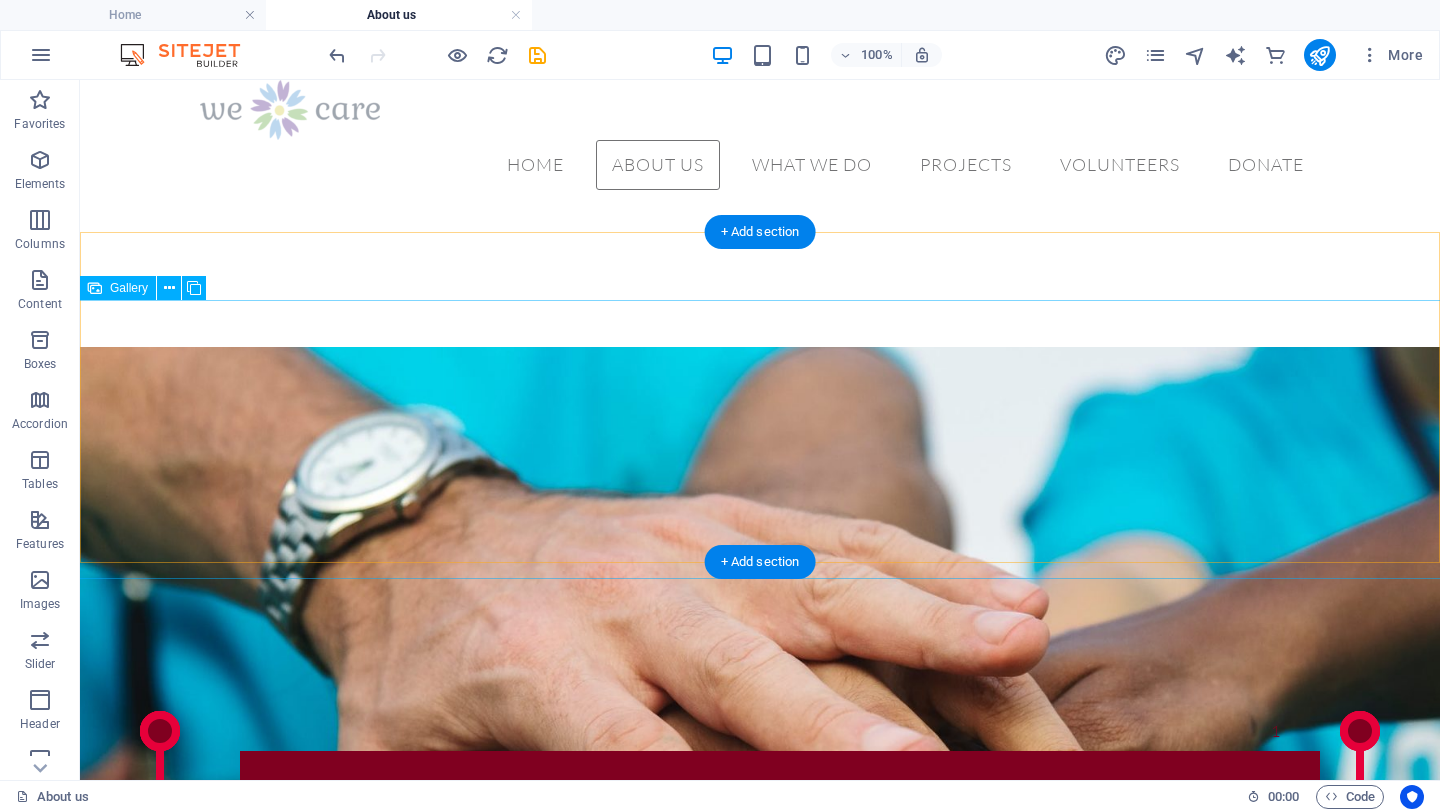 scroll, scrollTop: 1952, scrollLeft: 0, axis: vertical 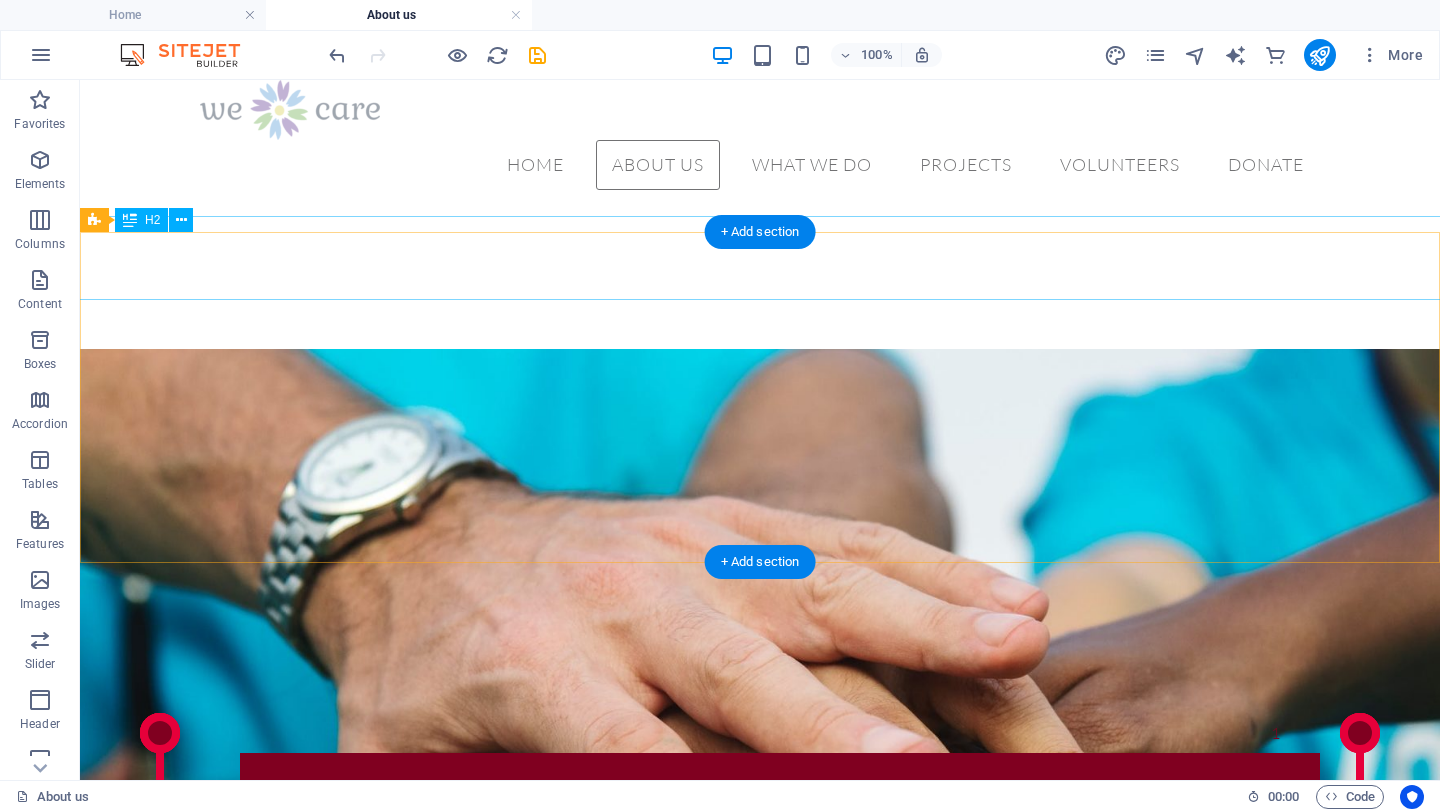 click on "MEET OUR TEAM" at bounding box center (760, 1893) 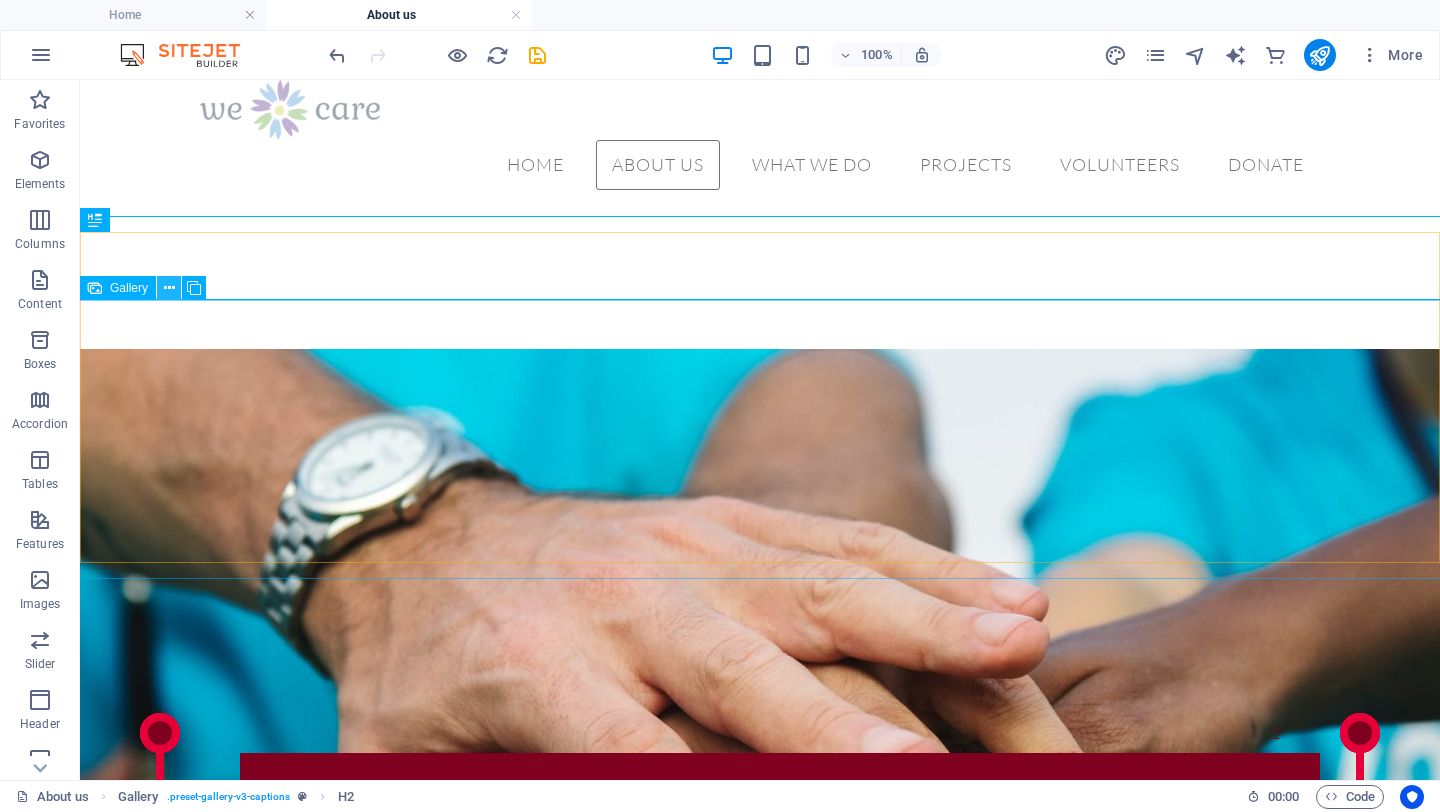 click at bounding box center (169, 288) 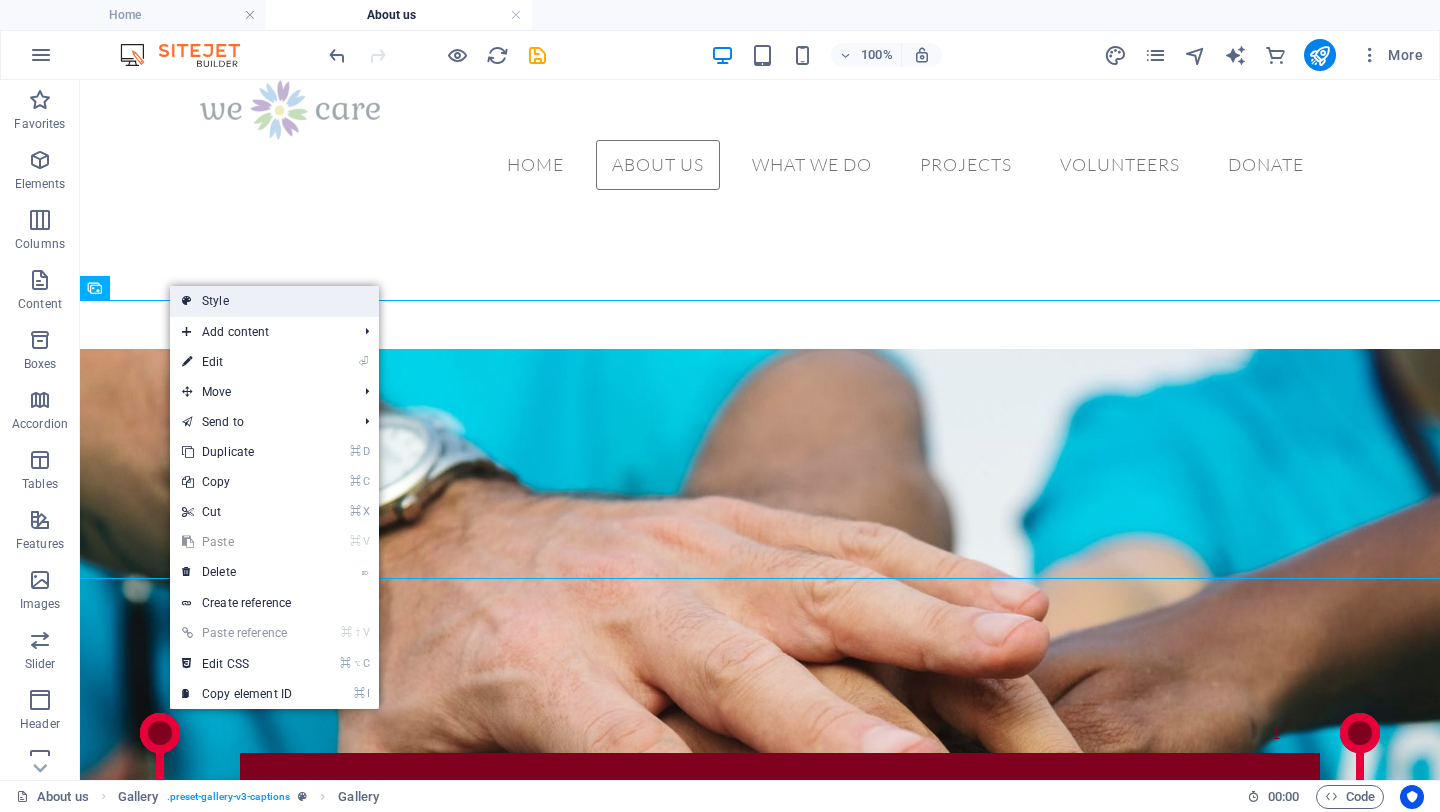 click on "Style" at bounding box center (274, 301) 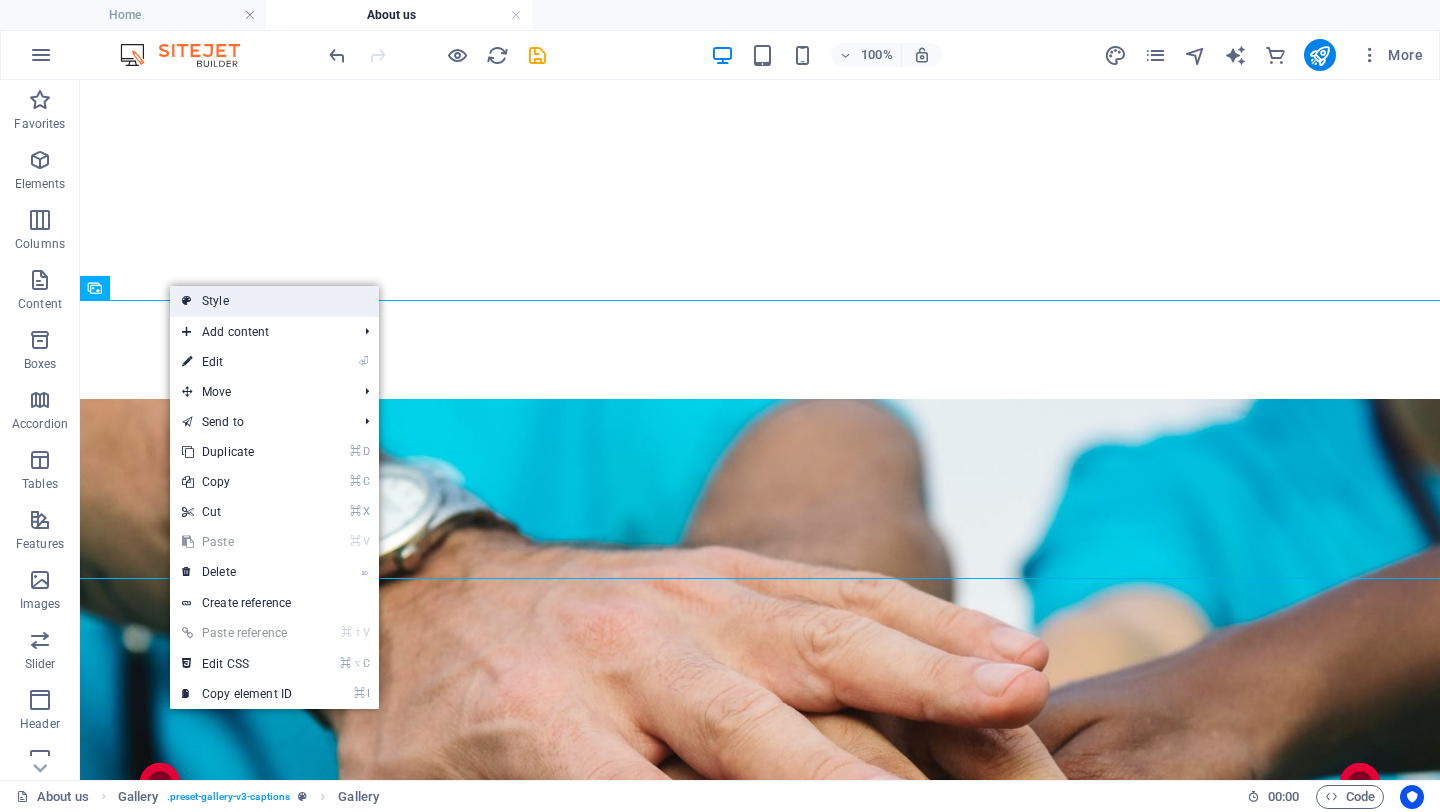 select on "rem" 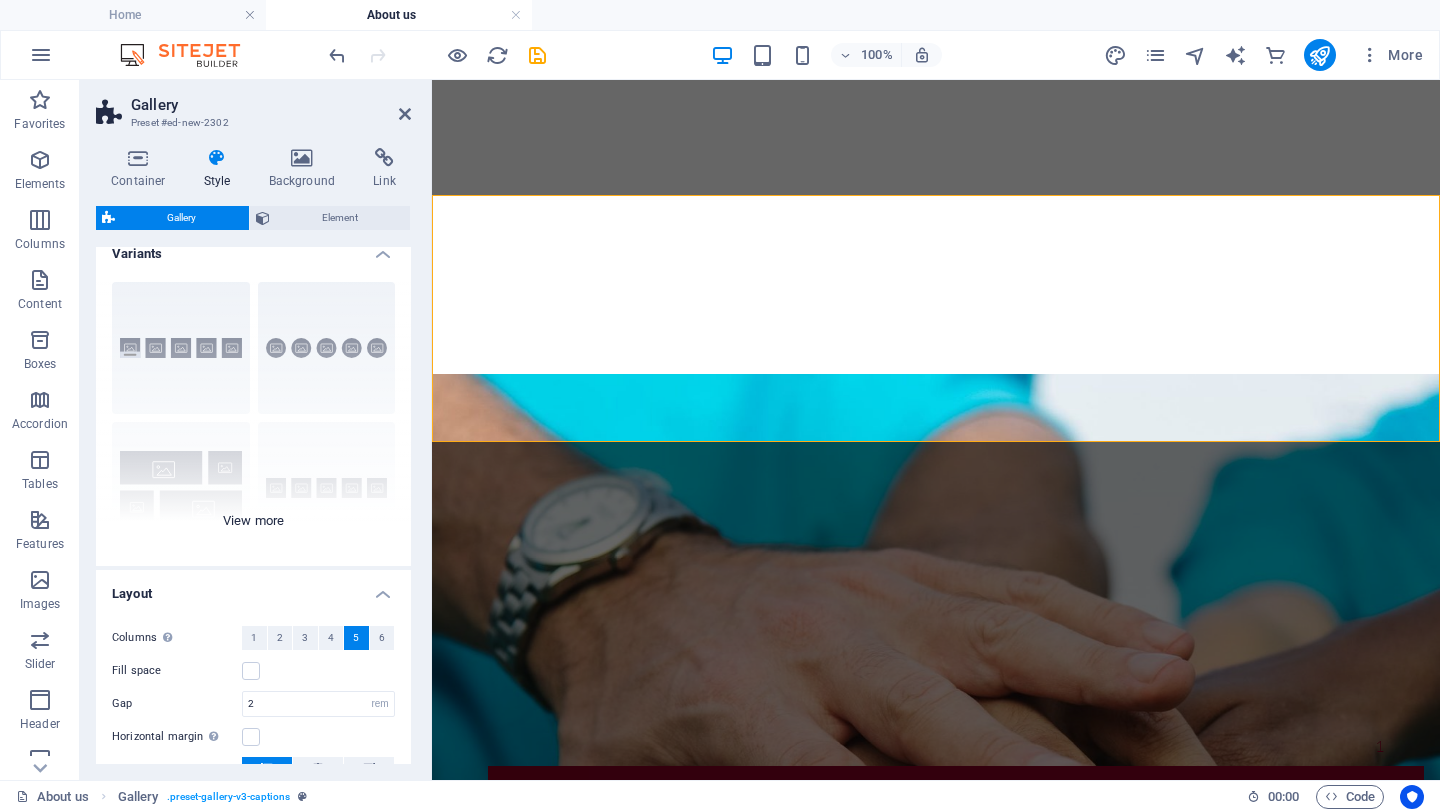 scroll, scrollTop: 18, scrollLeft: 0, axis: vertical 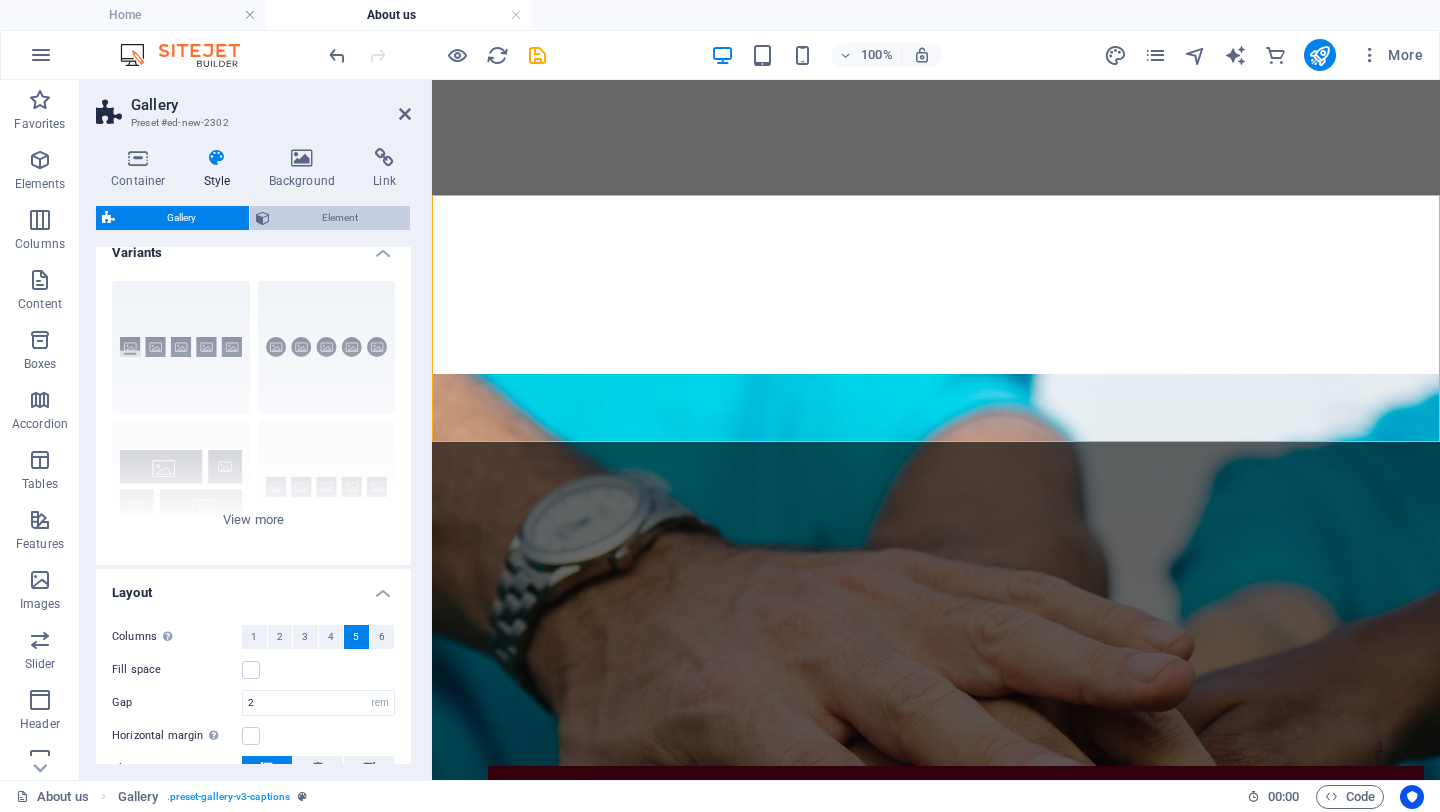 click on "Element" at bounding box center [340, 218] 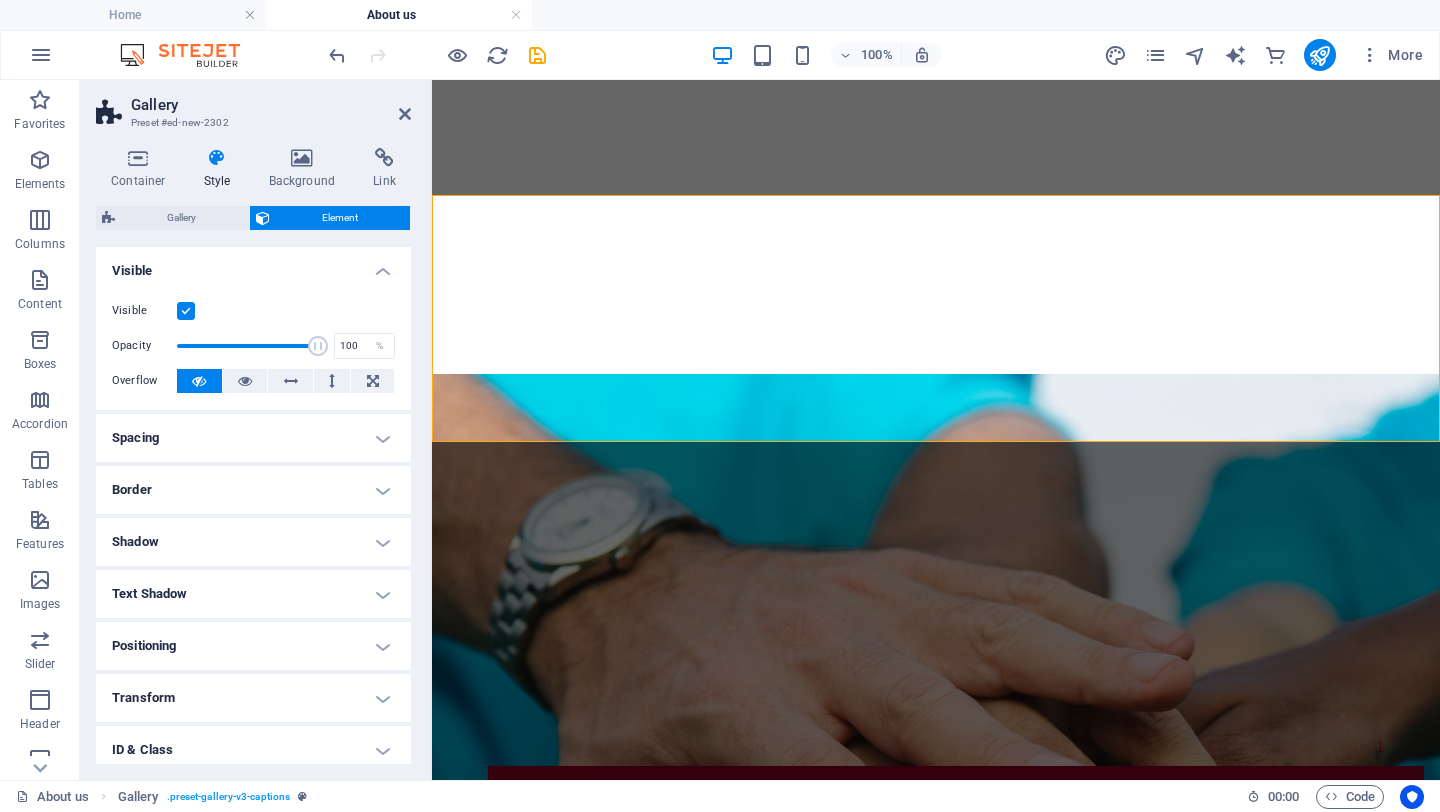 click on "Spacing" at bounding box center (253, 438) 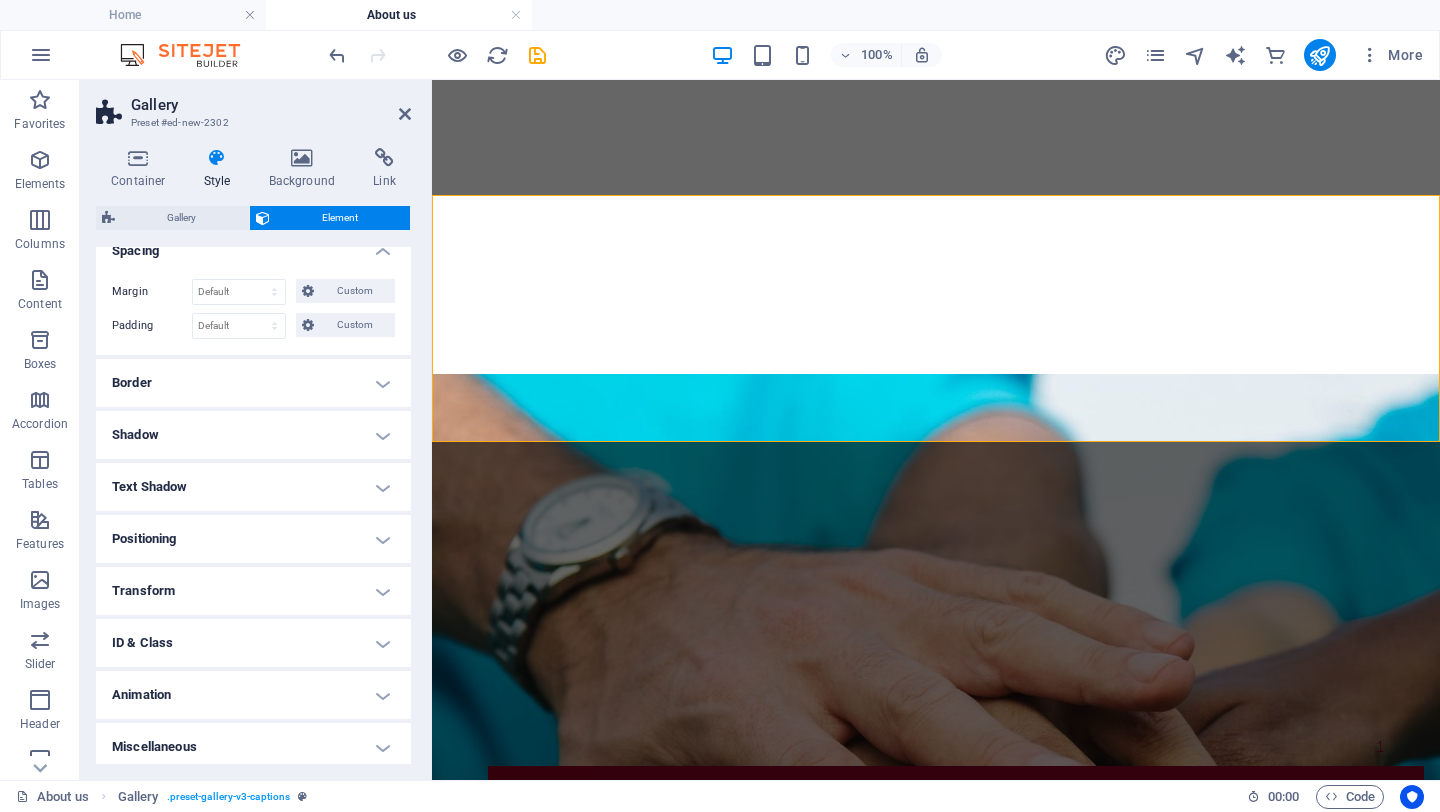scroll, scrollTop: 193, scrollLeft: 0, axis: vertical 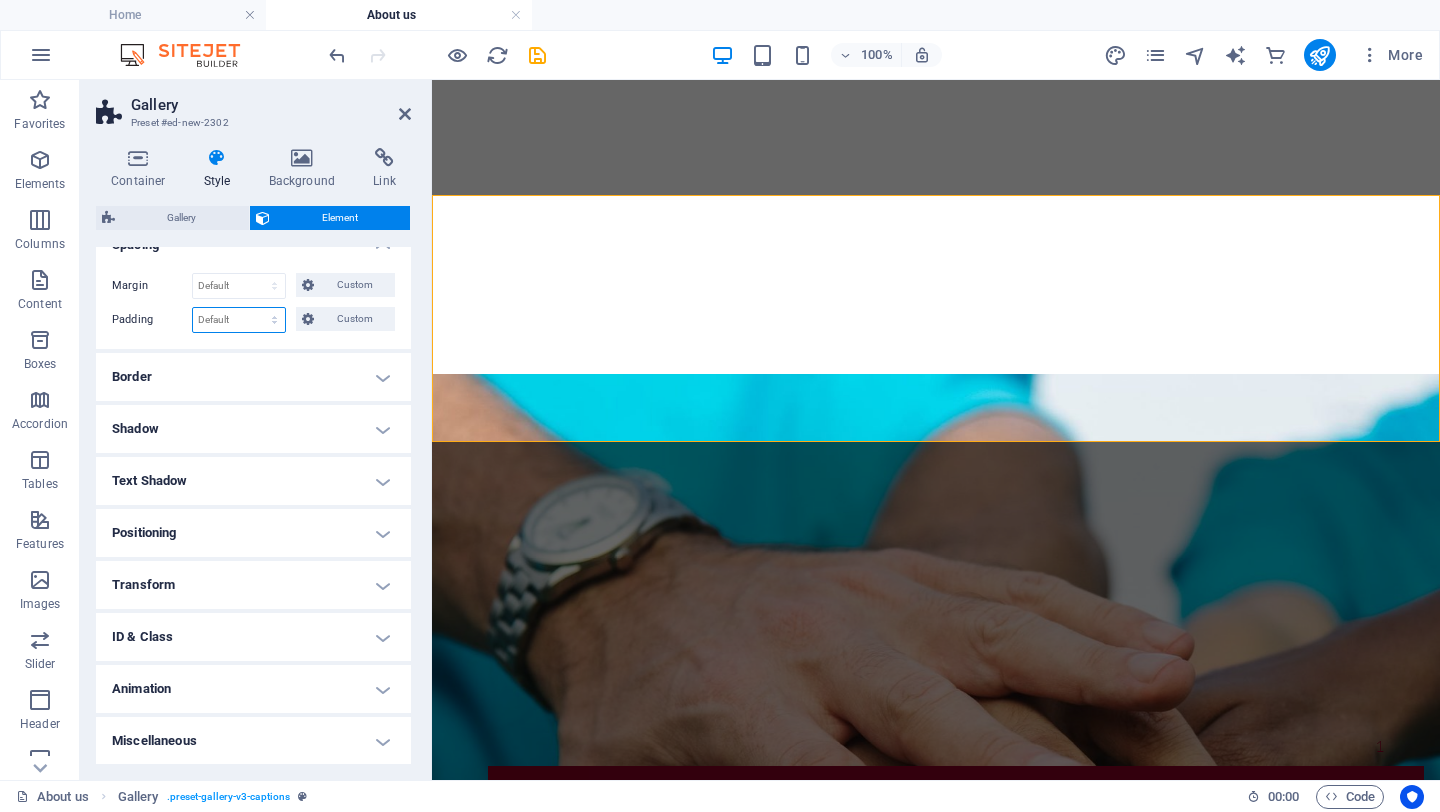 click on "Default px rem % vh vw Custom" at bounding box center [239, 320] 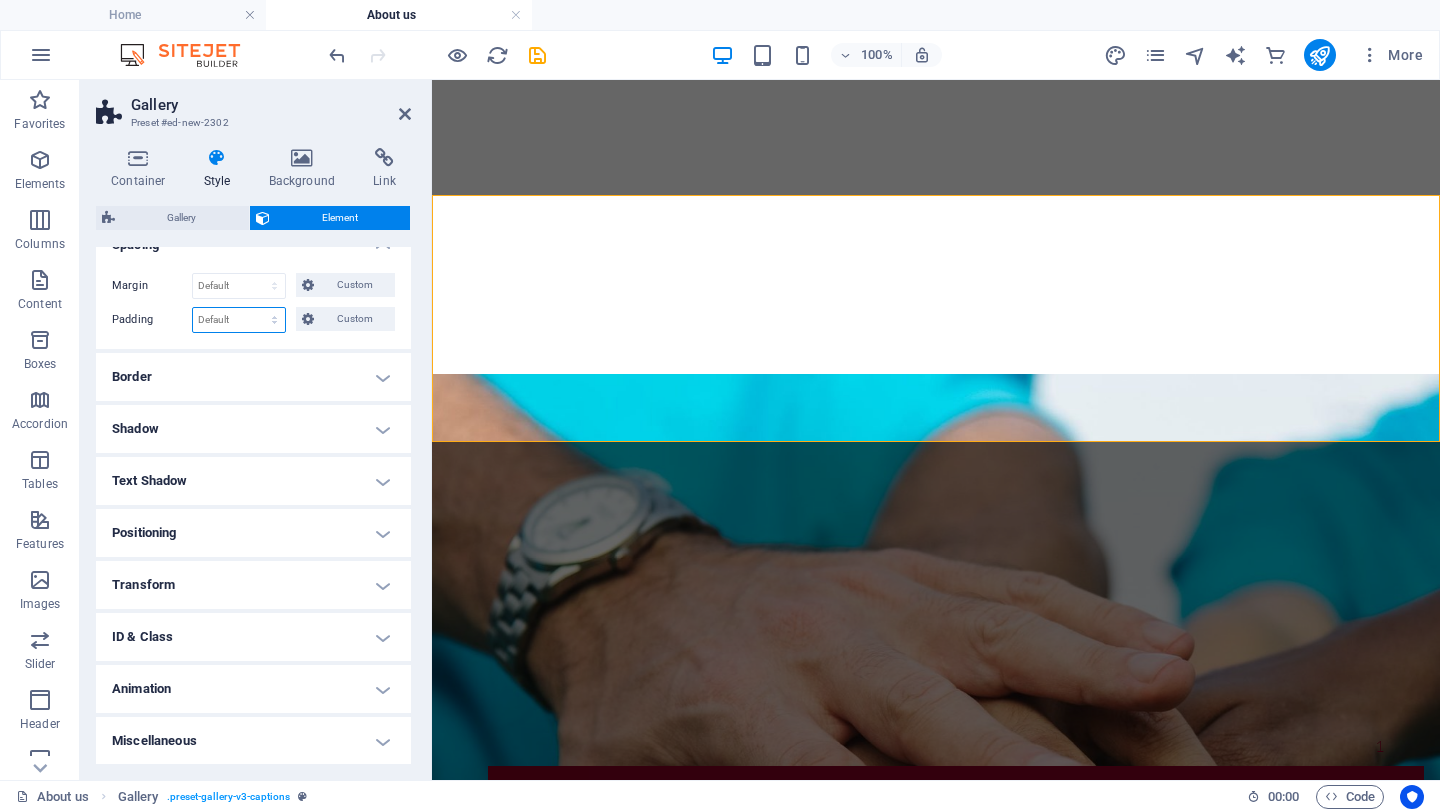 select on "%" 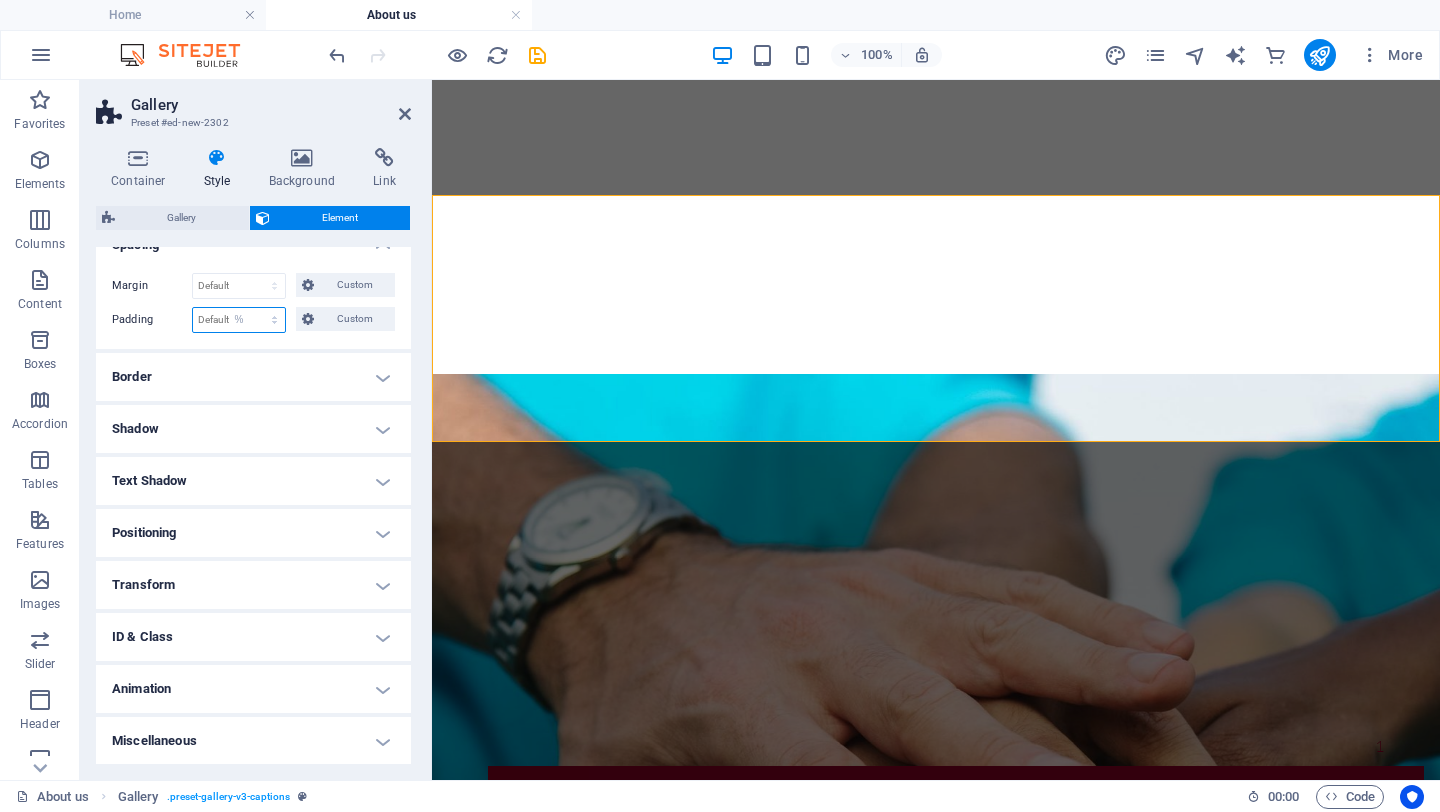 type on "100" 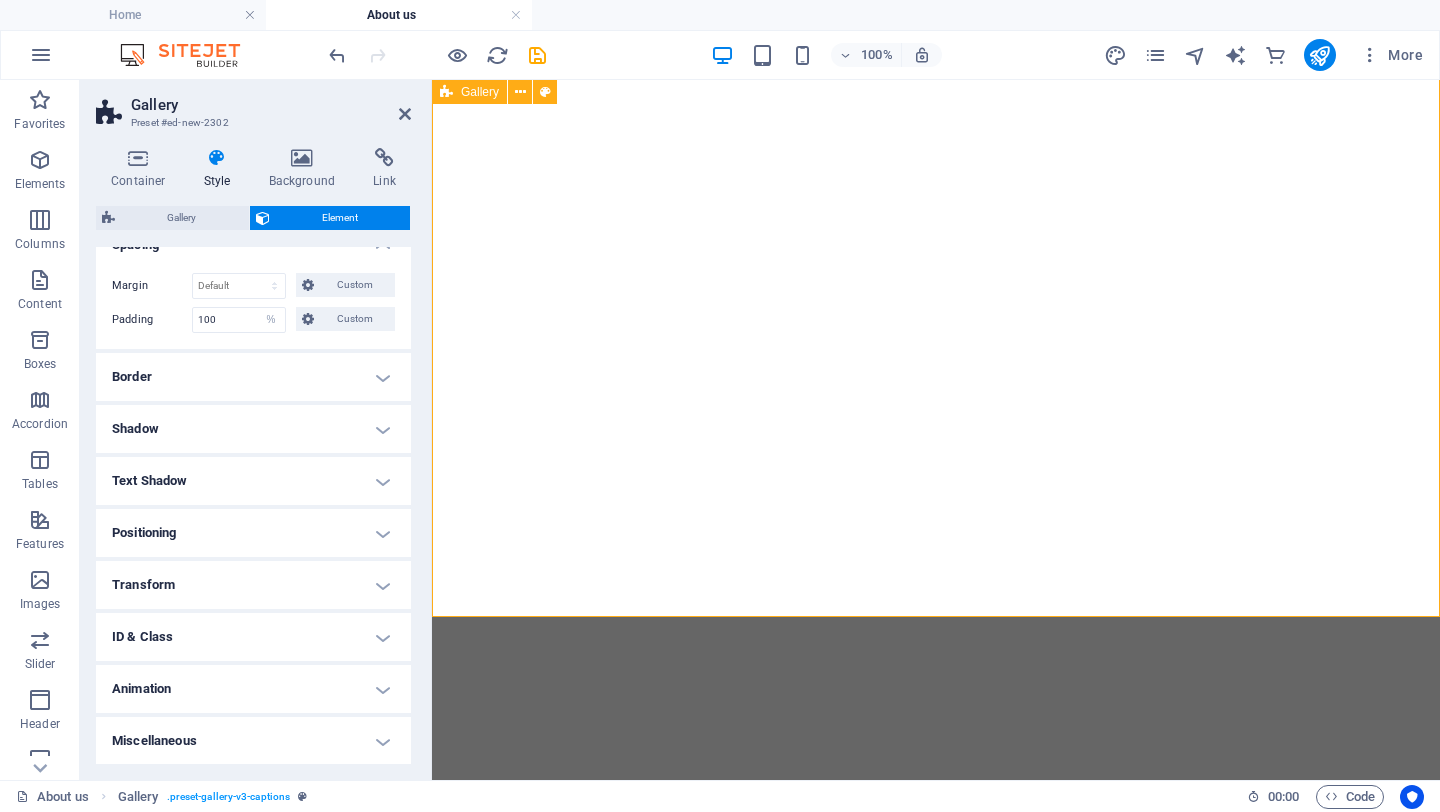 scroll, scrollTop: 4015, scrollLeft: 0, axis: vertical 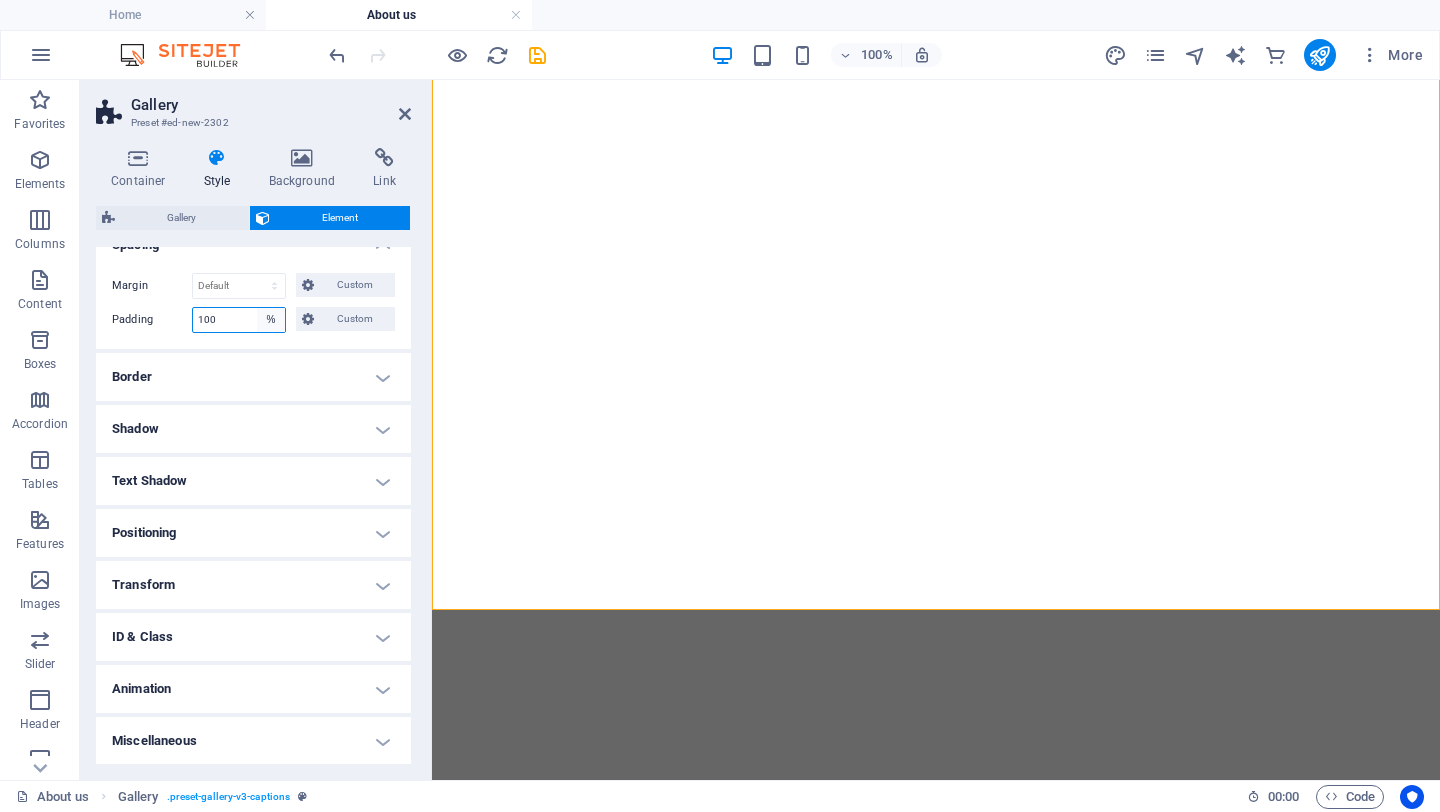 click on "Default px rem % vh vw Custom" at bounding box center [271, 320] 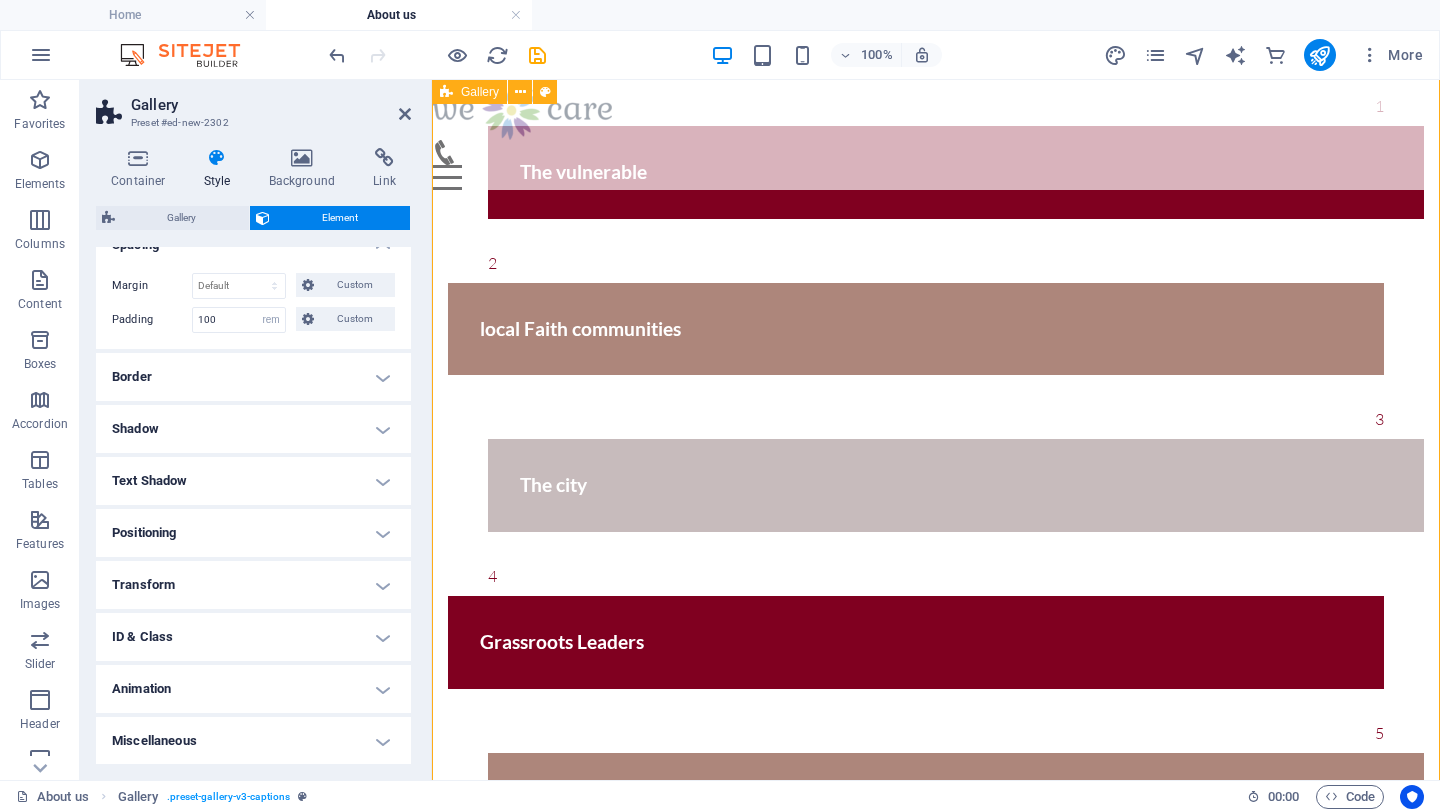 scroll, scrollTop: 2531, scrollLeft: 0, axis: vertical 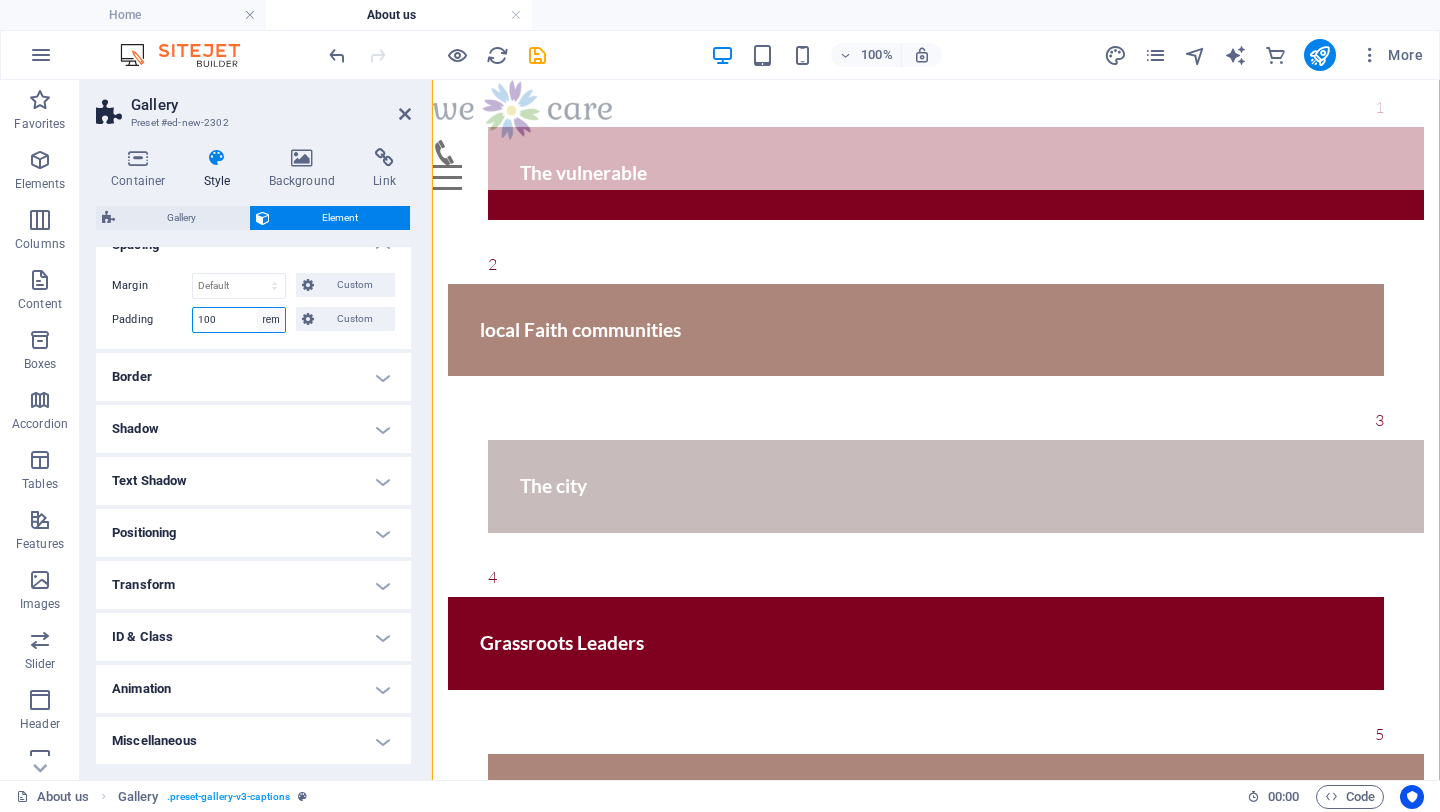 click on "Default px rem % vh vw Custom" at bounding box center [271, 320] 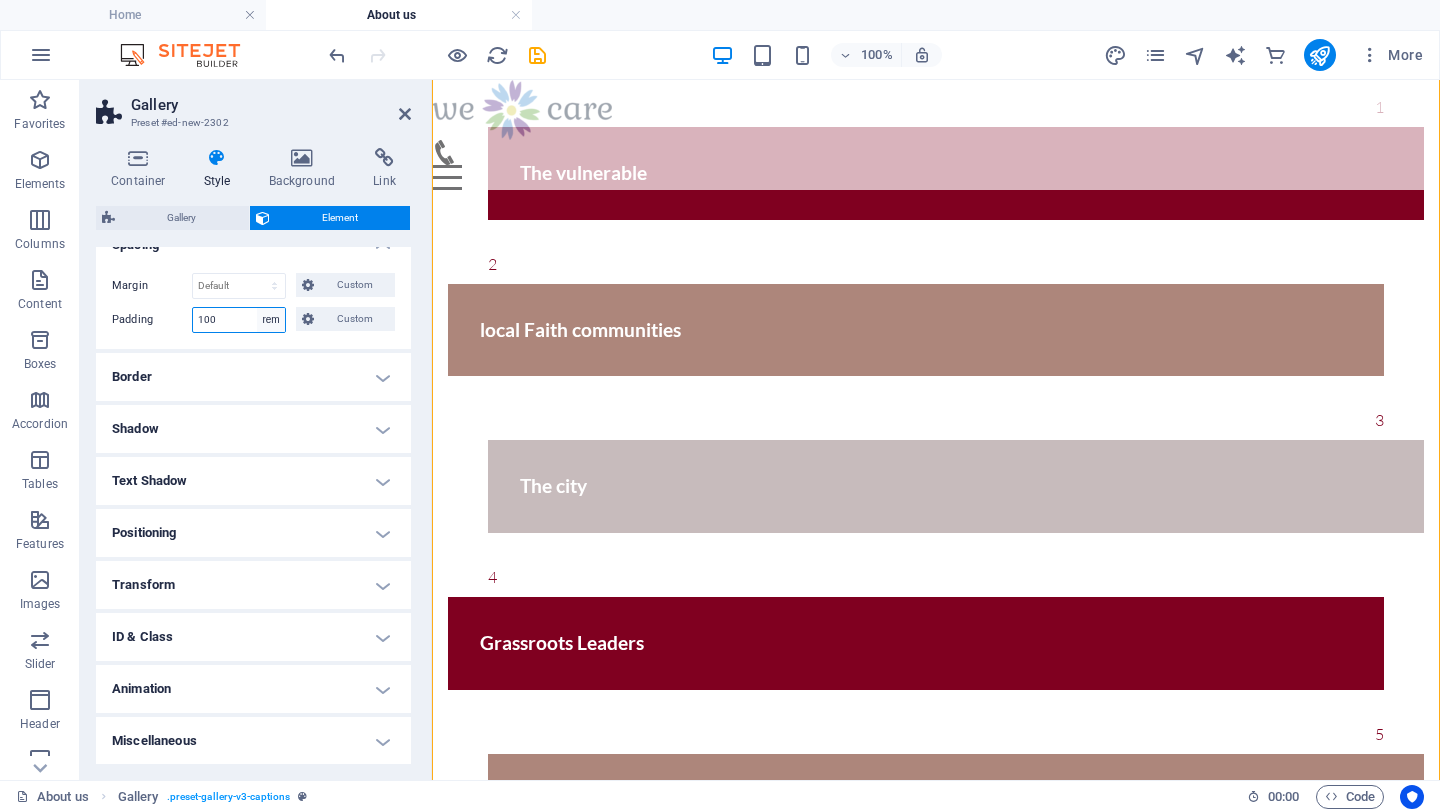 select on "px" 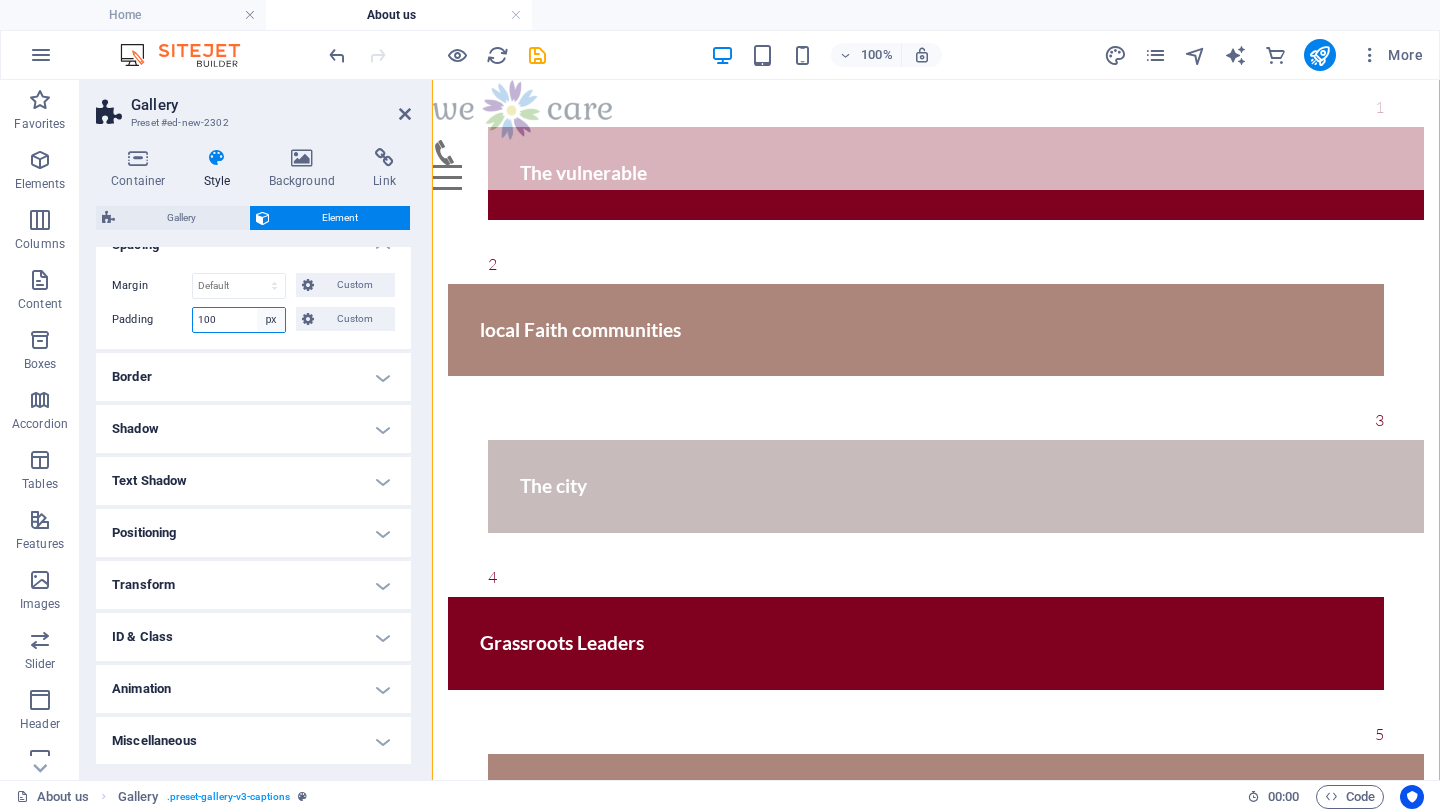 type on "1600" 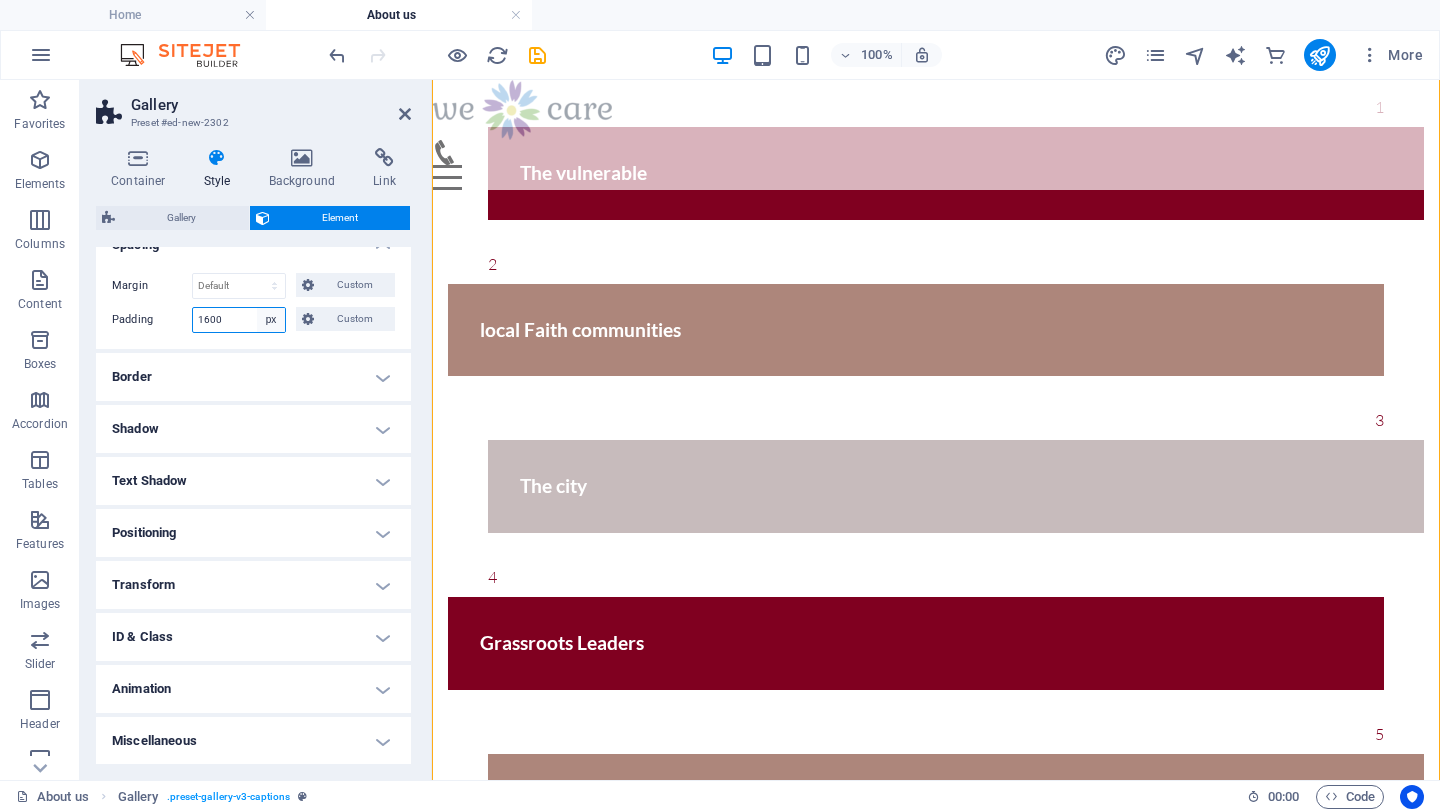 click on "Default px rem % vh vw Custom" at bounding box center [271, 320] 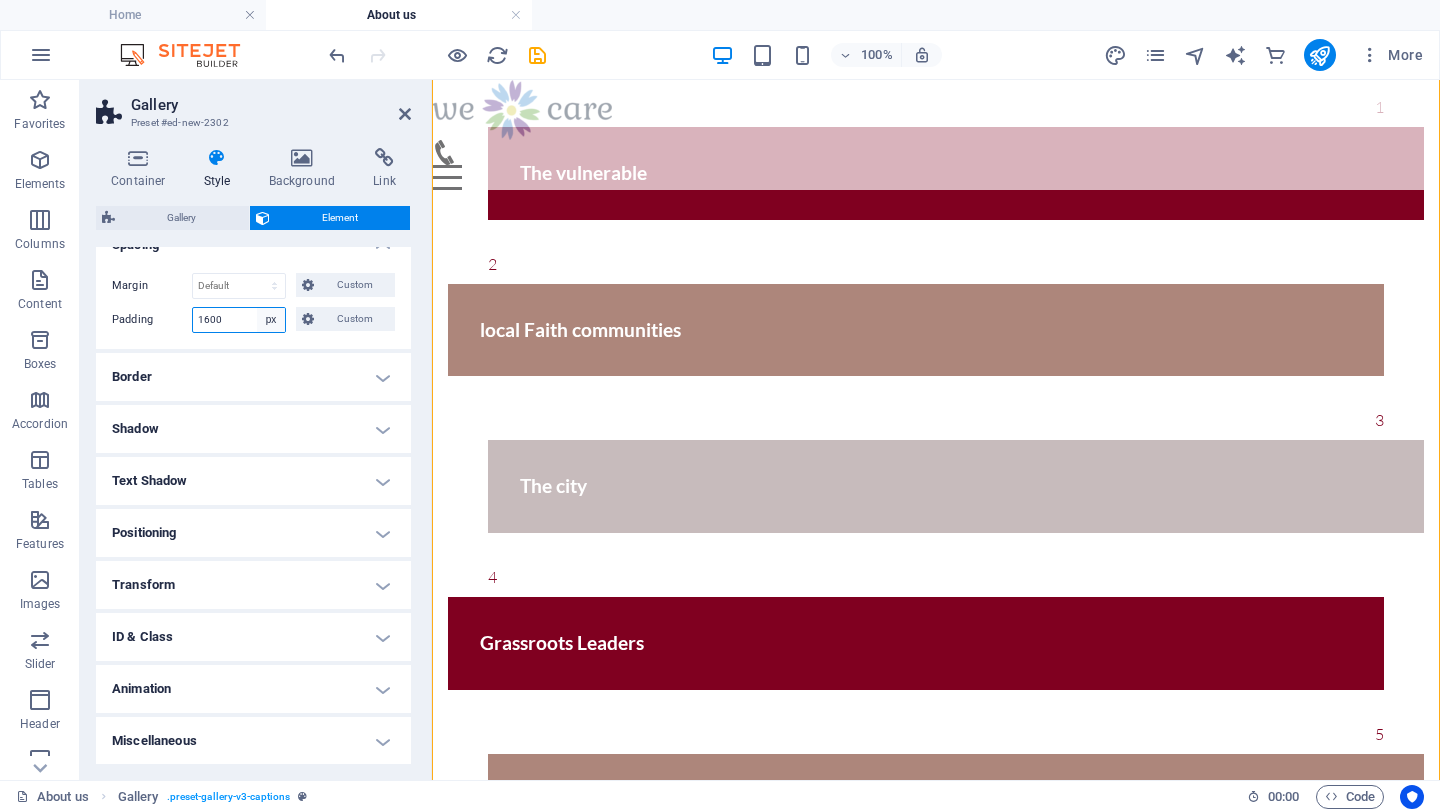 select on "default" 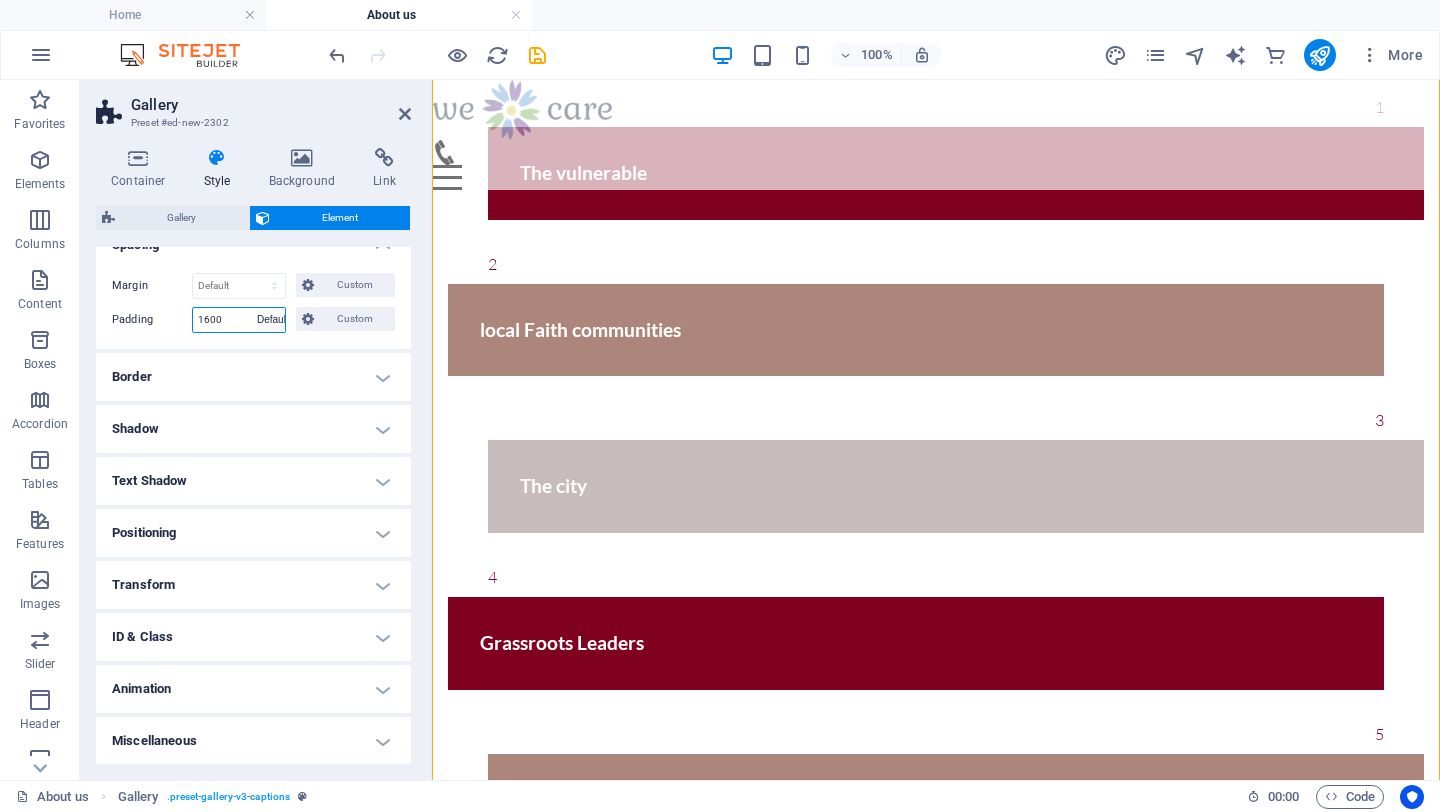 type 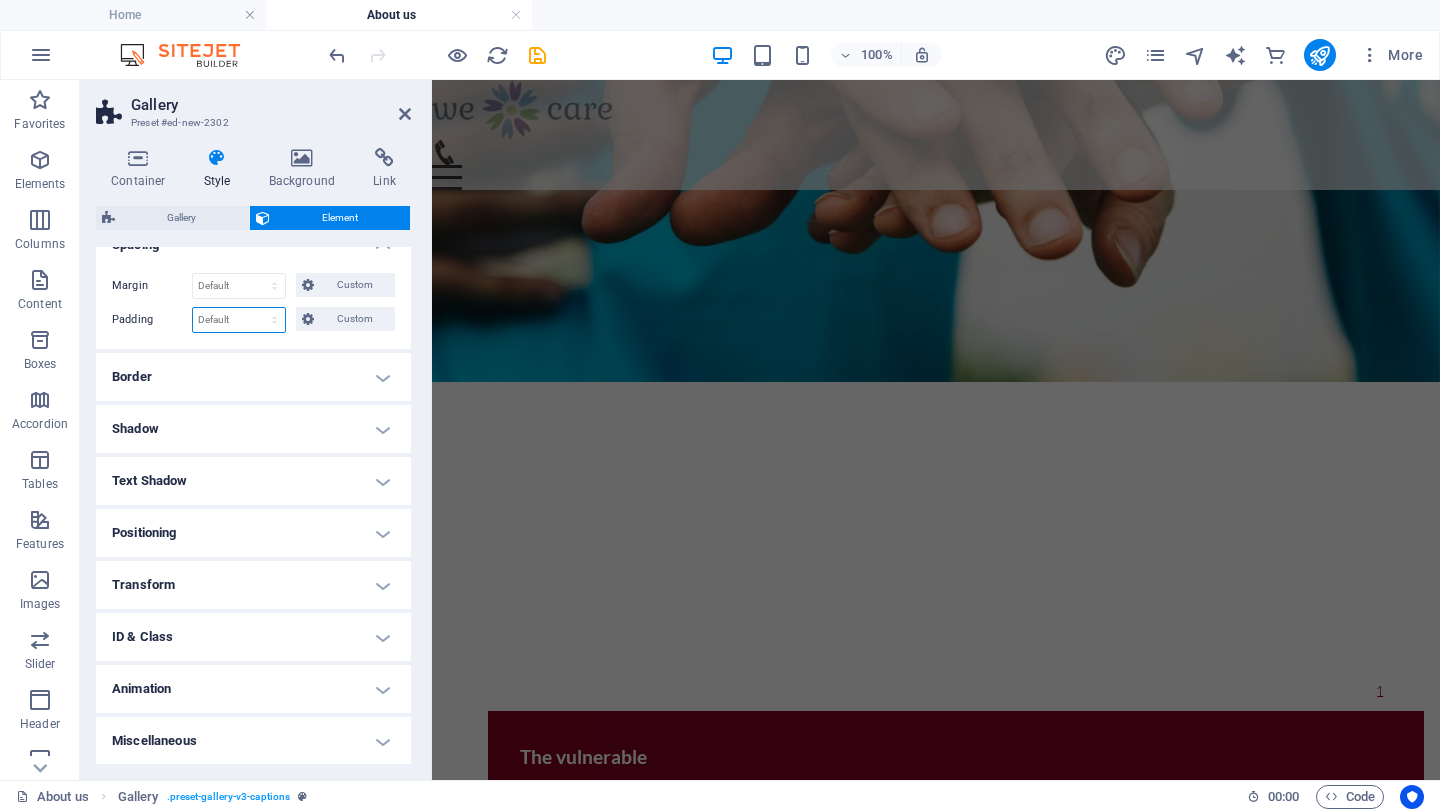 scroll, scrollTop: 1841, scrollLeft: 0, axis: vertical 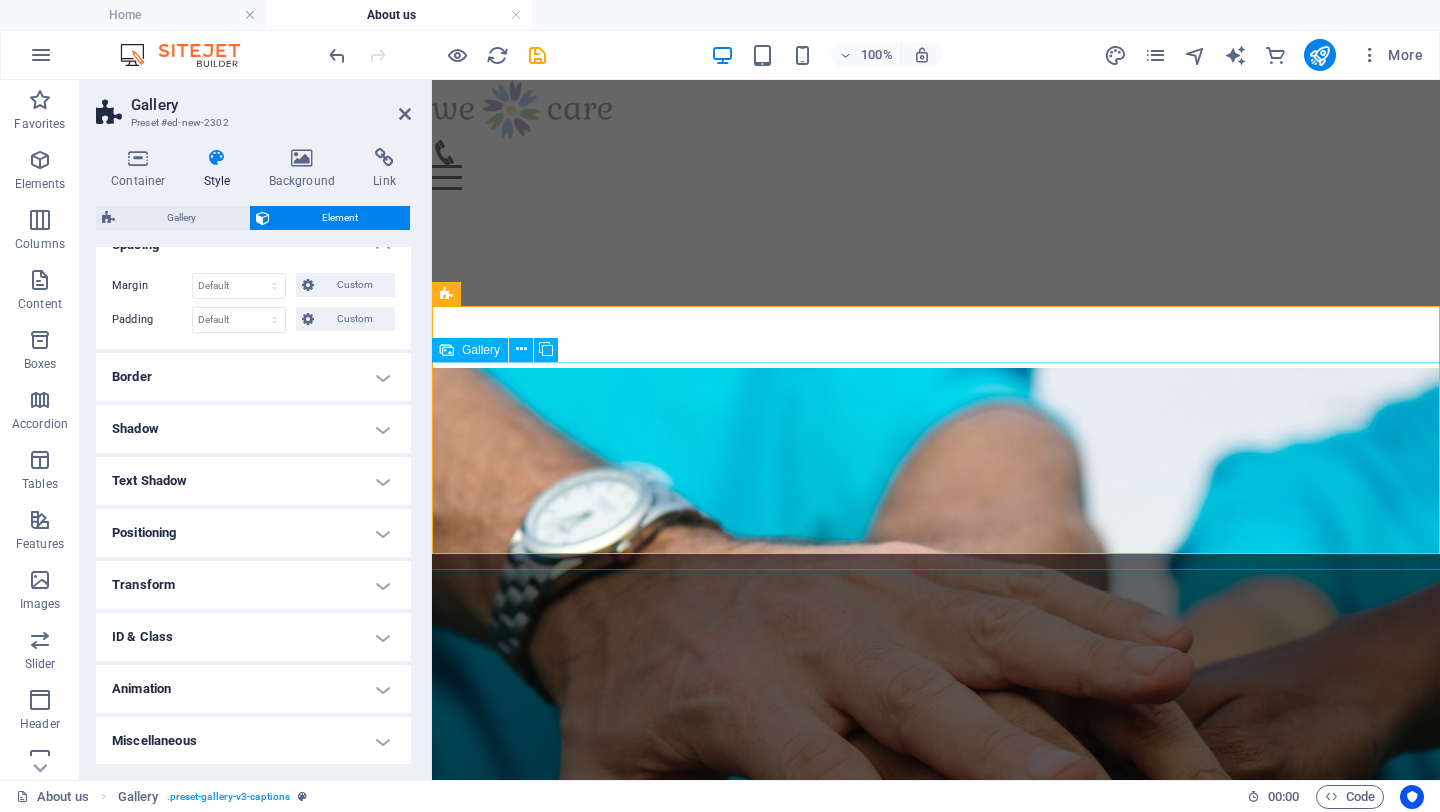 click at bounding box center (520, 2090) 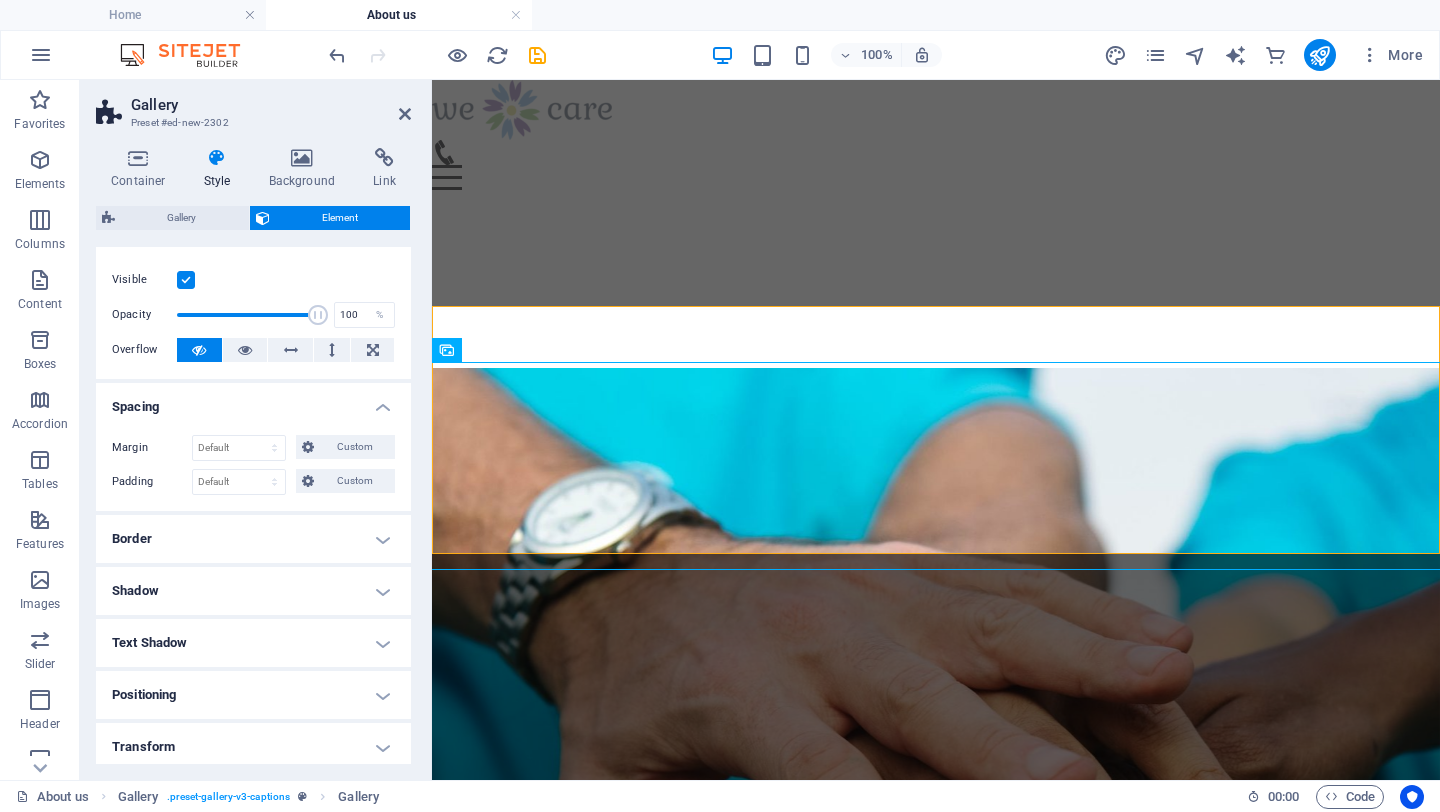 scroll, scrollTop: 0, scrollLeft: 0, axis: both 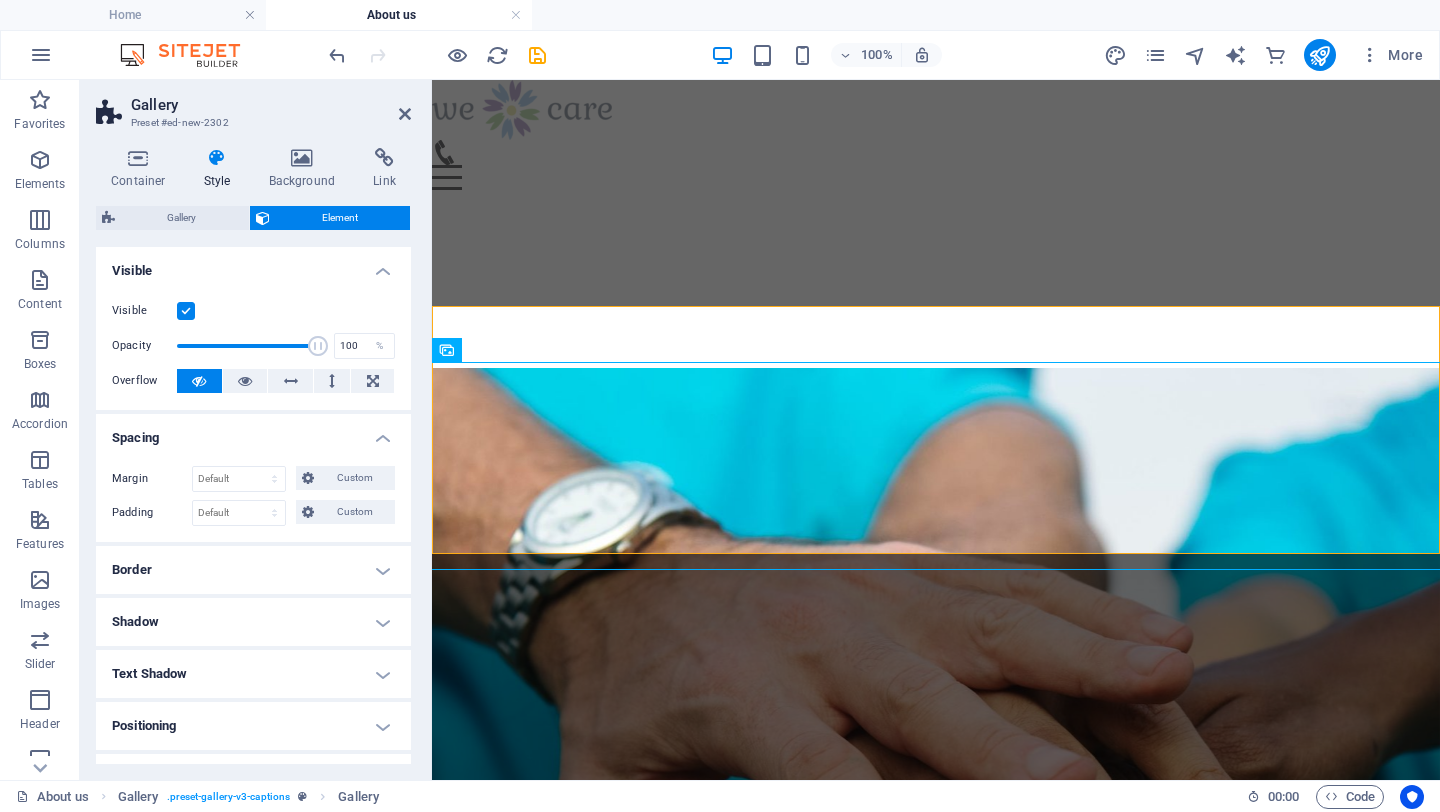 type on "98" 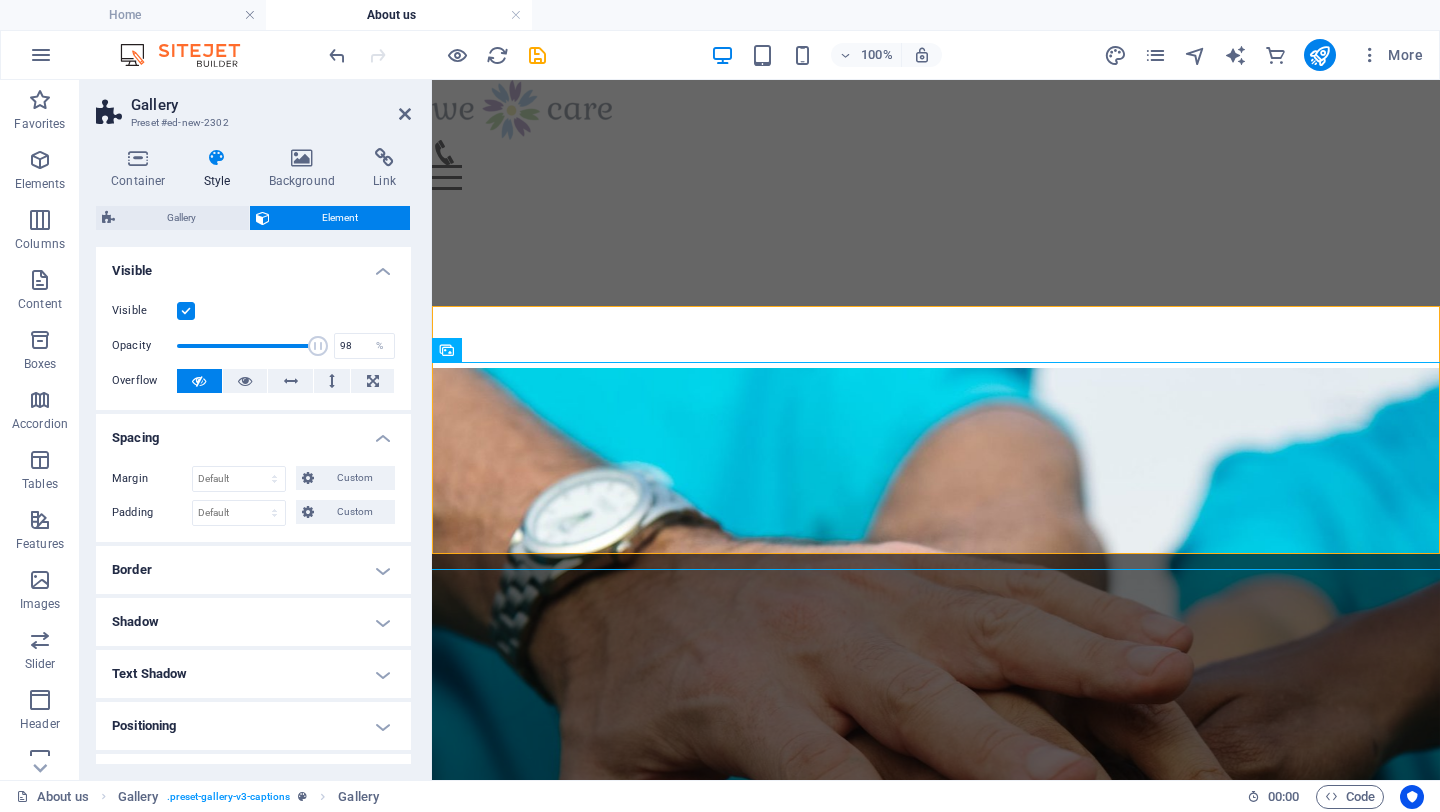 click at bounding box center [318, 346] 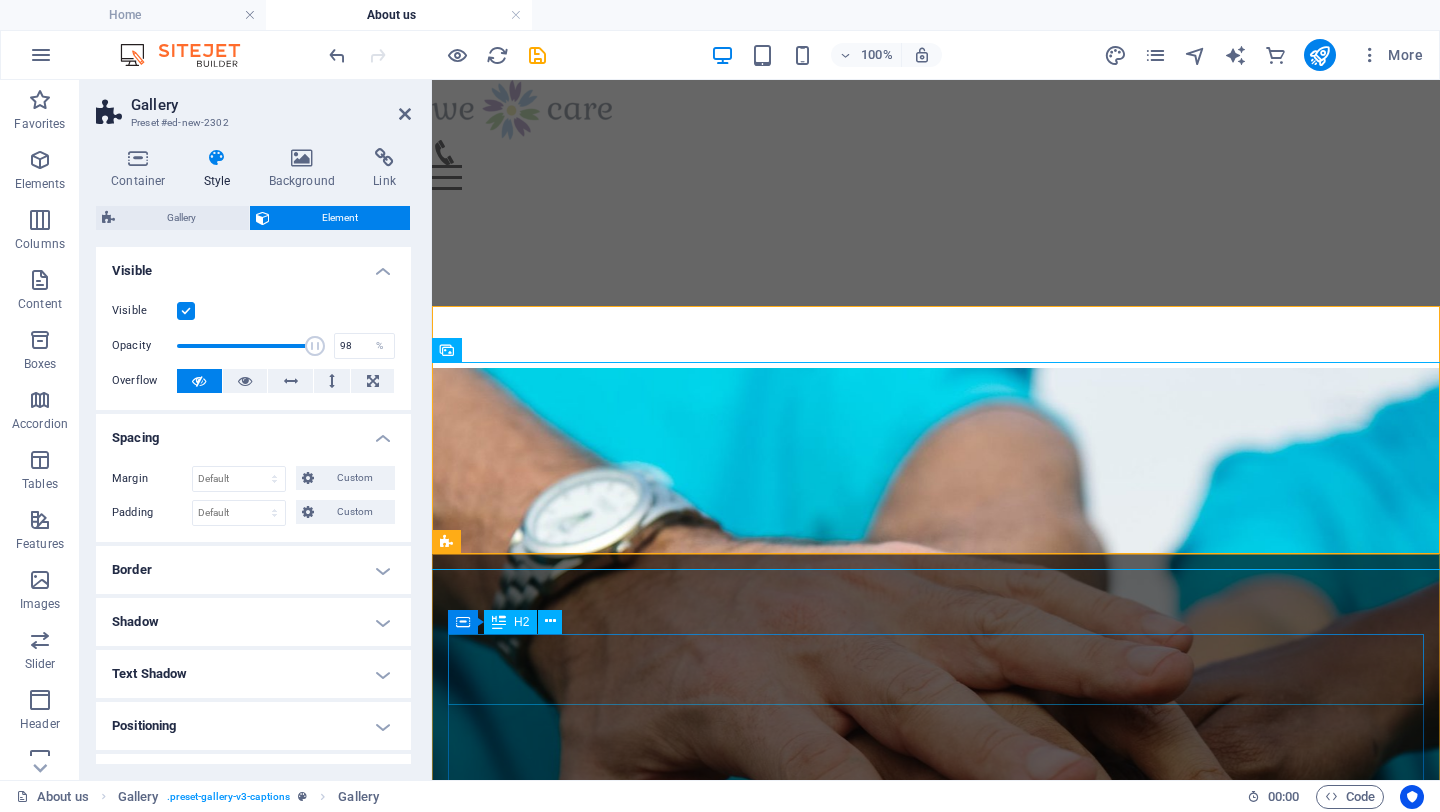 click on "Donating is important" at bounding box center (936, 2886) 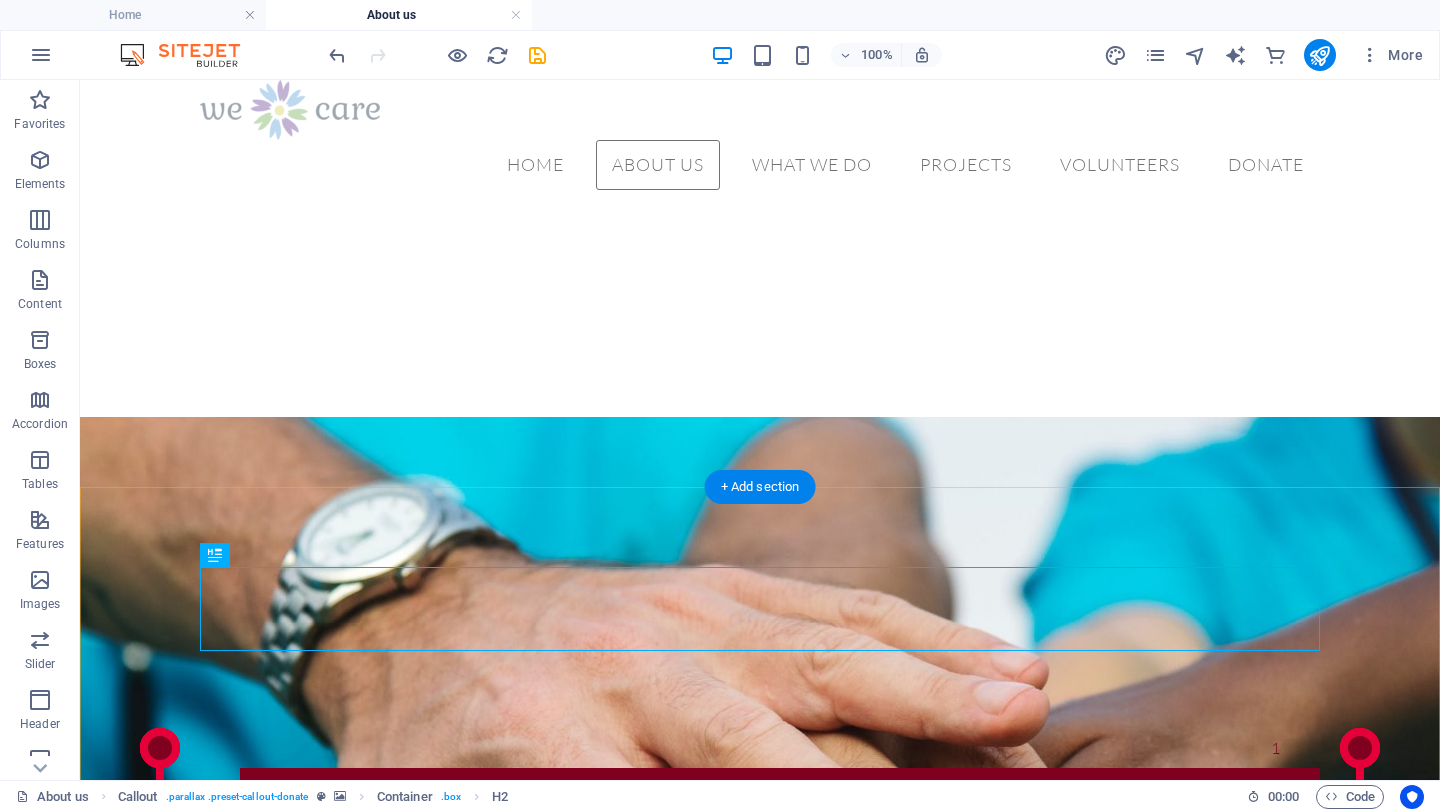 scroll, scrollTop: 1893, scrollLeft: 0, axis: vertical 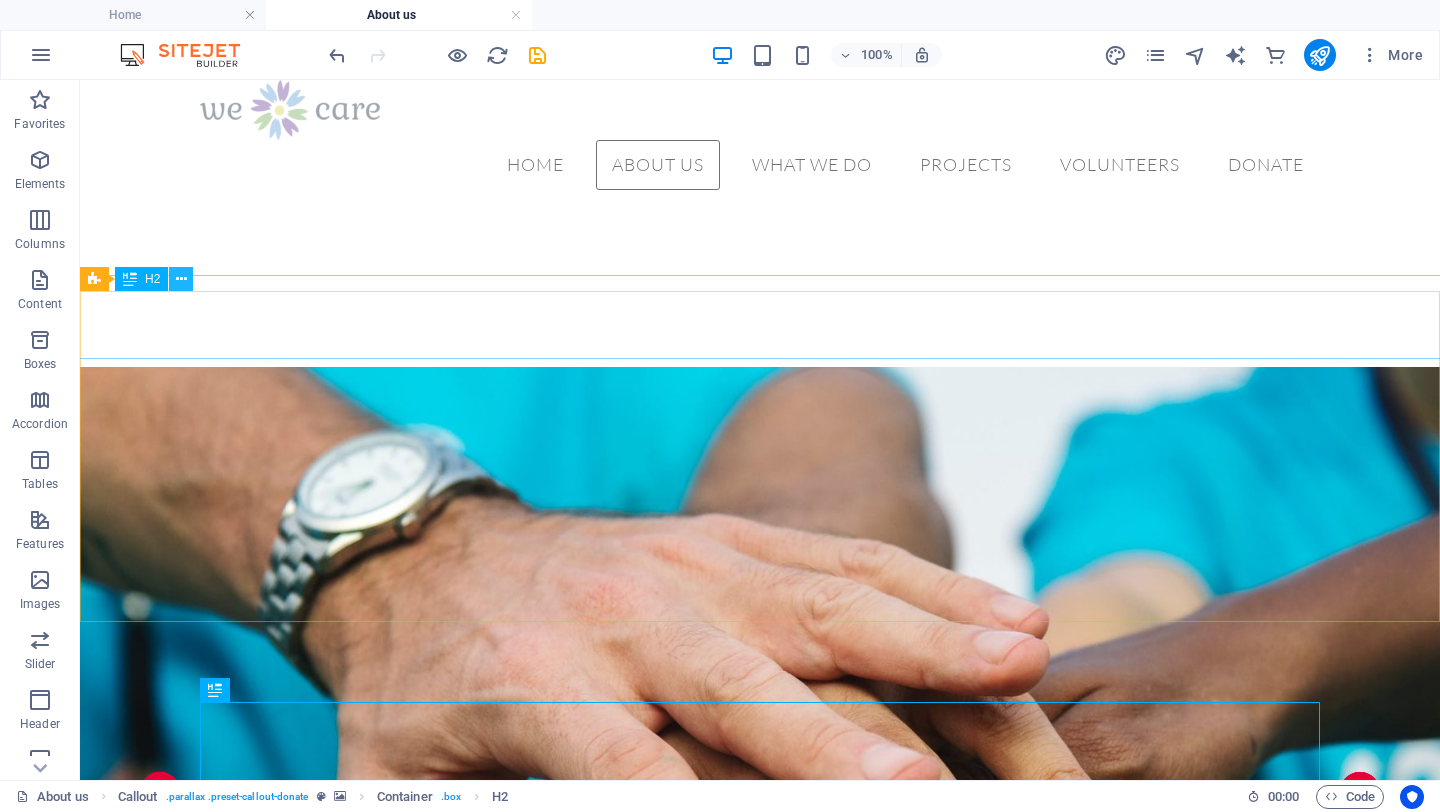 click at bounding box center (181, 279) 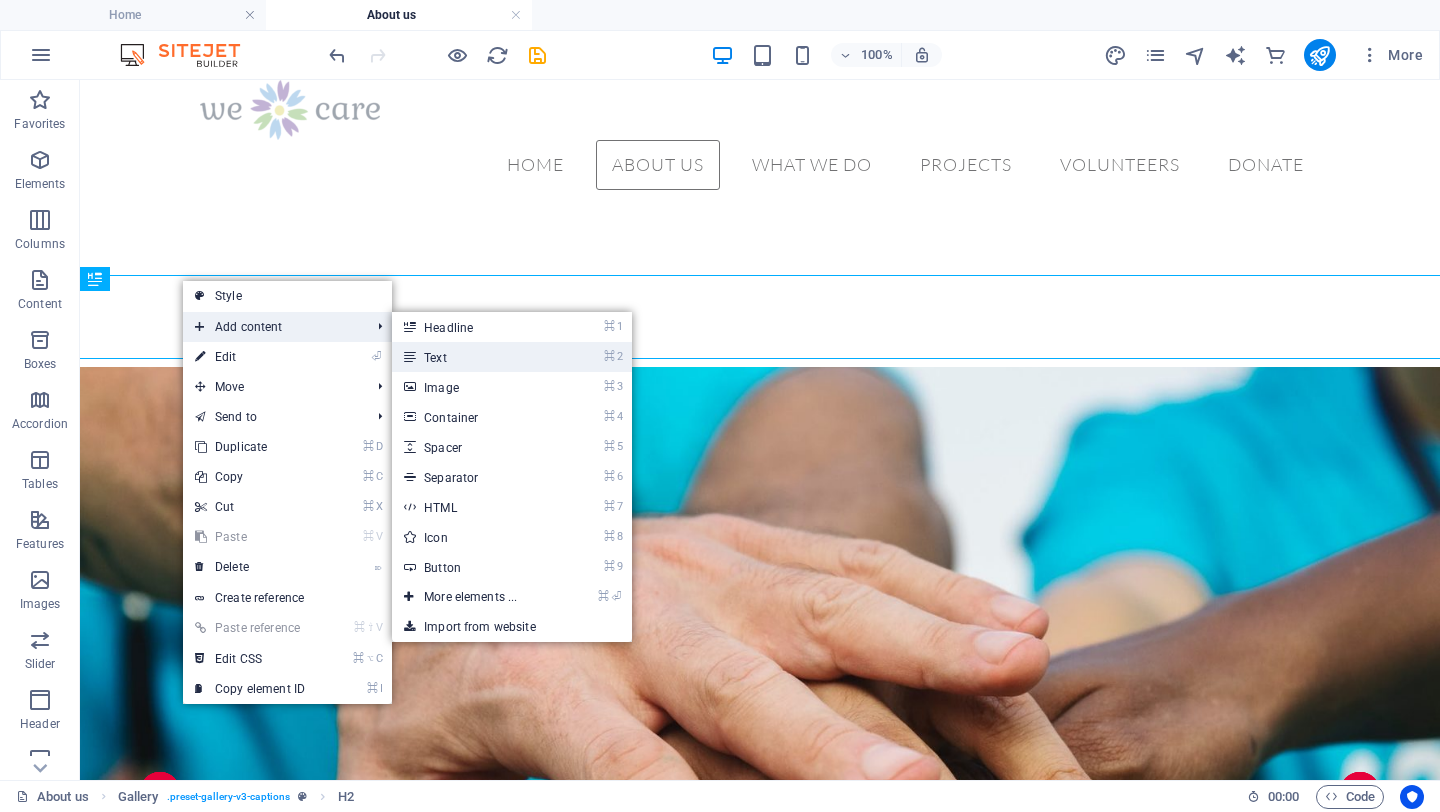 click on "⌘ 2  Text" at bounding box center [474, 357] 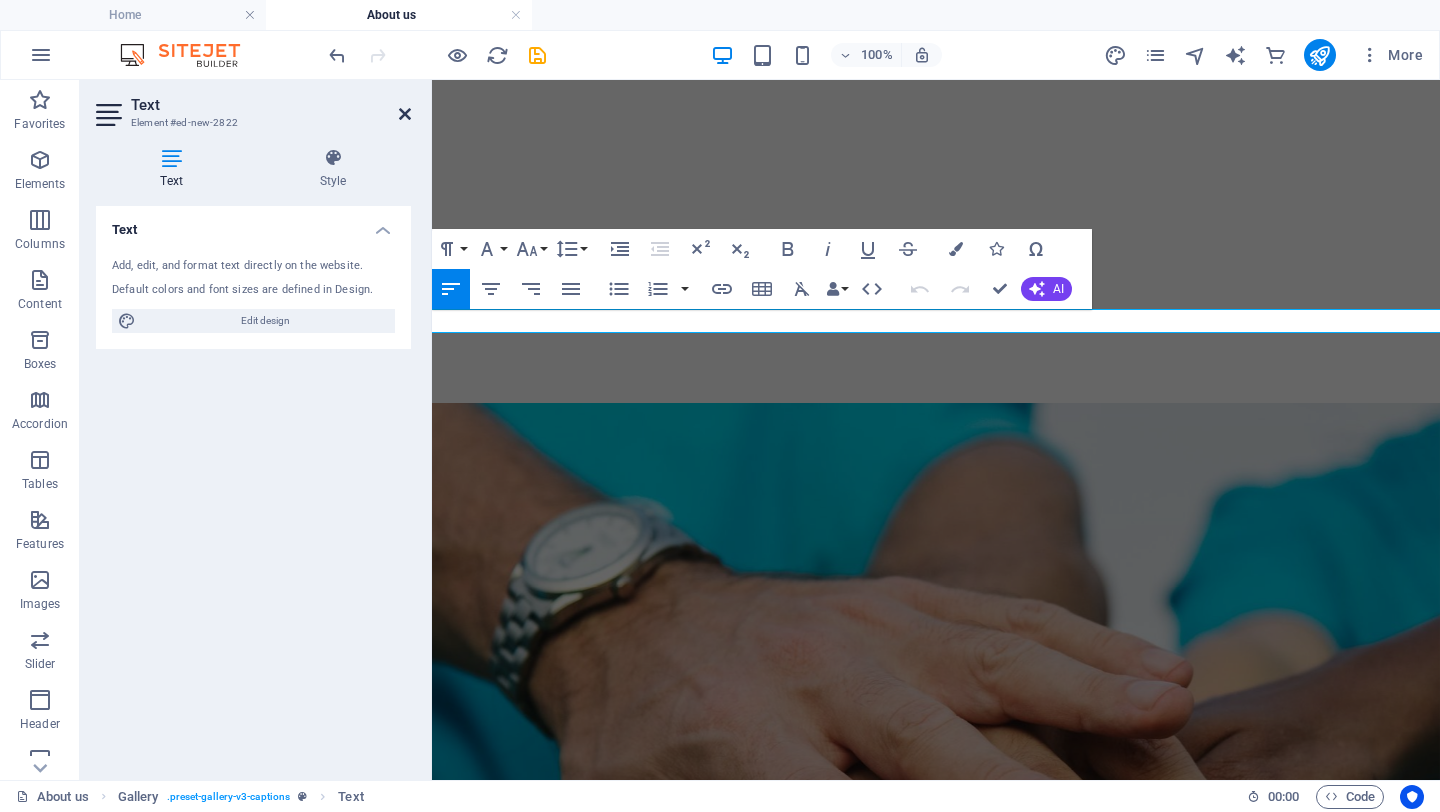 click at bounding box center [405, 114] 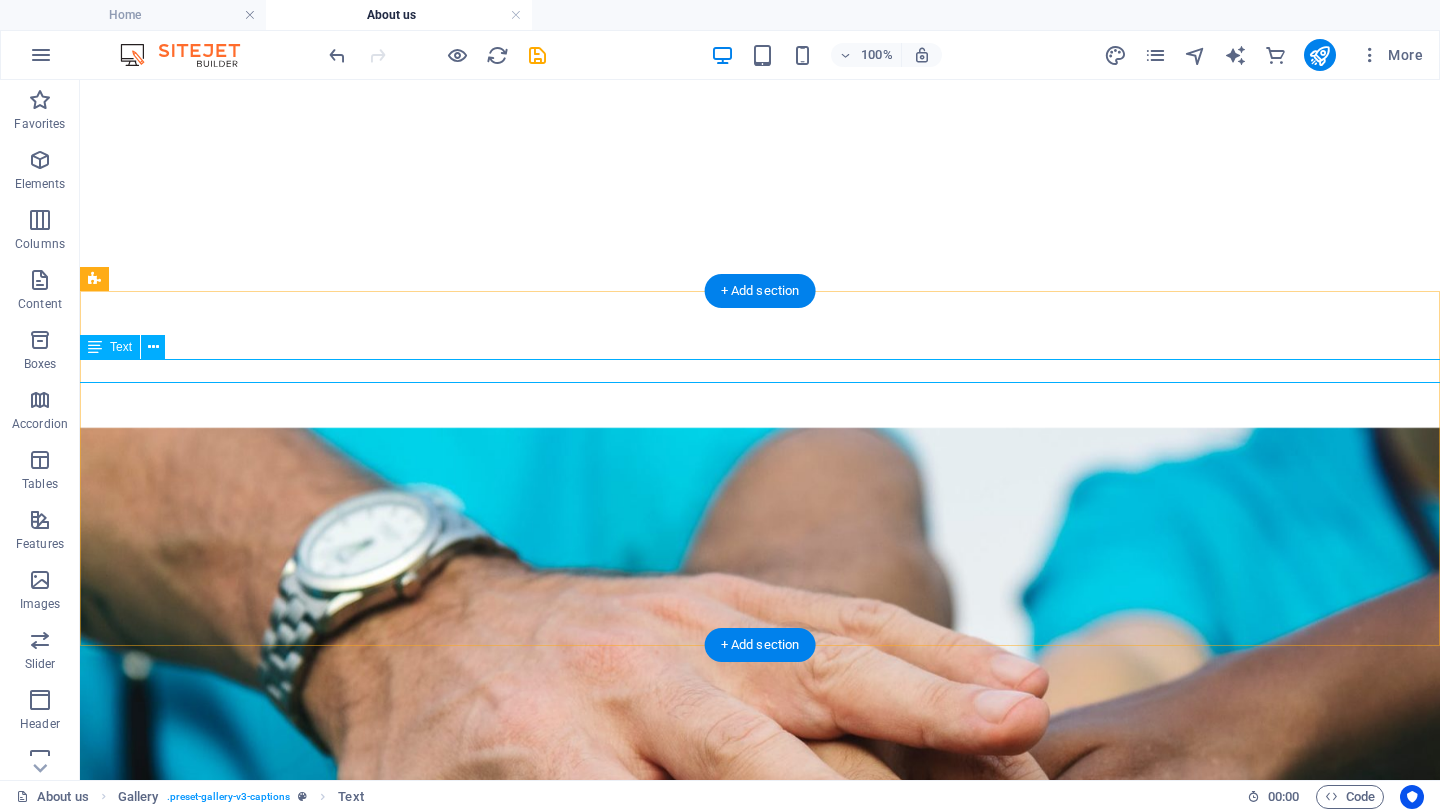 click on "New text element" at bounding box center [760, 2045] 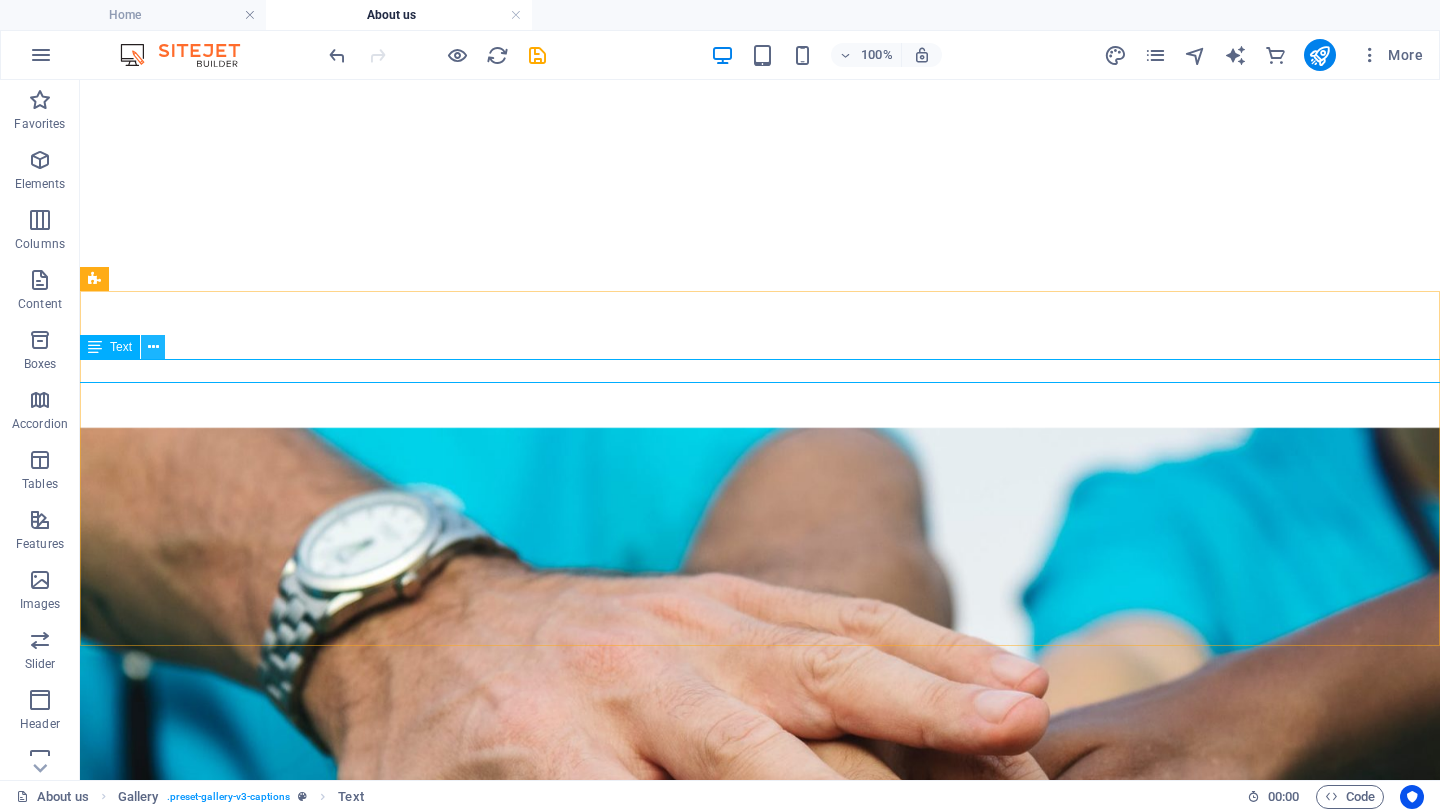 click at bounding box center (153, 347) 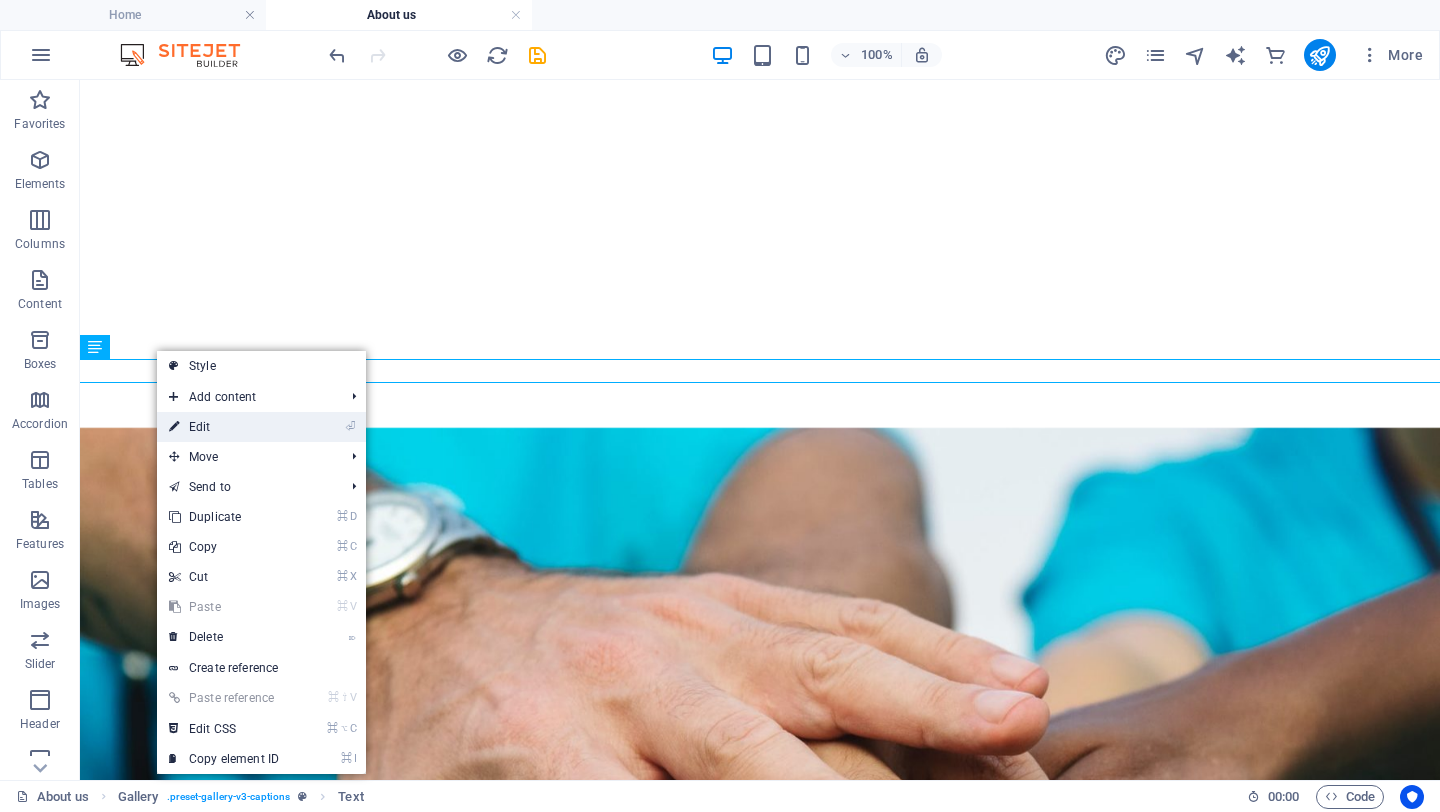 click on "⏎  Edit" at bounding box center [224, 427] 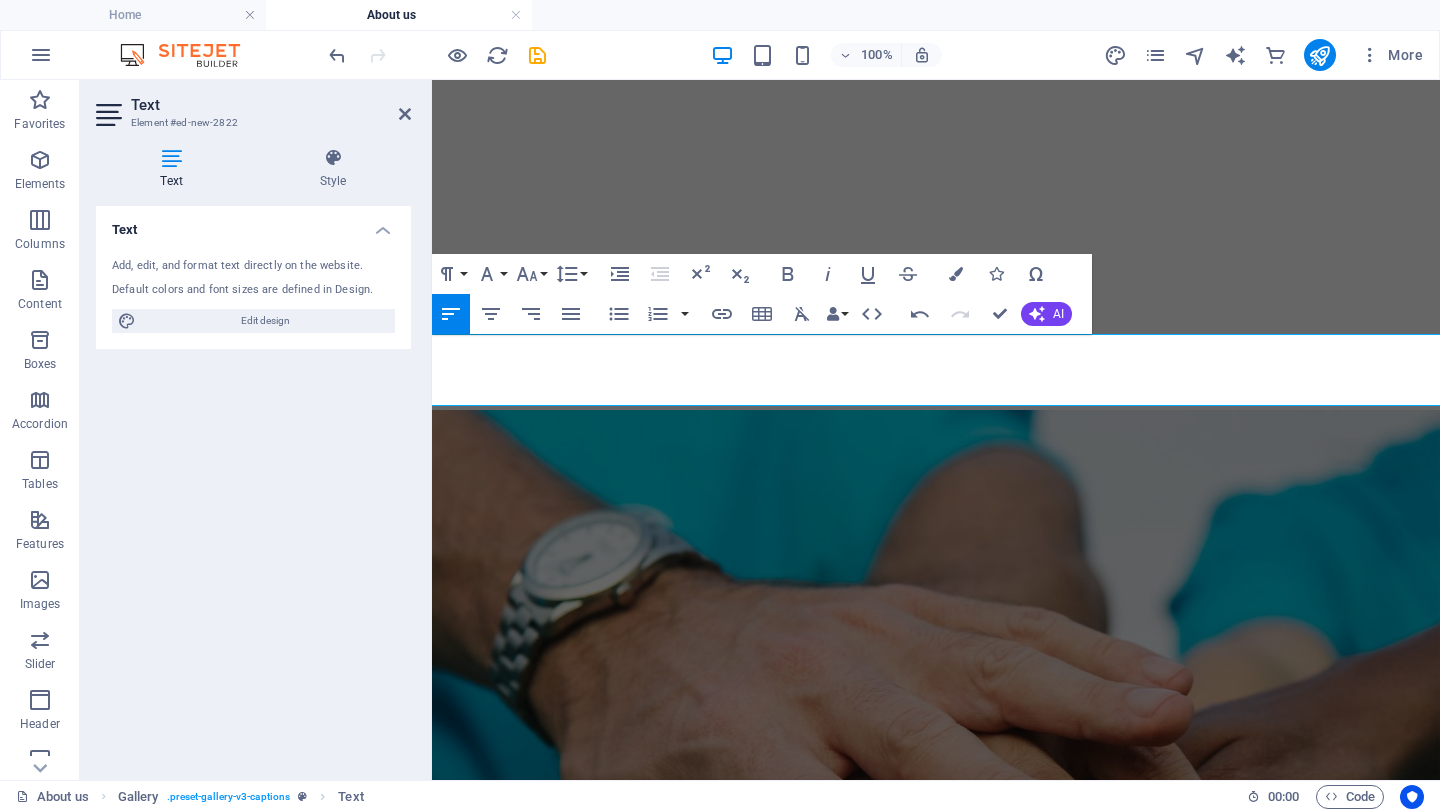scroll, scrollTop: 4091, scrollLeft: 2, axis: both 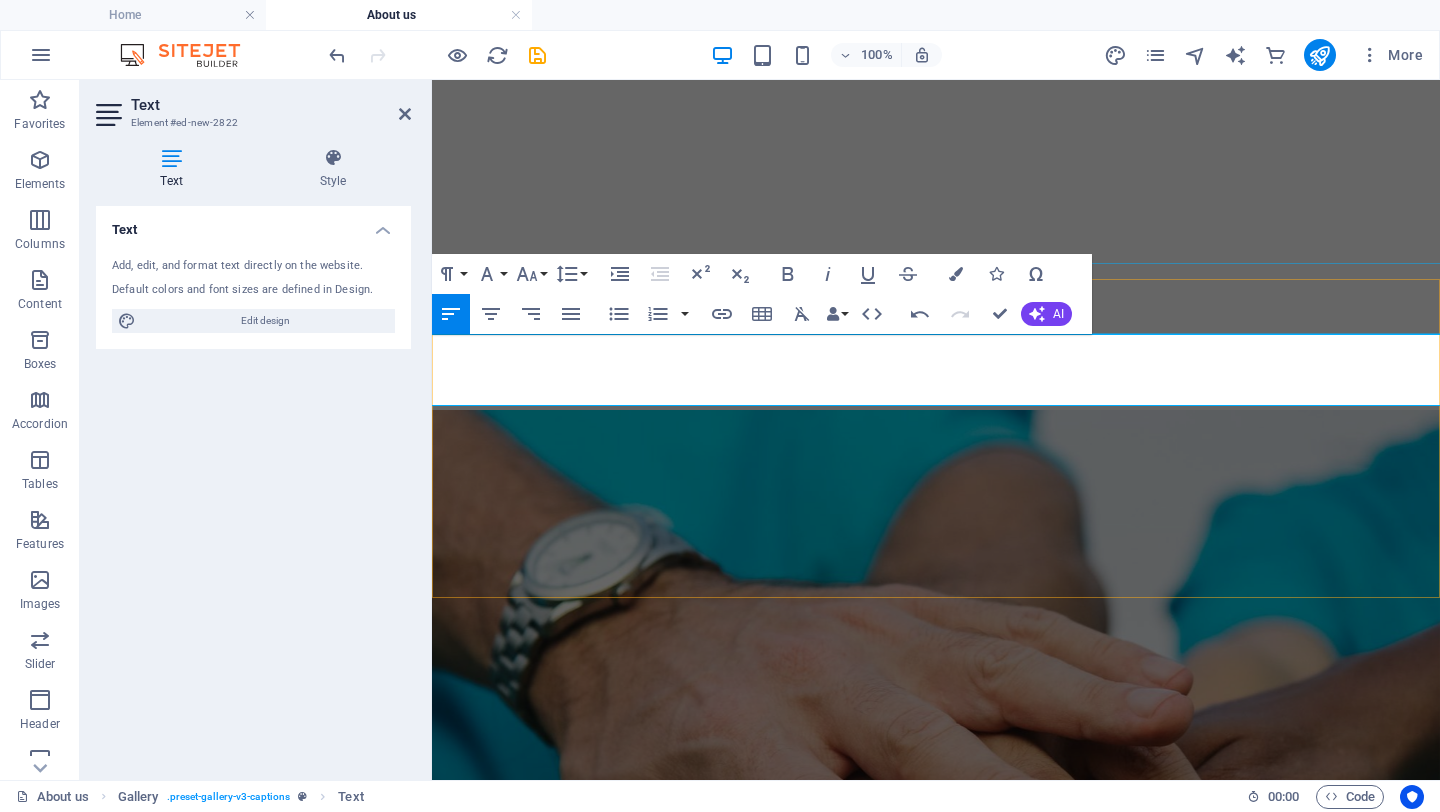 click on "MEET OUR TEAM" at bounding box center [936, 1972] 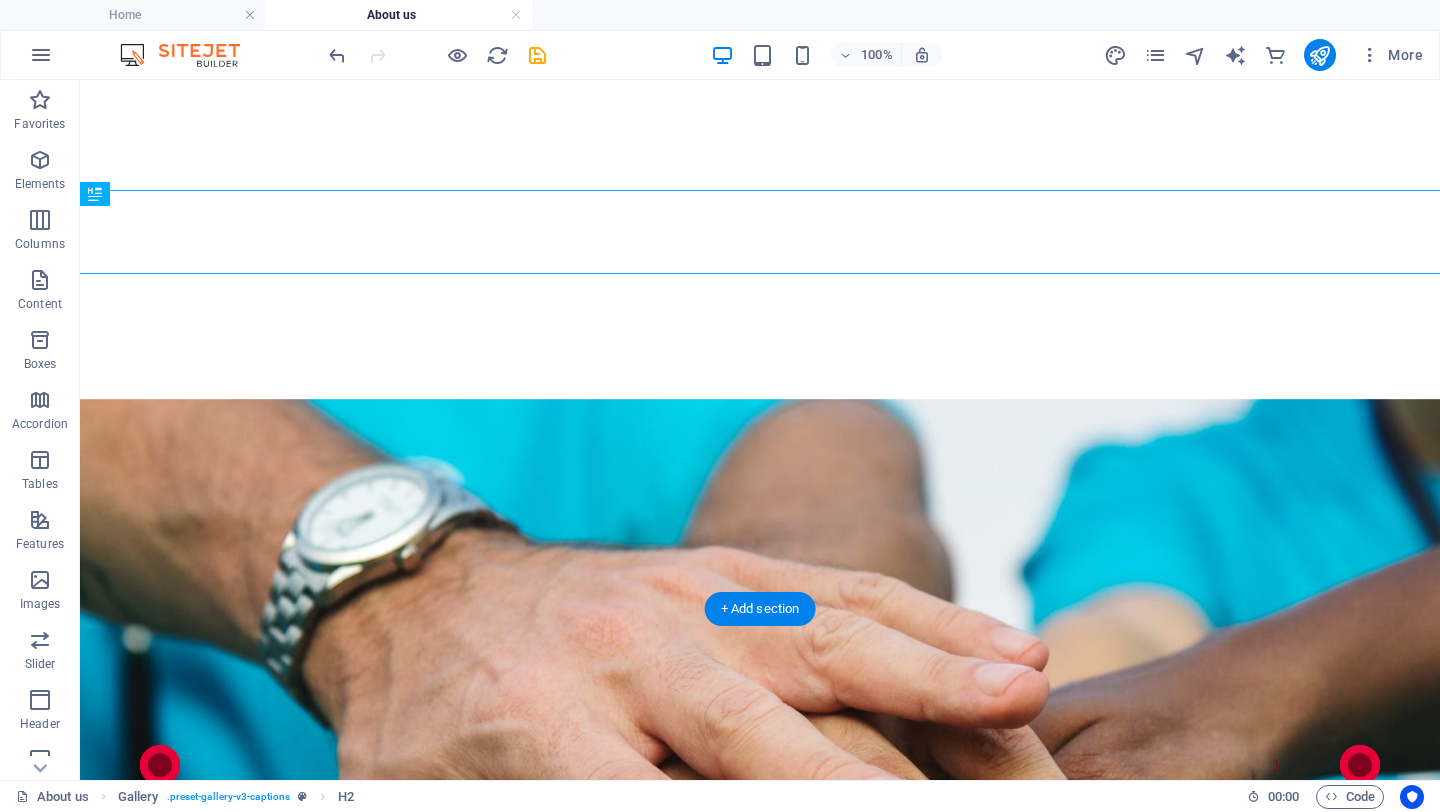 scroll, scrollTop: 1978, scrollLeft: 0, axis: vertical 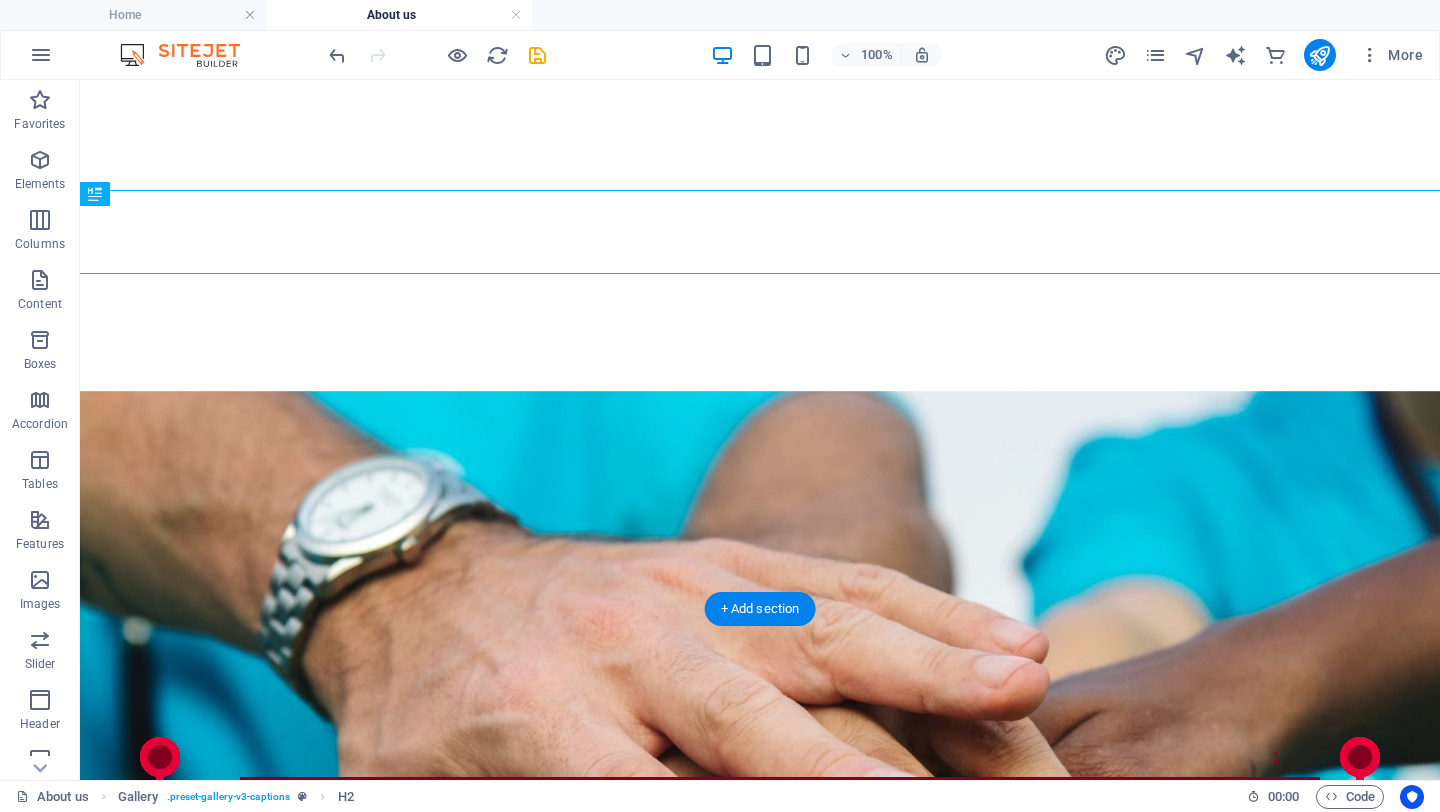 click at bounding box center [760, 2643] 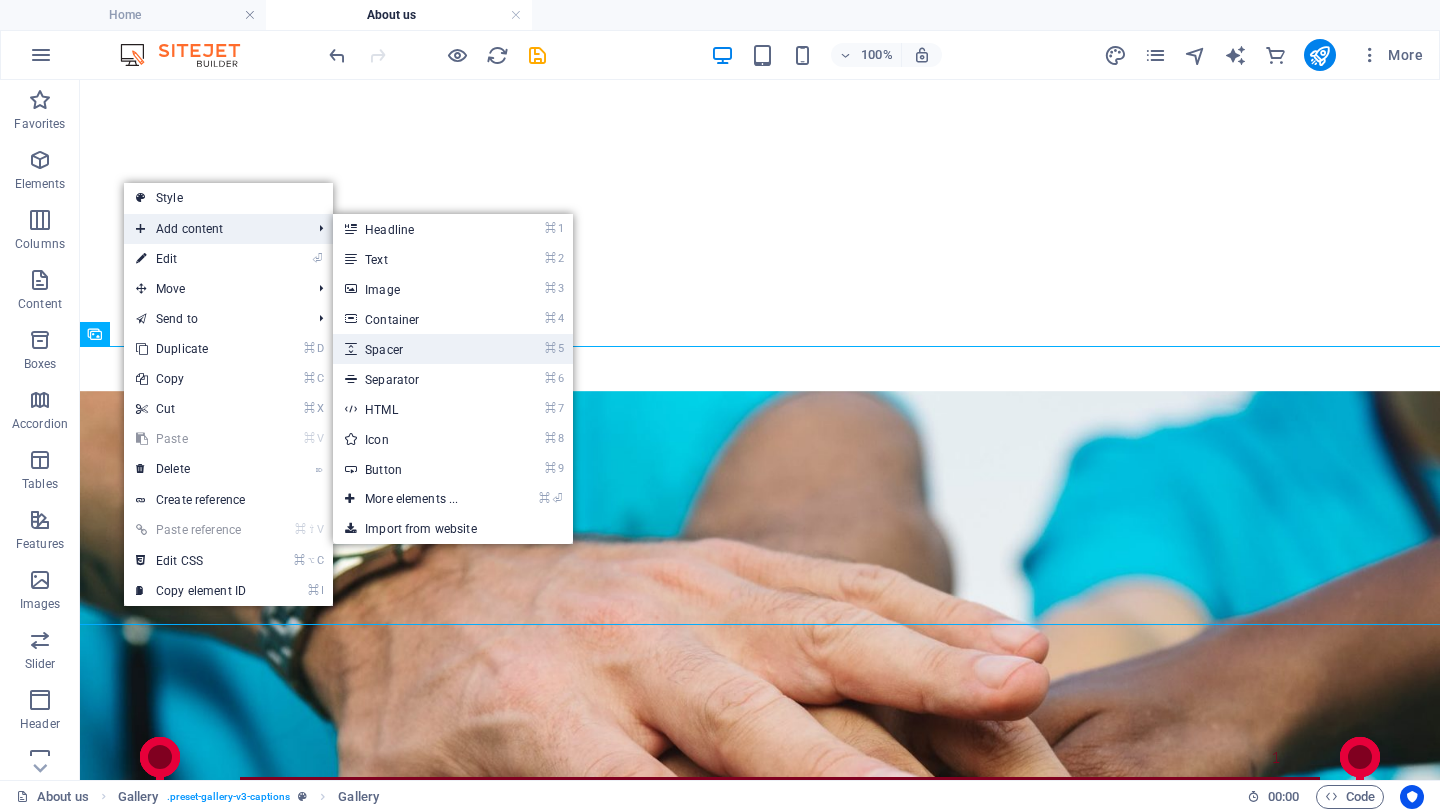 click on "⌘ 5  Spacer" at bounding box center [415, 349] 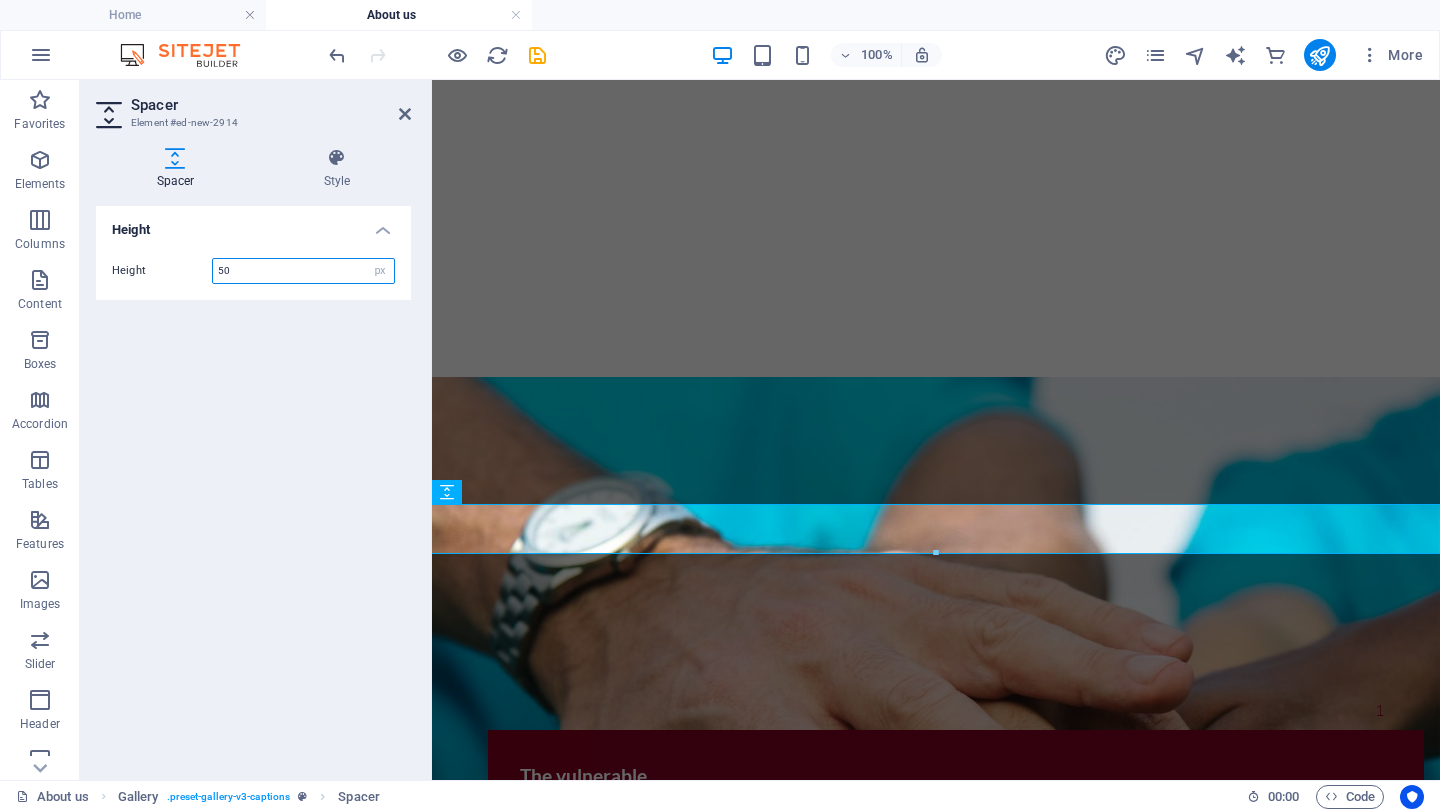 click on "50" at bounding box center (303, 271) 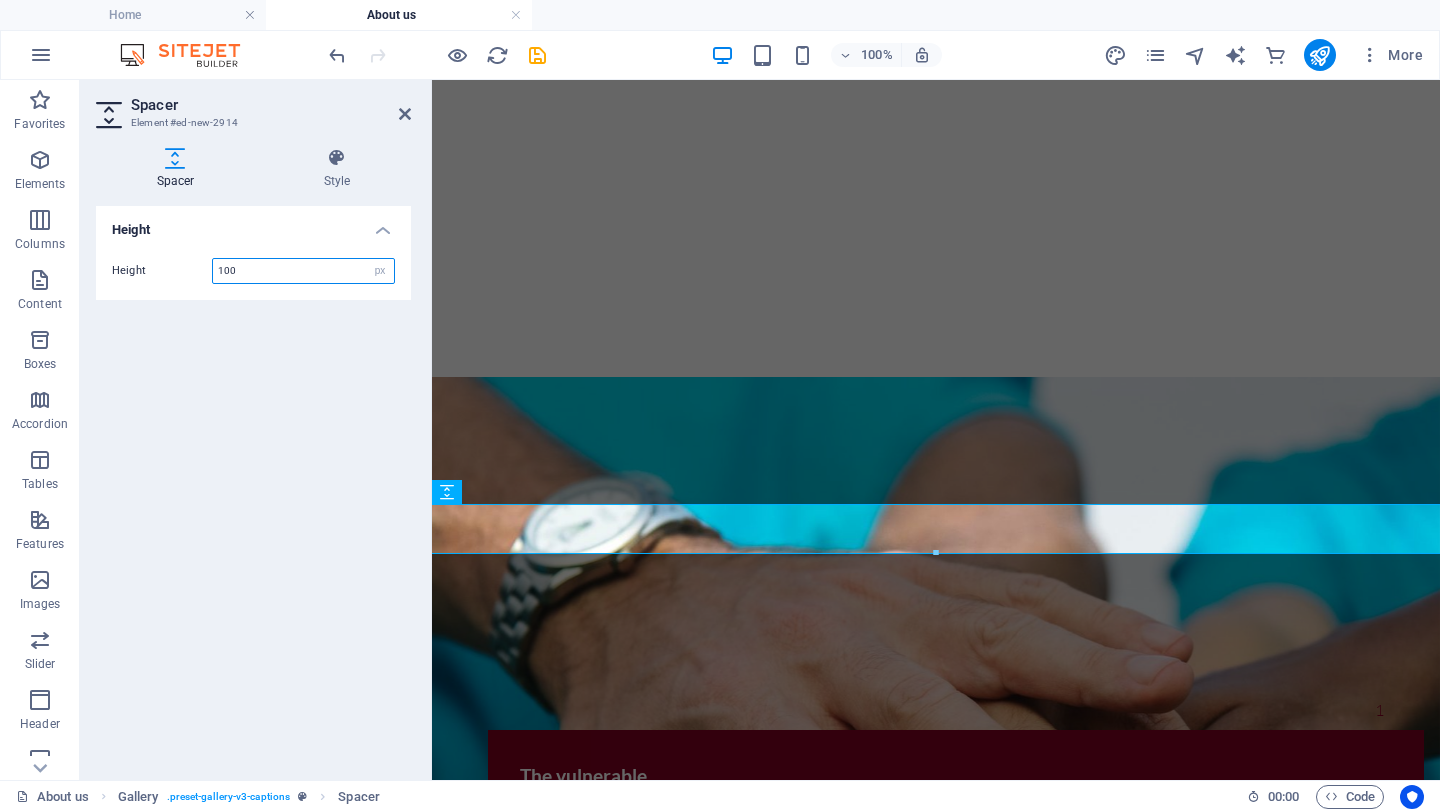 type on "100" 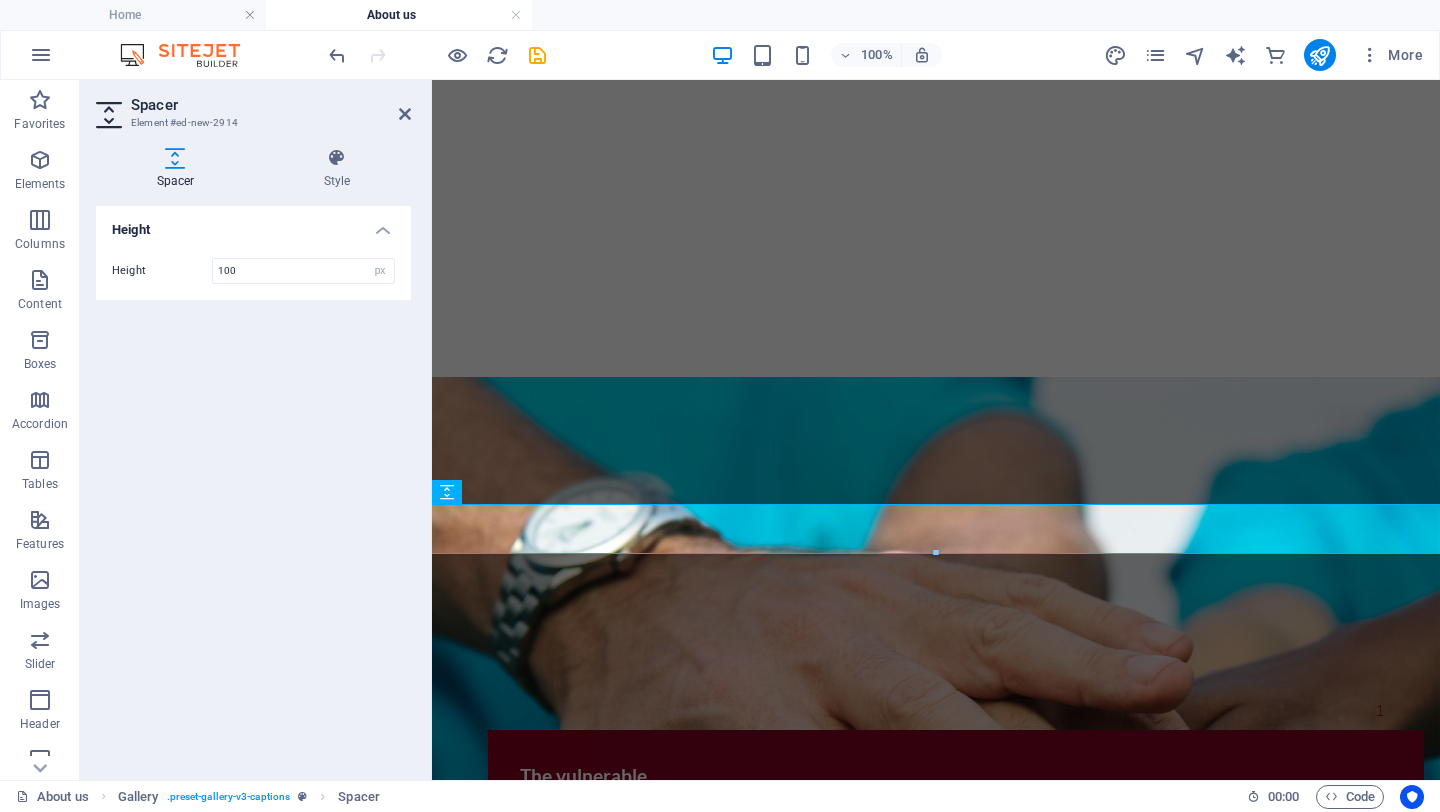 click on "Height Height 100 px rem vh vw" at bounding box center [253, 485] 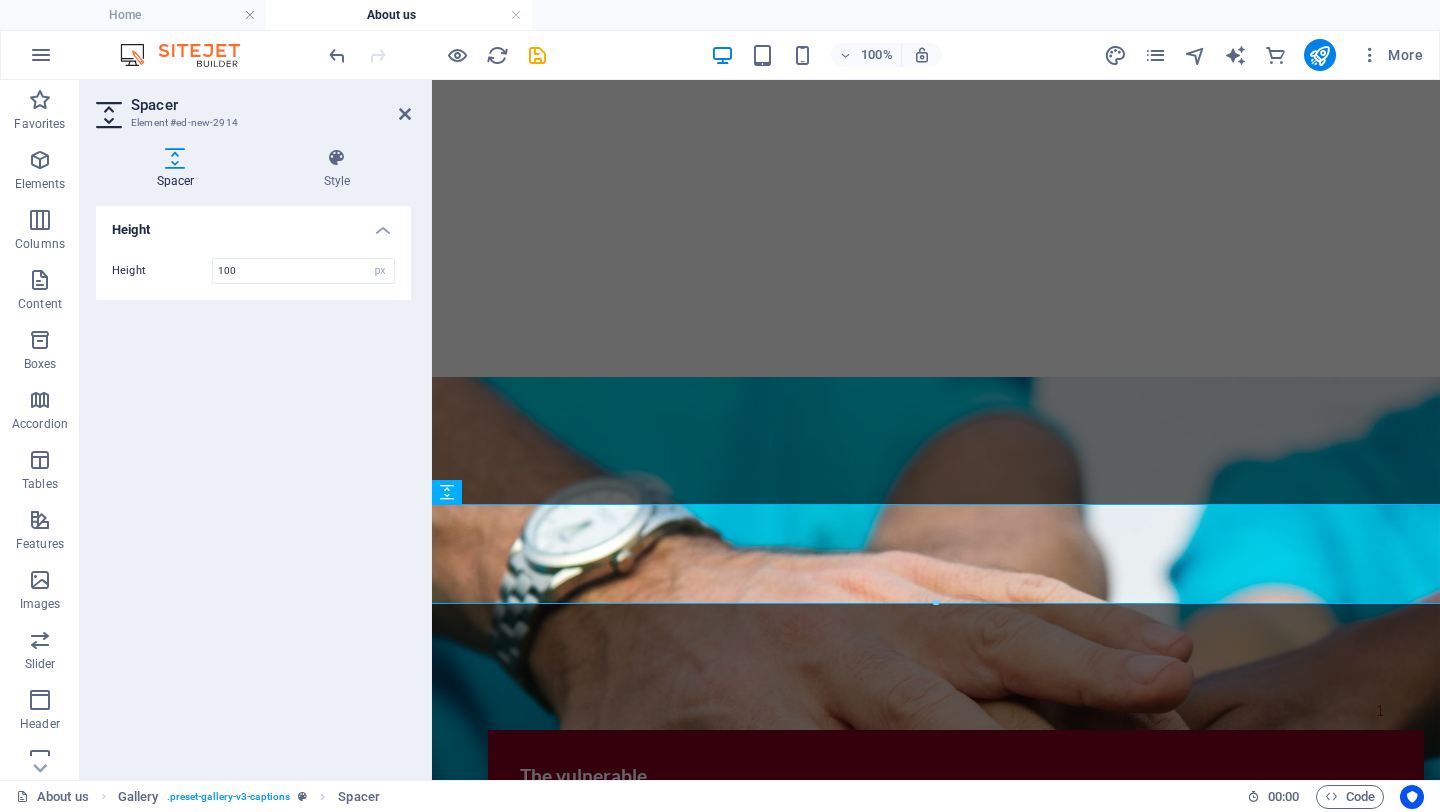 click at bounding box center (936, 781) 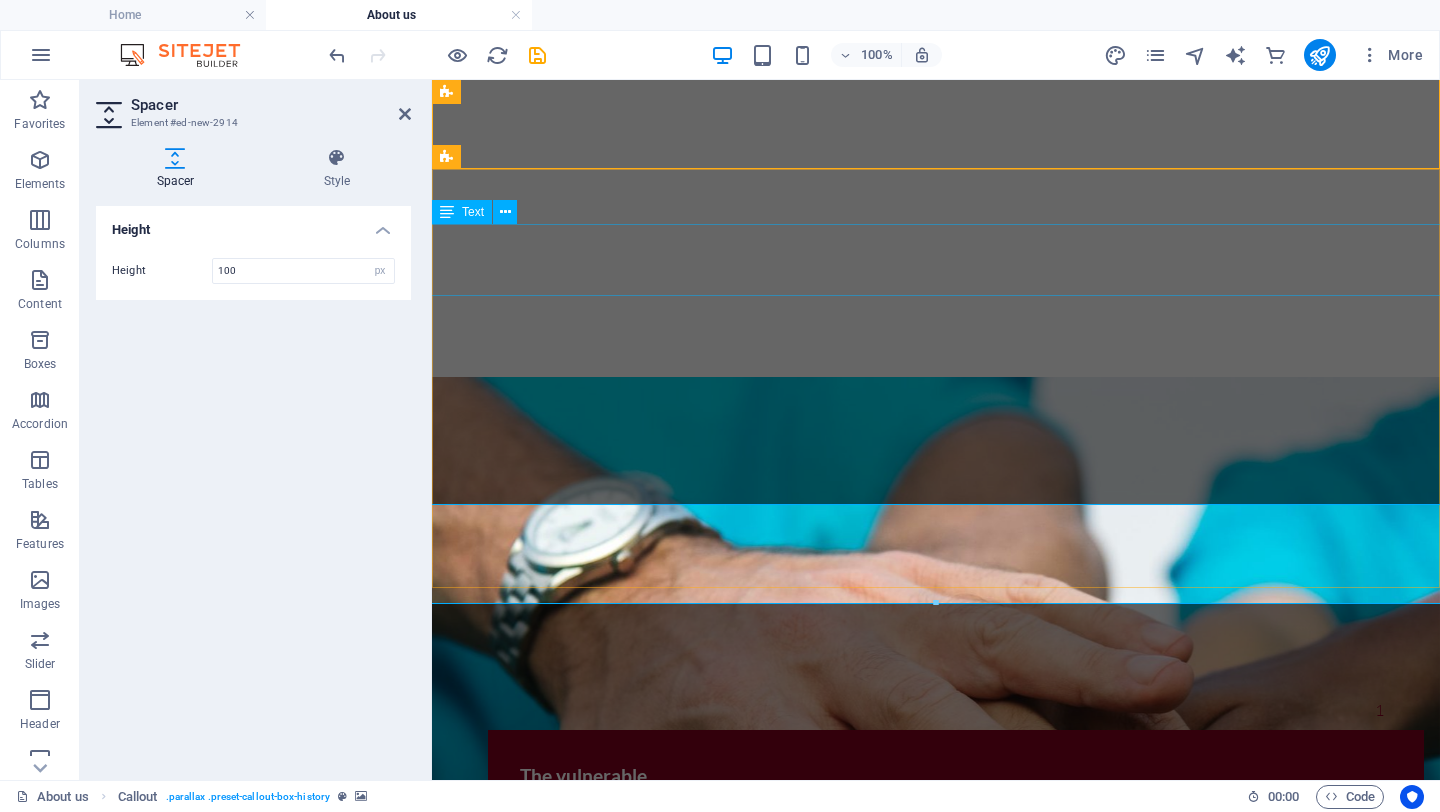 scroll, scrollTop: 1221, scrollLeft: 0, axis: vertical 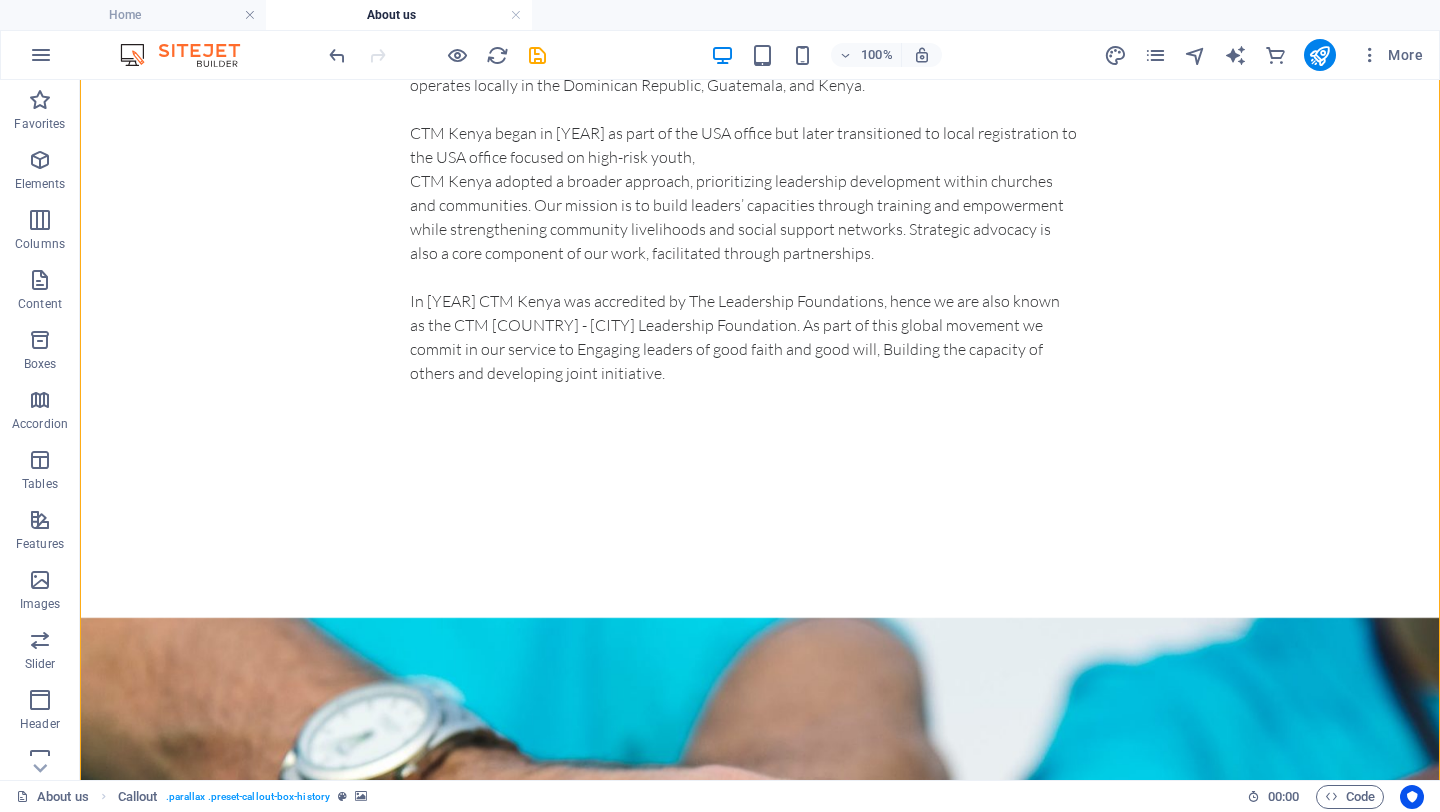 click at bounding box center (760, 1022) 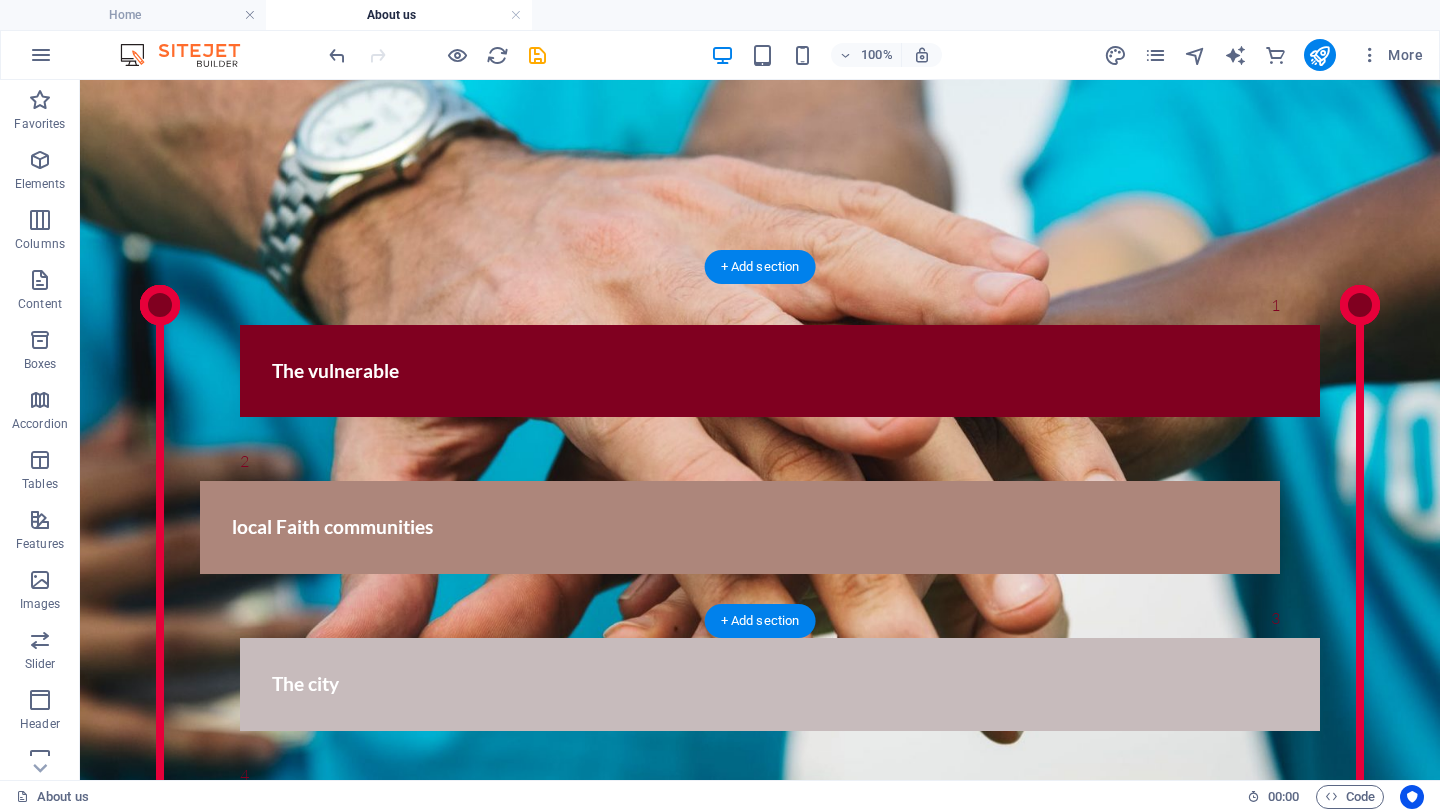 scroll, scrollTop: 2442, scrollLeft: 0, axis: vertical 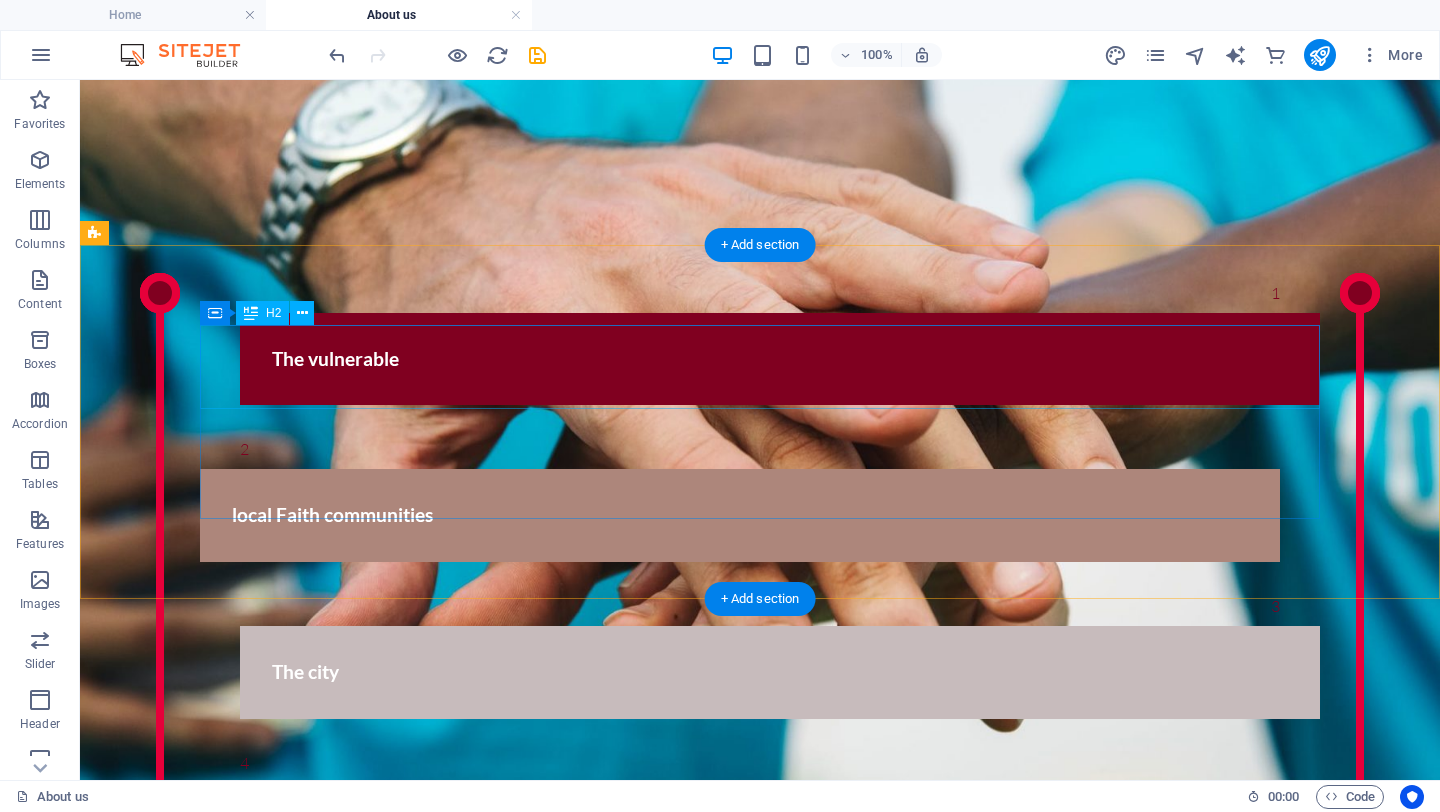 click on "Donating is important" at bounding box center [760, 2648] 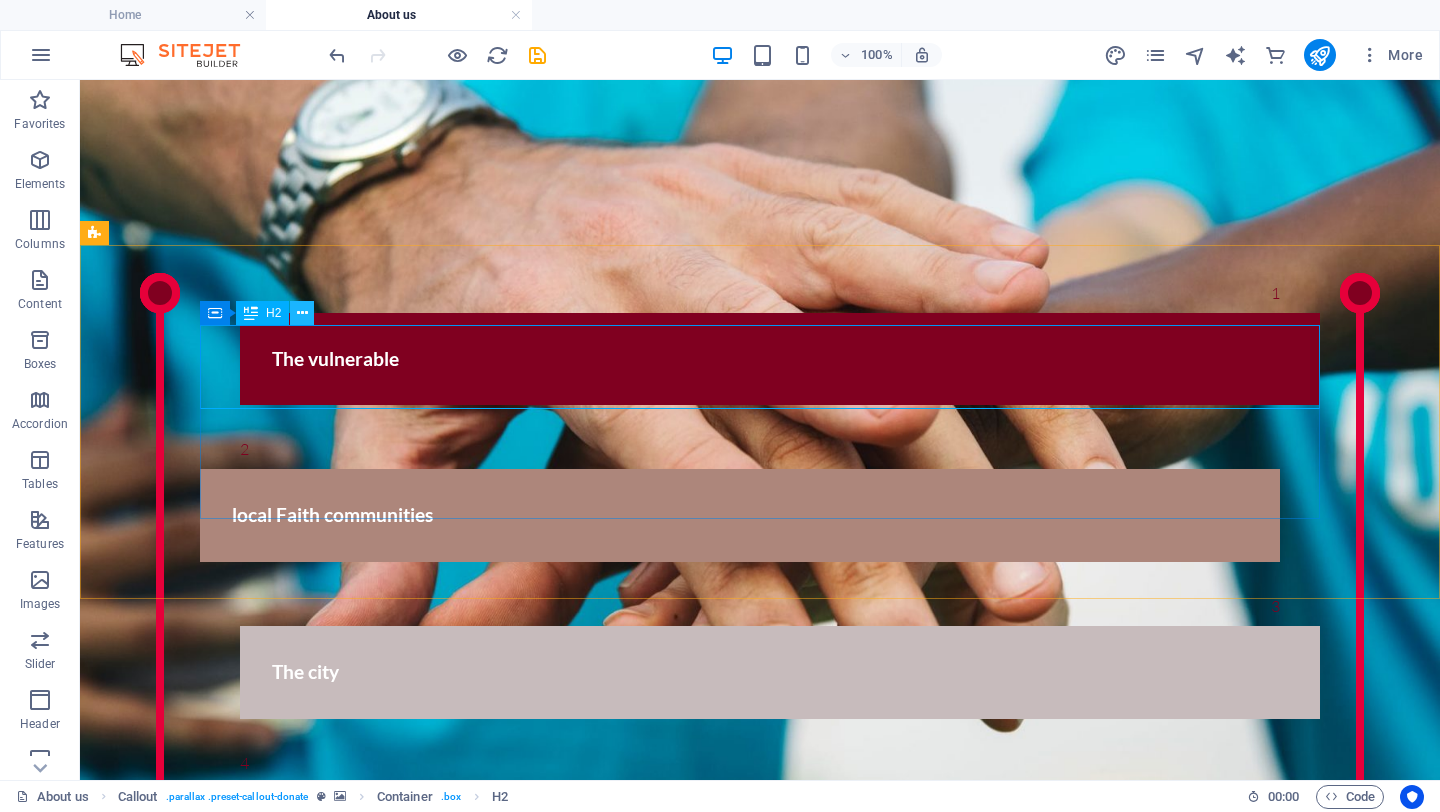 click at bounding box center [302, 313] 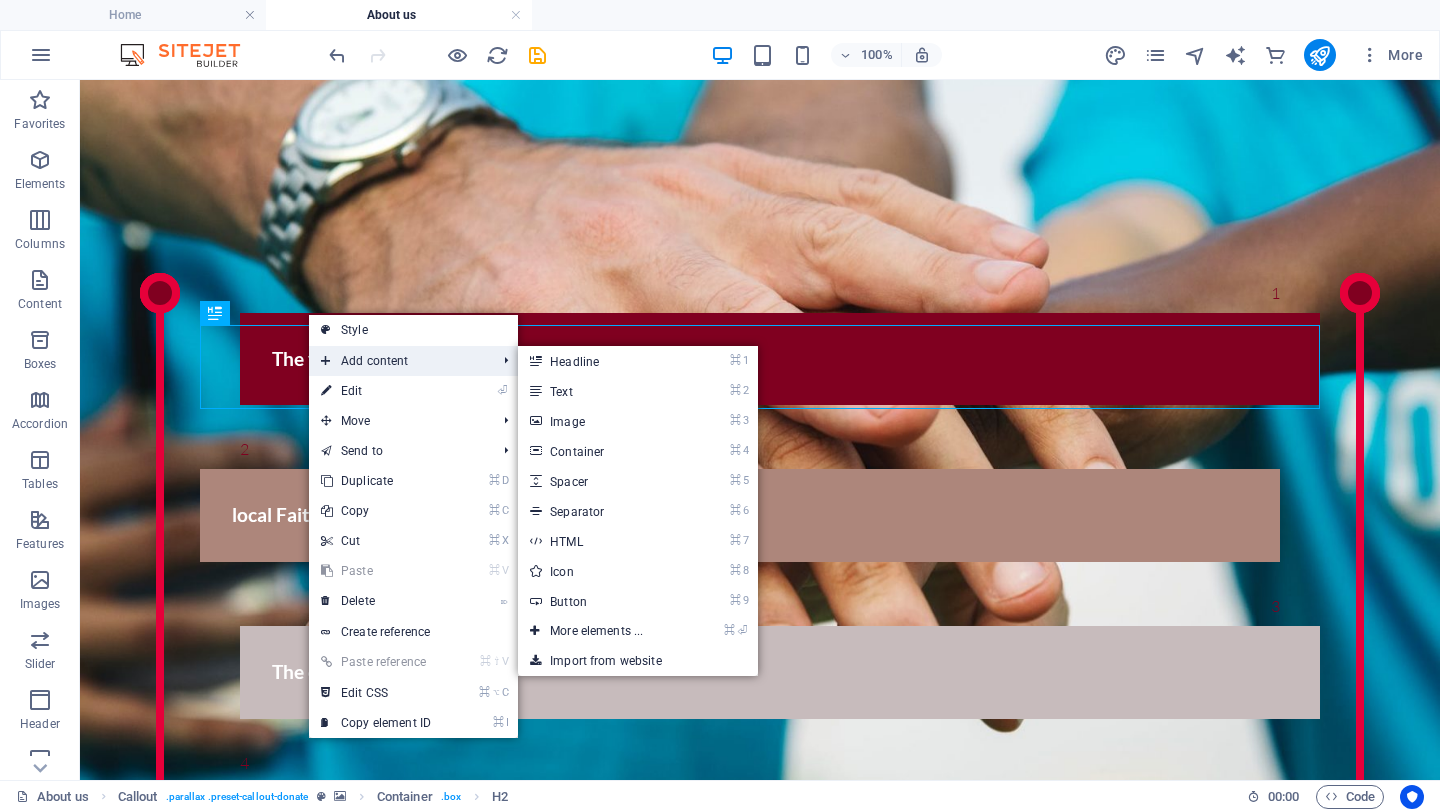 click on "Add content" at bounding box center (398, 361) 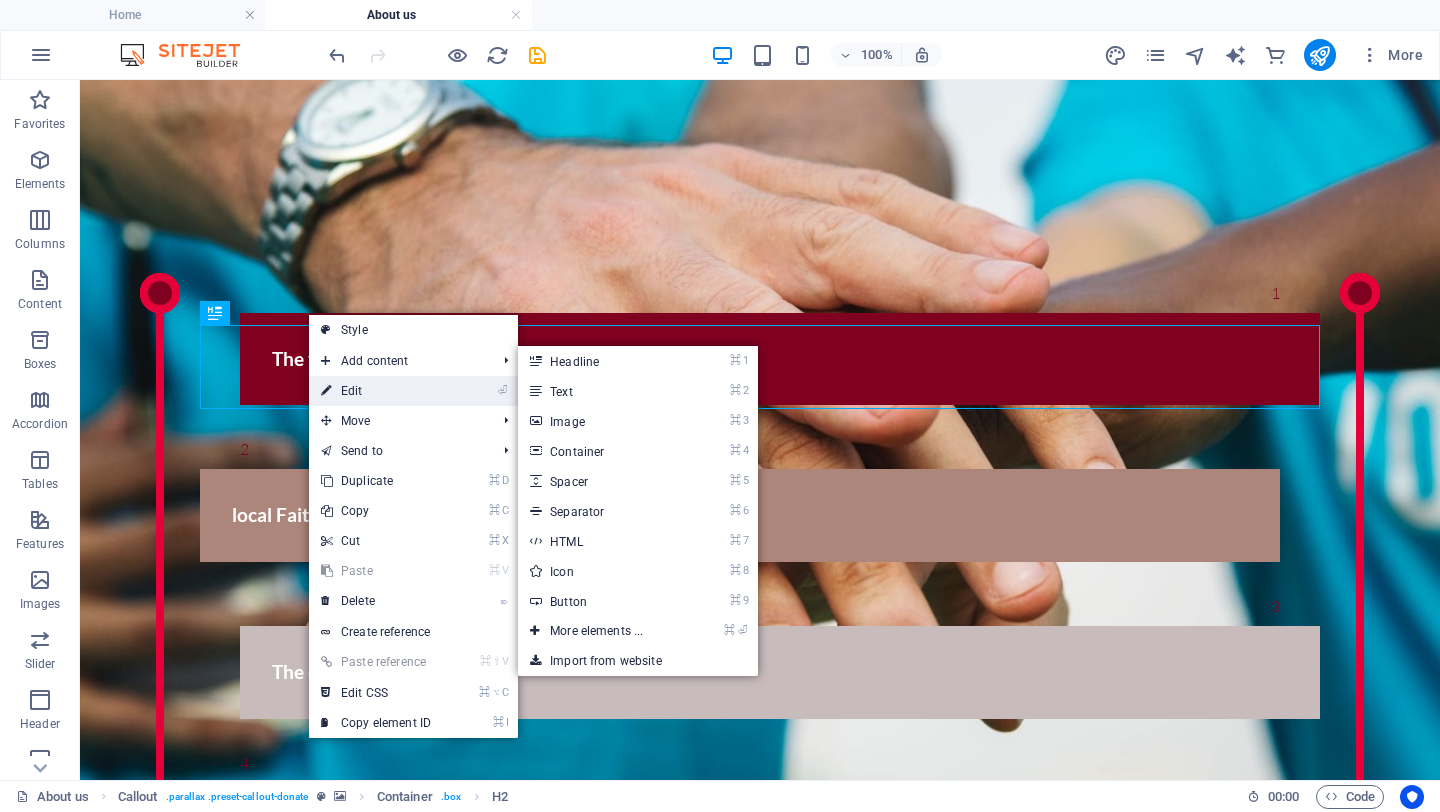 click on "⏎  Edit" at bounding box center [376, 391] 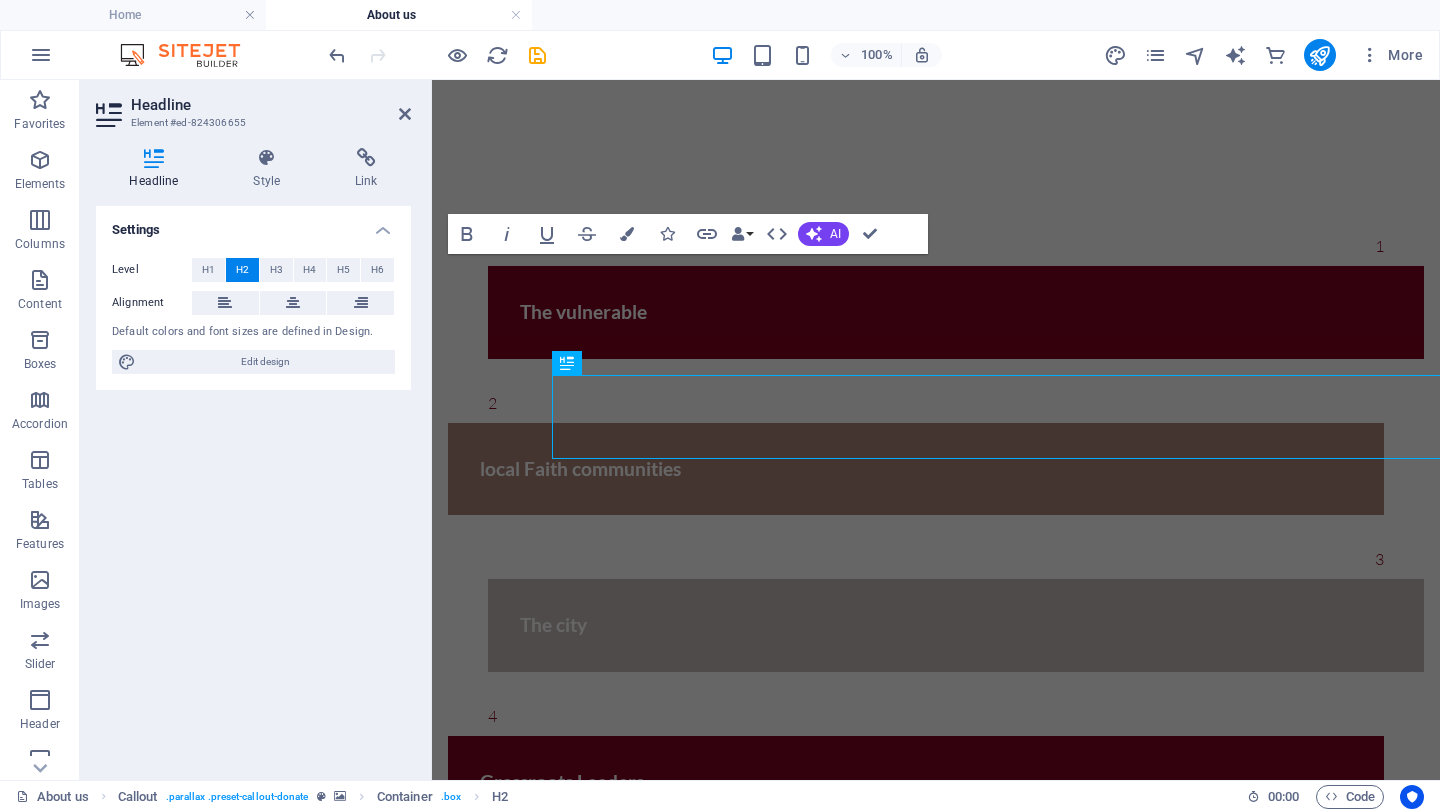 scroll, scrollTop: 2392, scrollLeft: 0, axis: vertical 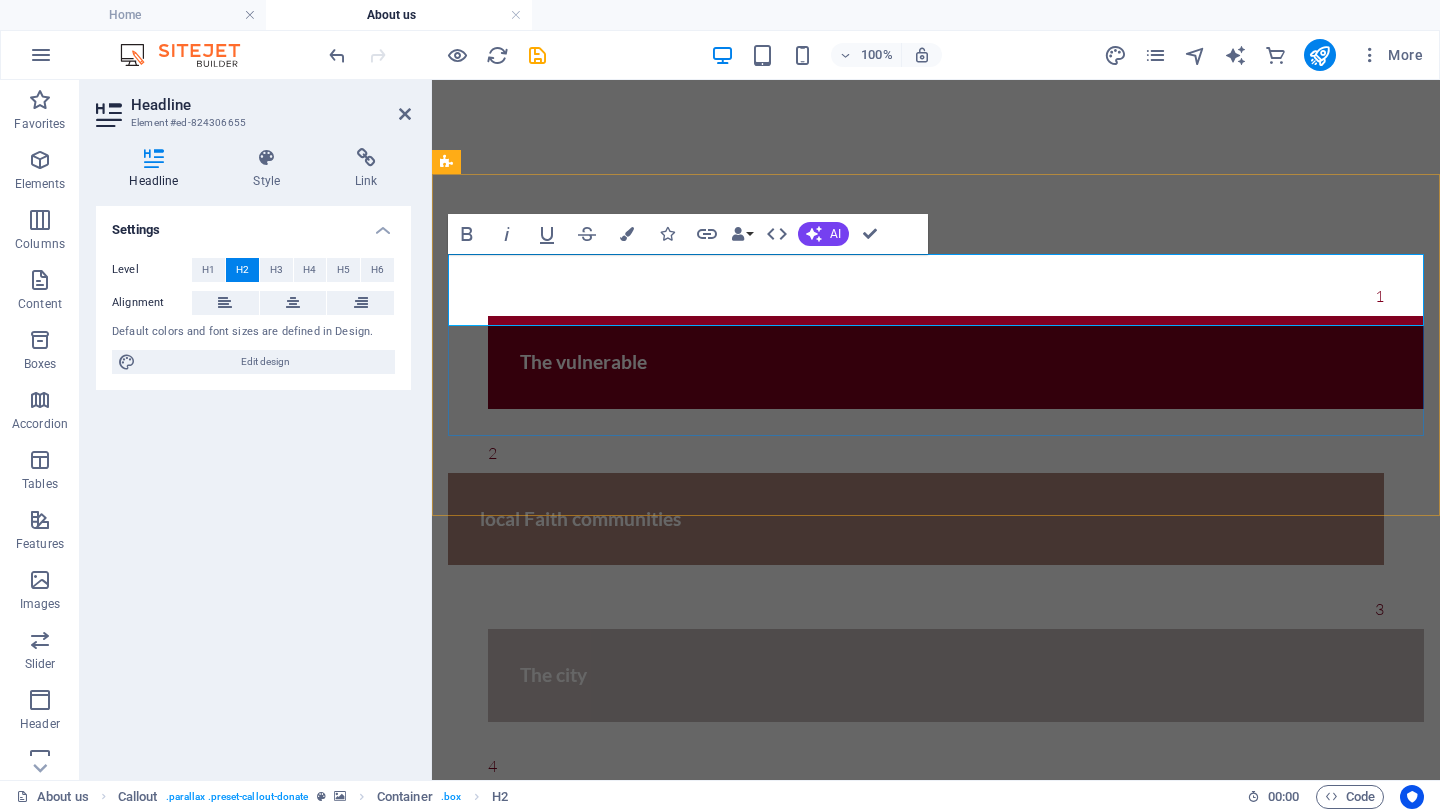 type 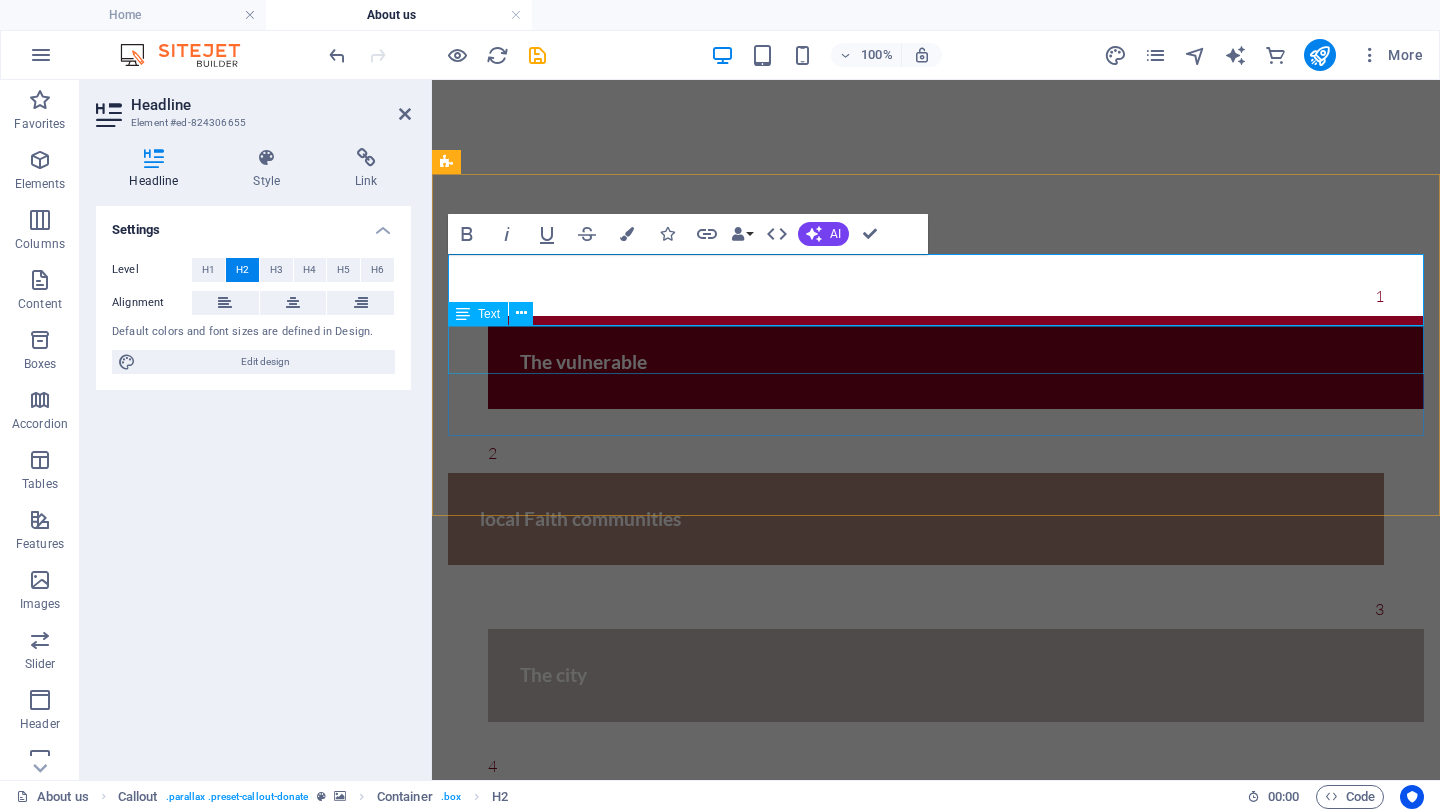 click on "Help us building a new Shelter." at bounding box center [936, 2617] 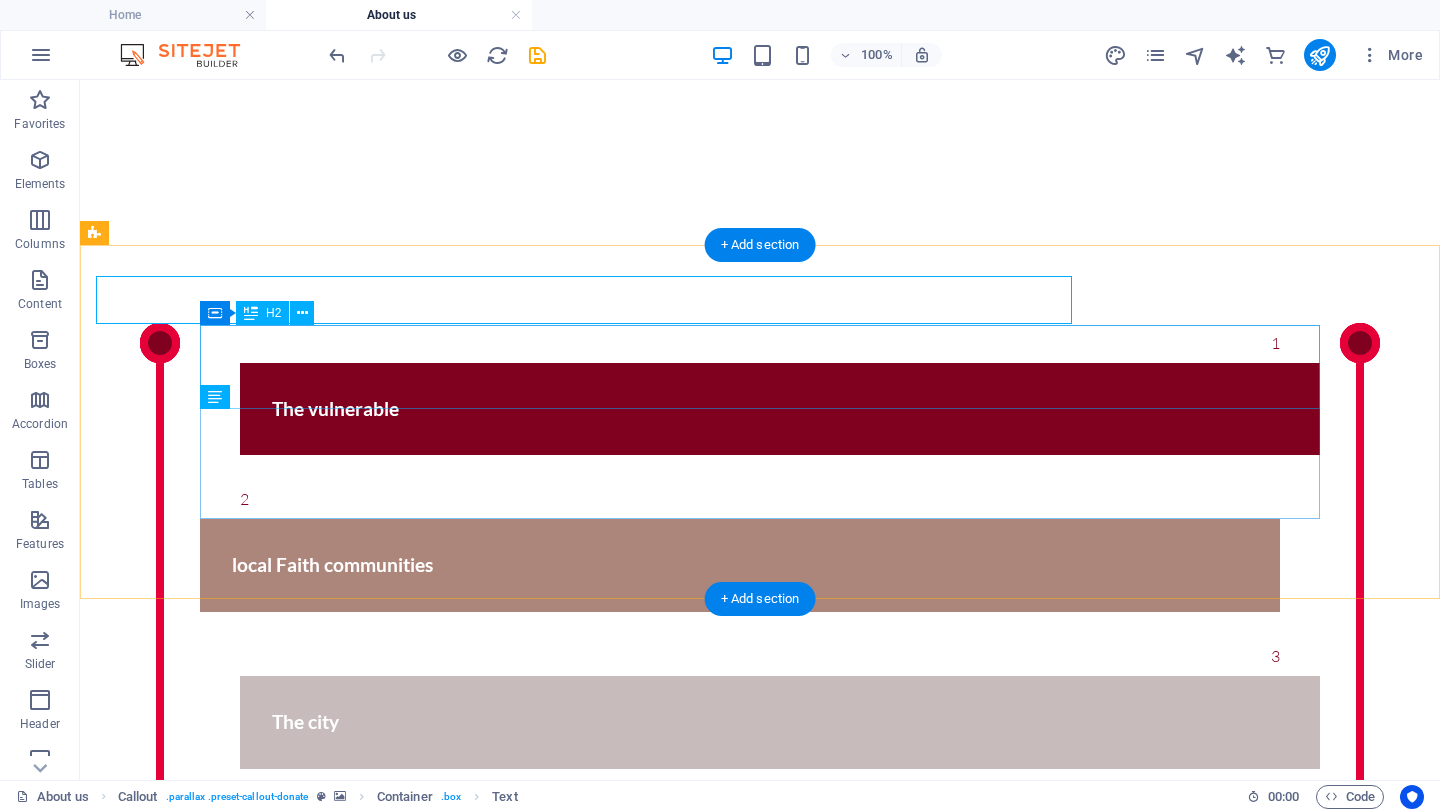 scroll, scrollTop: 2442, scrollLeft: 0, axis: vertical 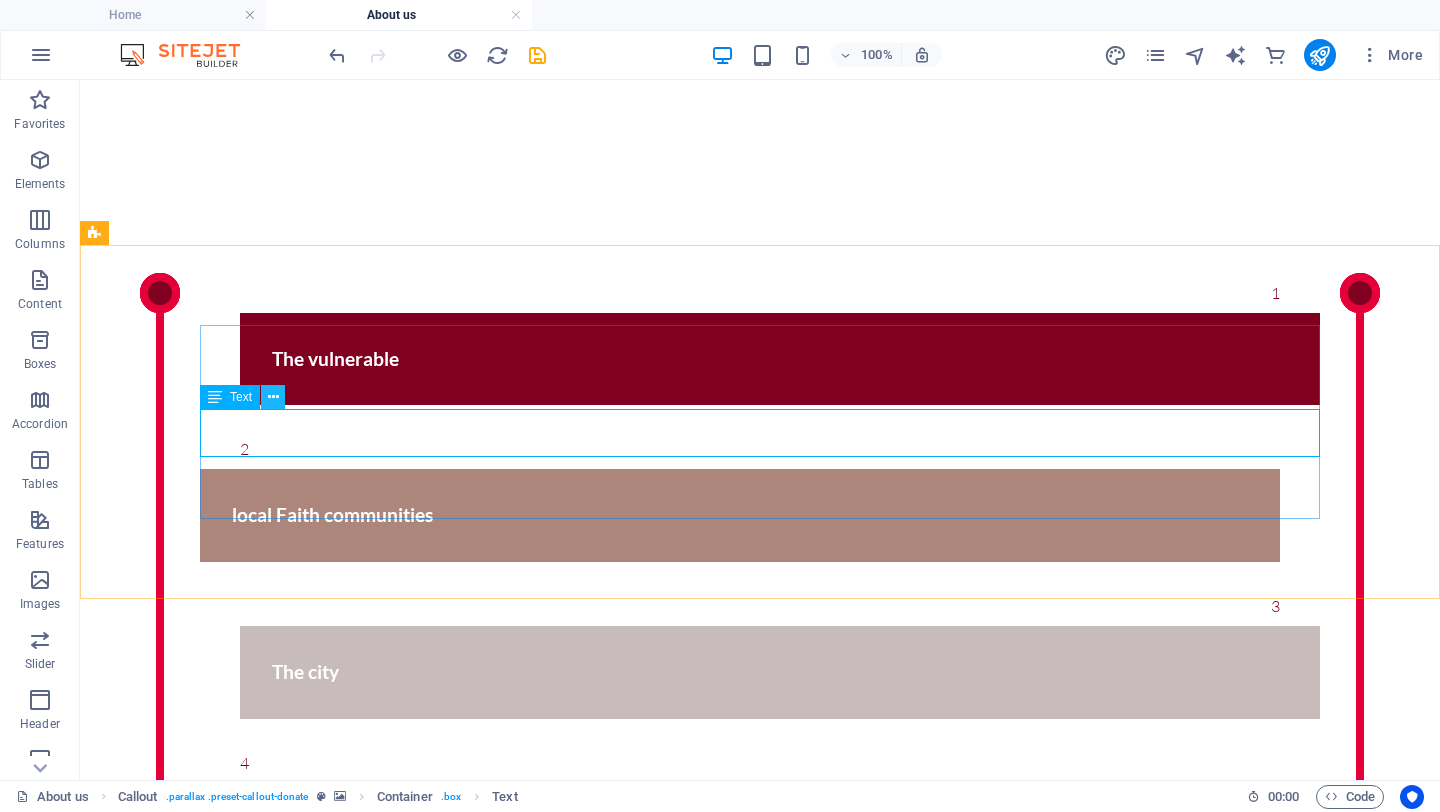 click at bounding box center (273, 397) 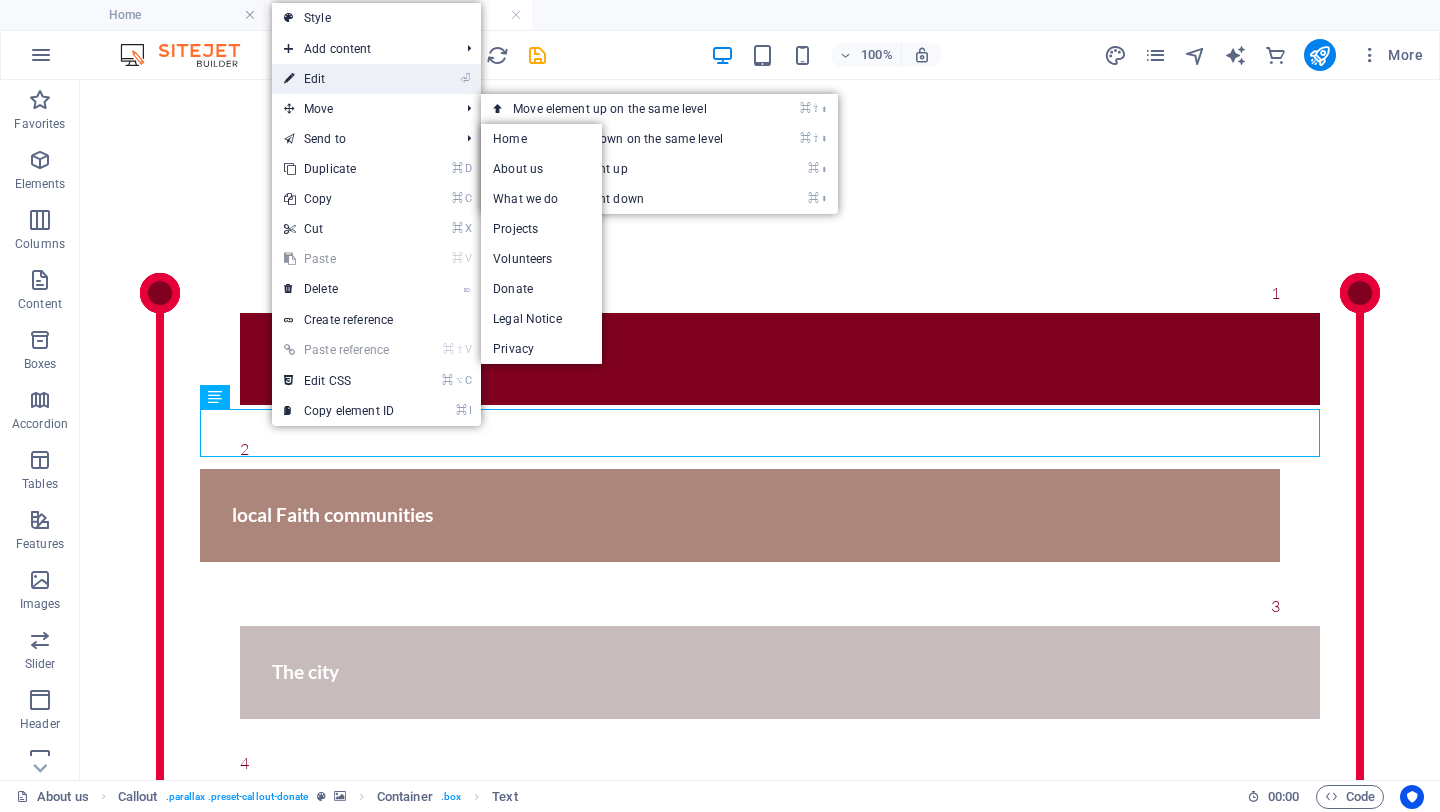 click on "⏎  Edit" at bounding box center (339, 79) 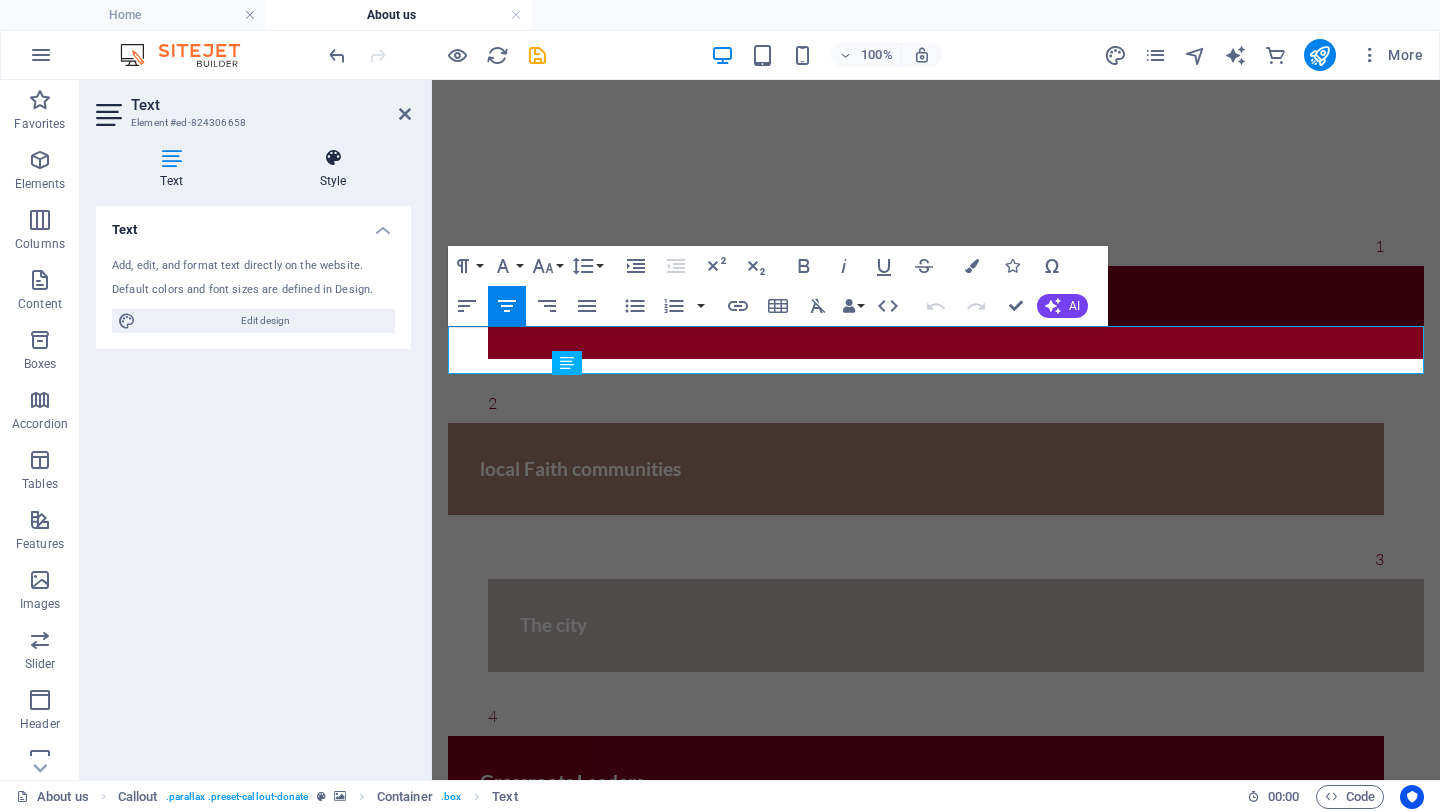 scroll, scrollTop: 2392, scrollLeft: 0, axis: vertical 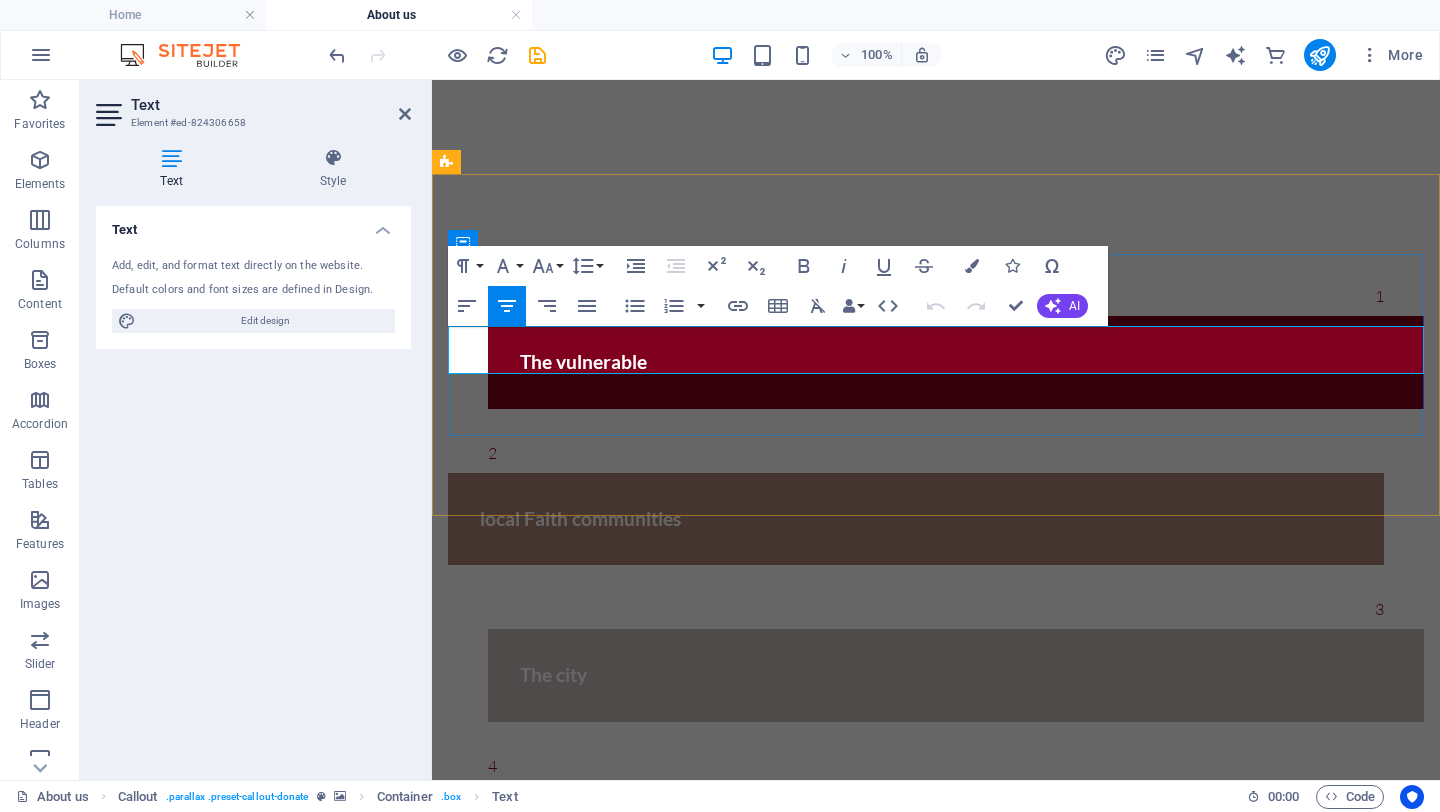 click on "Help us building a new Shelter." at bounding box center (936, 2602) 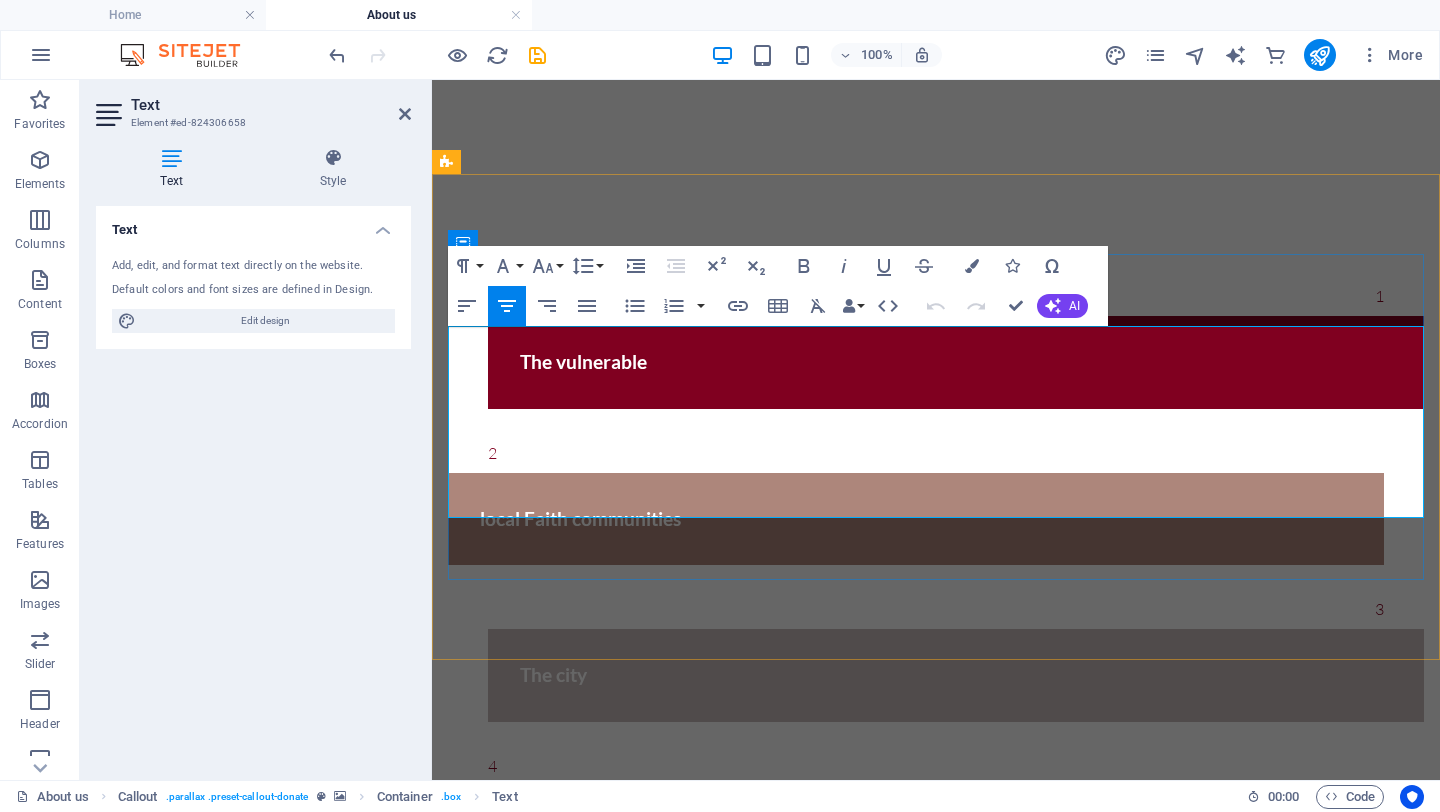 scroll, scrollTop: 5613, scrollLeft: 5, axis: both 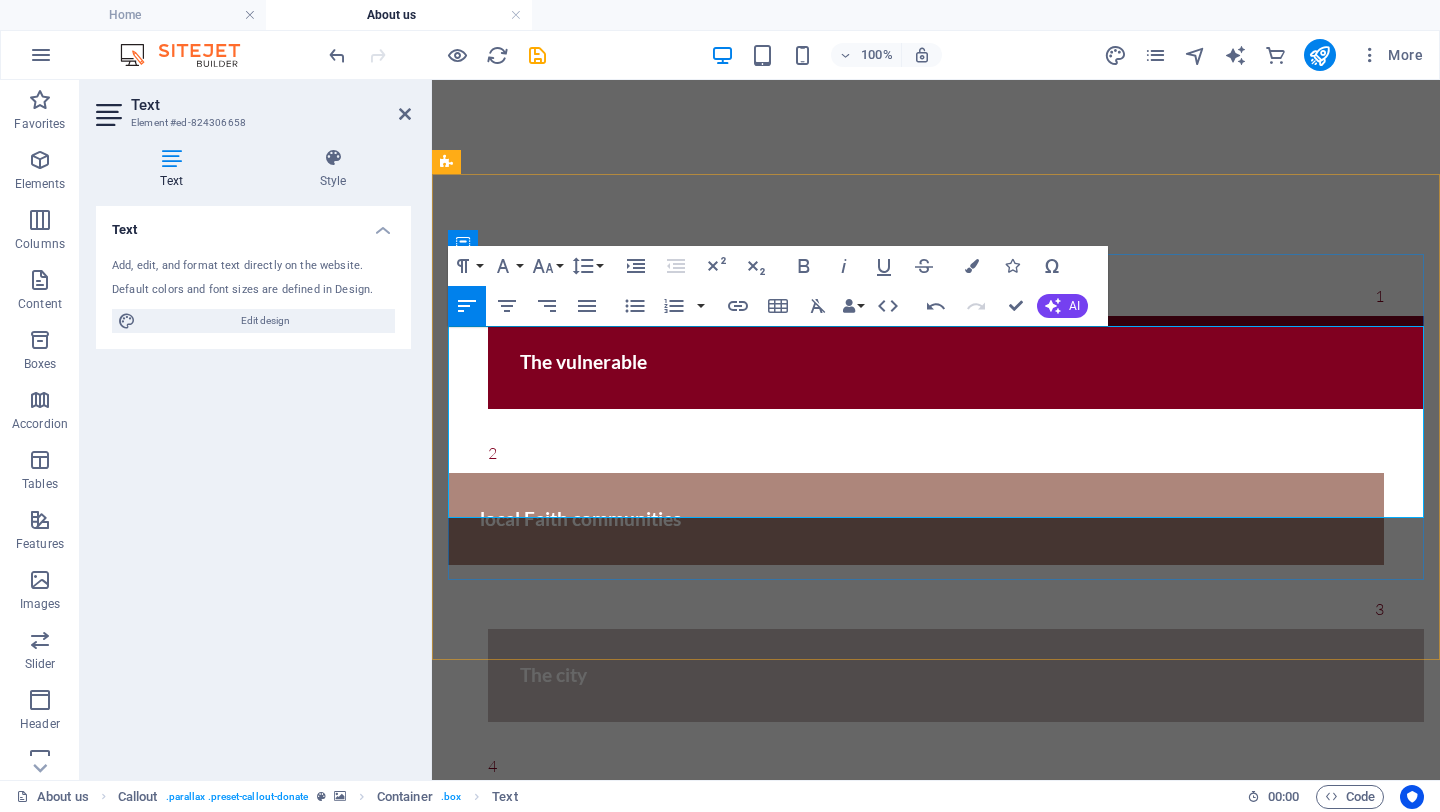 click on "Kenya. Join us in making a lasting impact in urban communities across Kenya." at bounding box center (936, 2780) 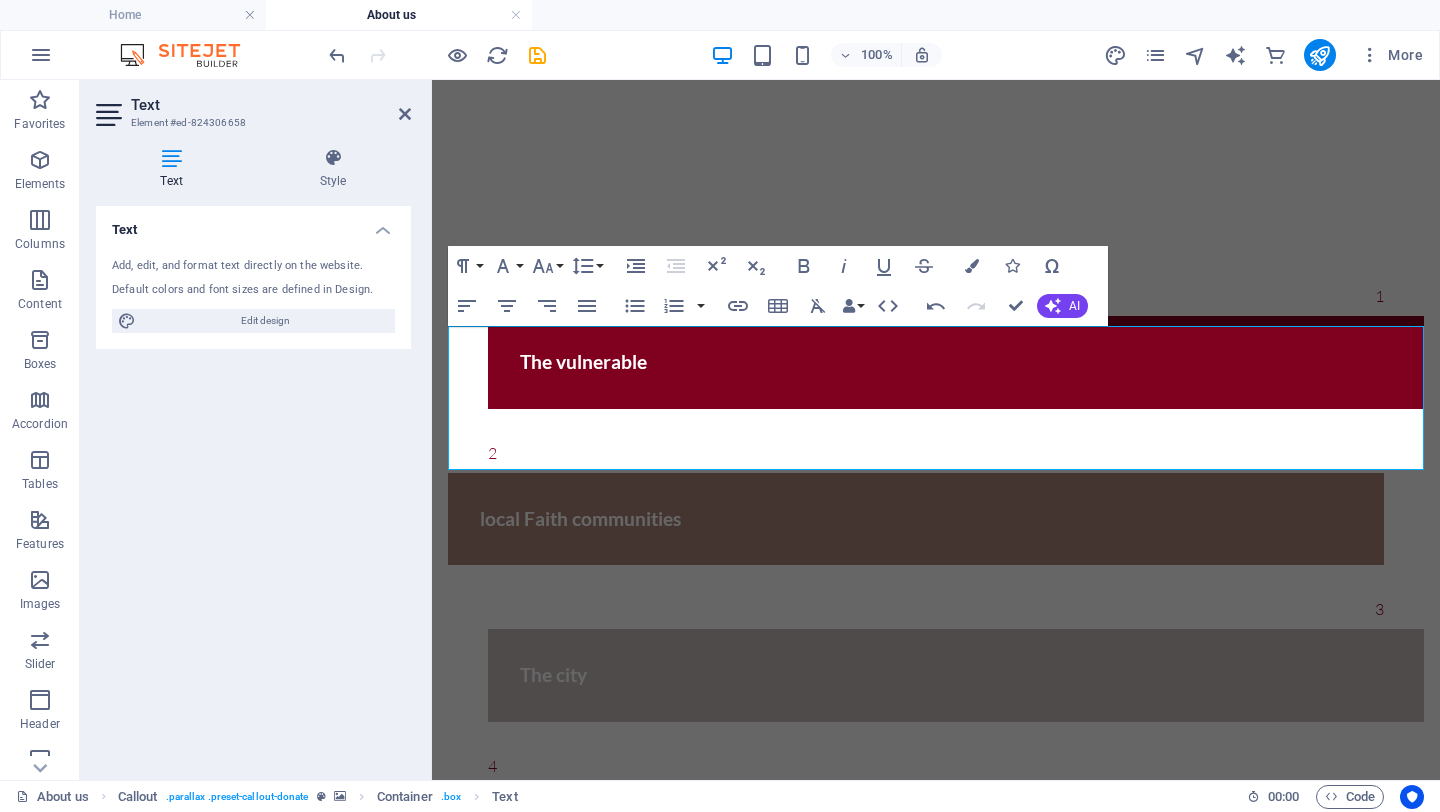 click at bounding box center [936, 2199] 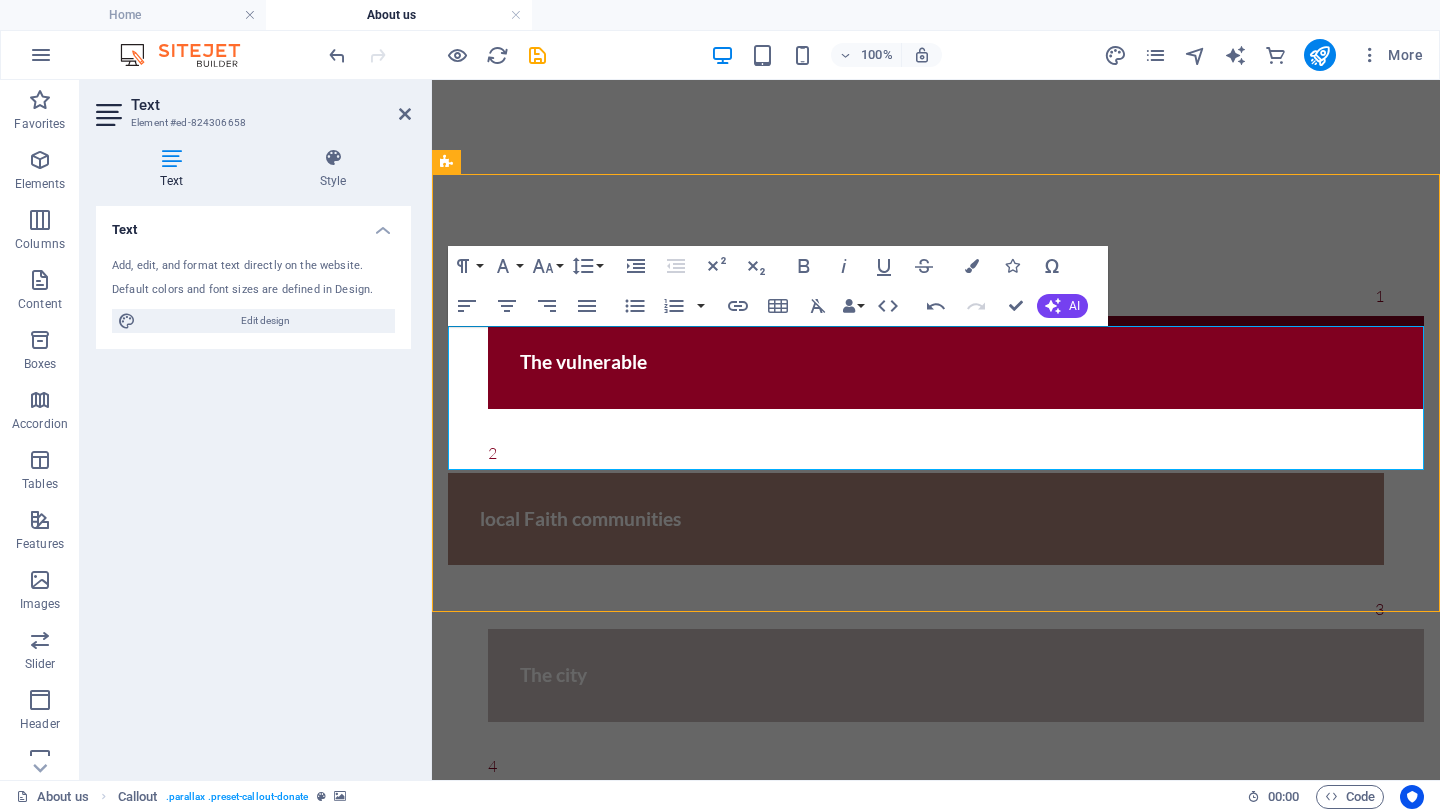 scroll, scrollTop: 2442, scrollLeft: 0, axis: vertical 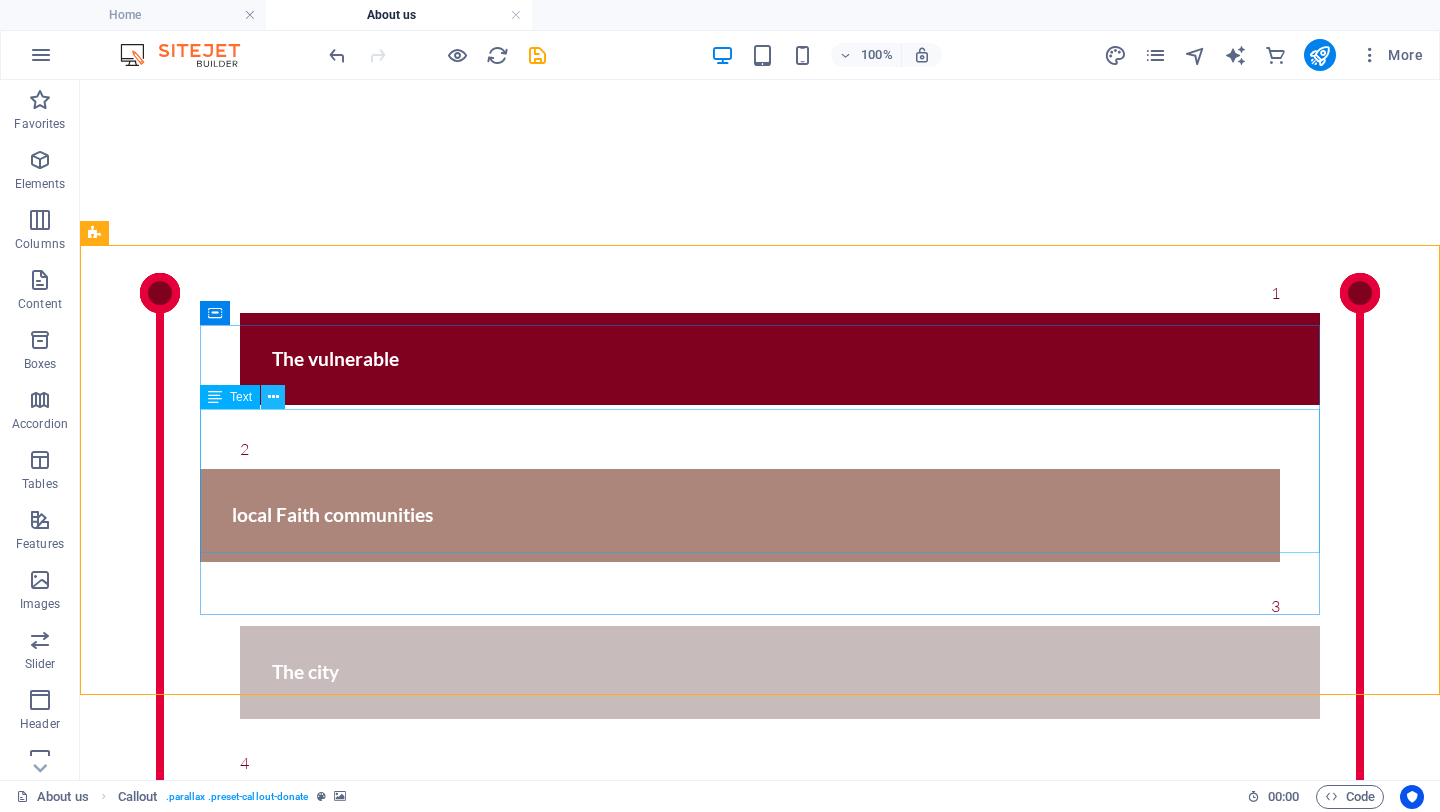 click at bounding box center (273, 397) 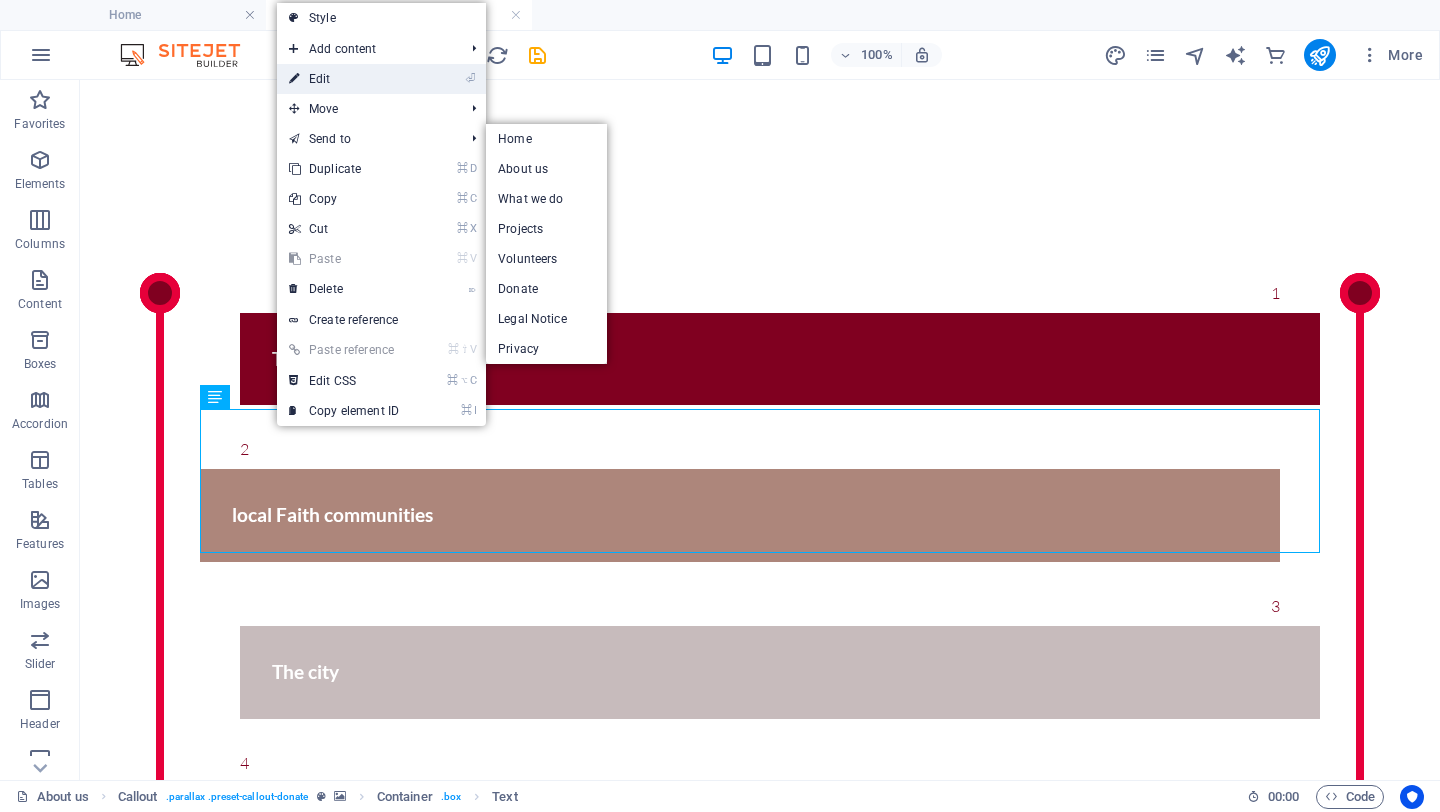click on "⏎  Edit" at bounding box center [344, 79] 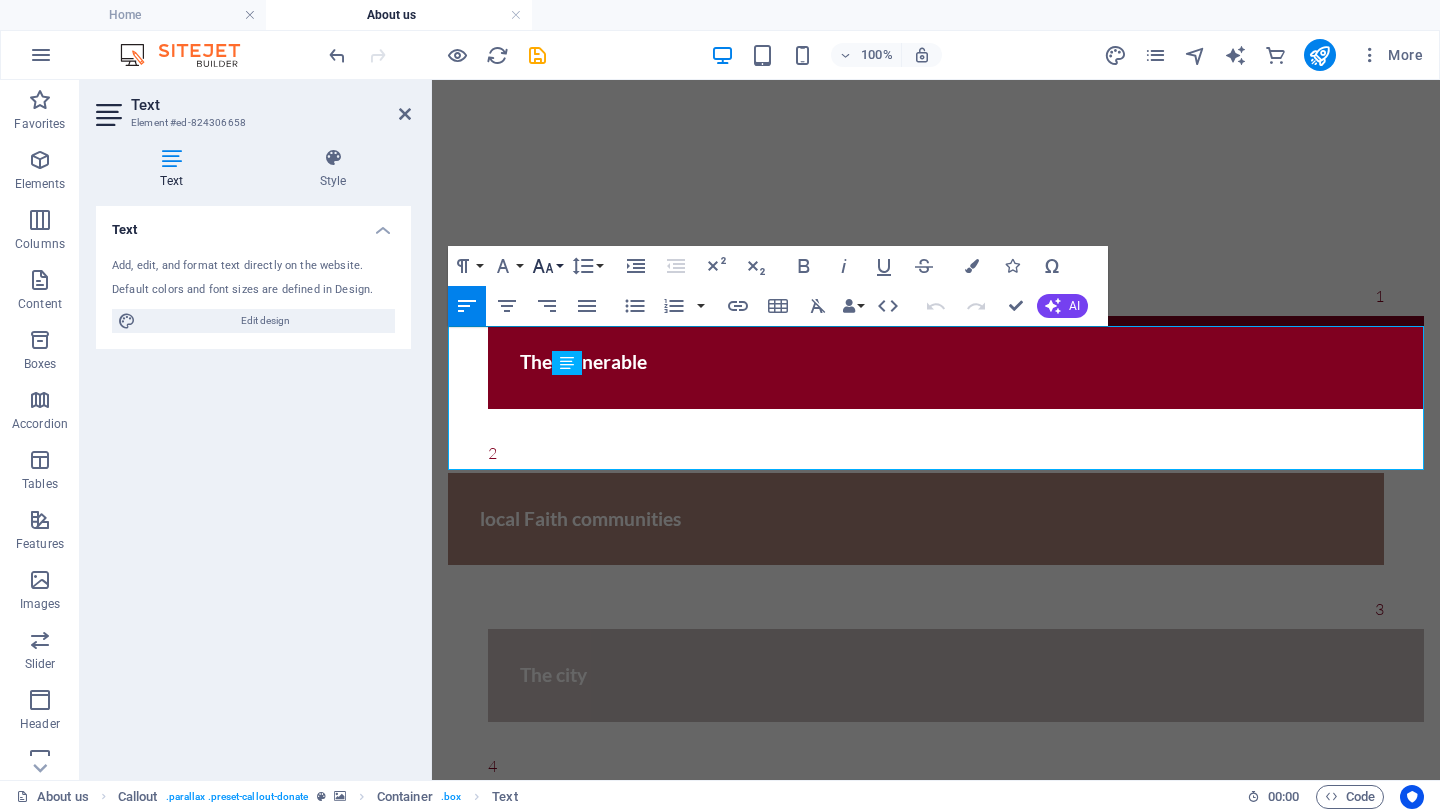 click on "Font Size" at bounding box center (547, 266) 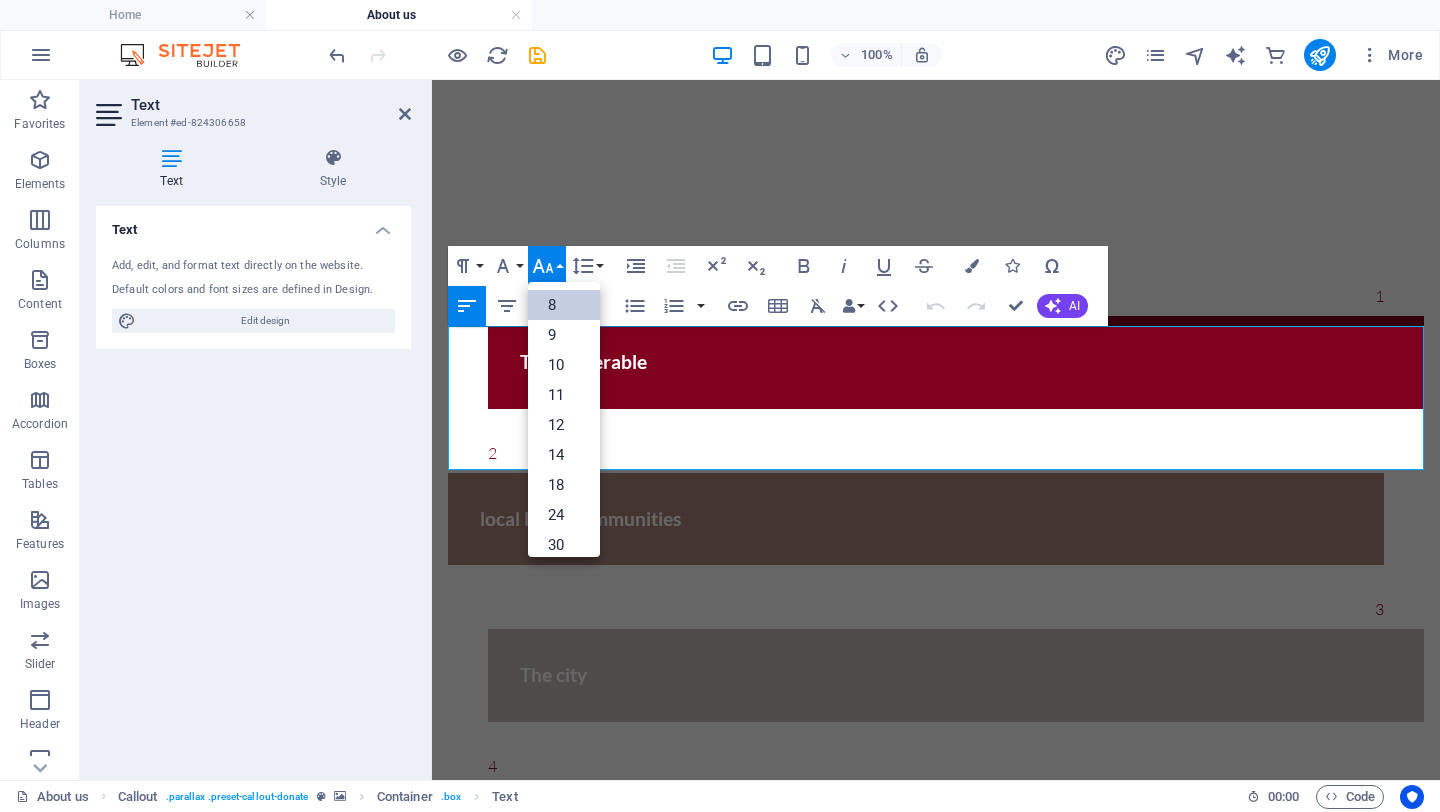 click on "8" at bounding box center (564, 305) 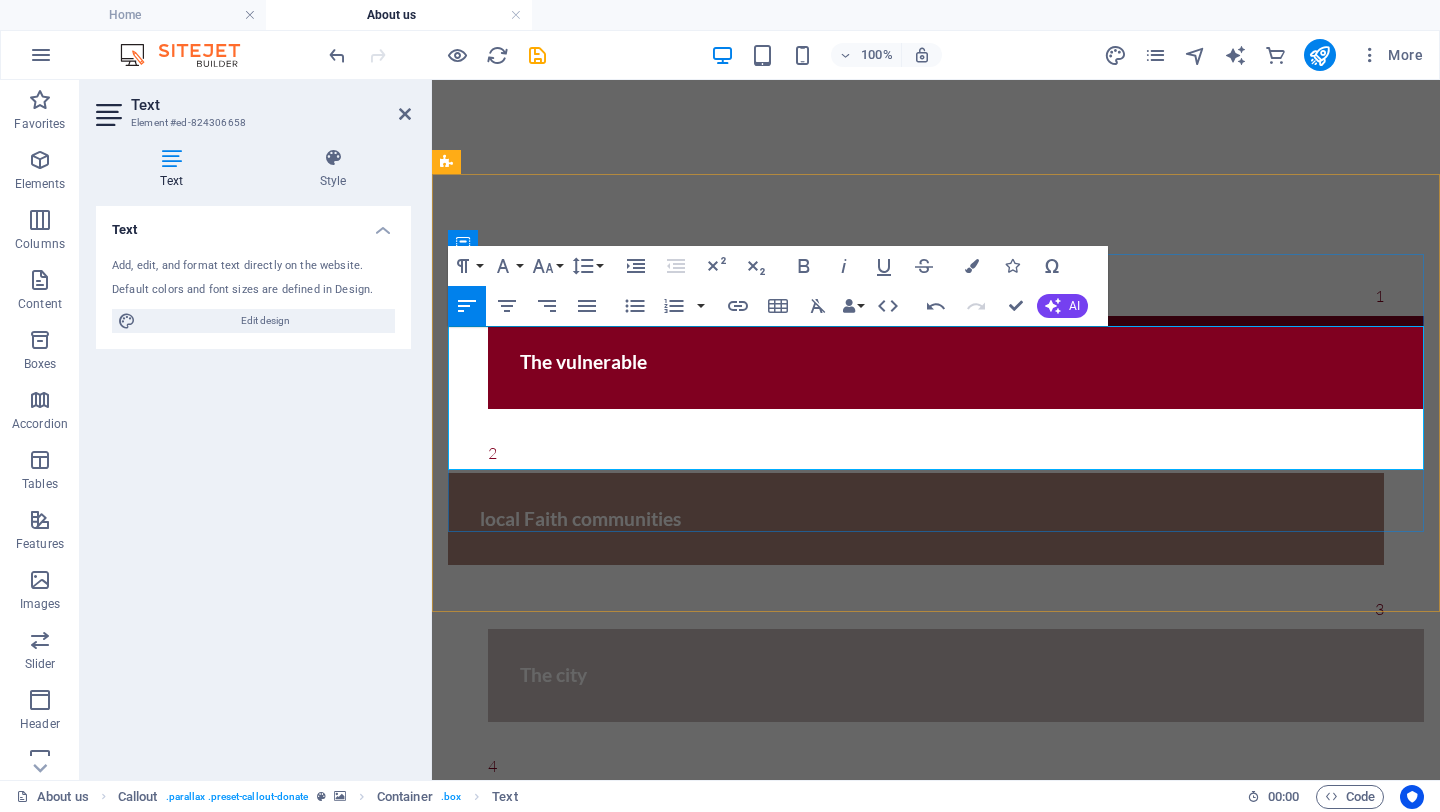 click on "​ Whether you’re a pastor, coach, donor, or volunteer, there are many ways to partner with CTMKenya. Join us in making a lasting impact in urban communities across Kenya." at bounding box center [936, 2694] 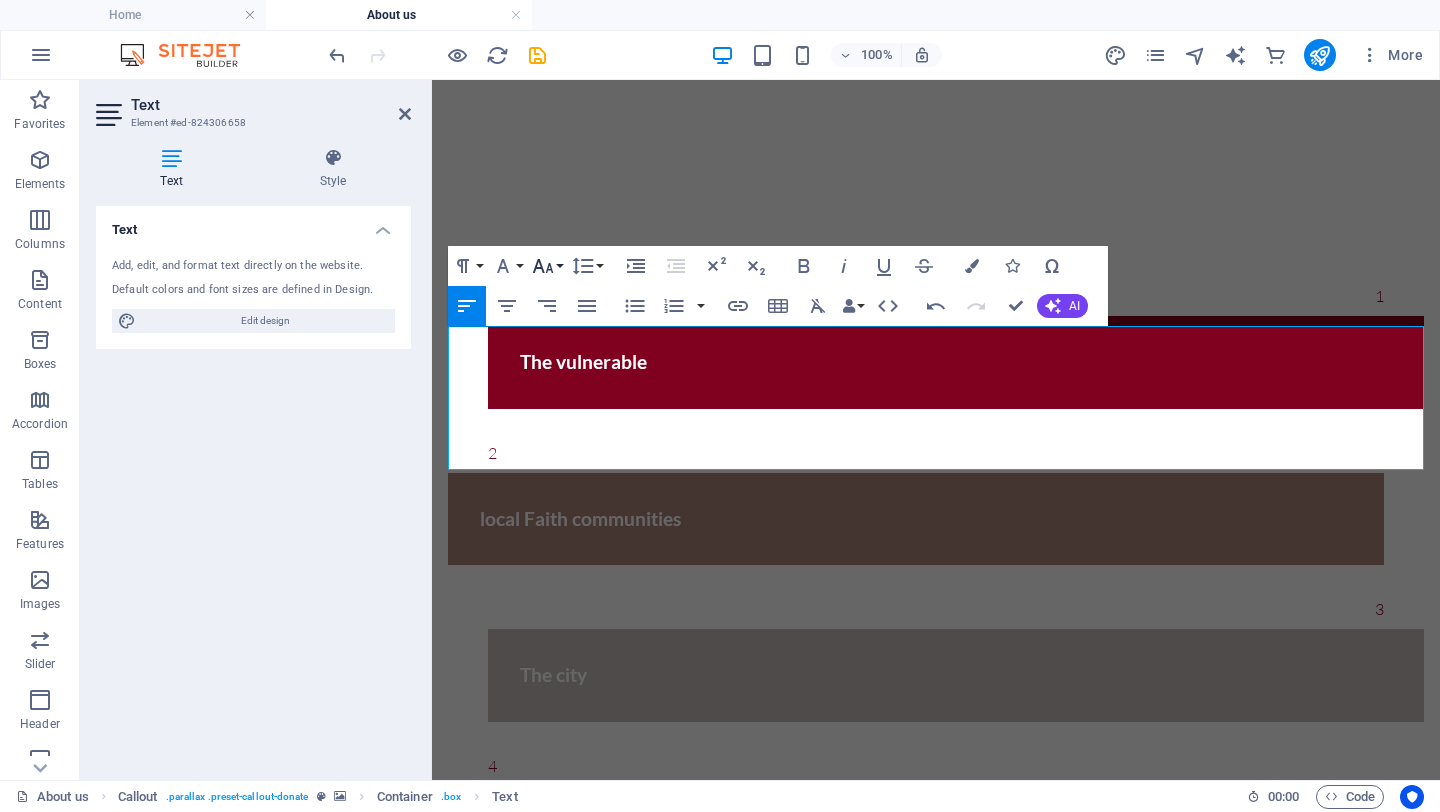 click on "Font Size" at bounding box center (547, 266) 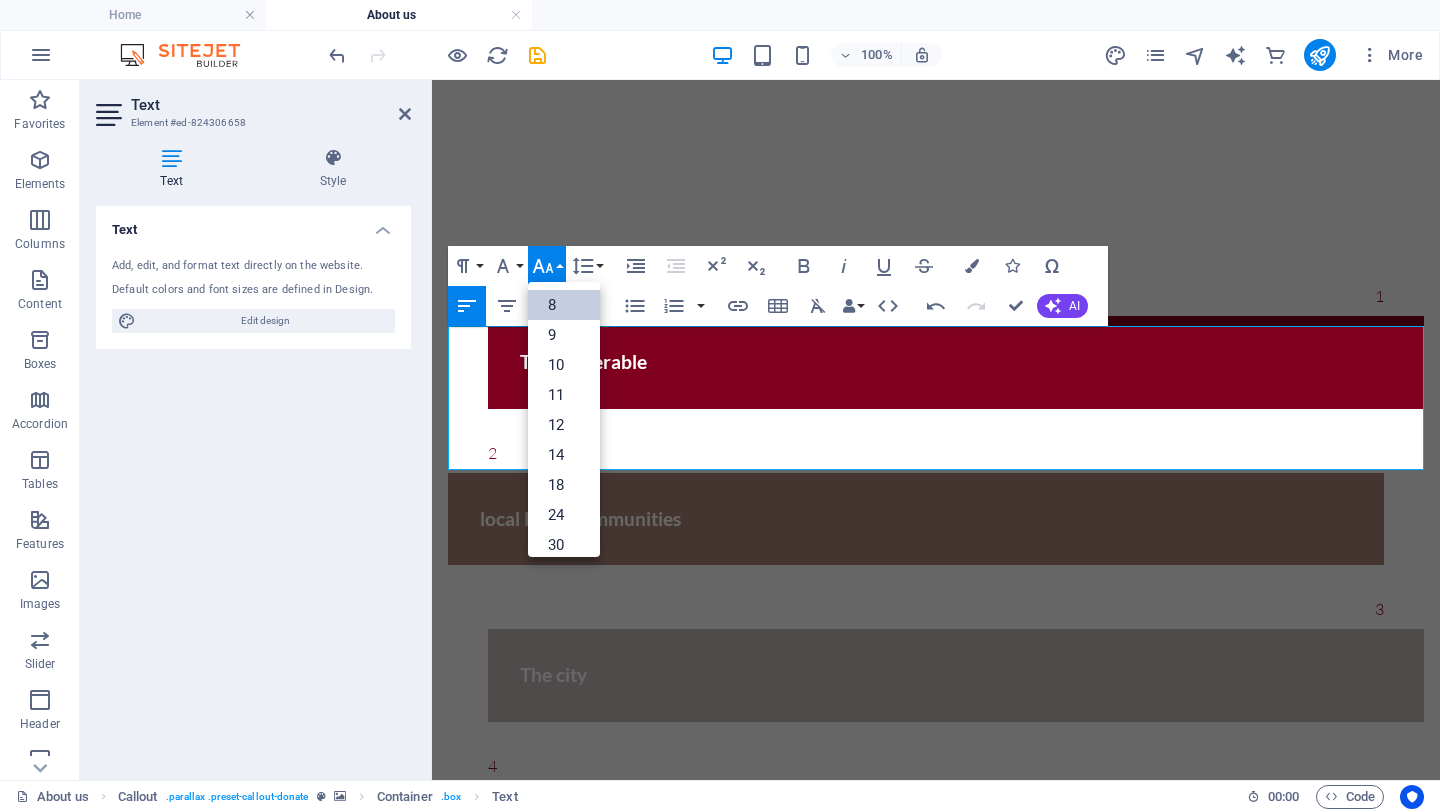scroll, scrollTop: 23, scrollLeft: 0, axis: vertical 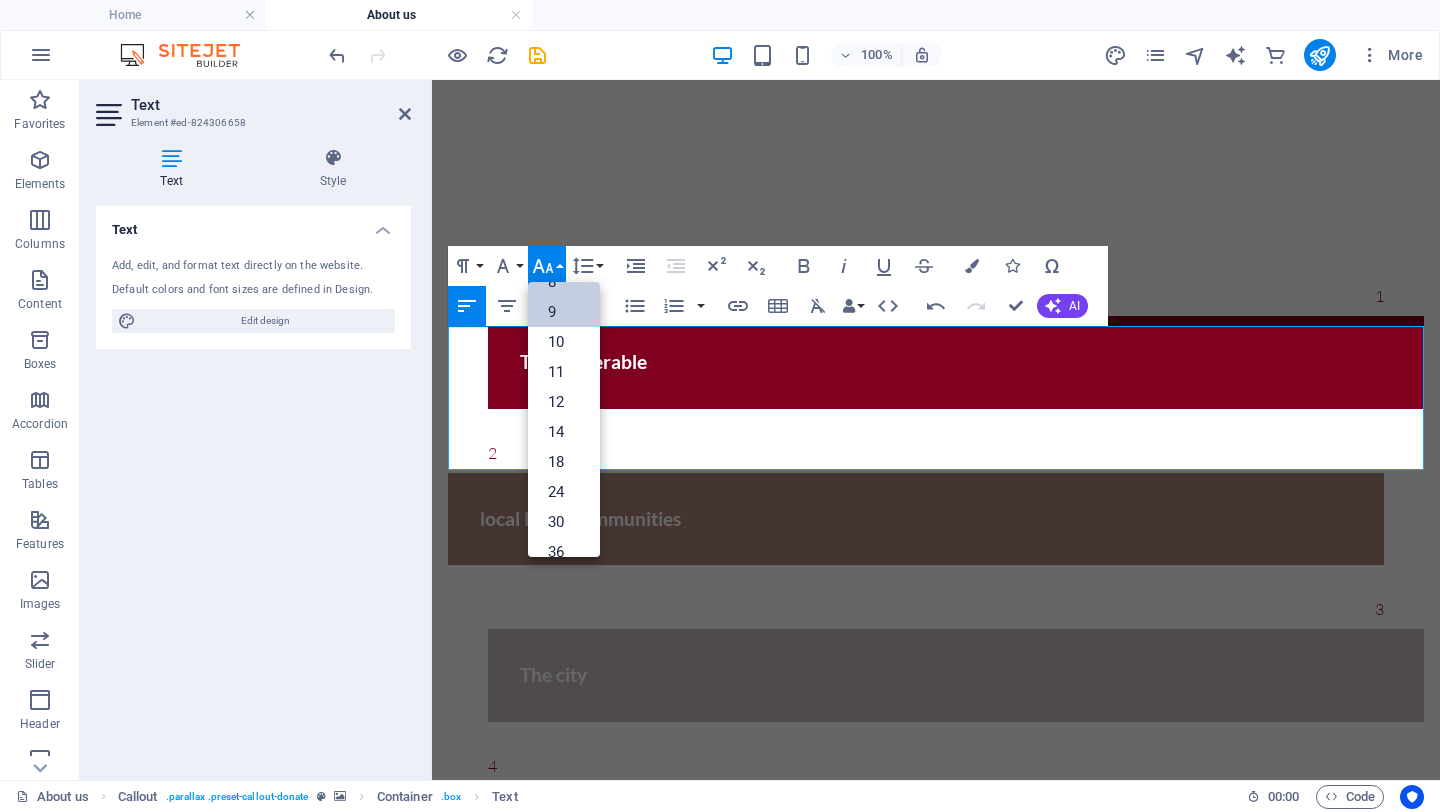 click on "9" at bounding box center [564, 312] 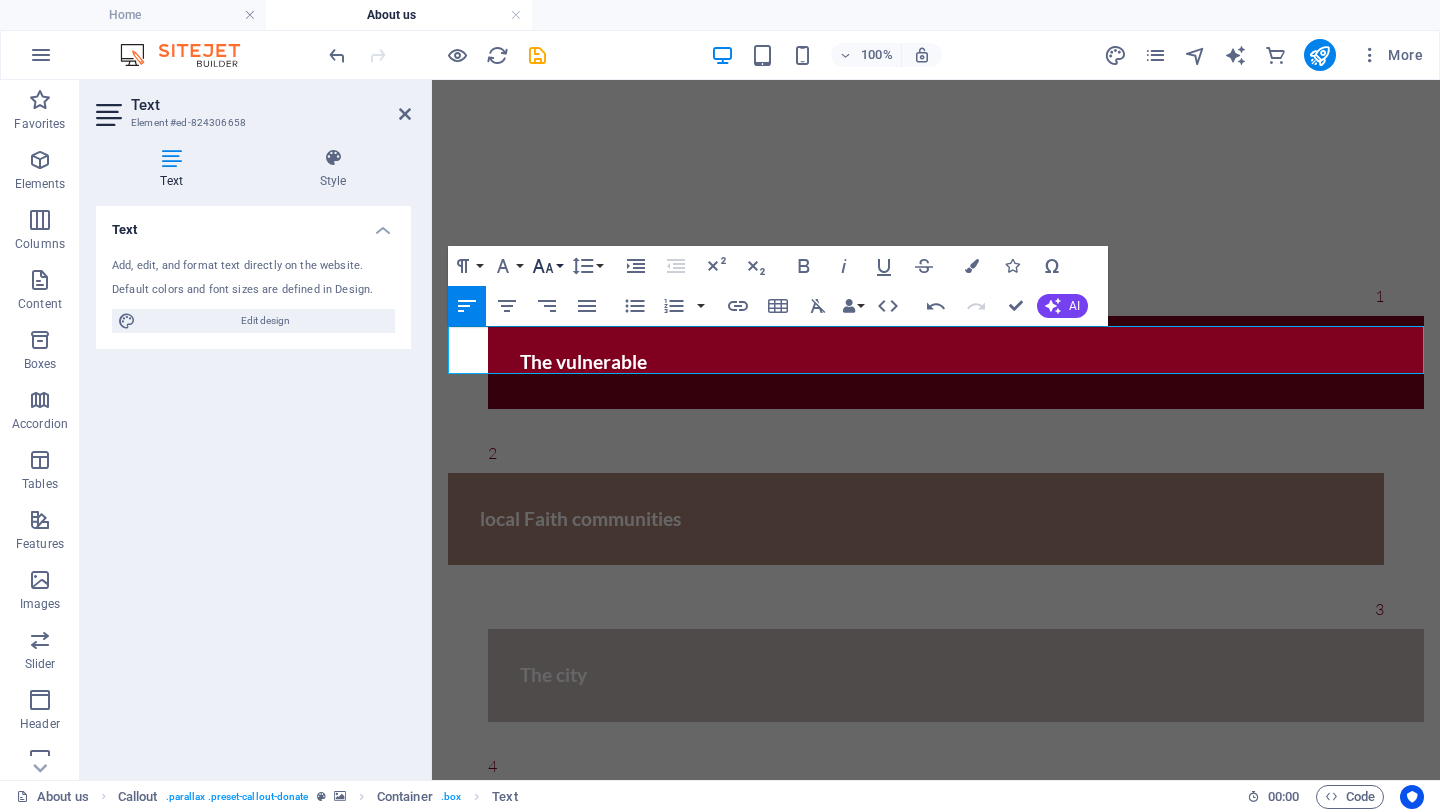 click on "Font Size" at bounding box center [547, 266] 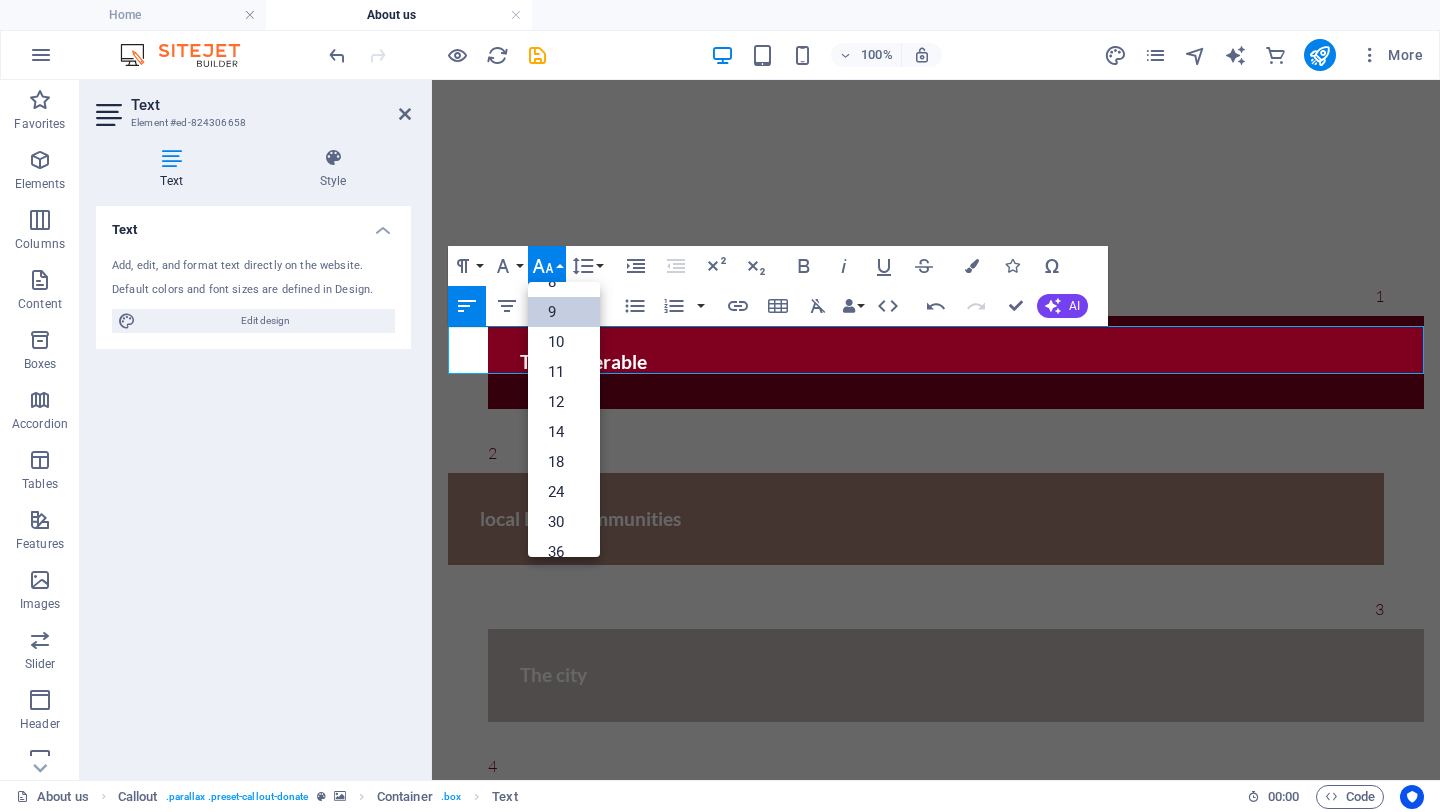 scroll, scrollTop: 53, scrollLeft: 0, axis: vertical 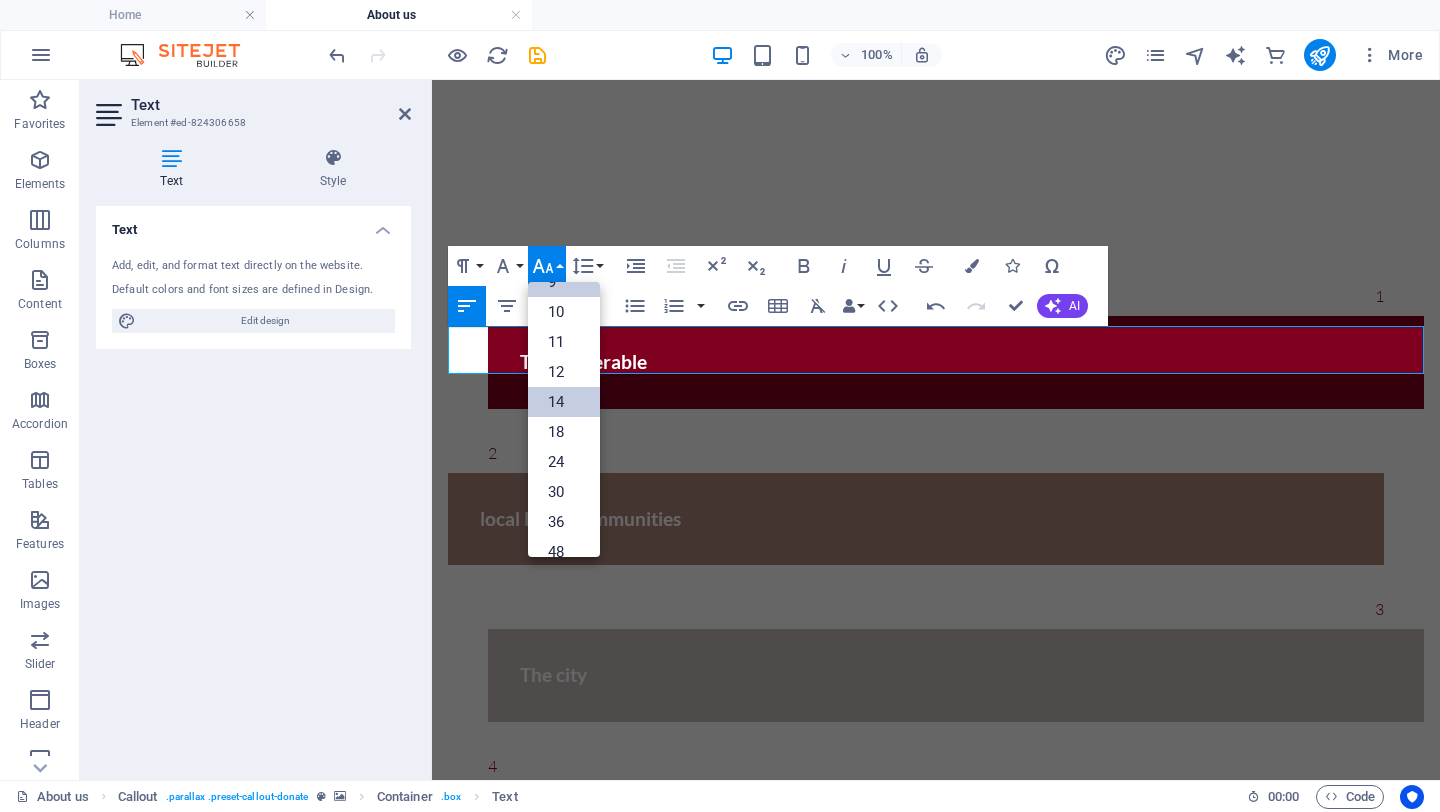 click on "14" at bounding box center (564, 402) 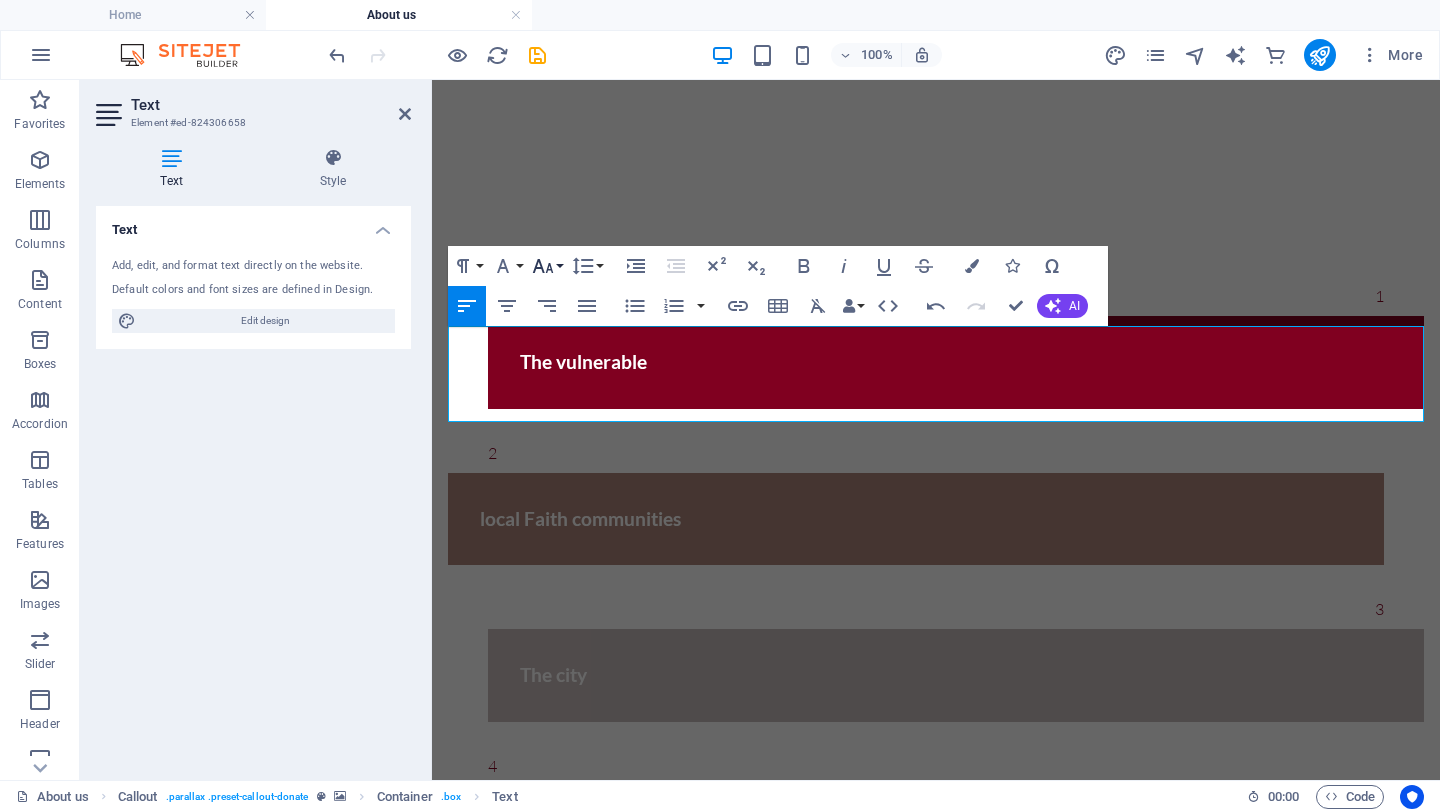 click on "Font Size" at bounding box center [547, 266] 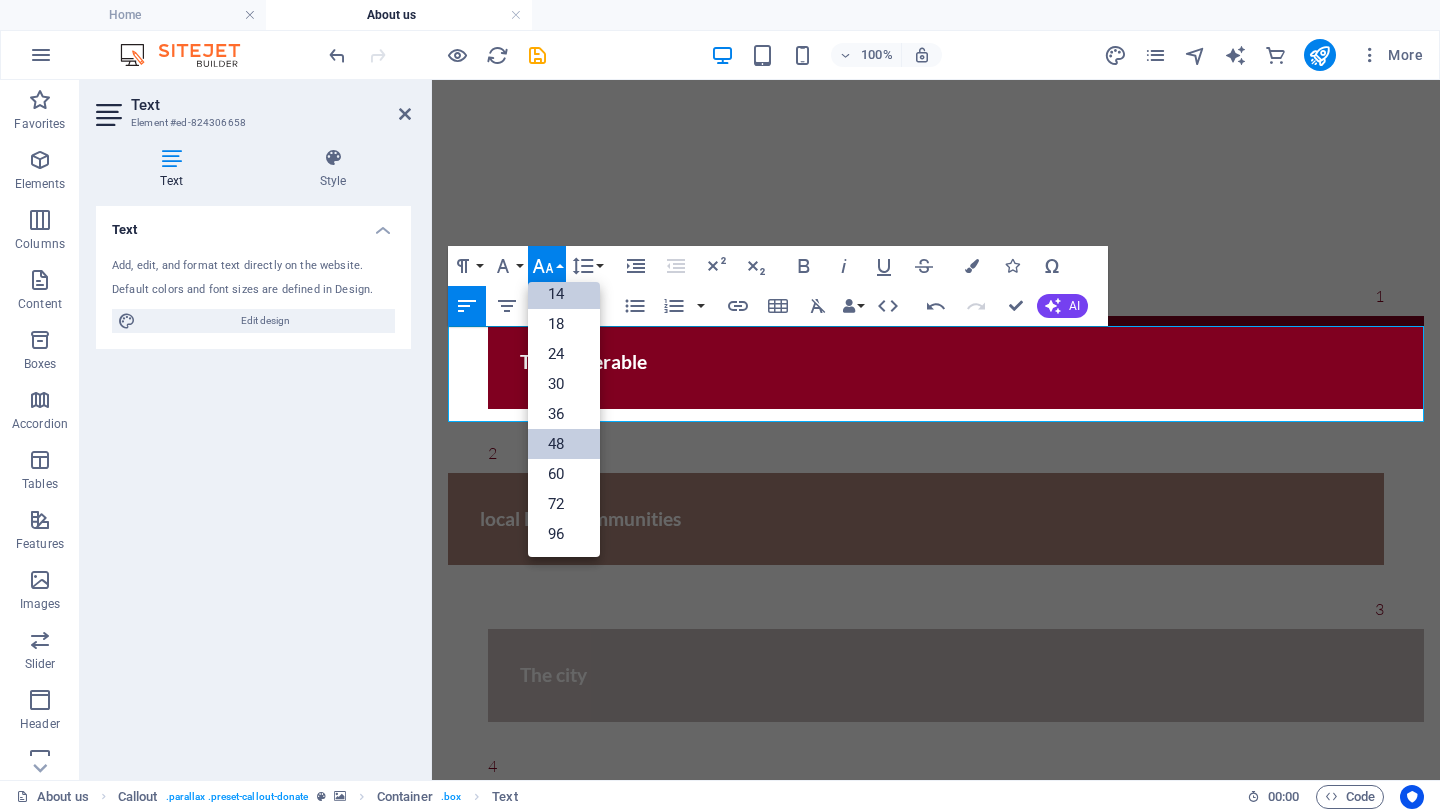 scroll, scrollTop: 161, scrollLeft: 0, axis: vertical 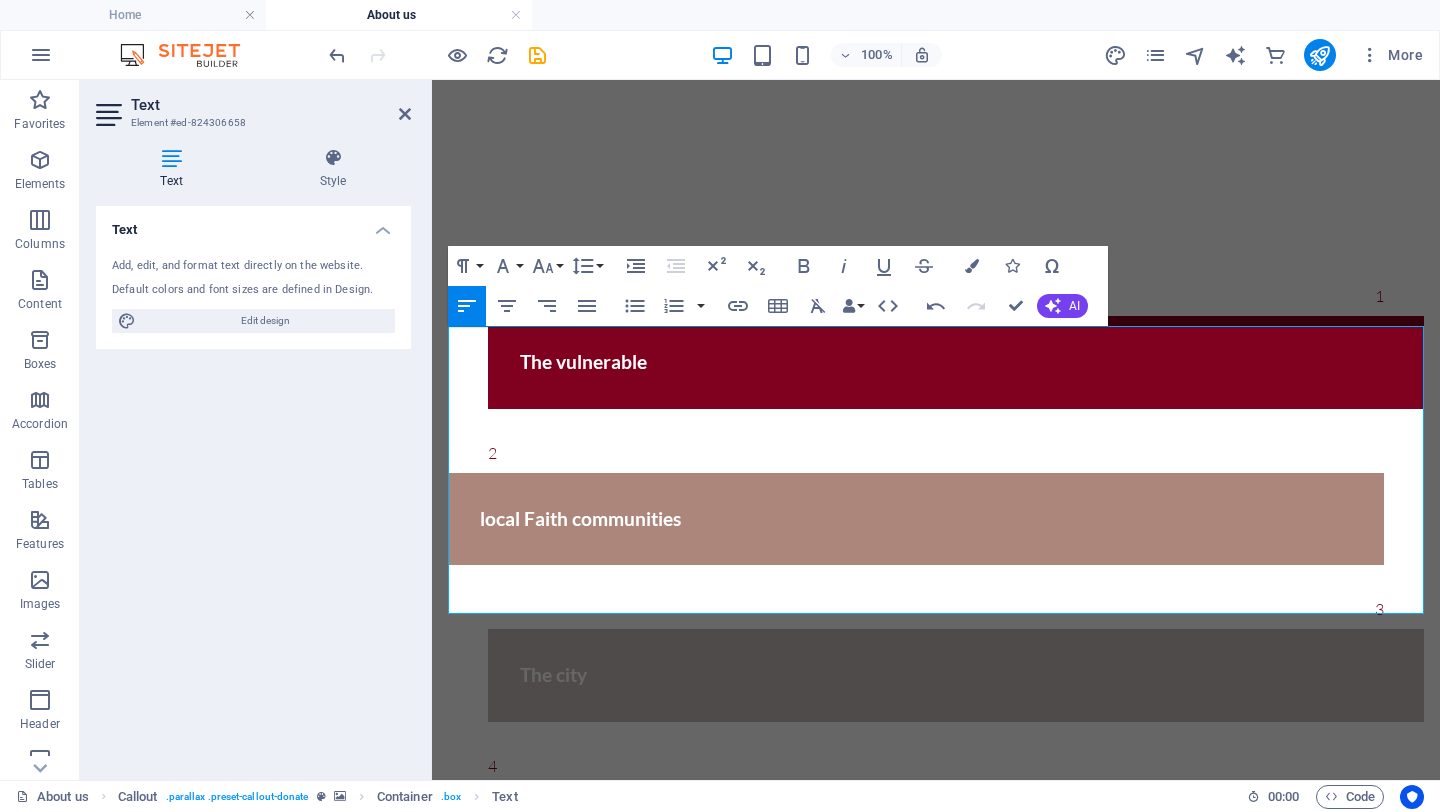 click on "Paragraph Format Normal Heading 1 Heading 2 Heading 3 Heading 4 Heading 5 Heading 6 Code Font Family Arial Georgia Impact Tahoma Times New Roman Verdana Gabriela Lato Font Size 8 9 10 11 12 14 18 24 30 36 48 60 72 96 Line Height Default Single 1.15 1.5 Double" at bounding box center (527, 266) 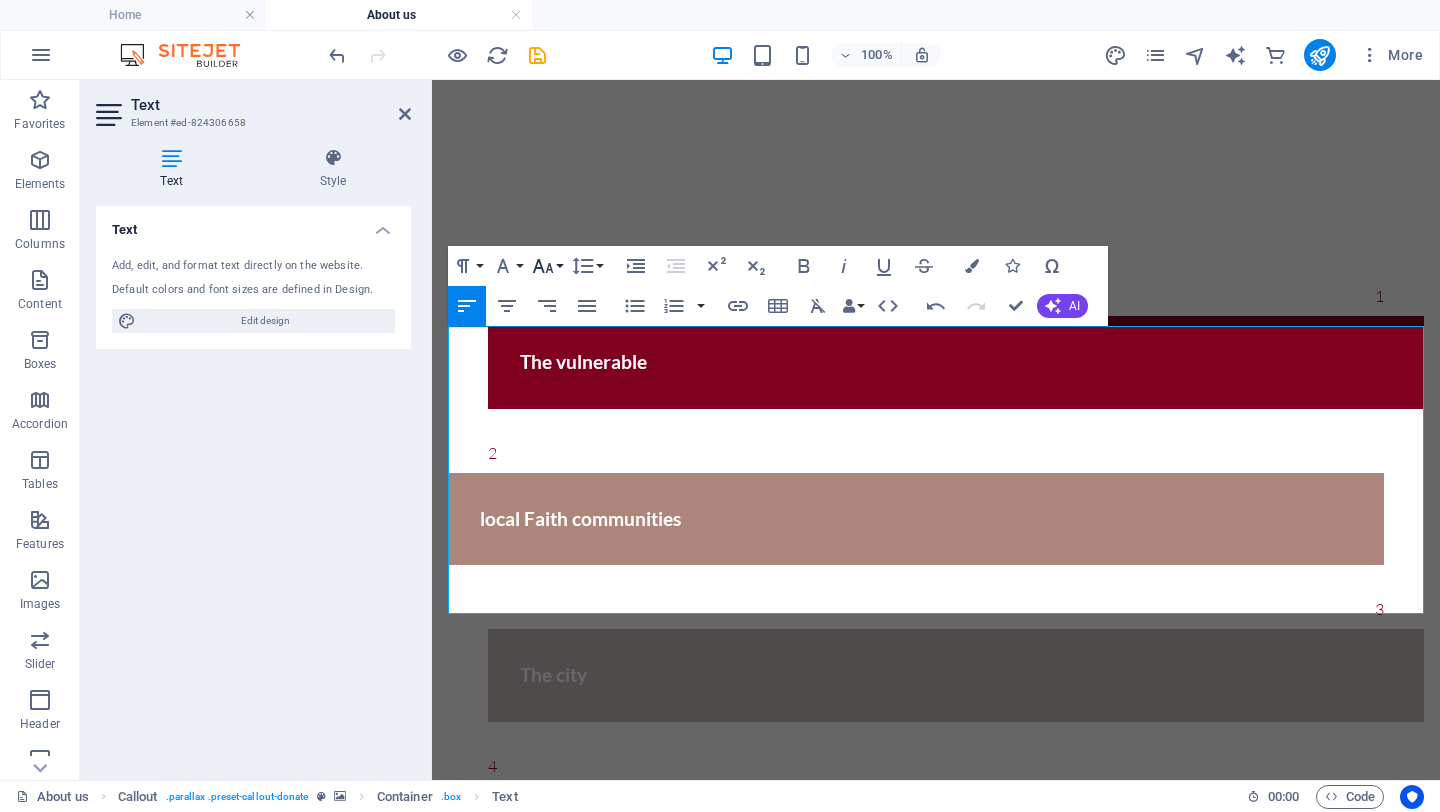 click on "Font Size" at bounding box center (547, 266) 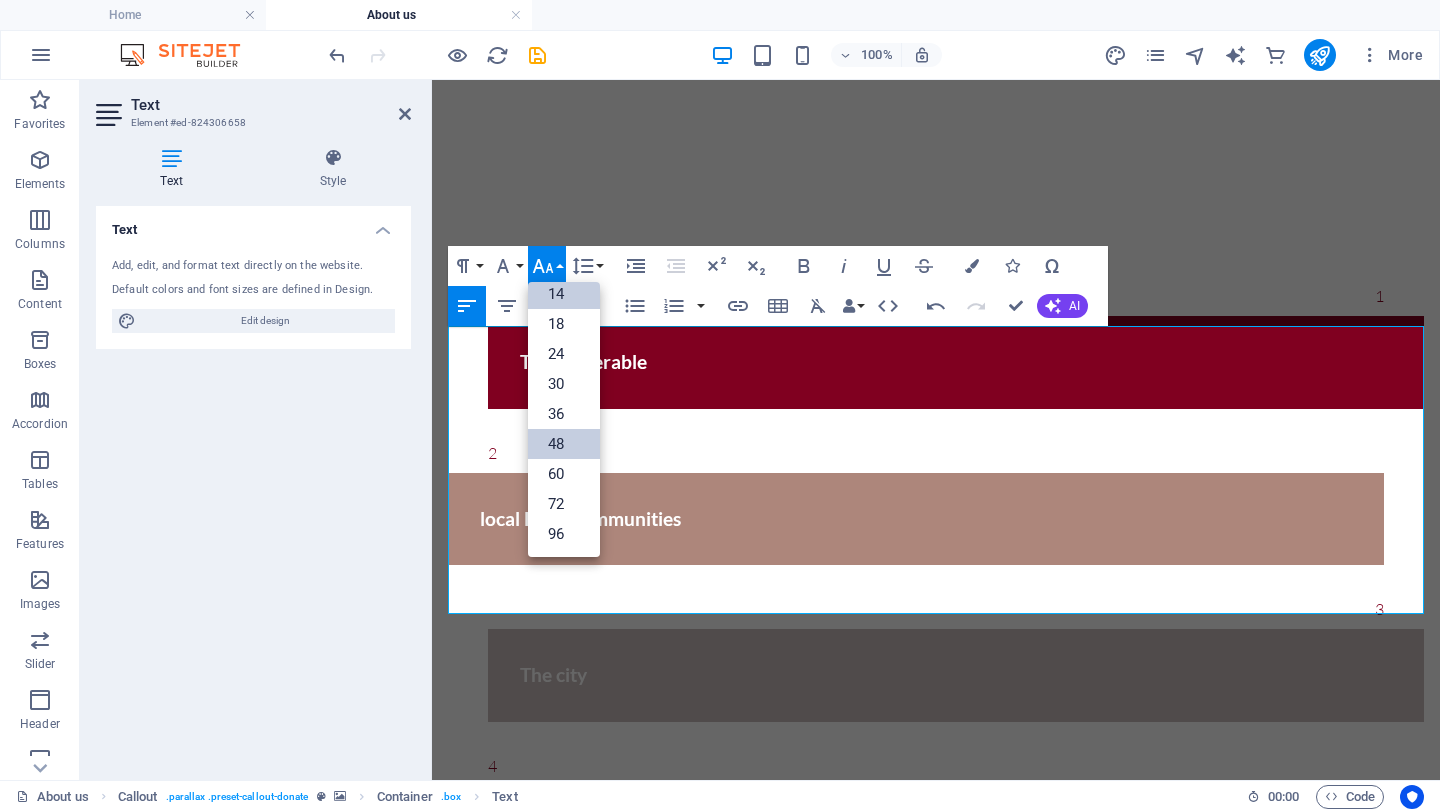 scroll, scrollTop: 161, scrollLeft: 0, axis: vertical 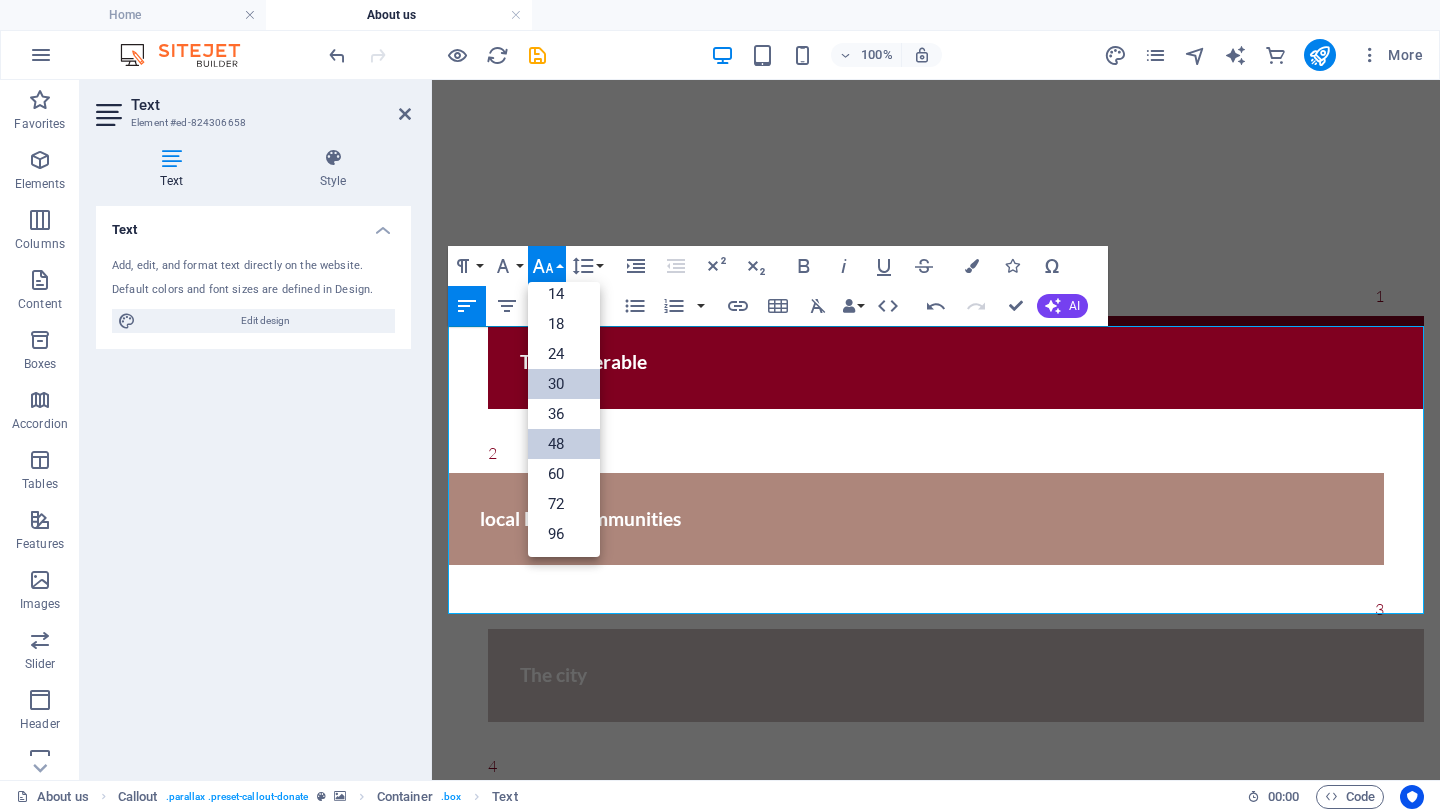 click on "30" at bounding box center (564, 384) 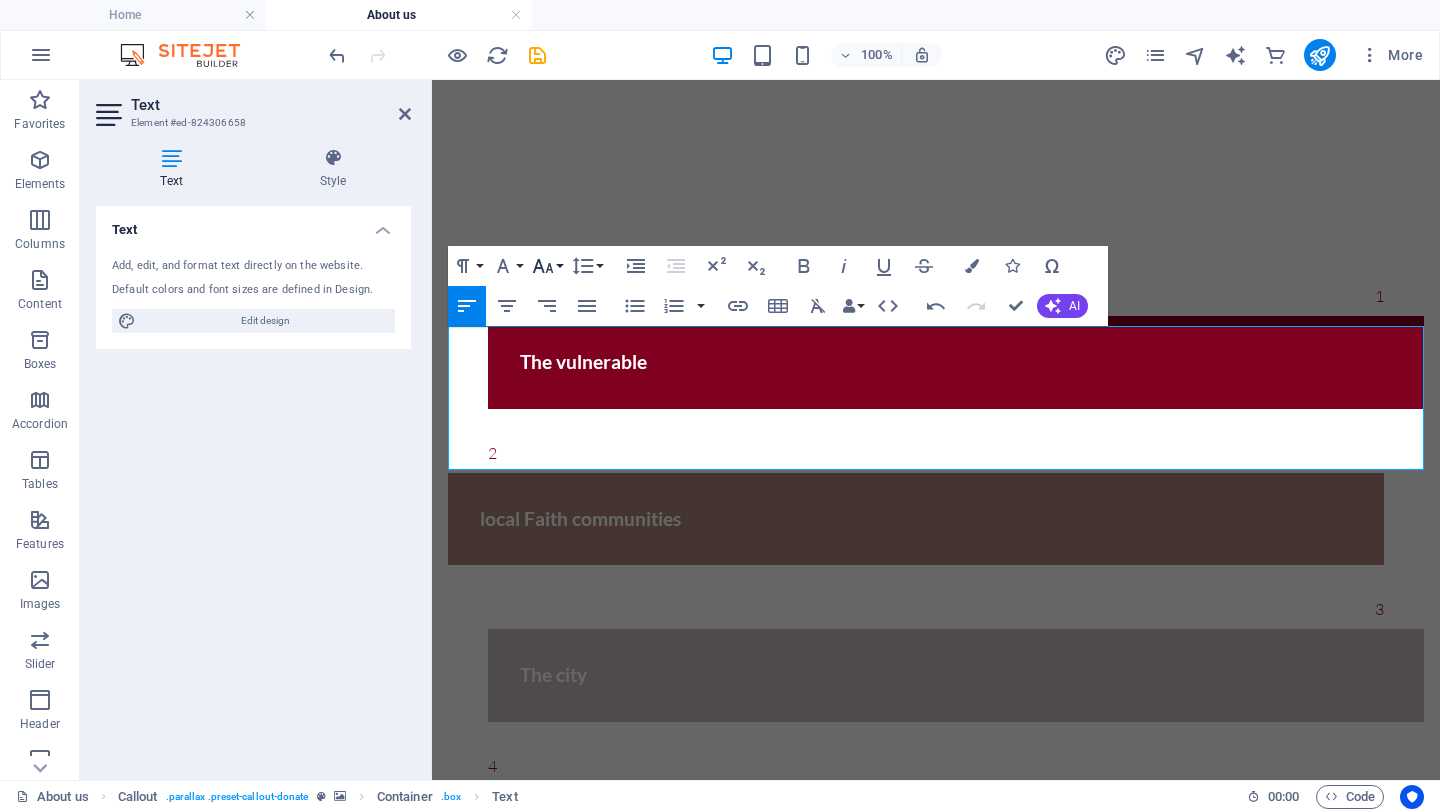 click on "Font Size" at bounding box center [547, 266] 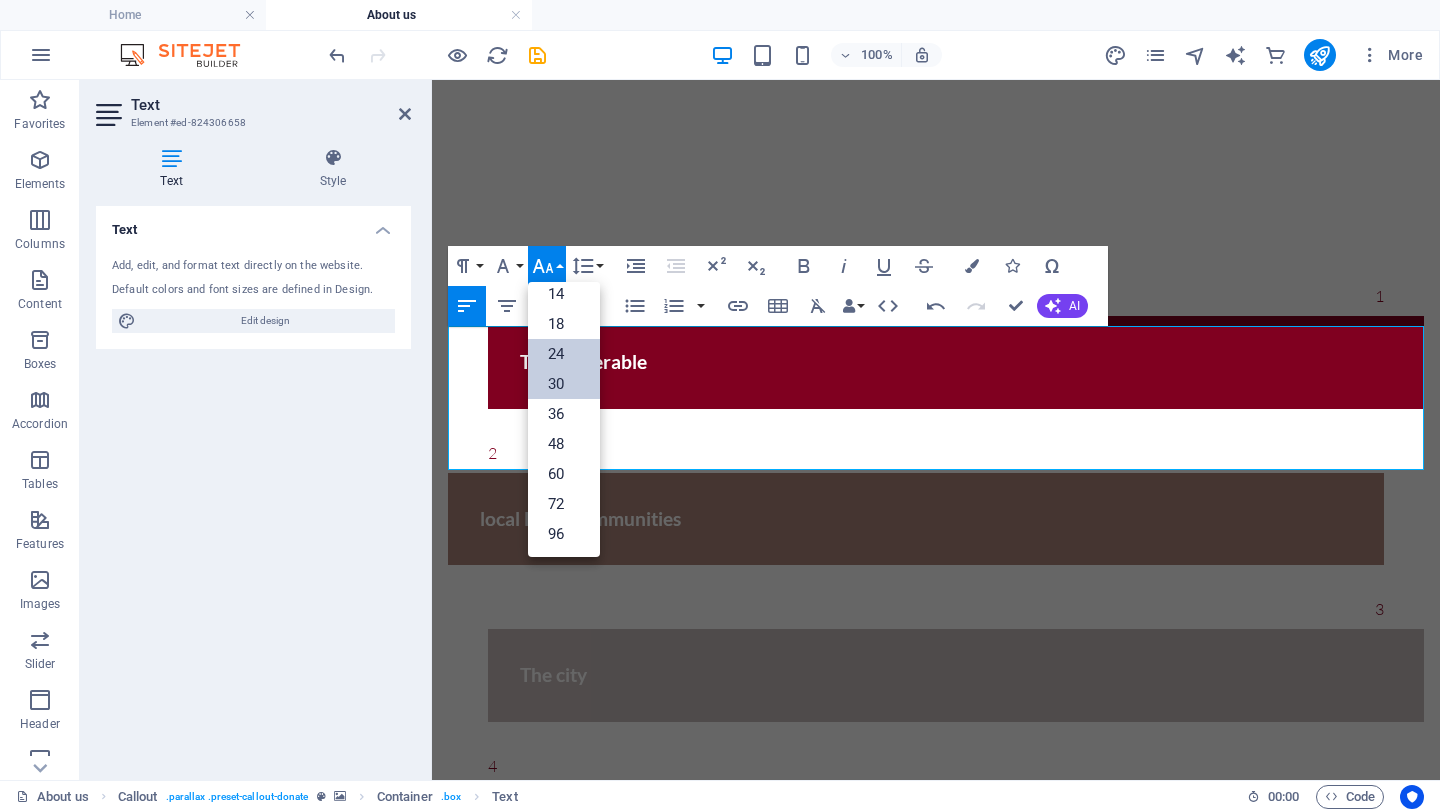 scroll, scrollTop: 161, scrollLeft: 0, axis: vertical 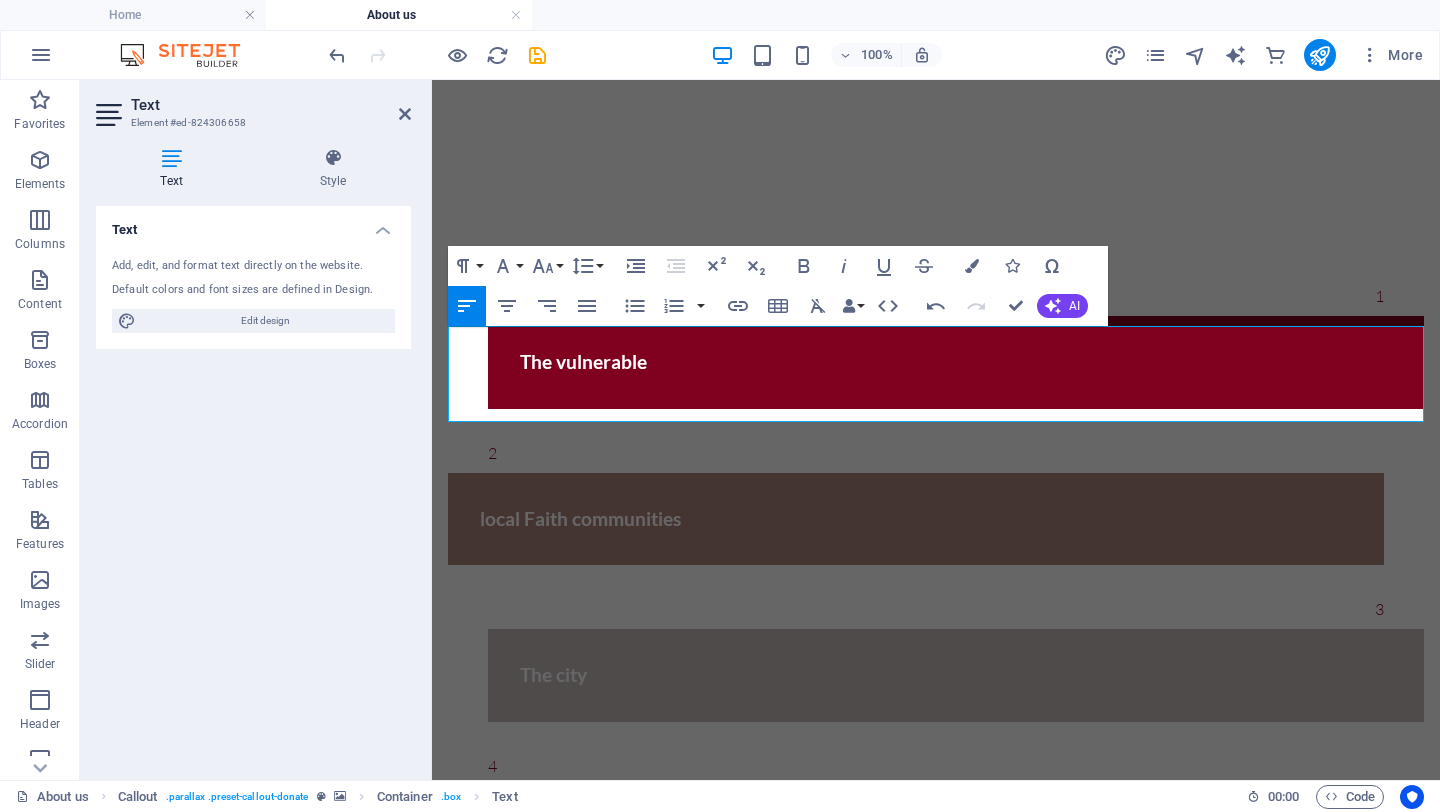 click at bounding box center [936, 2199] 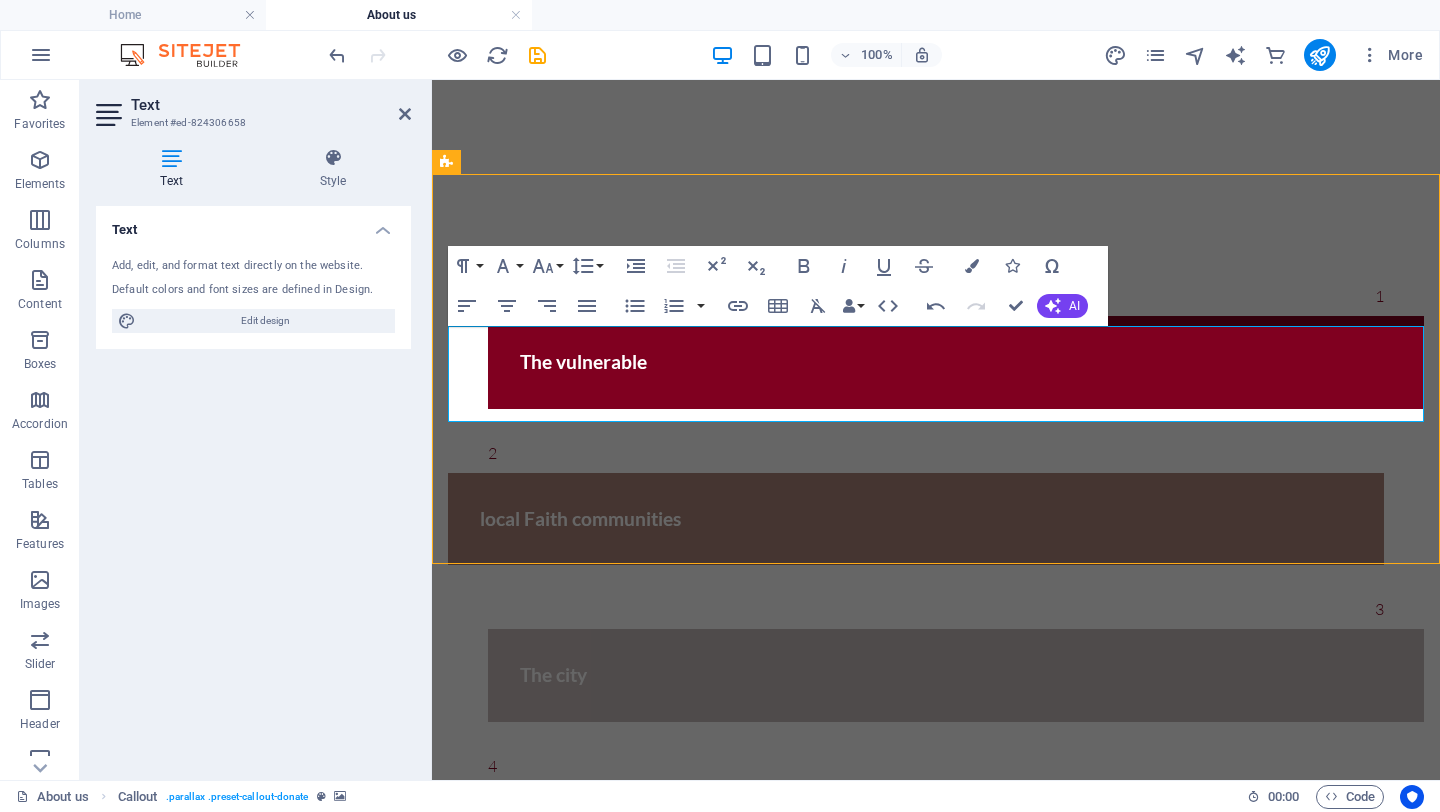 scroll, scrollTop: 2442, scrollLeft: 0, axis: vertical 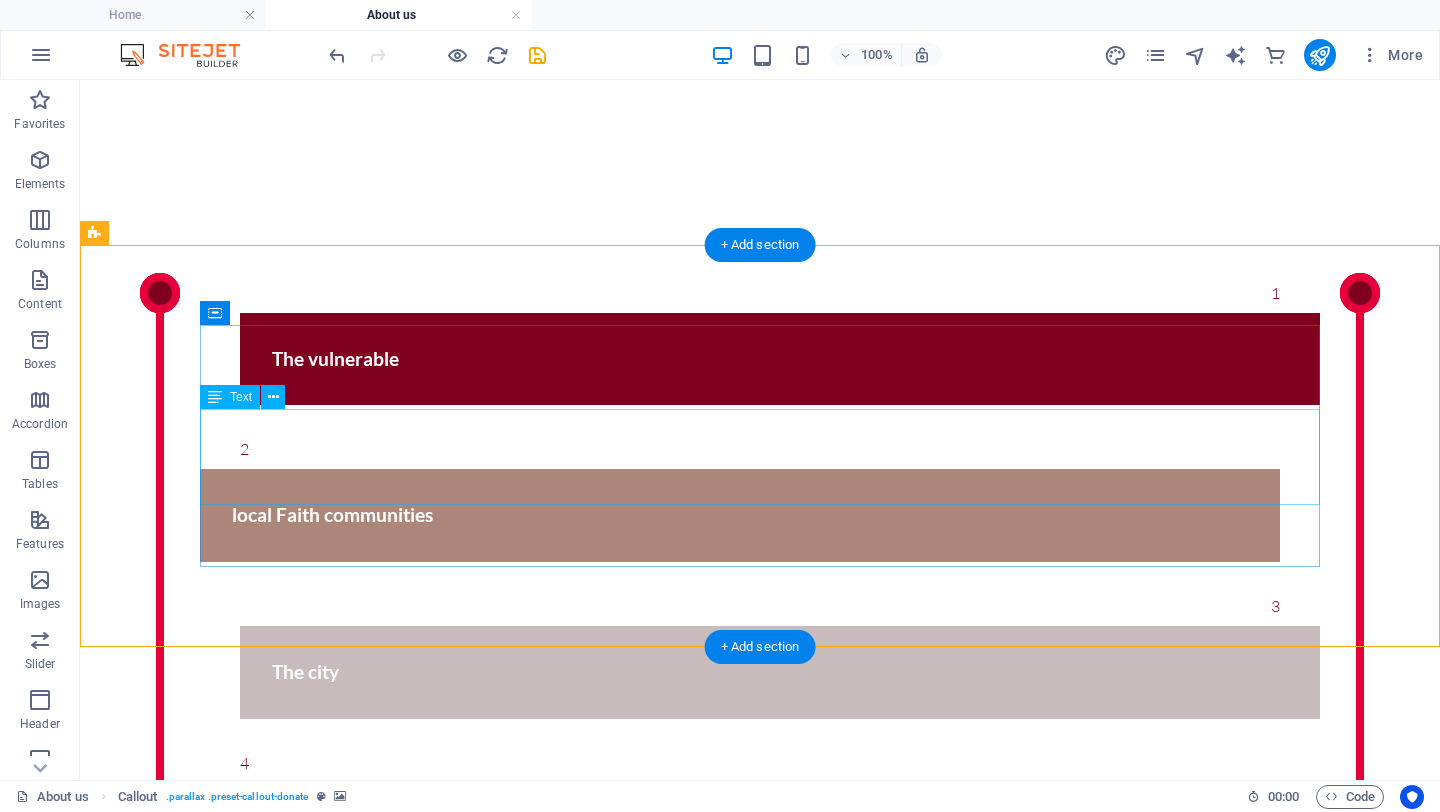 click on "Whether you’re a pastor, coach, donor, or volunteer, there are many ways to partner with CTM[COUNTRY]. Join us in making a lasting impact in urban communities across [COUNTRY]." at bounding box center [760, 2752] 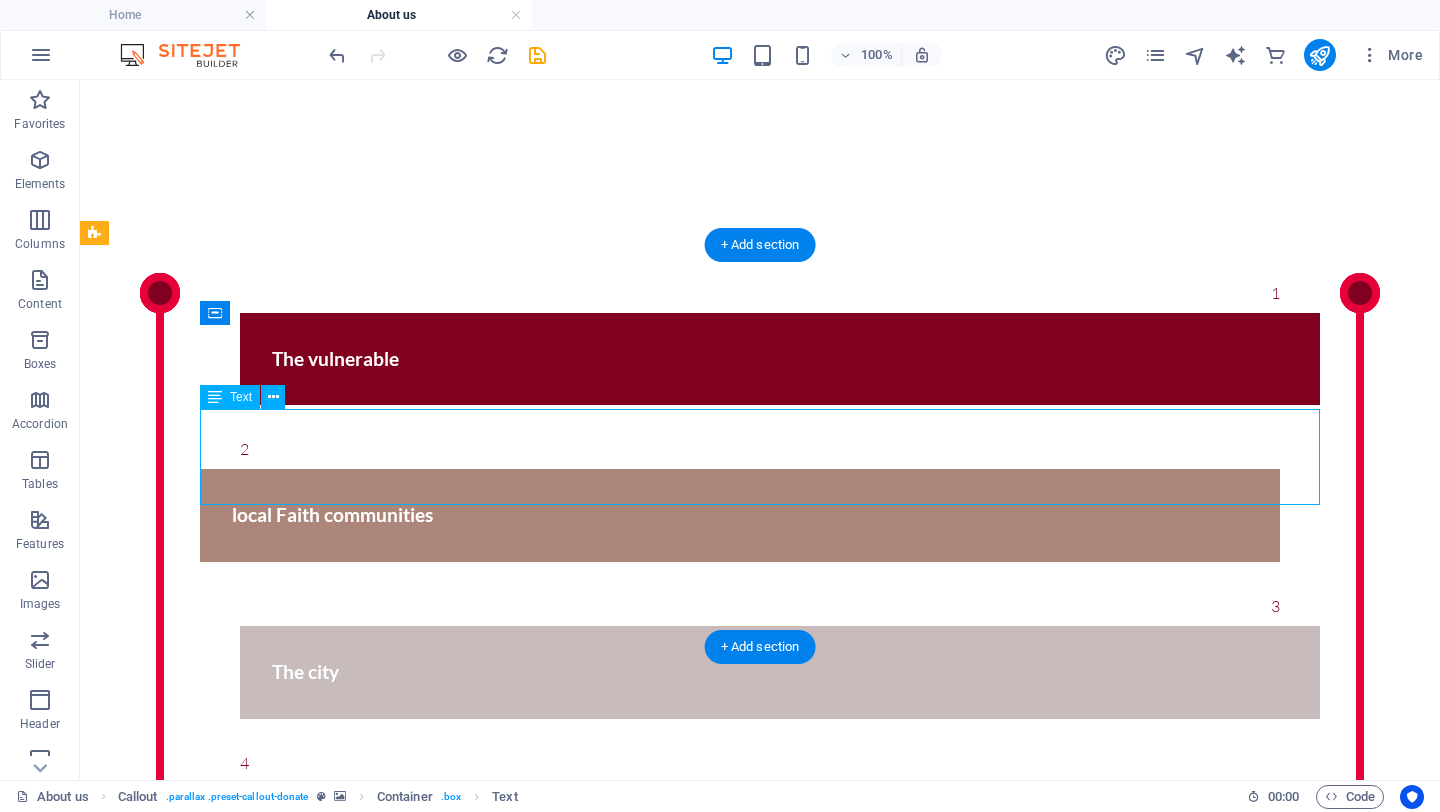 click on "Whether you’re a pastor, coach, donor, or volunteer, there are many ways to partner with CTM[COUNTRY]. Join us in making a lasting impact in urban communities across [COUNTRY]." at bounding box center (760, 2752) 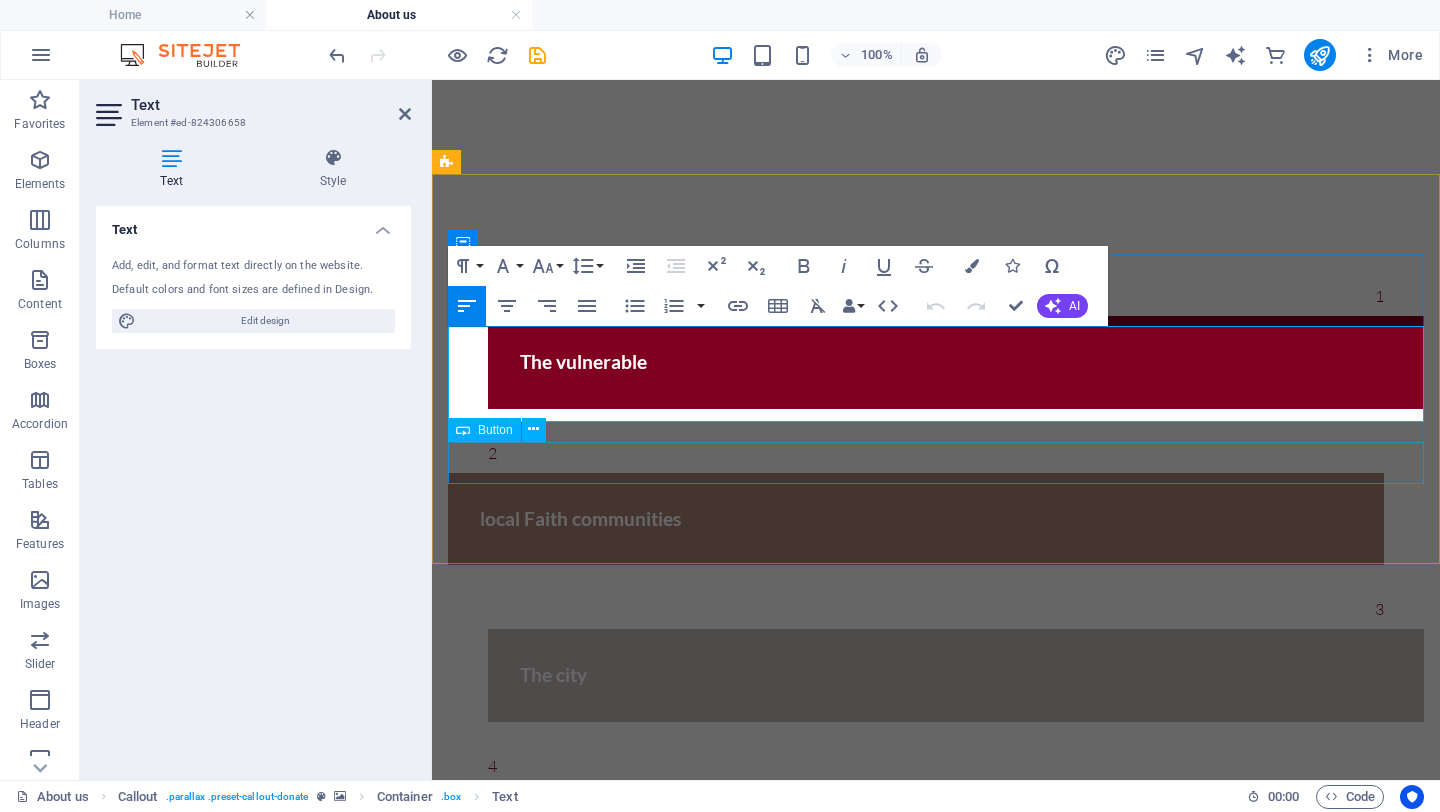 click on "Donate" at bounding box center (936, 2715) 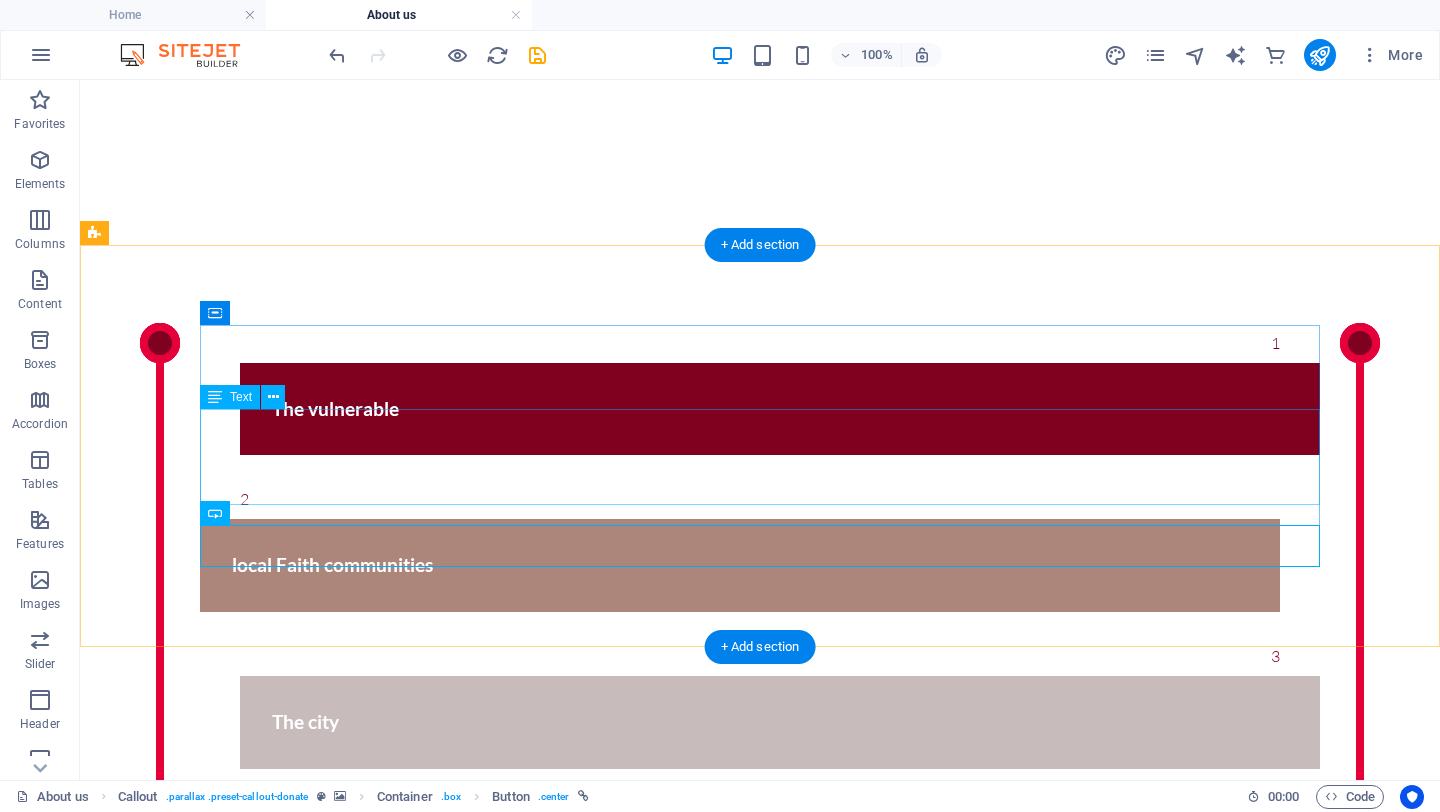 scroll, scrollTop: 2442, scrollLeft: 0, axis: vertical 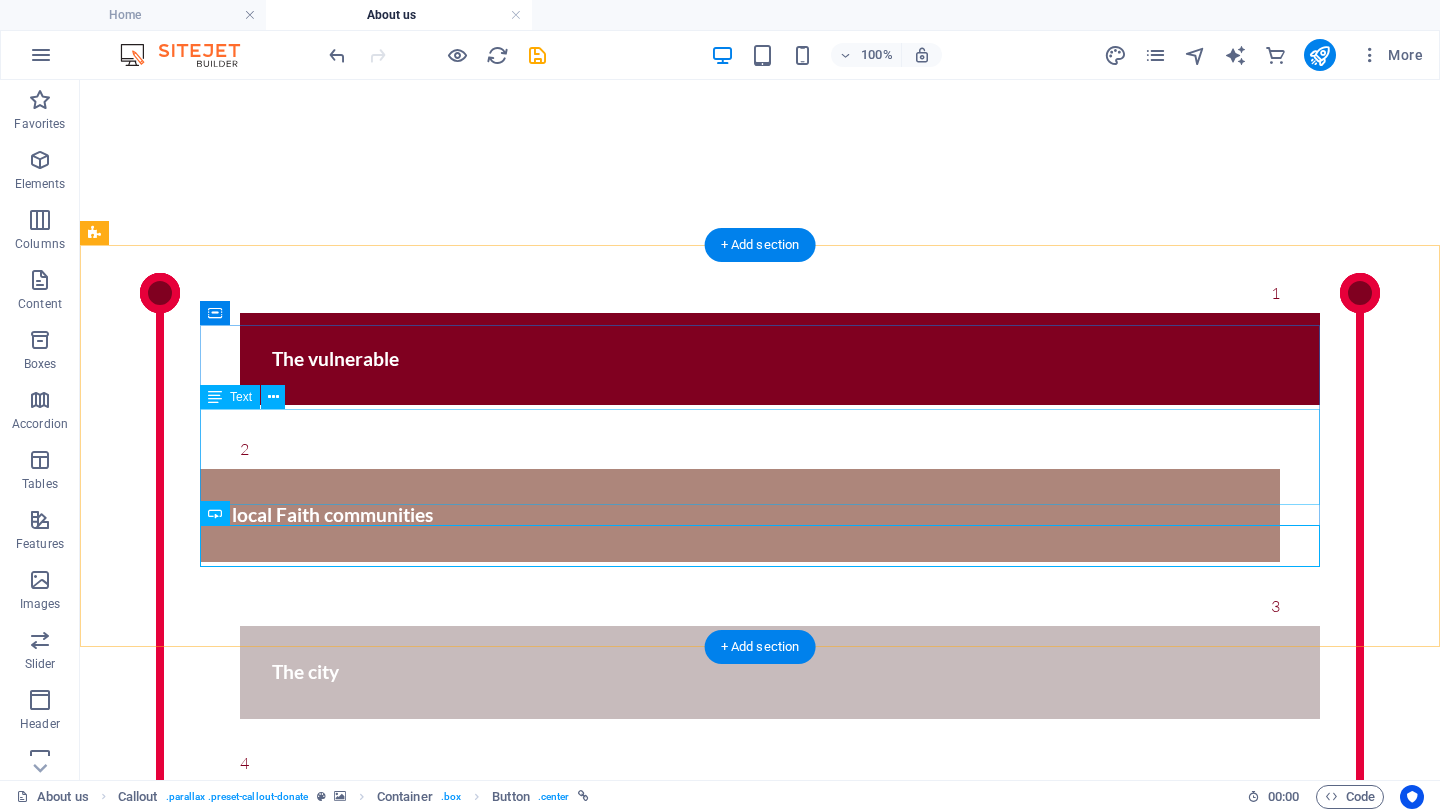 click on "Whether you’re a pastor, coach, donor, or volunteer, there are many ways to partner with CTM[COUNTRY]. Join us in making a lasting impact in urban communities across [COUNTRY]." at bounding box center (760, 2752) 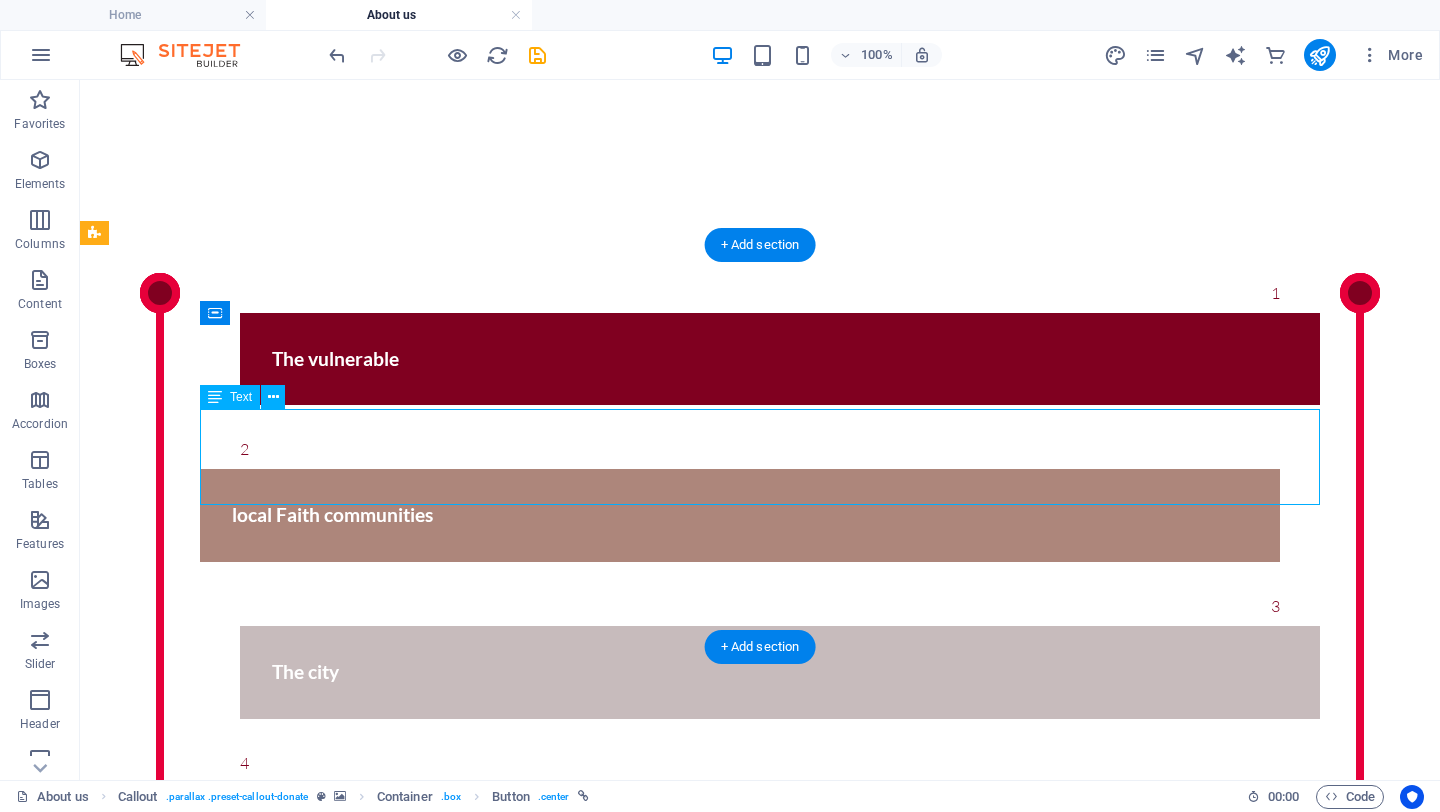click on "Whether you’re a pastor, coach, donor, or volunteer, there are many ways to partner with CTM[COUNTRY]. Join us in making a lasting impact in urban communities across [COUNTRY]." at bounding box center [760, 2752] 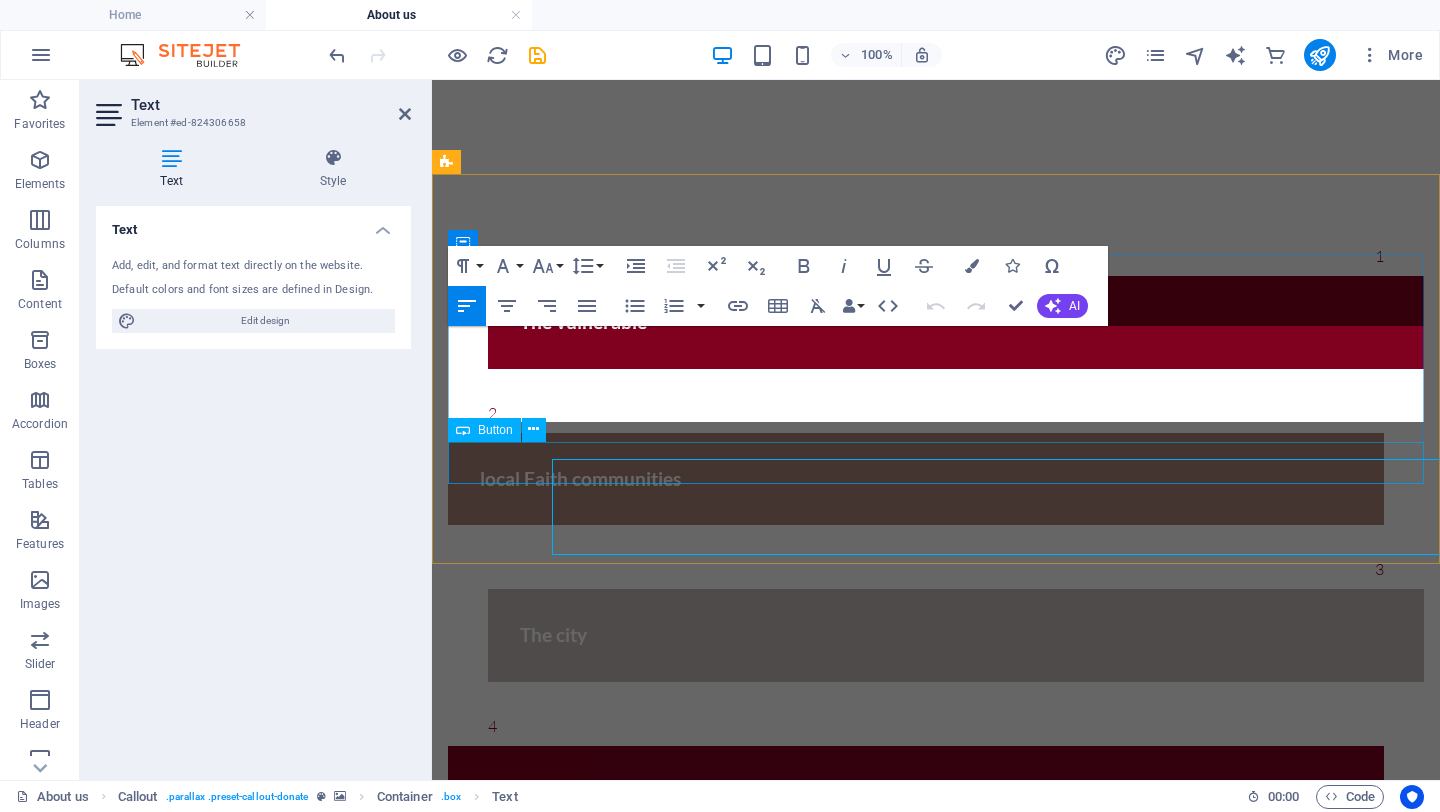 scroll, scrollTop: 2392, scrollLeft: 0, axis: vertical 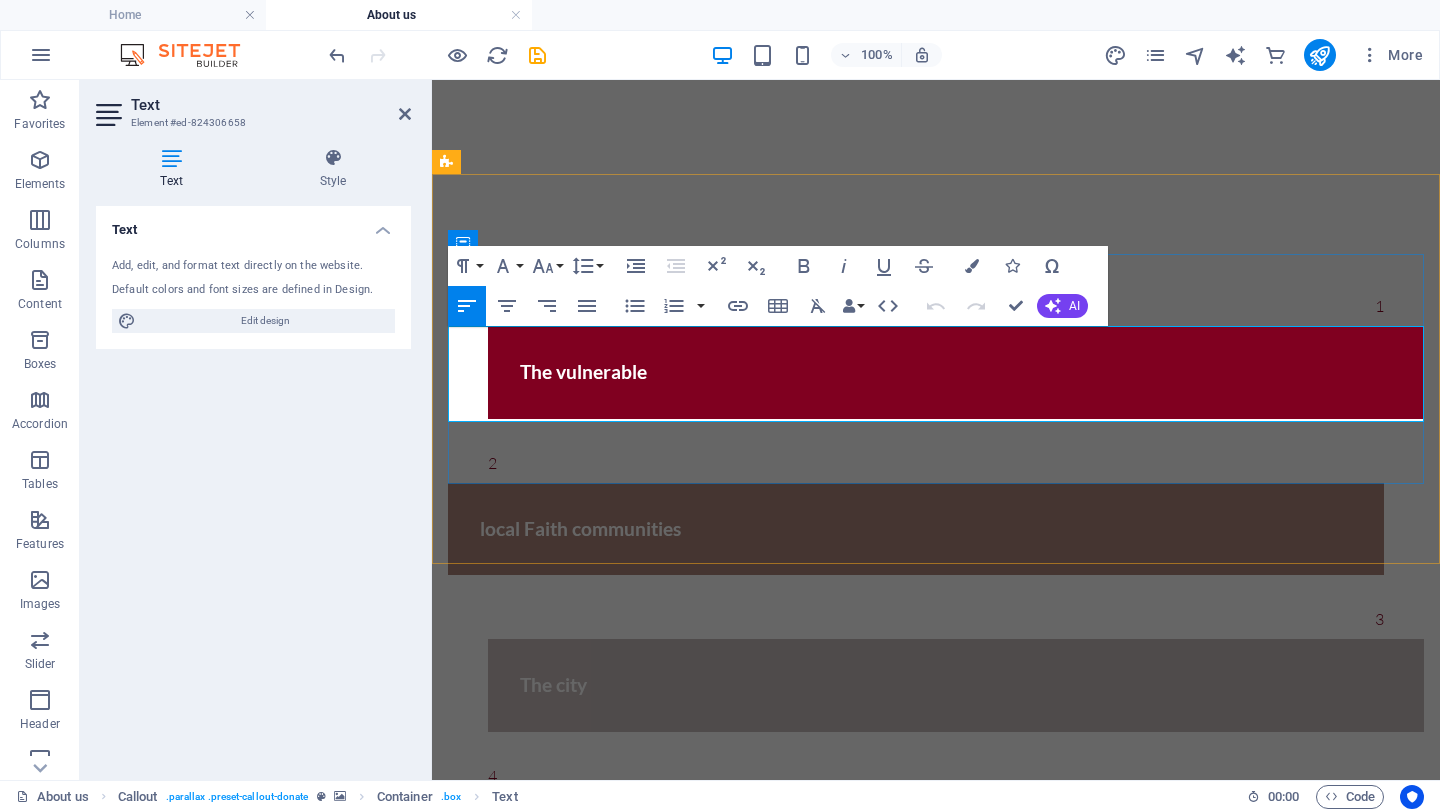 click on "Whether you’re a pastor, coach, donor, or volunteer, there are many ways to partner with CTM[COUNTRY]. Join us in making a lasting impact in urban communities across [COUNTRY]." at bounding box center [931, 2672] 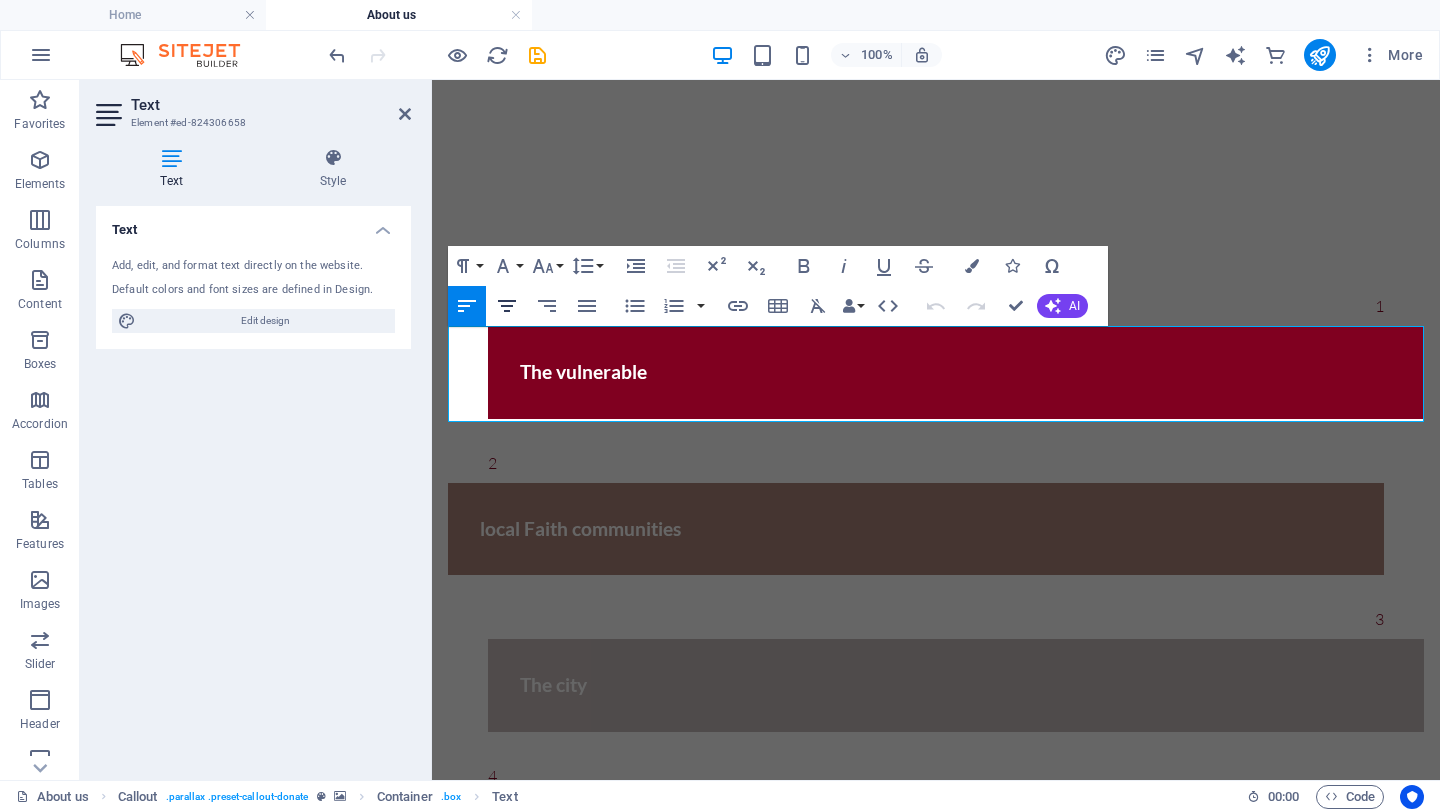 click 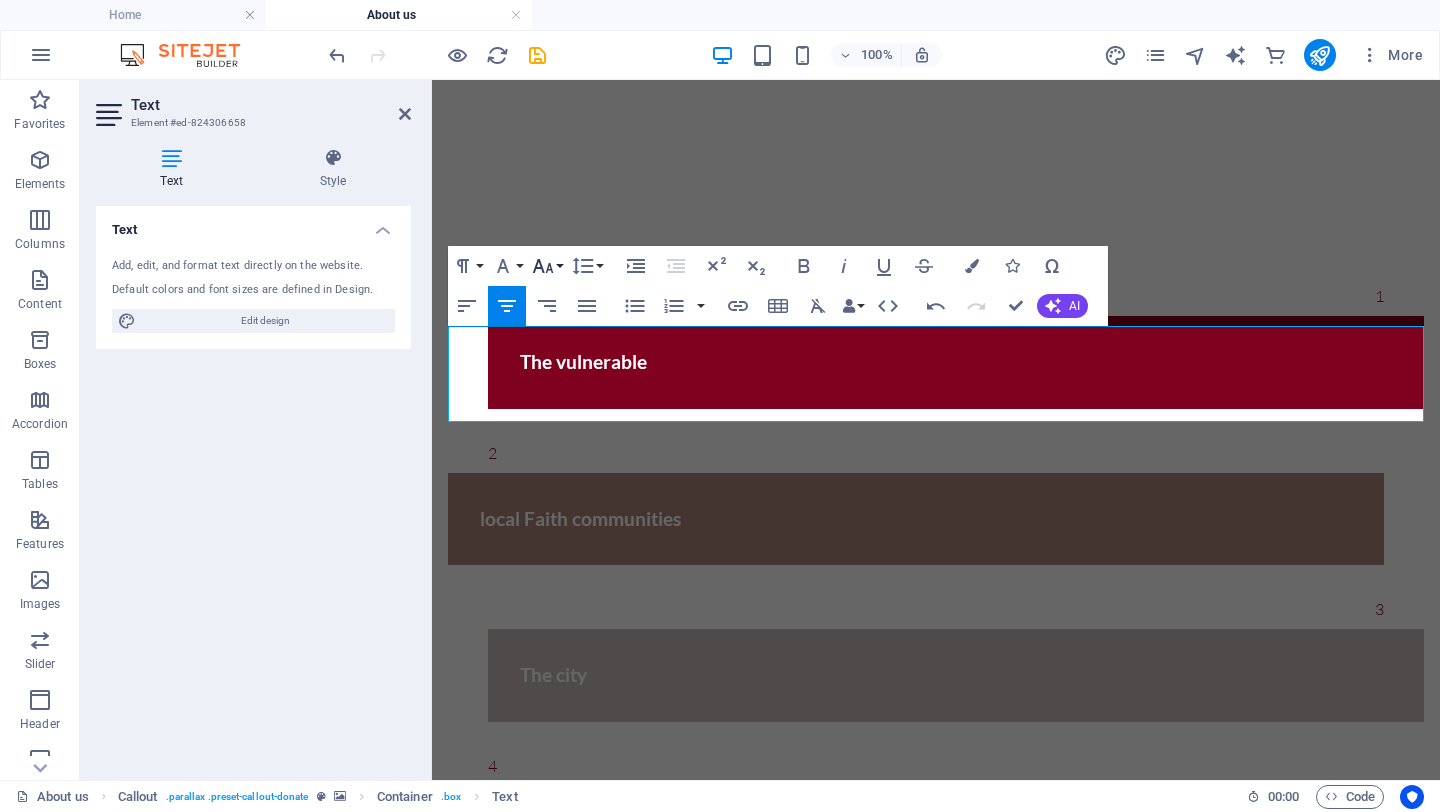 click on "Font Size" at bounding box center (547, 266) 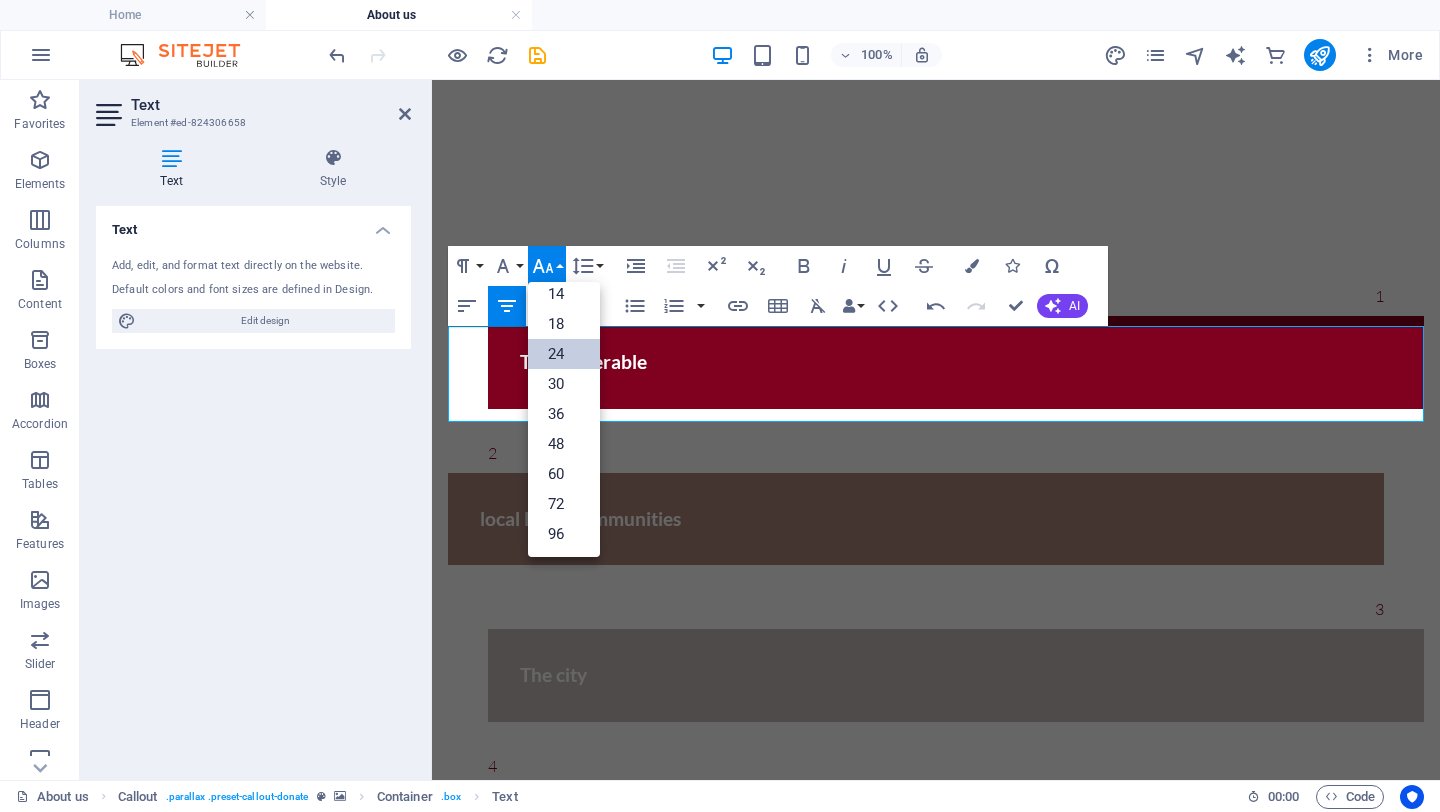 scroll, scrollTop: 161, scrollLeft: 0, axis: vertical 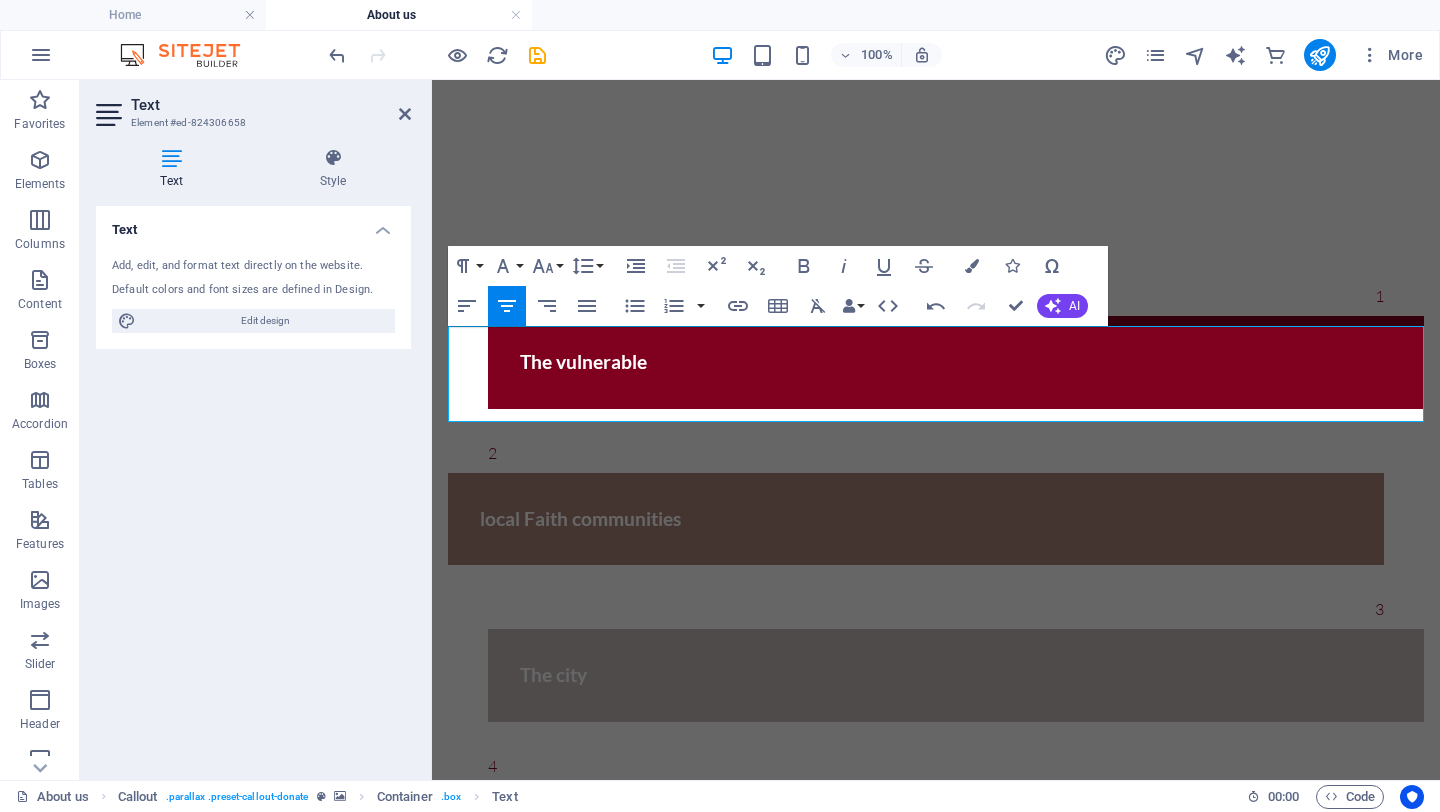 click at bounding box center (936, 2199) 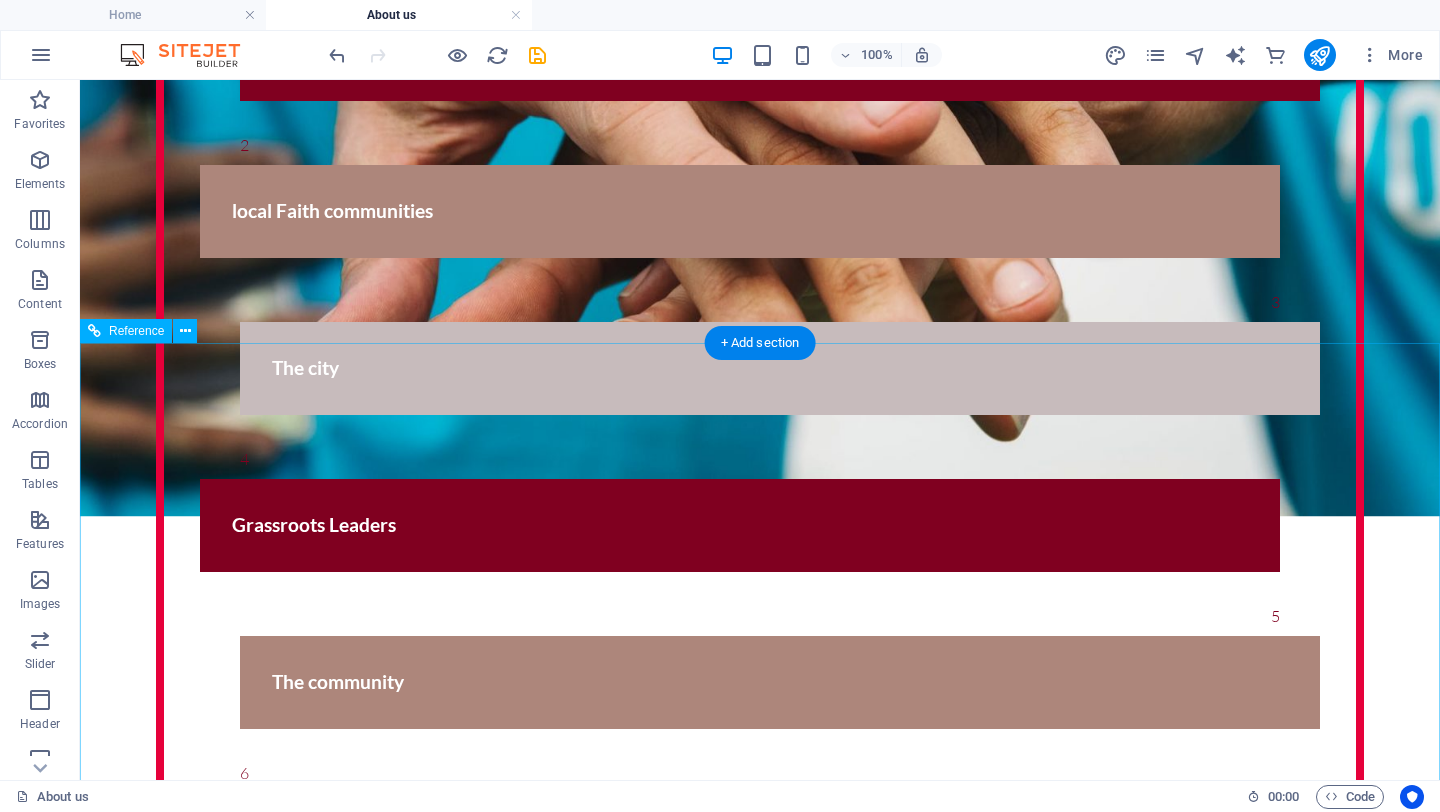 scroll, scrollTop: 2799, scrollLeft: 0, axis: vertical 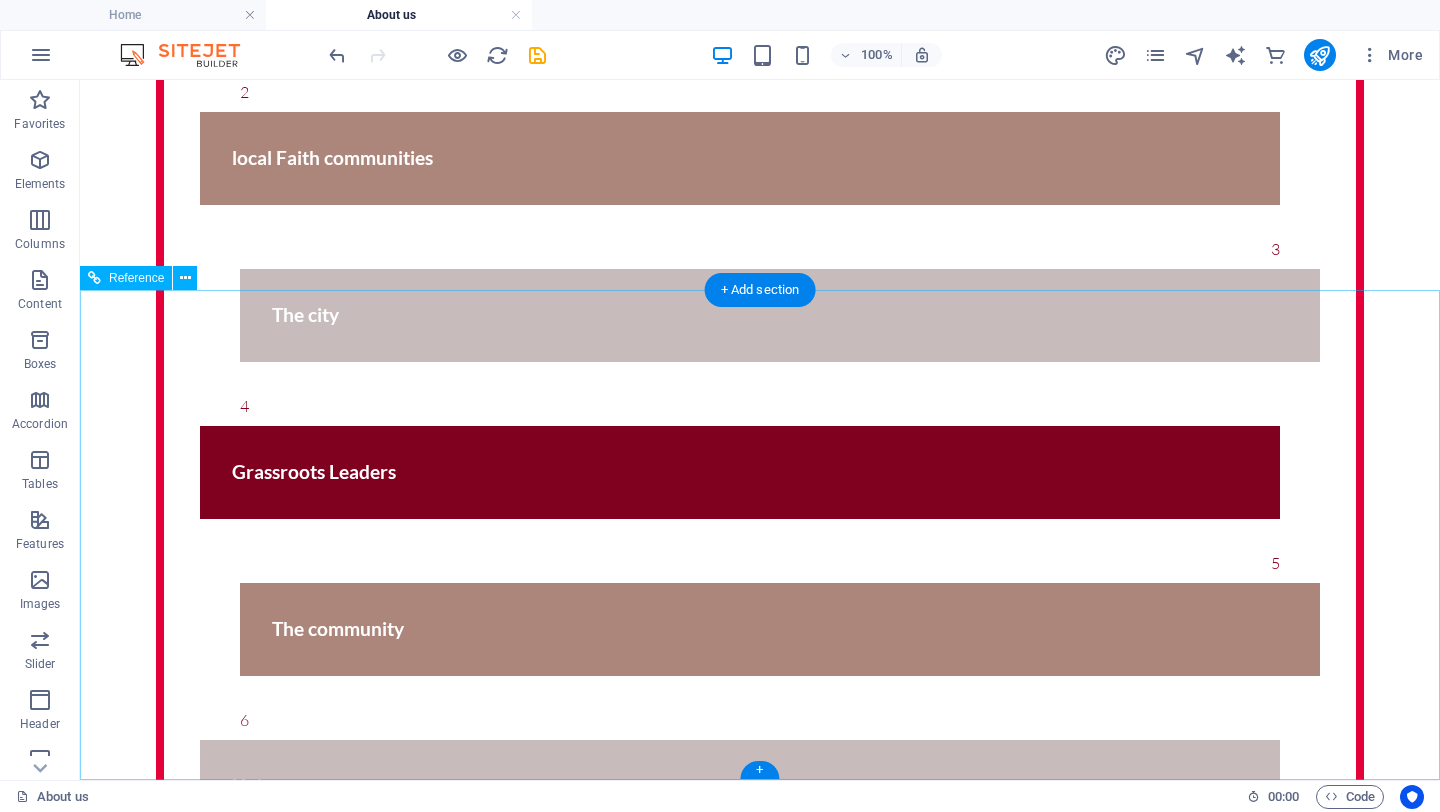 click on "Individual ,    [EMAIL] Legal Notice  |  Privacy" at bounding box center [656, 2853] 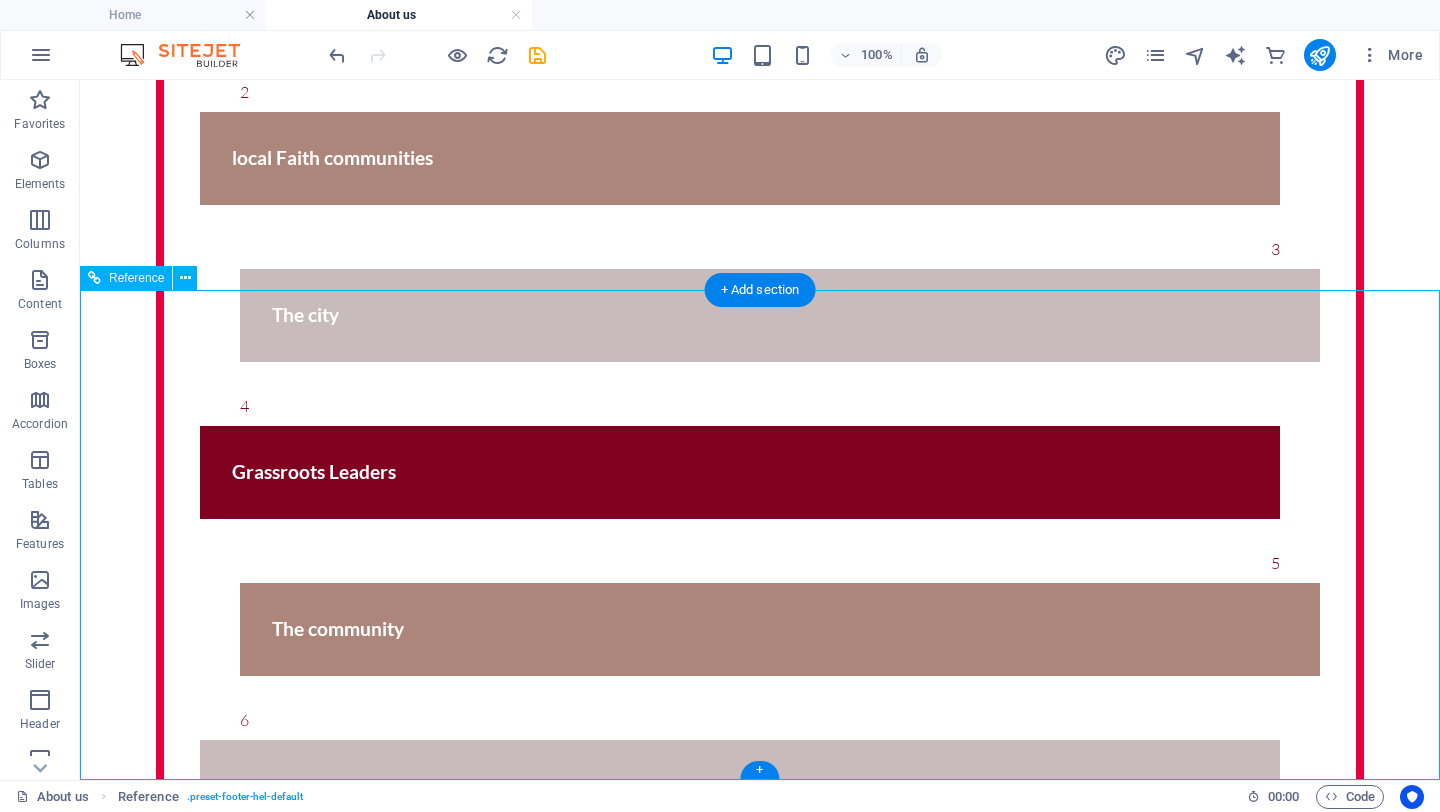 click on "Individual ,    [EMAIL] Legal Notice  |  Privacy" at bounding box center [656, 2853] 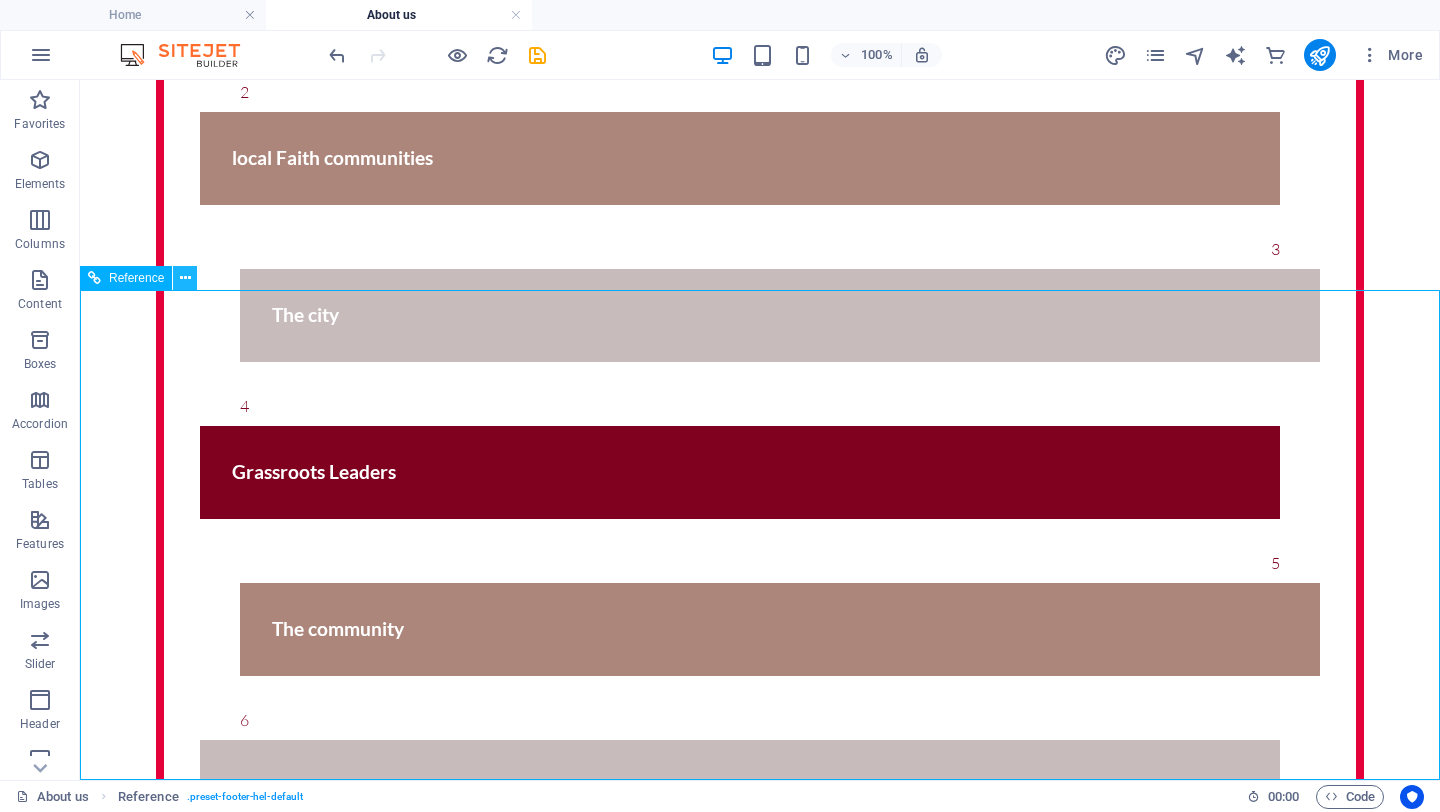 click at bounding box center [185, 278] 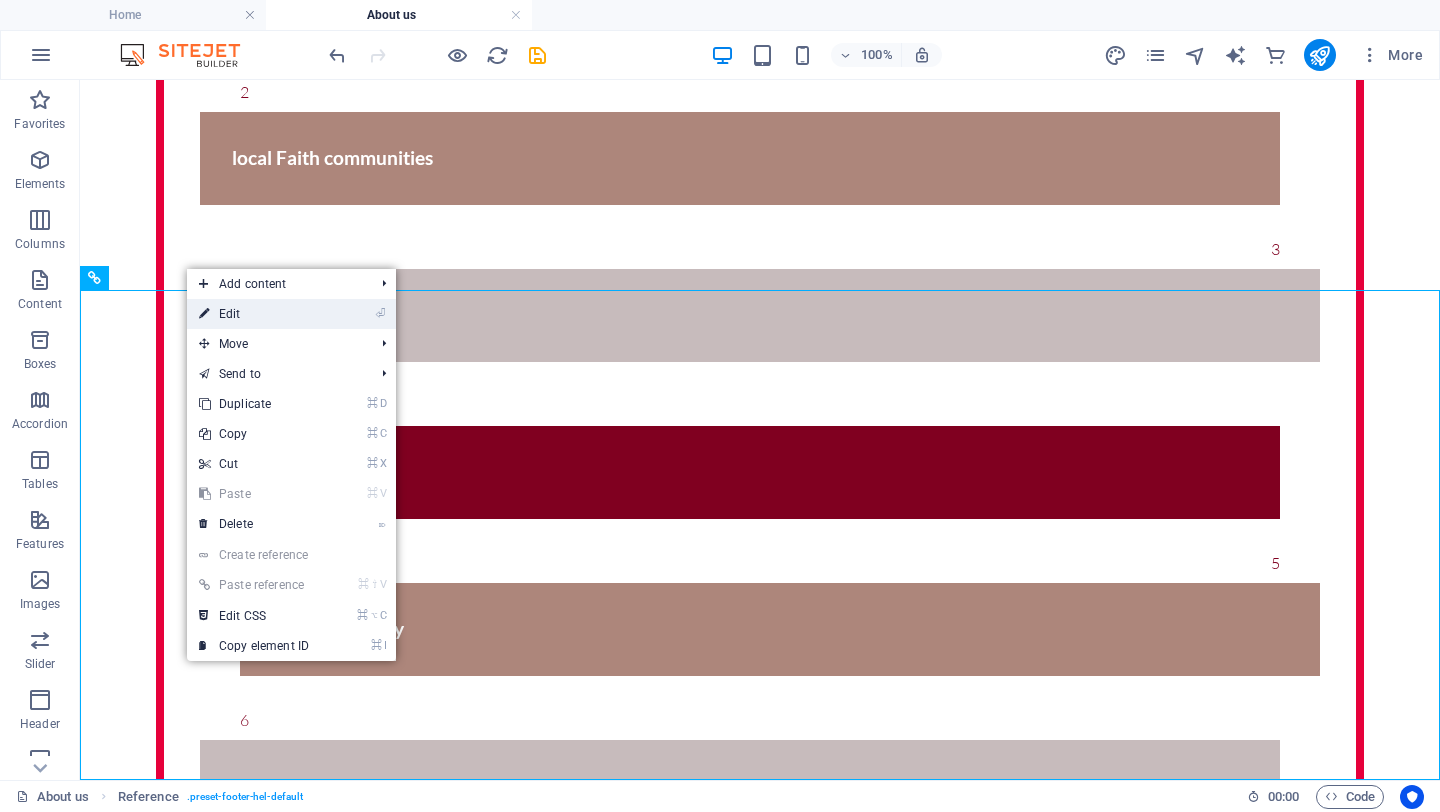 click on "⏎  Edit" at bounding box center [254, 314] 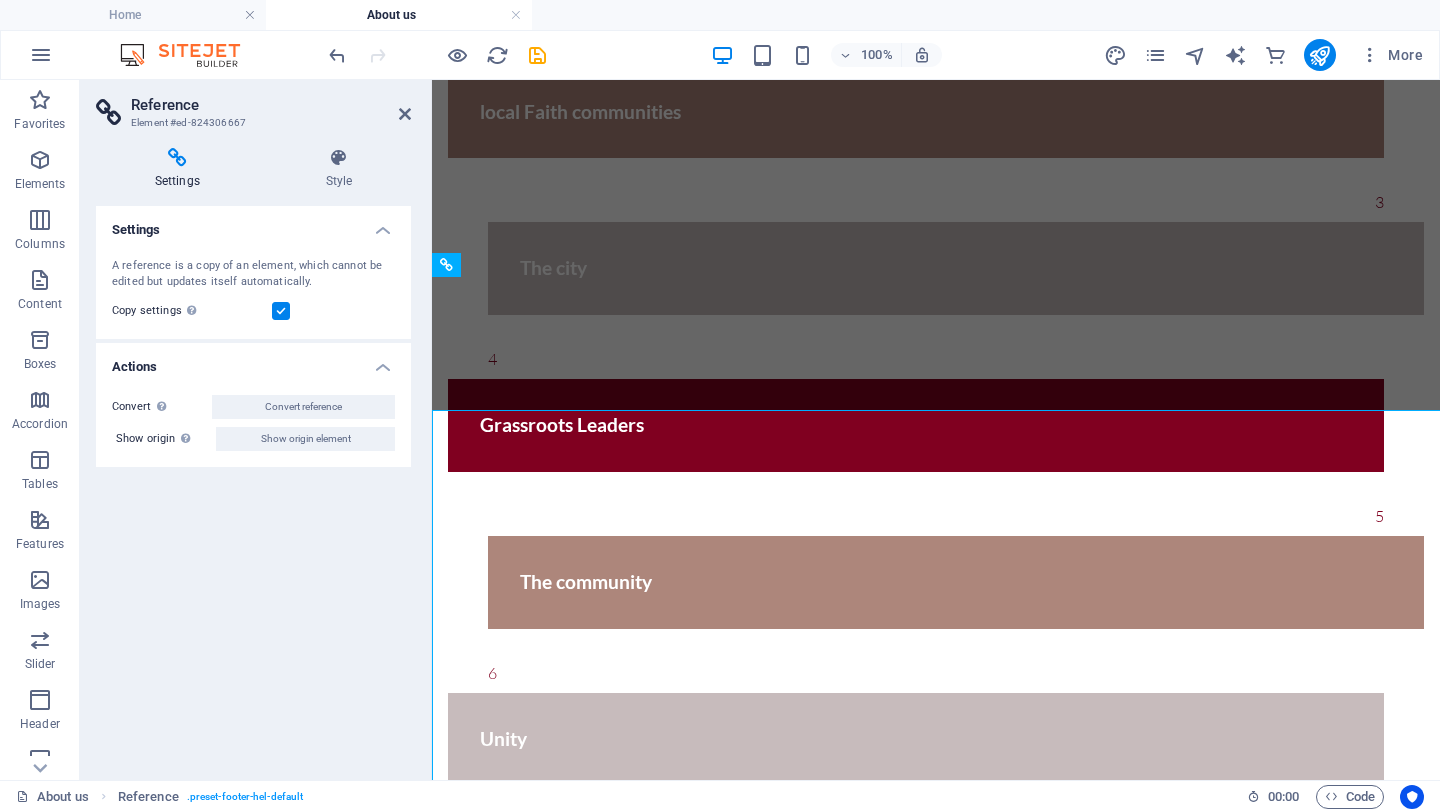scroll, scrollTop: 2679, scrollLeft: 0, axis: vertical 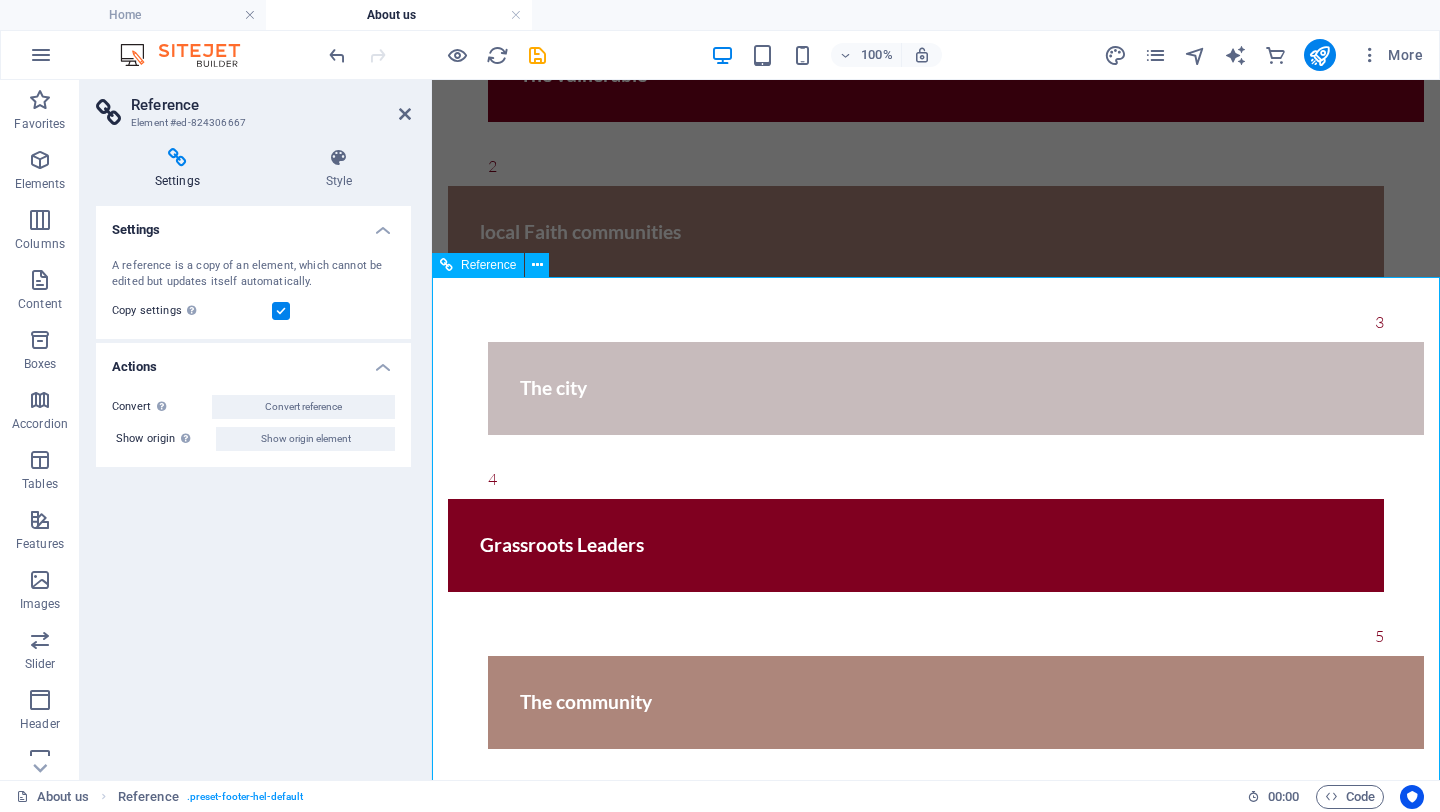click on "Contact" at bounding box center [936, 2673] 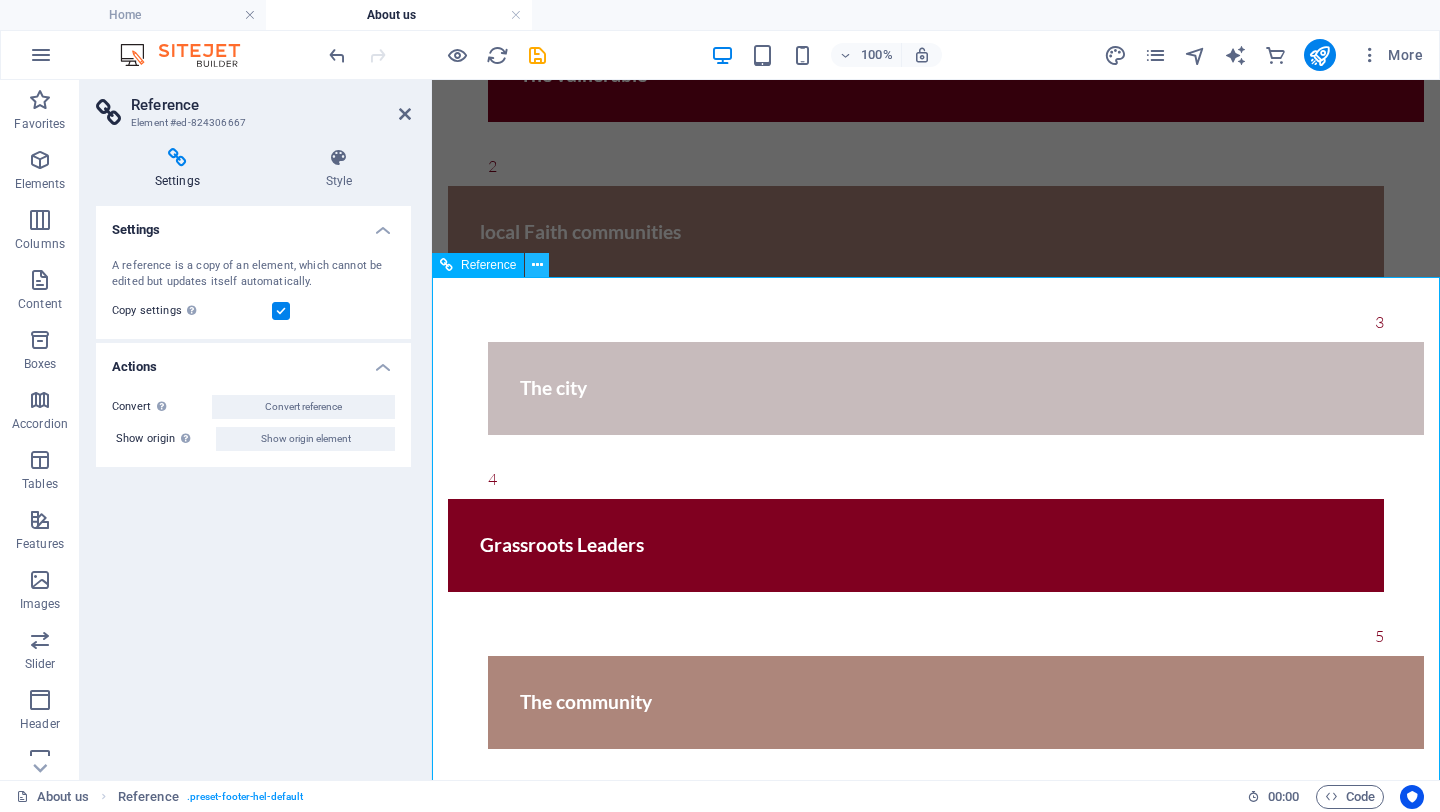 click at bounding box center [537, 265] 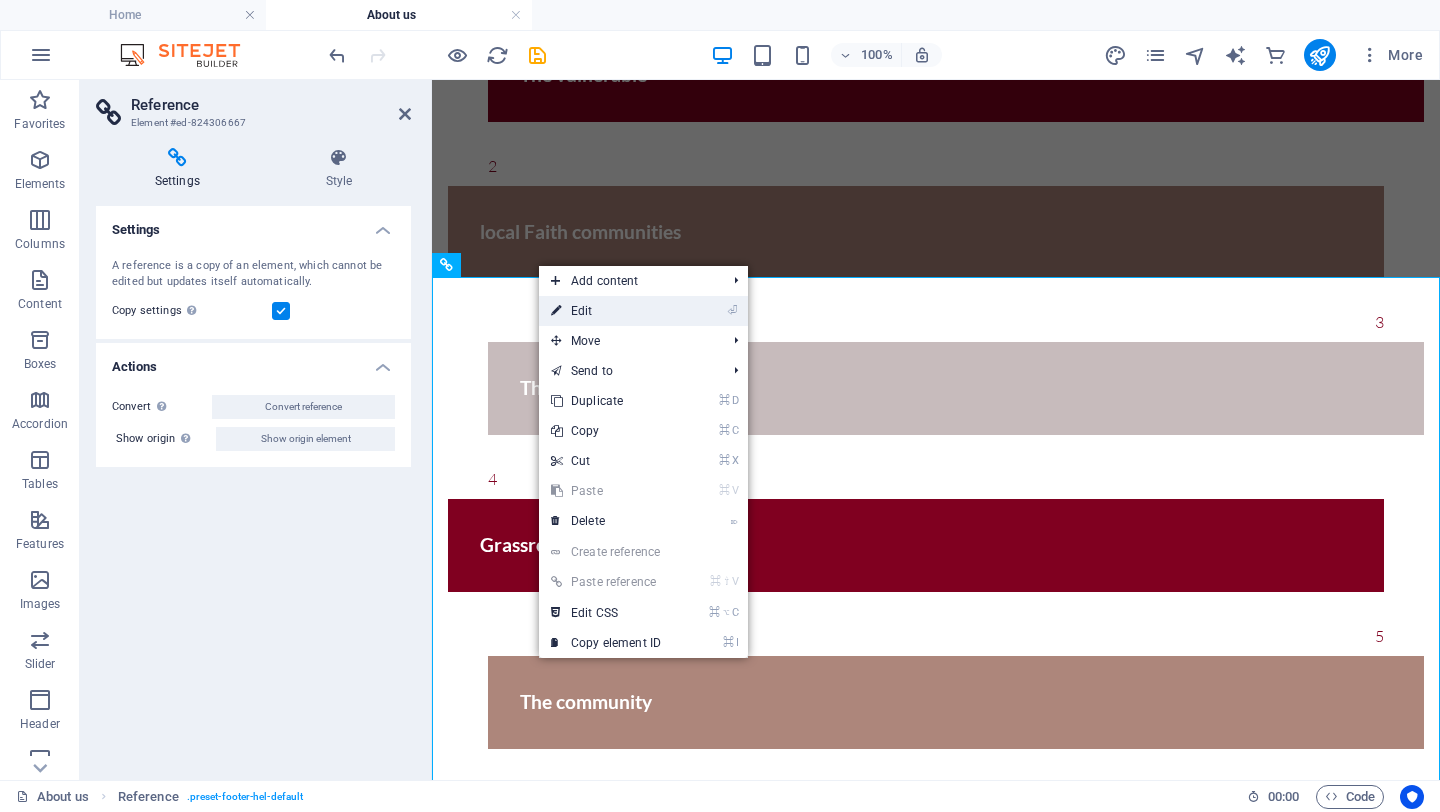 click on "⏎  Edit" at bounding box center (606, 311) 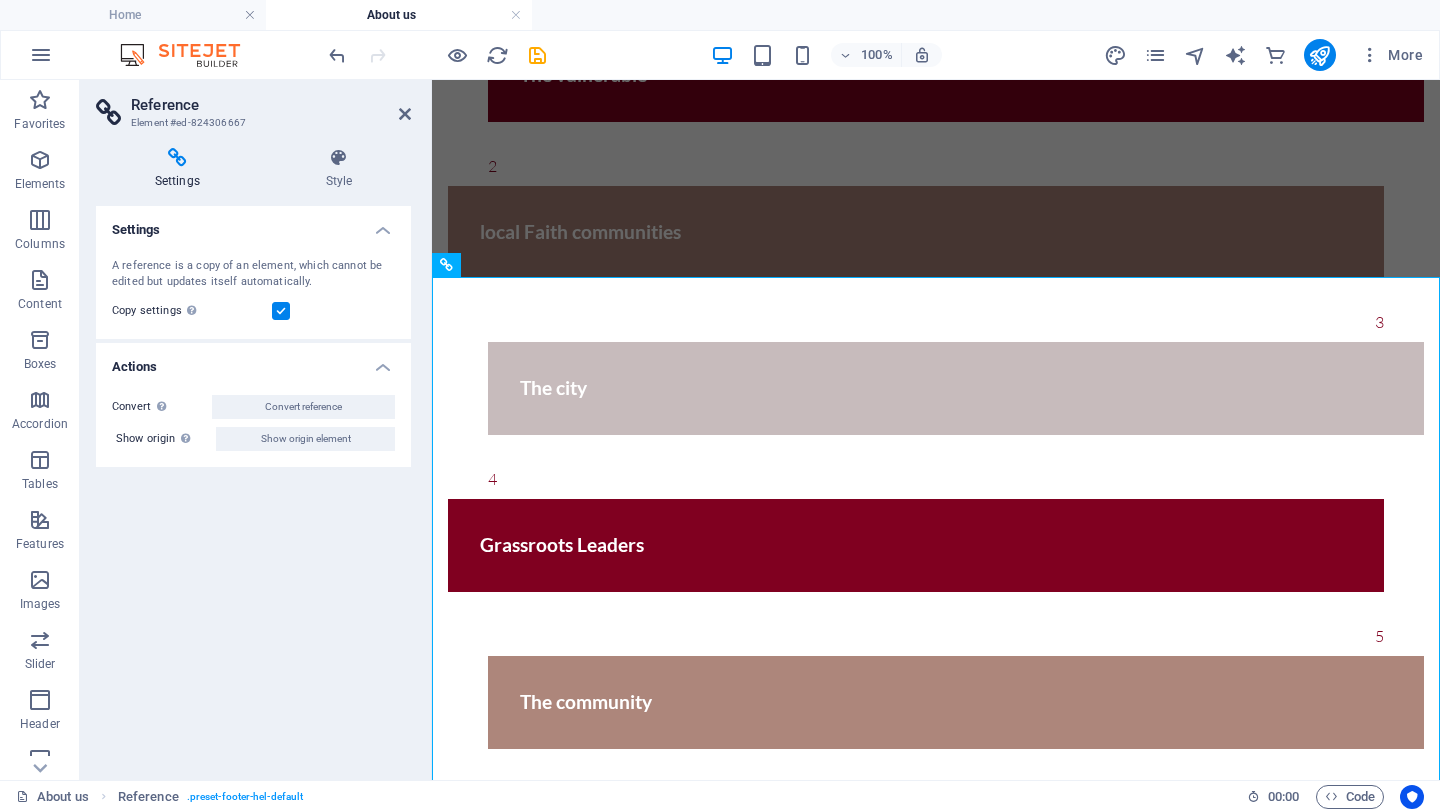 click at bounding box center [281, 311] 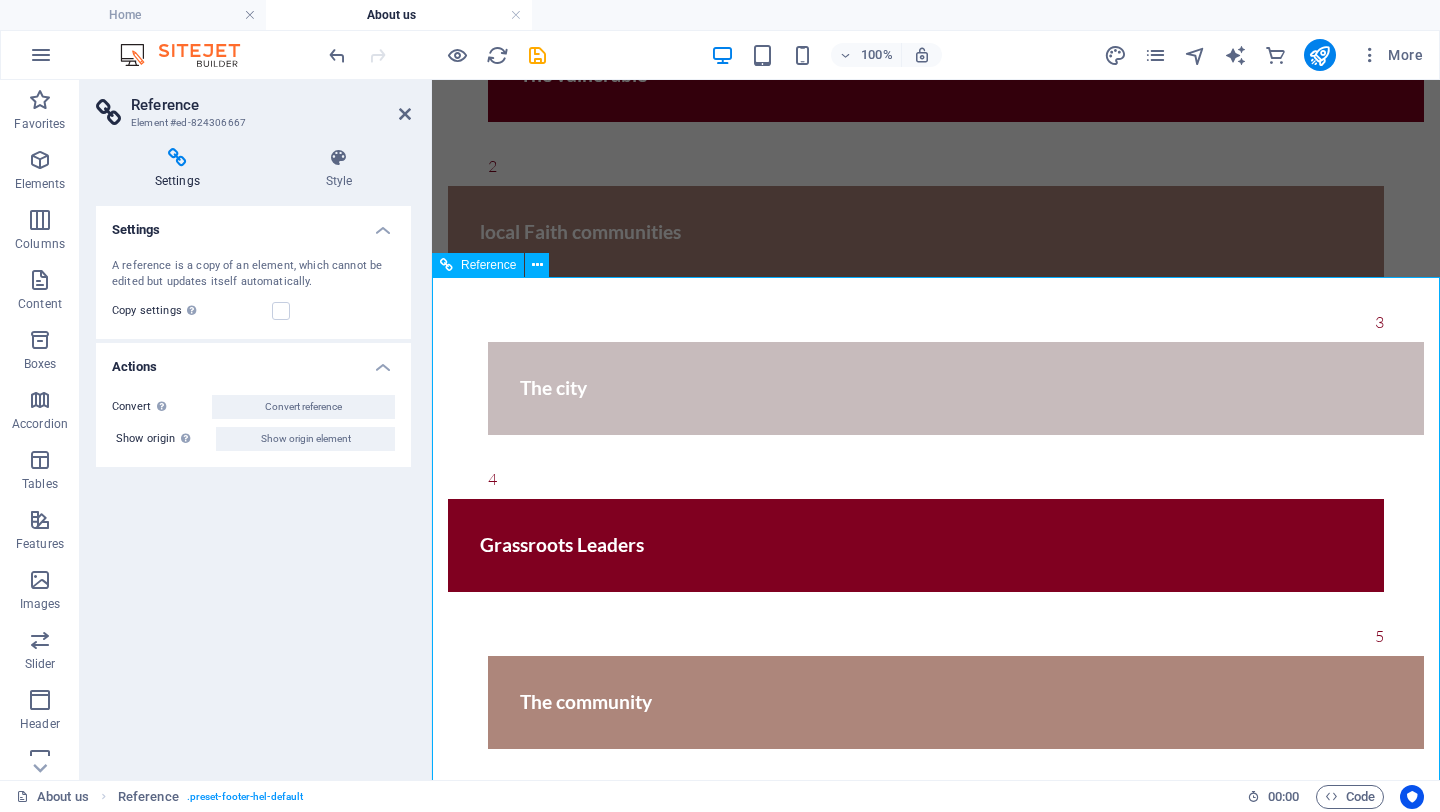 click on "Individual ,    [EMAIL] Legal Notice  |  Privacy" at bounding box center (936, 2814) 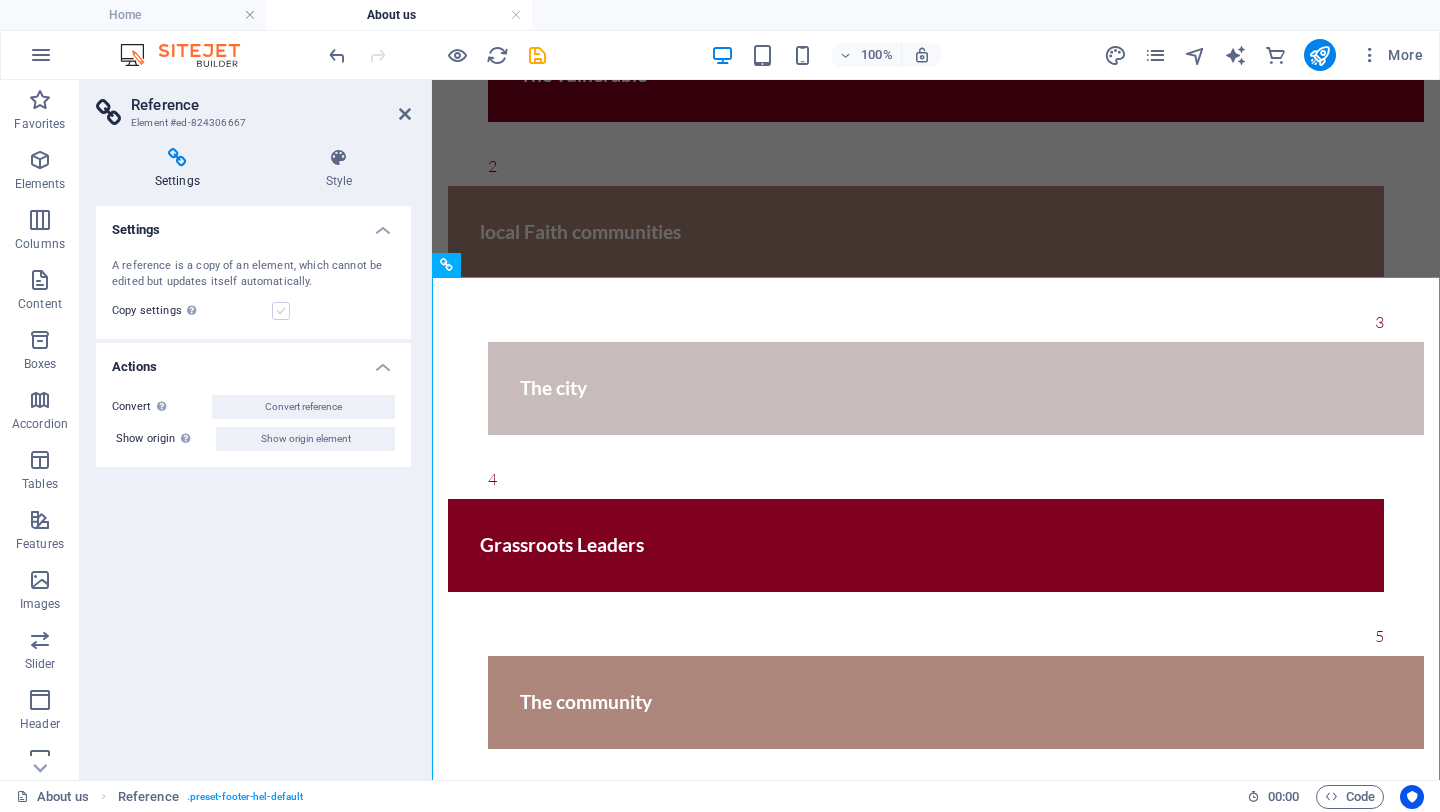 click at bounding box center [281, 311] 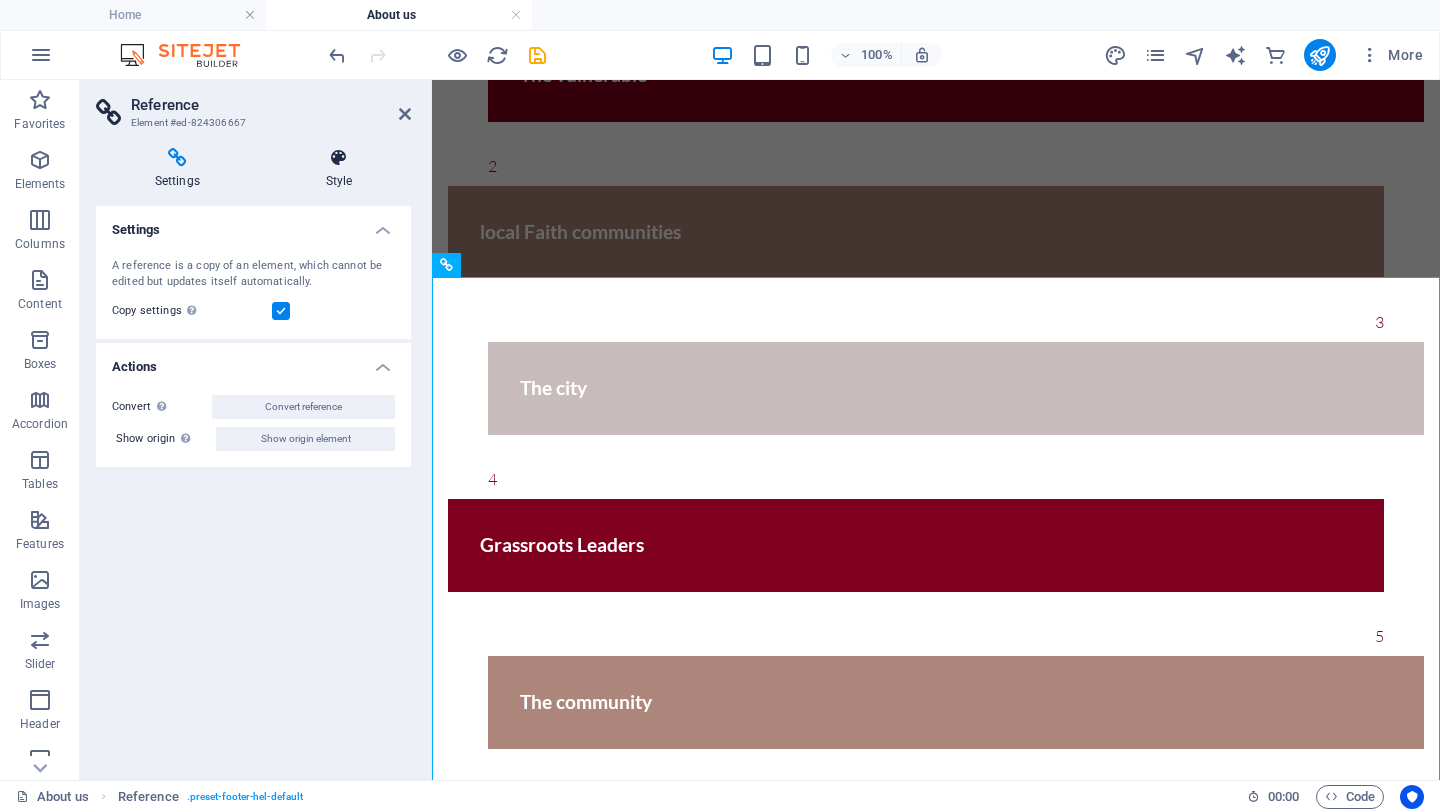 click at bounding box center [339, 158] 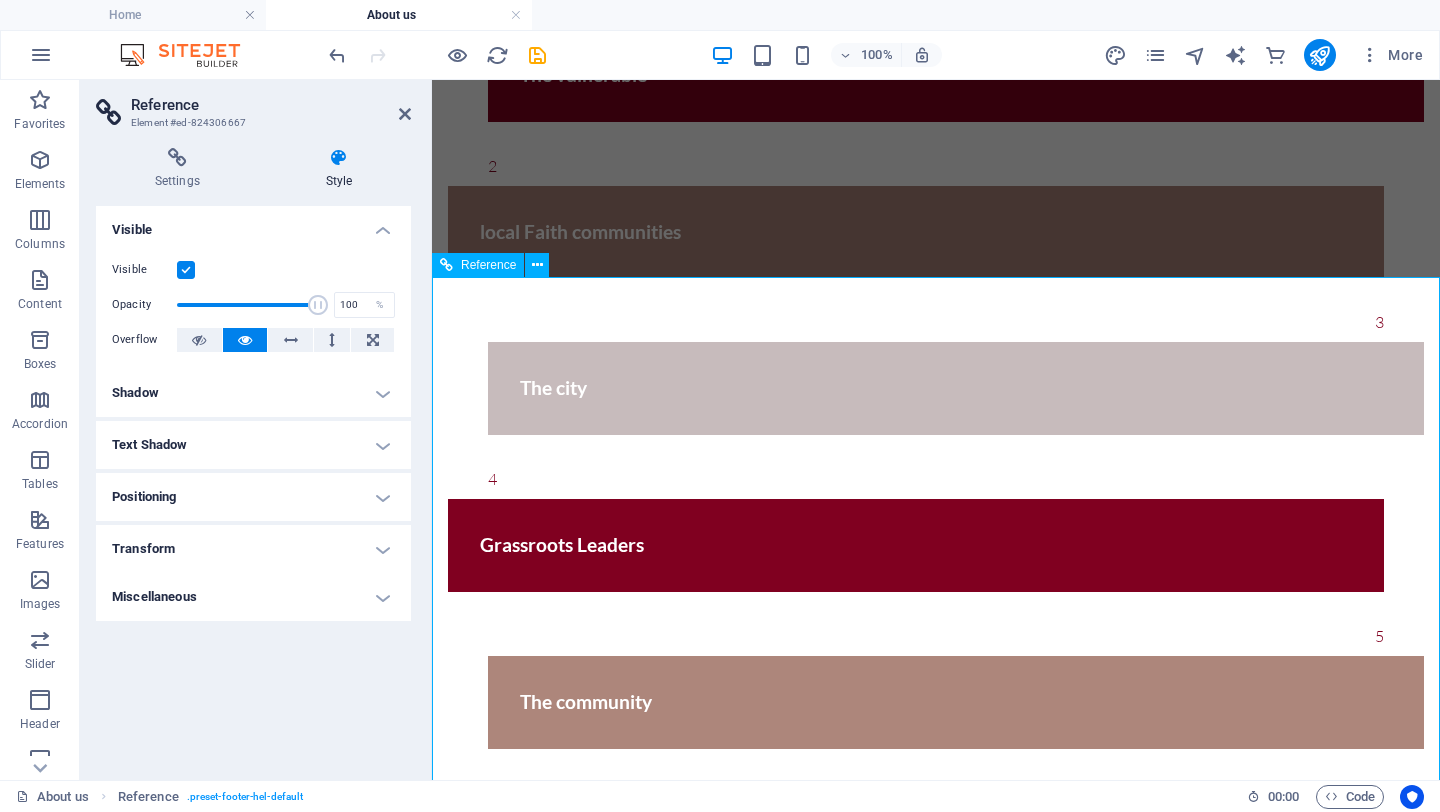 click on "Contact Feel free to contact us if you have any questions regarding our projects Individual ,    [EMAIL] Legal Notice  |  Privacy" at bounding box center (936, 2764) 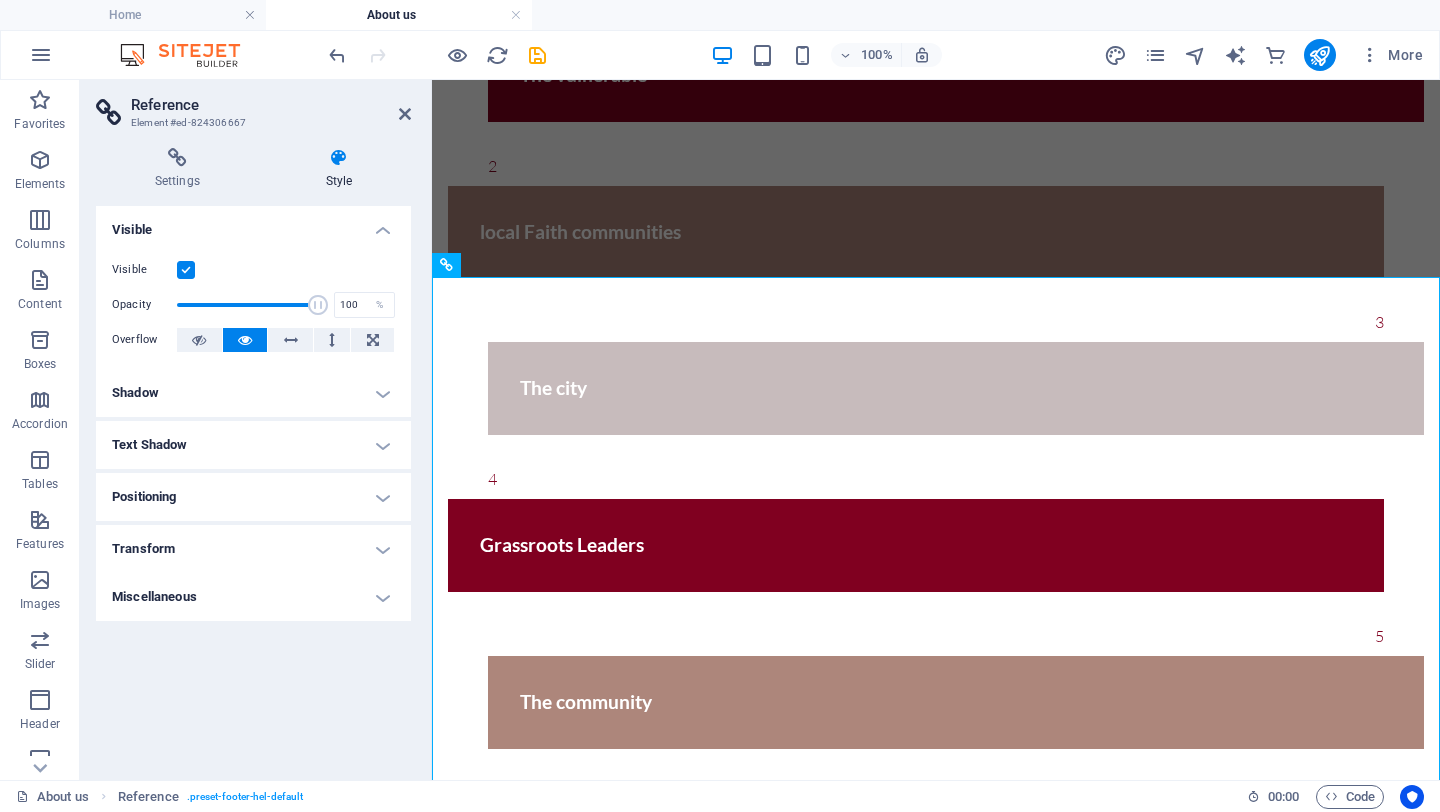 click at bounding box center (936, 1912) 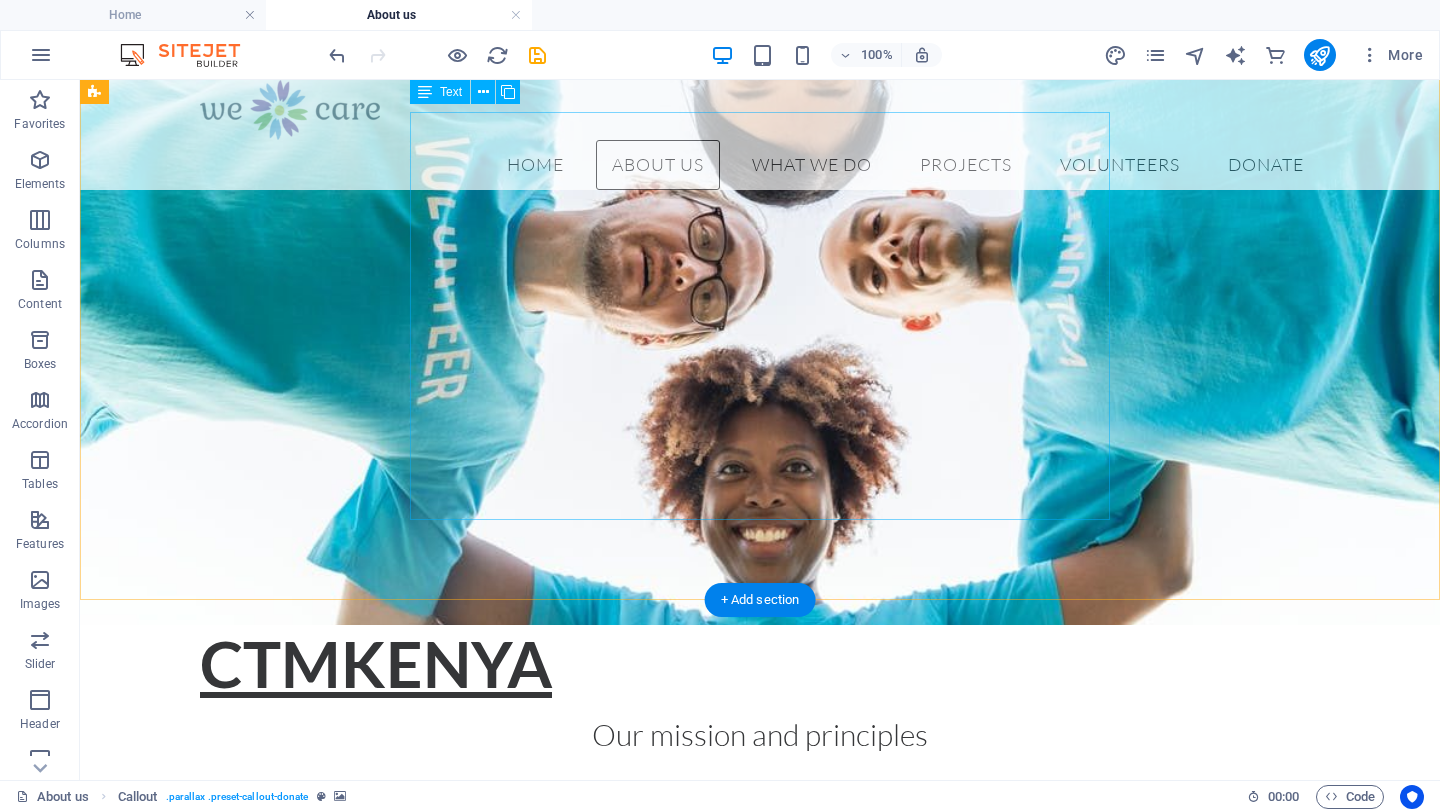 scroll, scrollTop: 0, scrollLeft: 0, axis: both 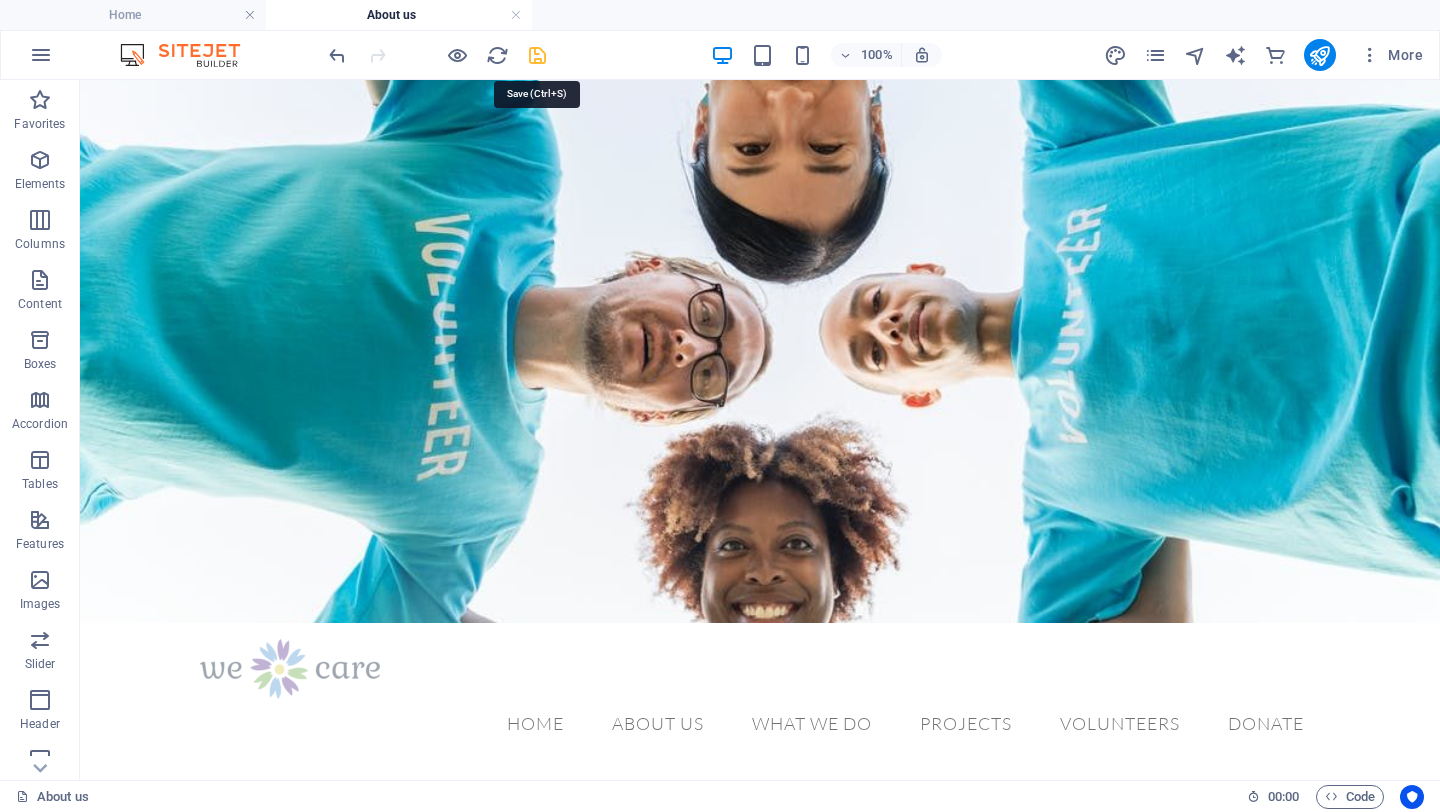 click at bounding box center (537, 55) 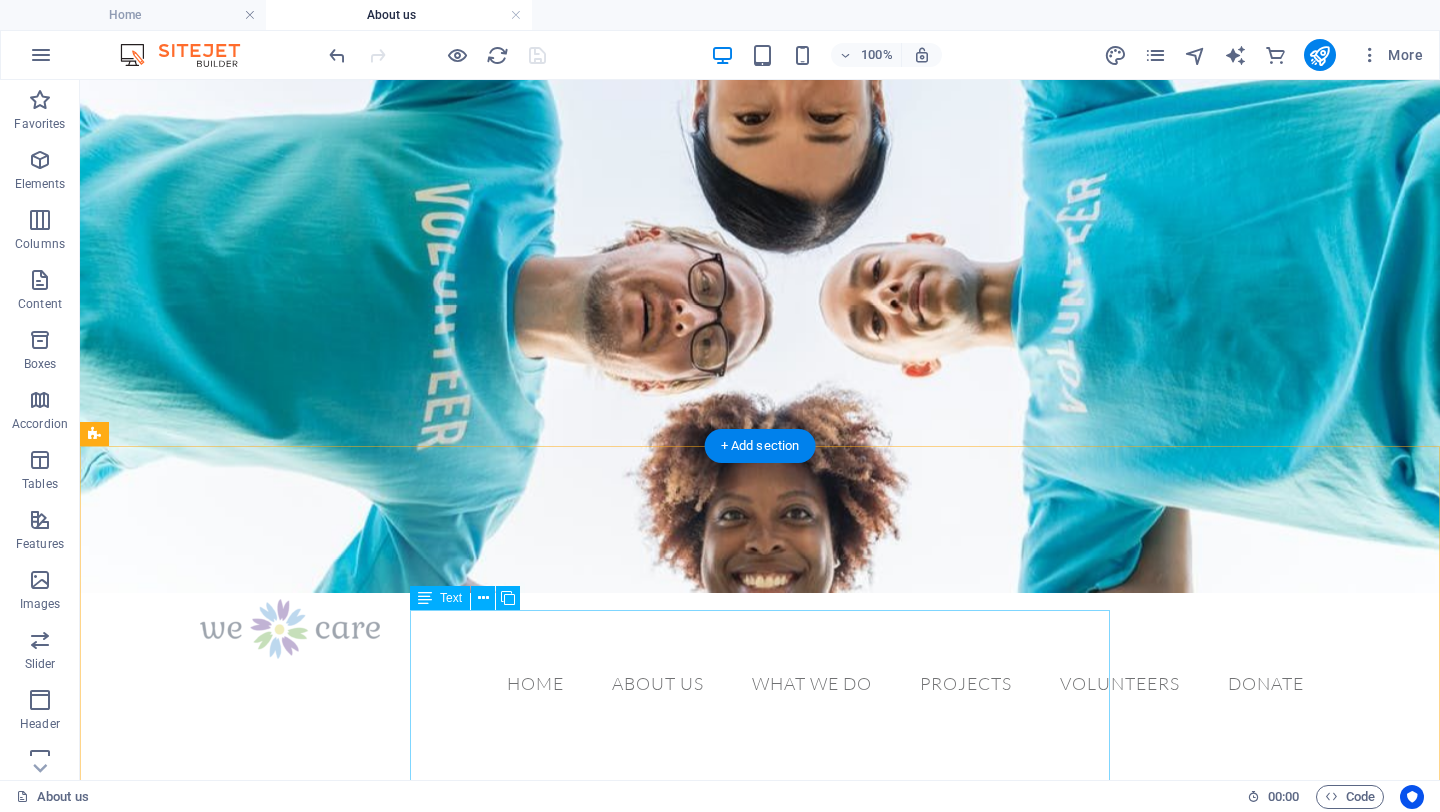 scroll, scrollTop: 0, scrollLeft: 0, axis: both 